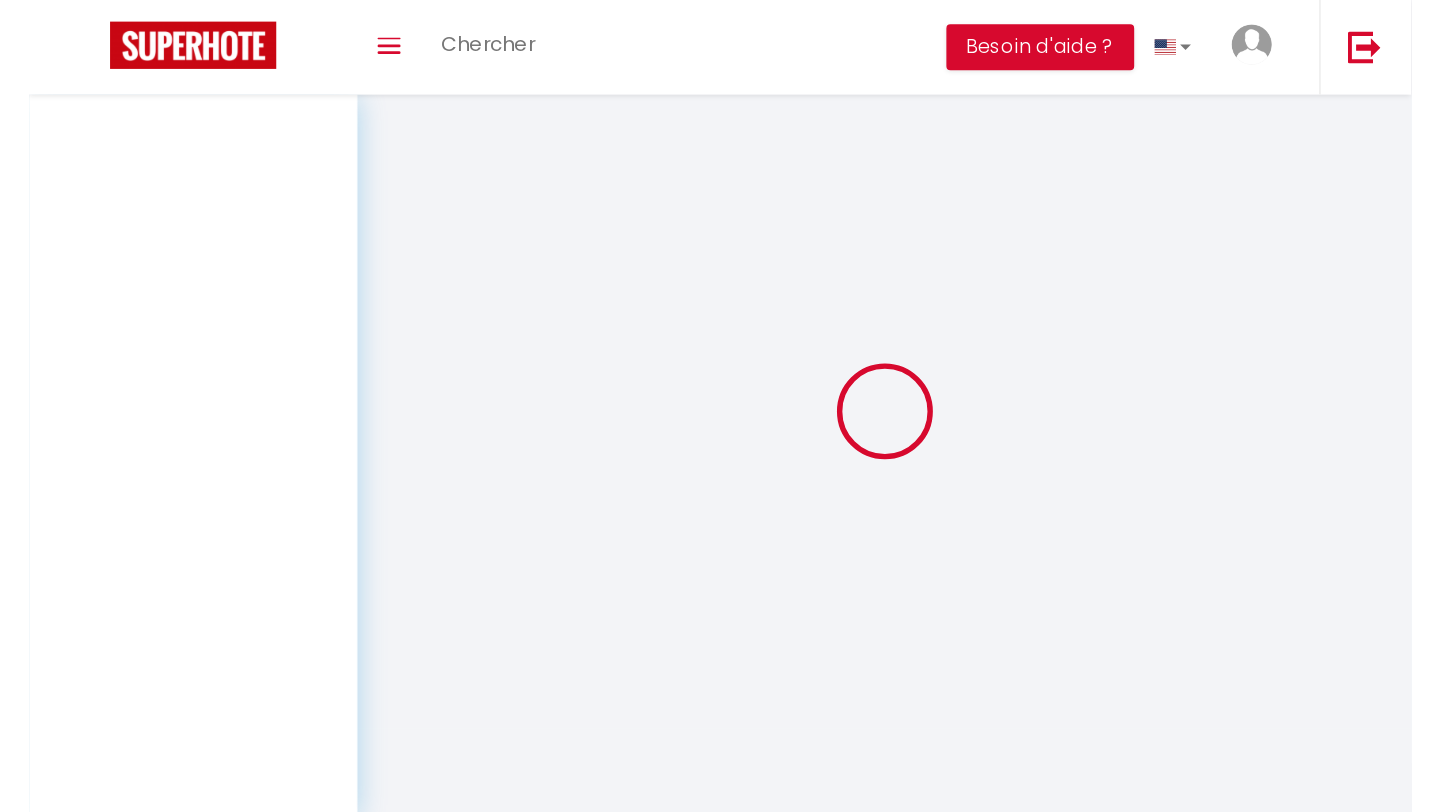 scroll, scrollTop: 0, scrollLeft: 0, axis: both 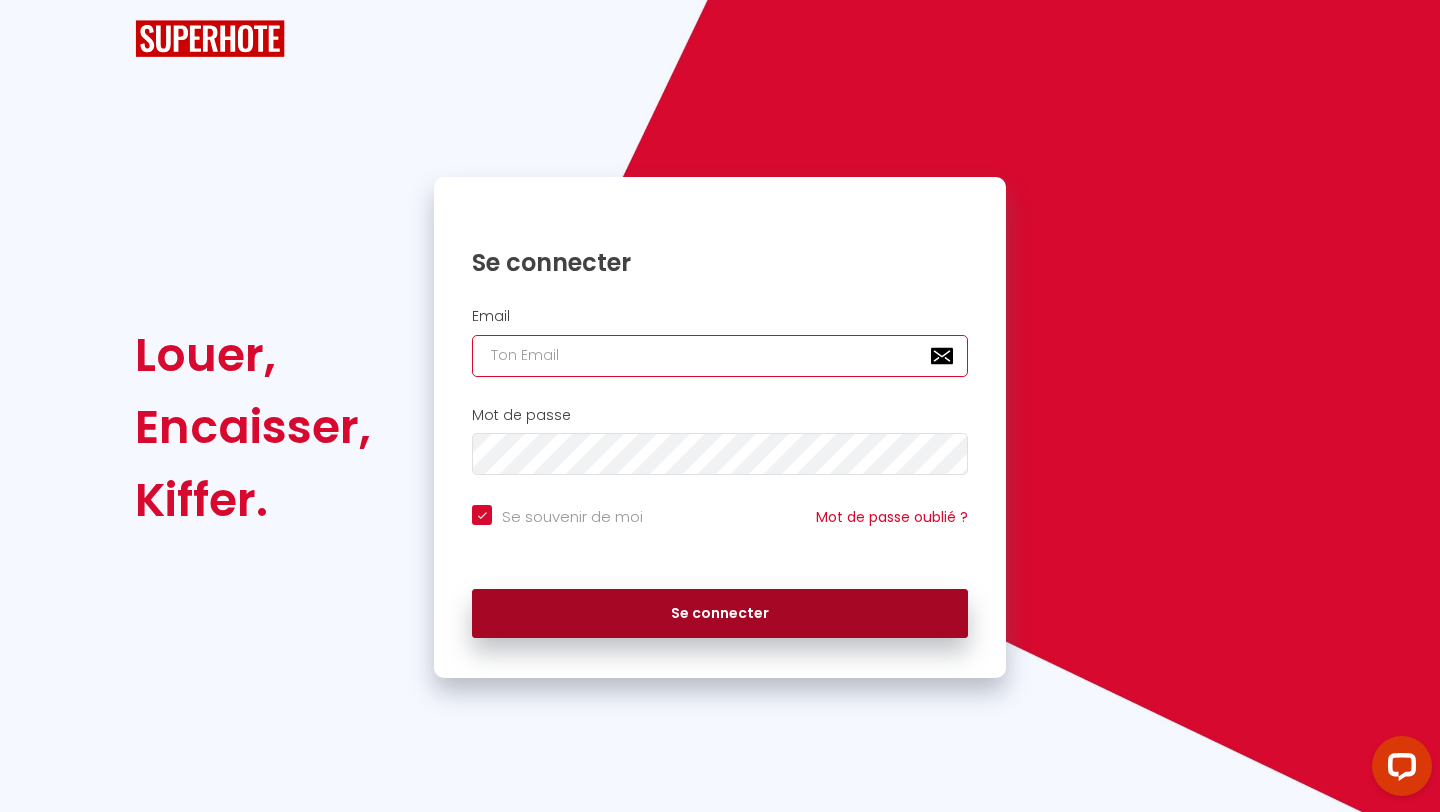 type on "[EMAIL_ADDRESS][DOMAIN_NAME]" 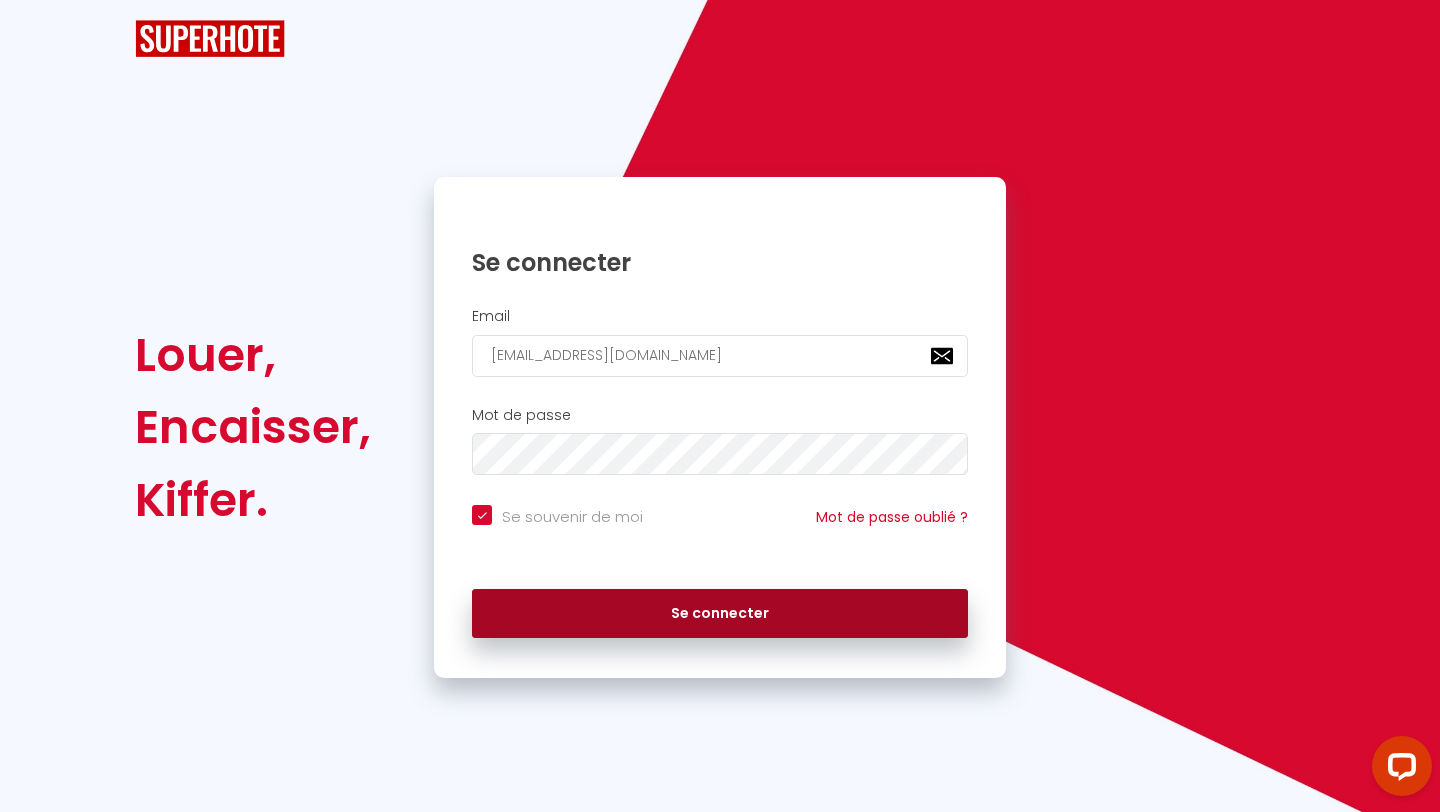 click on "Se connecter" at bounding box center (720, 614) 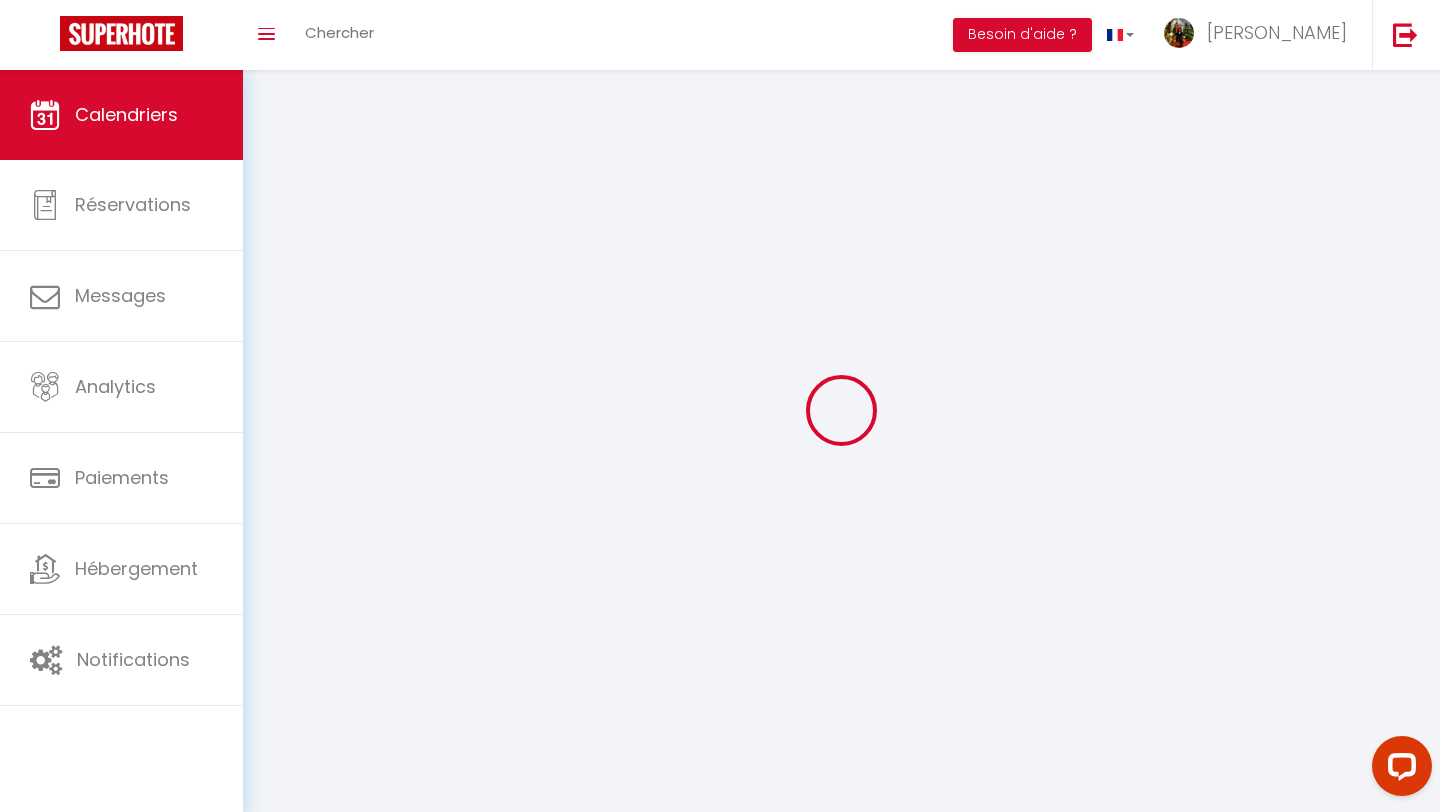 select 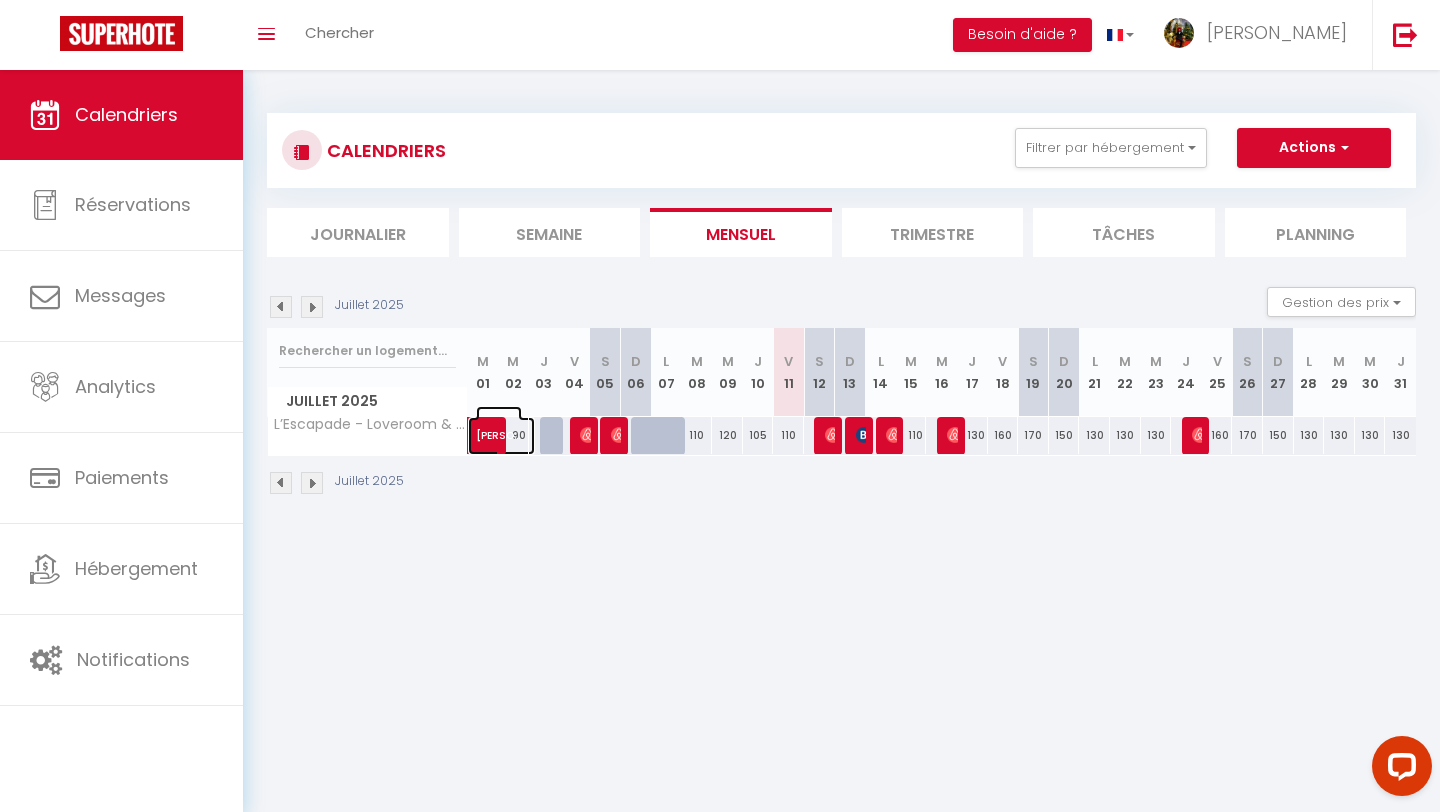 click on "[PERSON_NAME]" at bounding box center (499, 425) 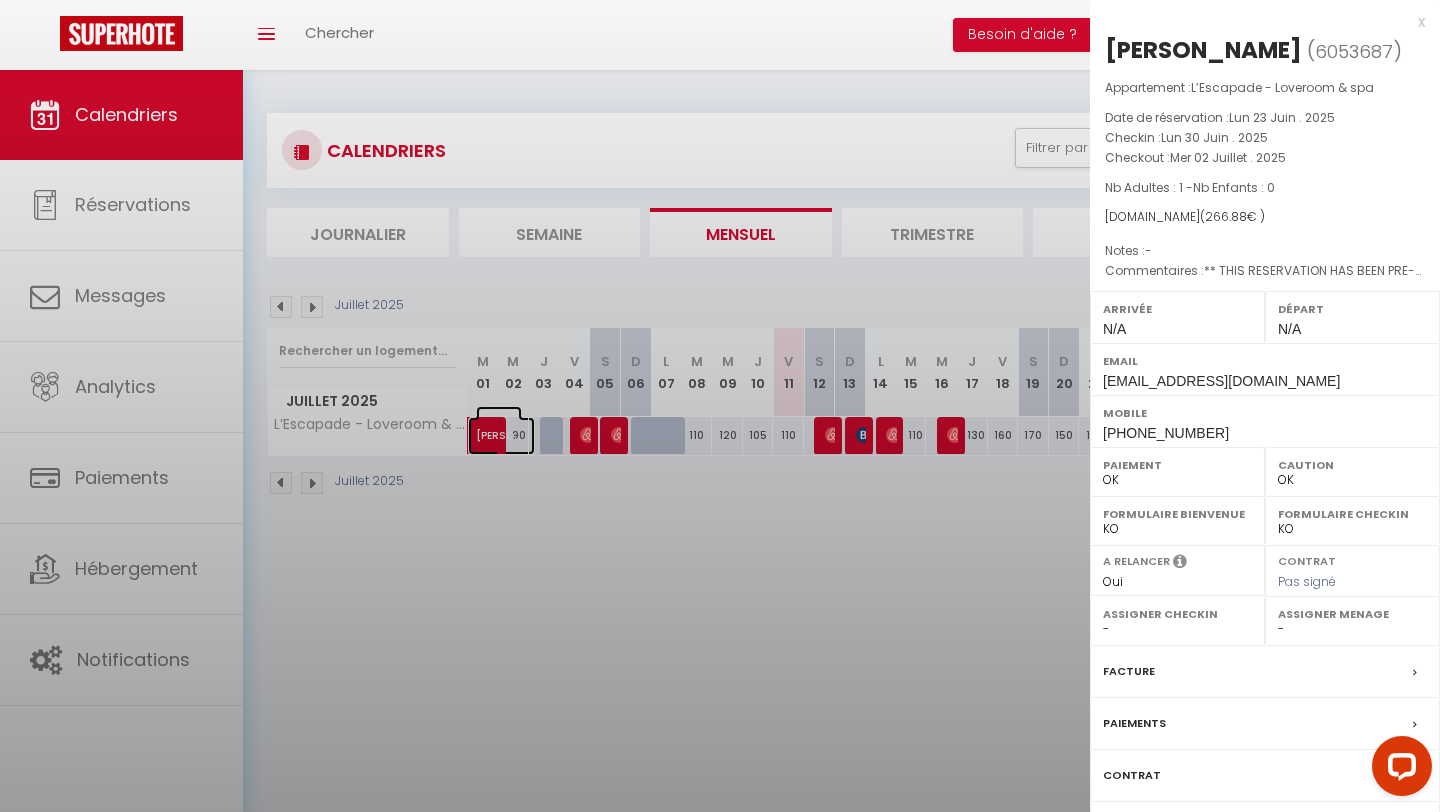 select on "42021" 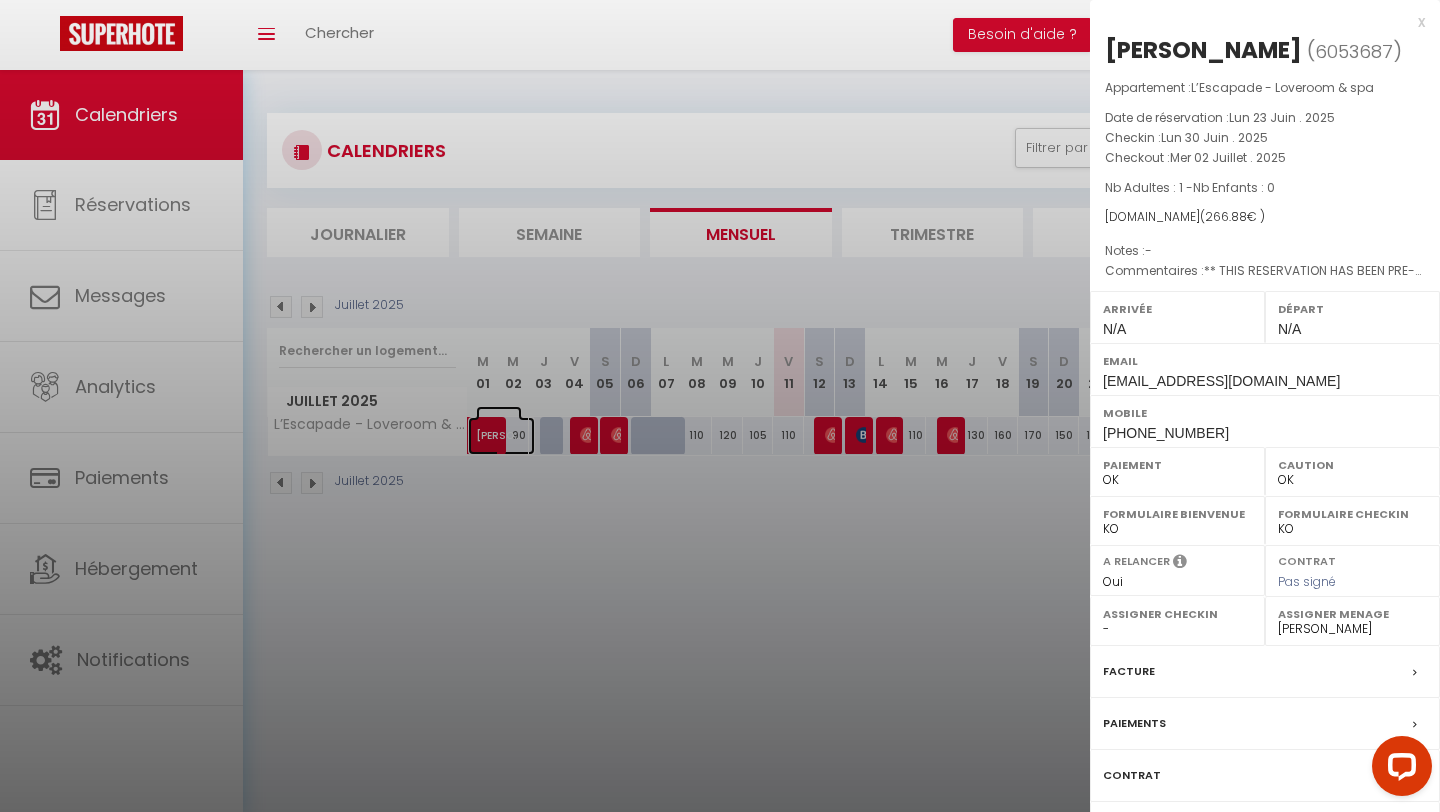 scroll, scrollTop: 70, scrollLeft: 0, axis: vertical 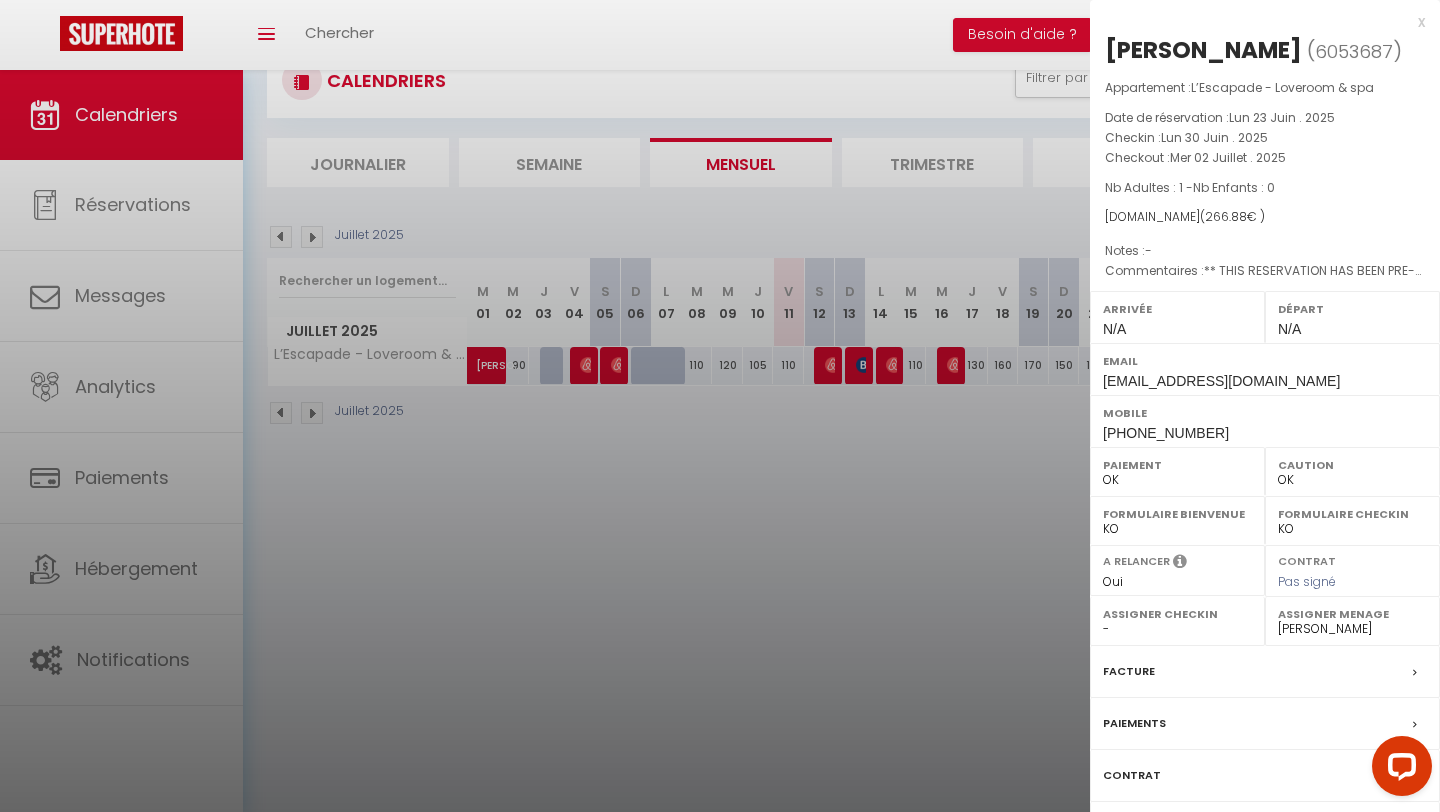 click at bounding box center (720, 406) 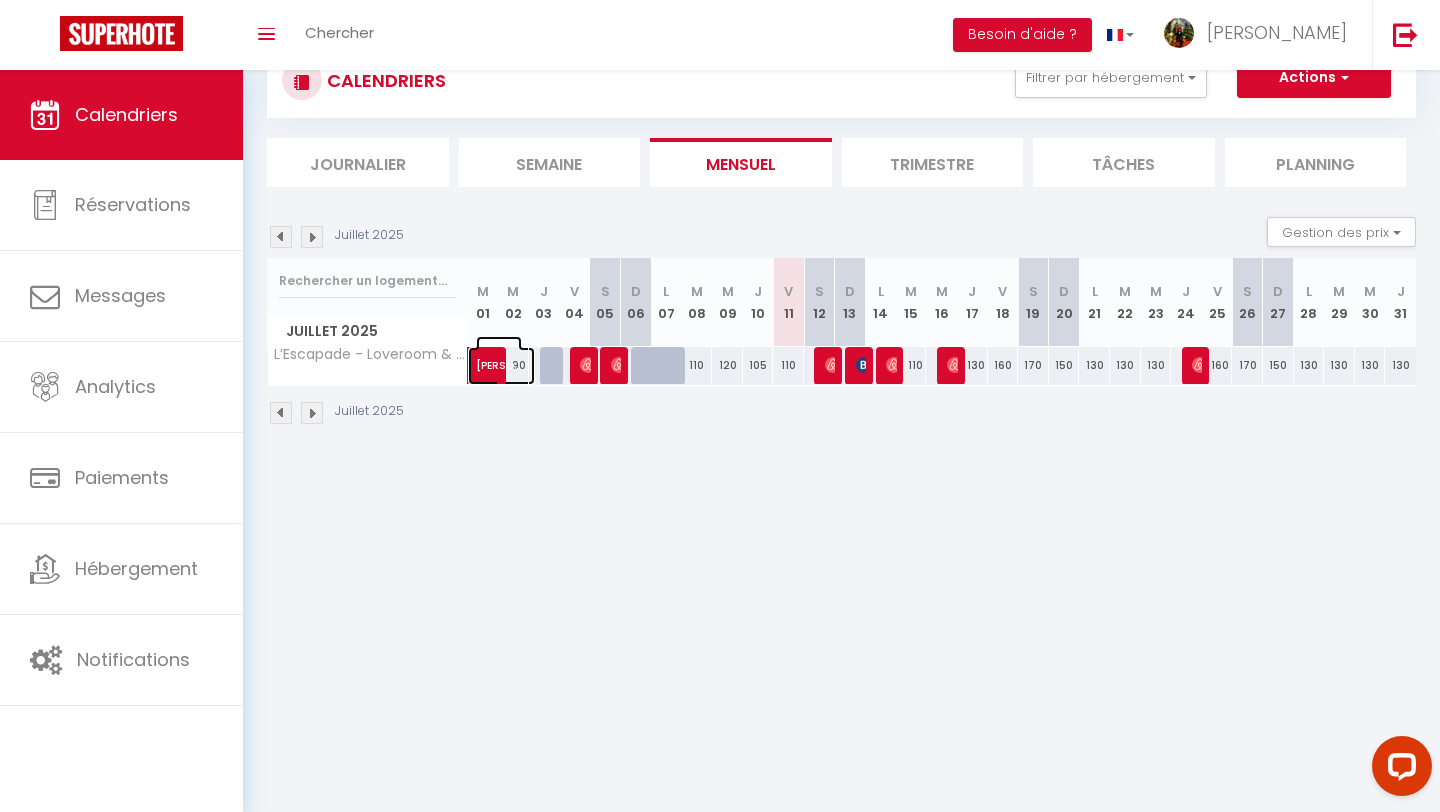 click at bounding box center [512, 366] 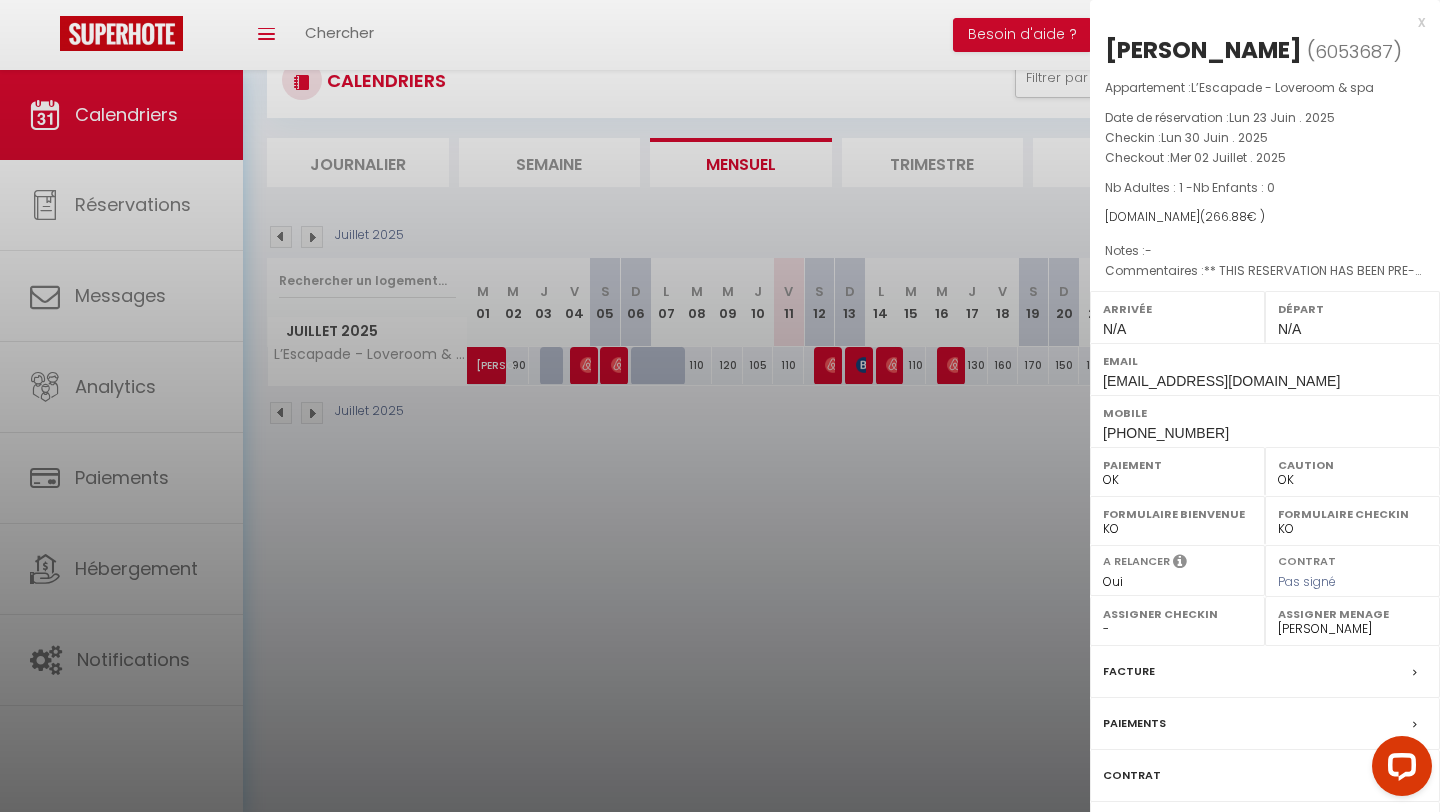 click at bounding box center (720, 406) 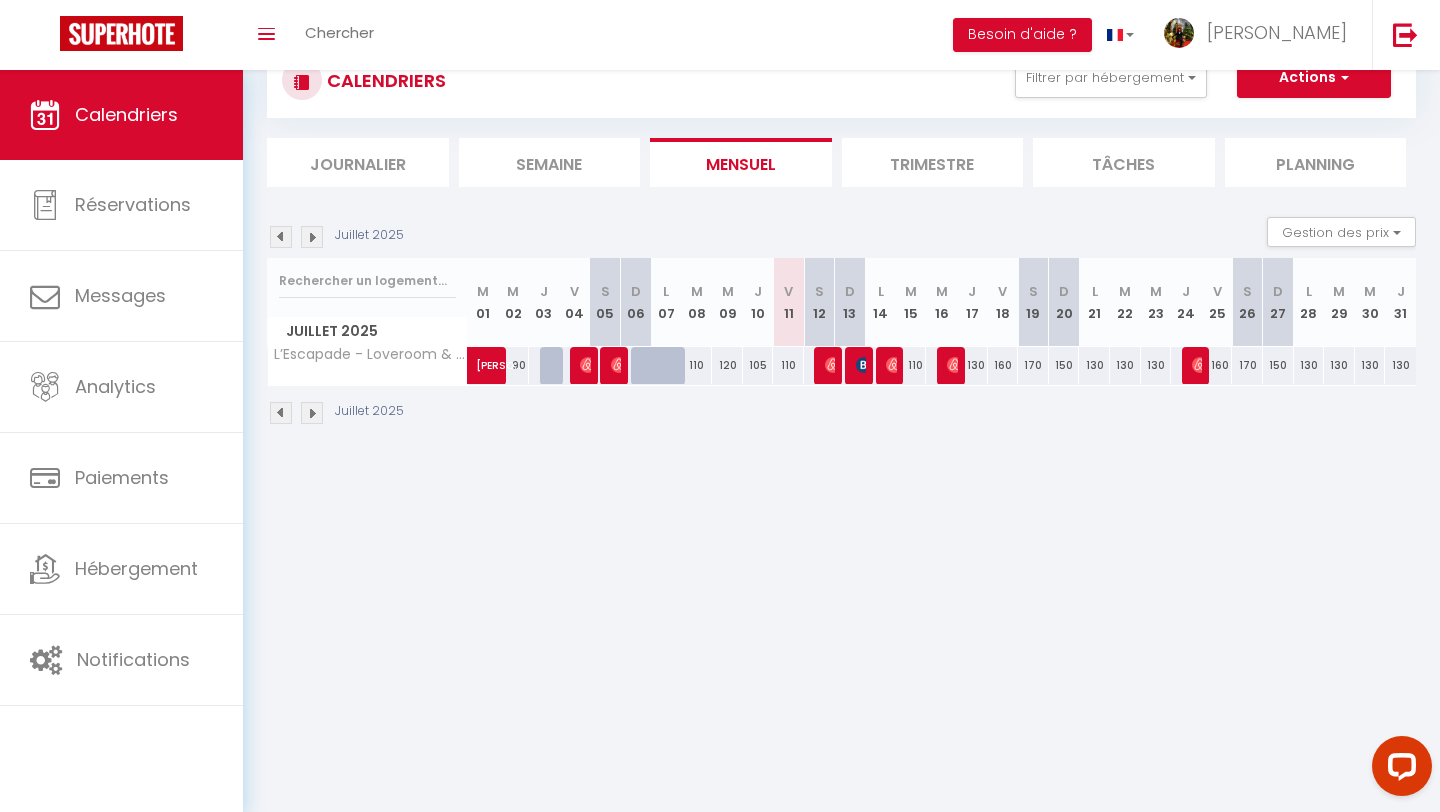 click at bounding box center (312, 237) 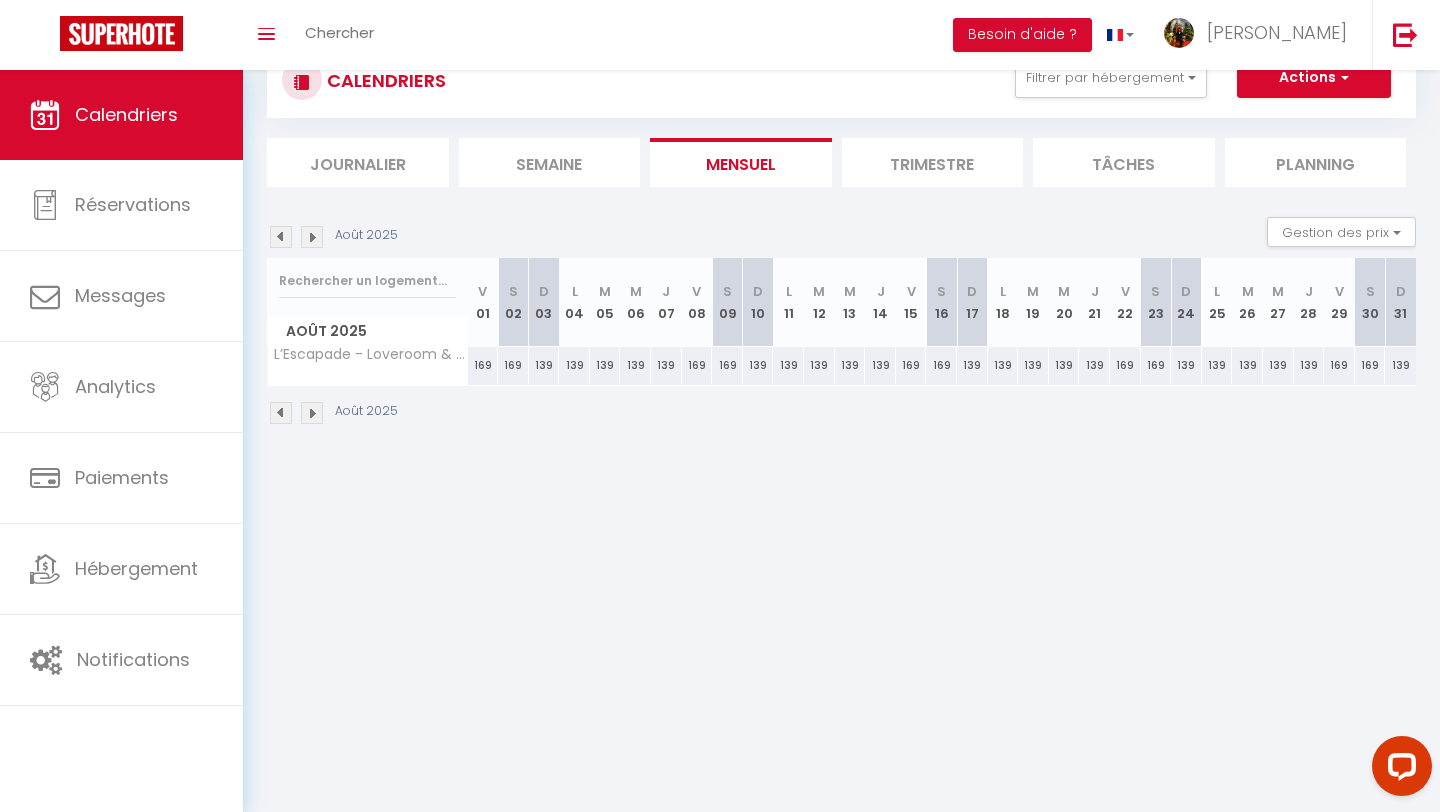 click at bounding box center (281, 237) 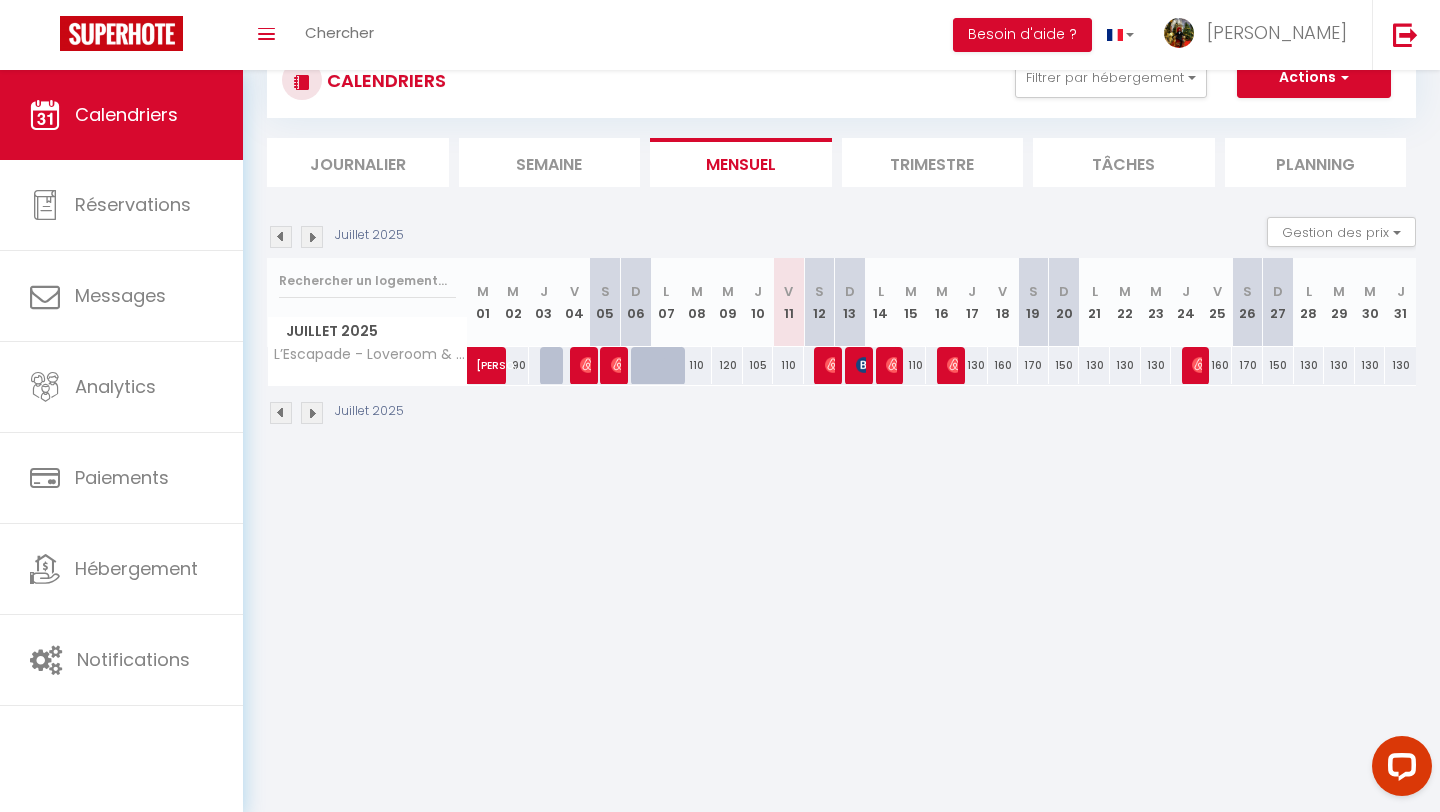 click on "110" at bounding box center (788, 365) 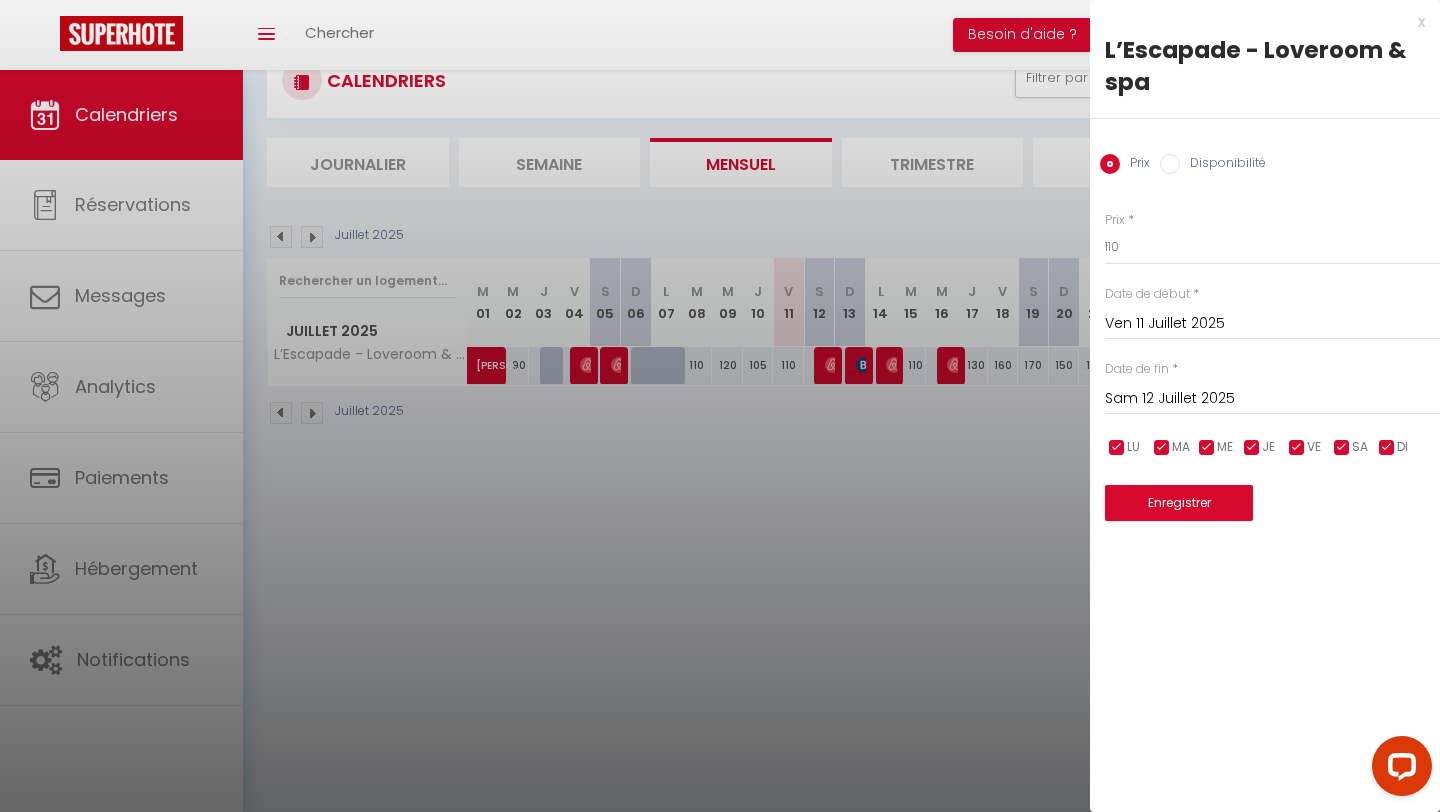 click at bounding box center [720, 406] 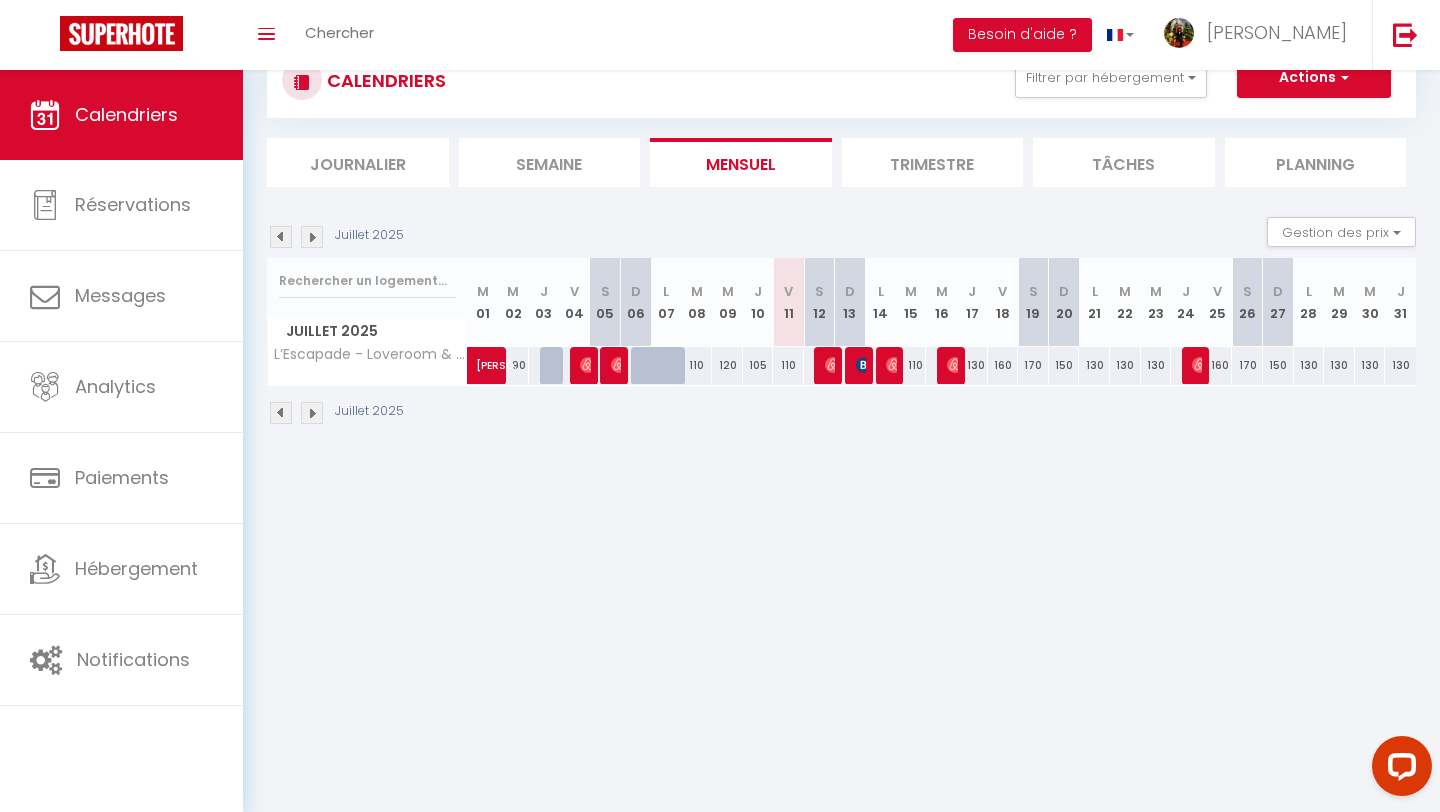 click on "105" at bounding box center [758, 365] 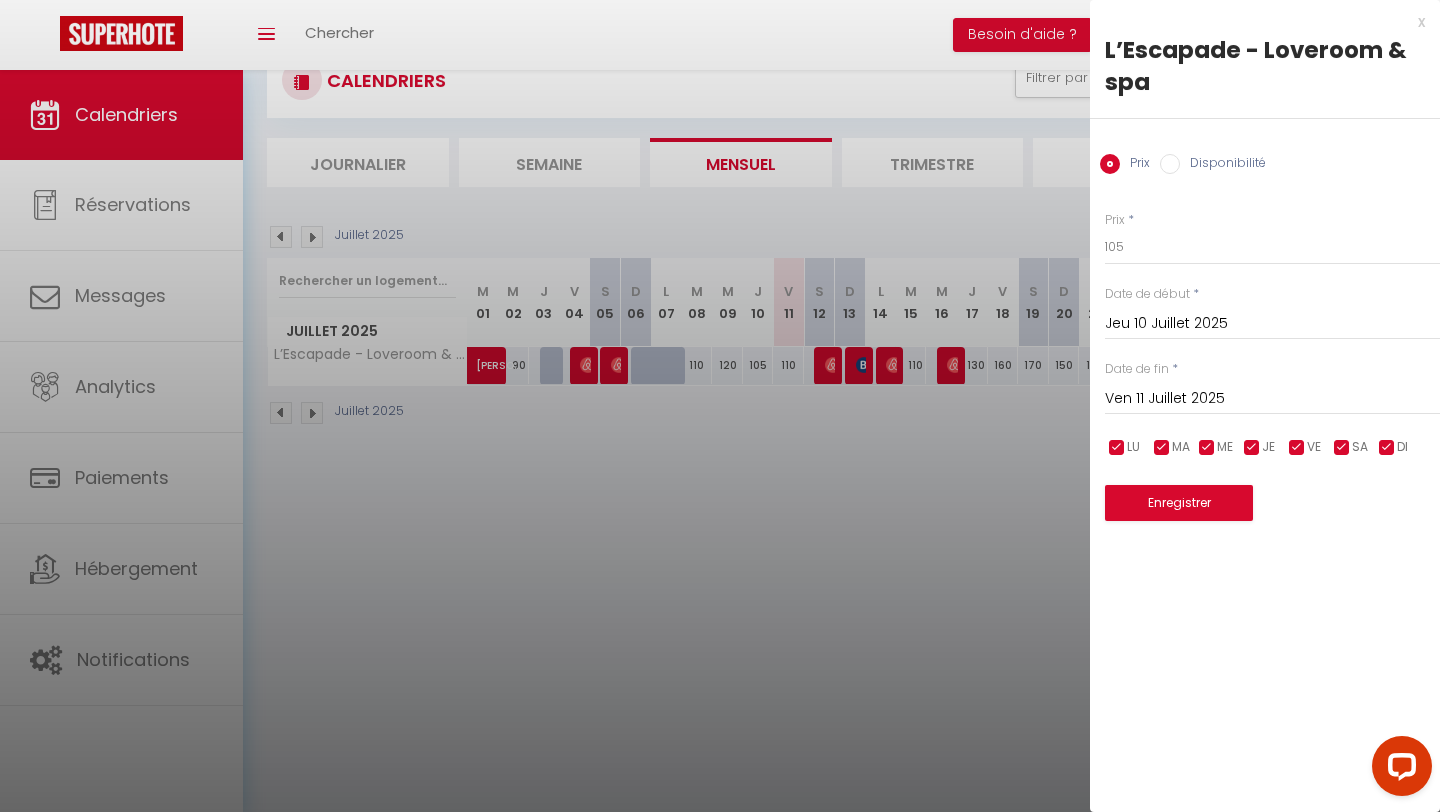 click at bounding box center [720, 406] 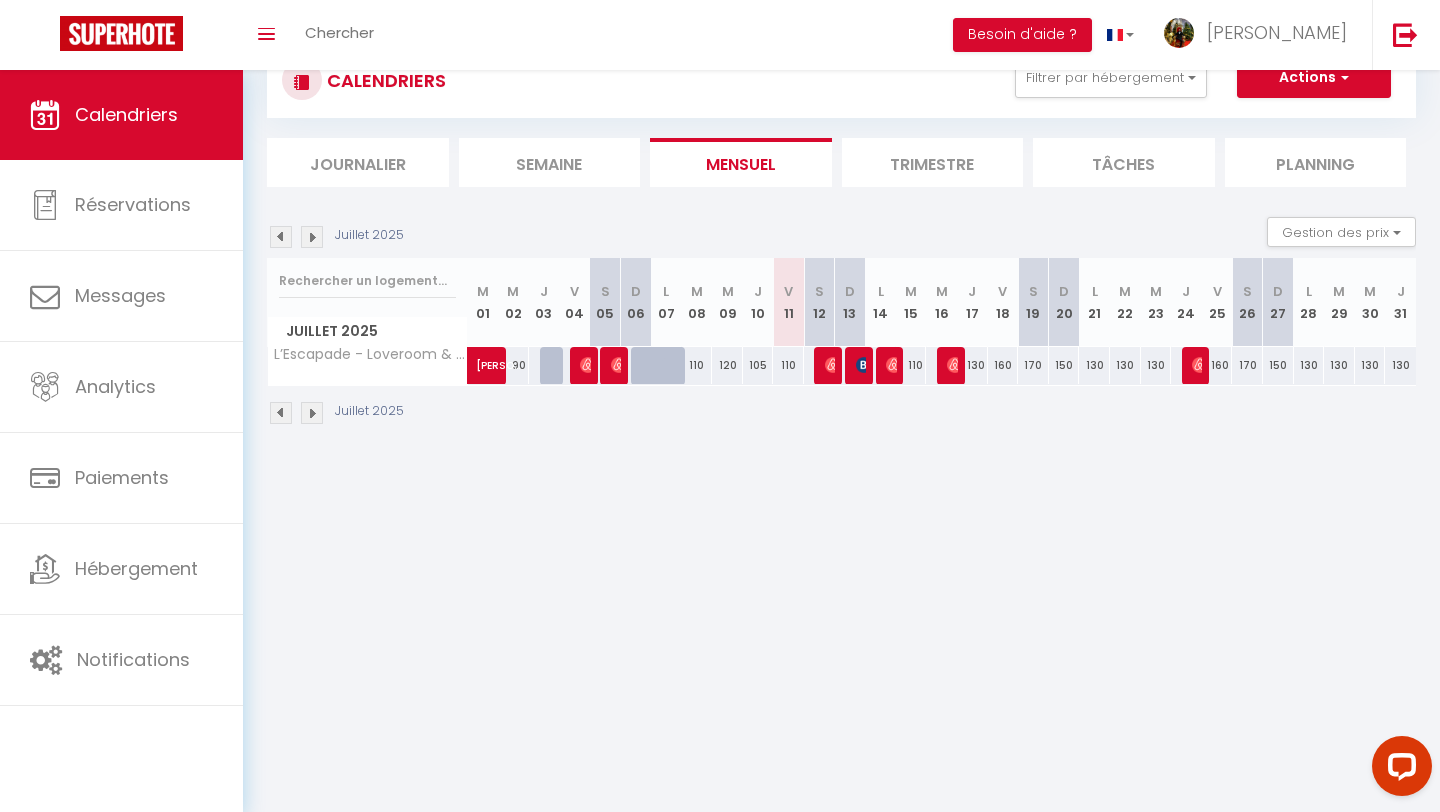 click at bounding box center [666, 366] 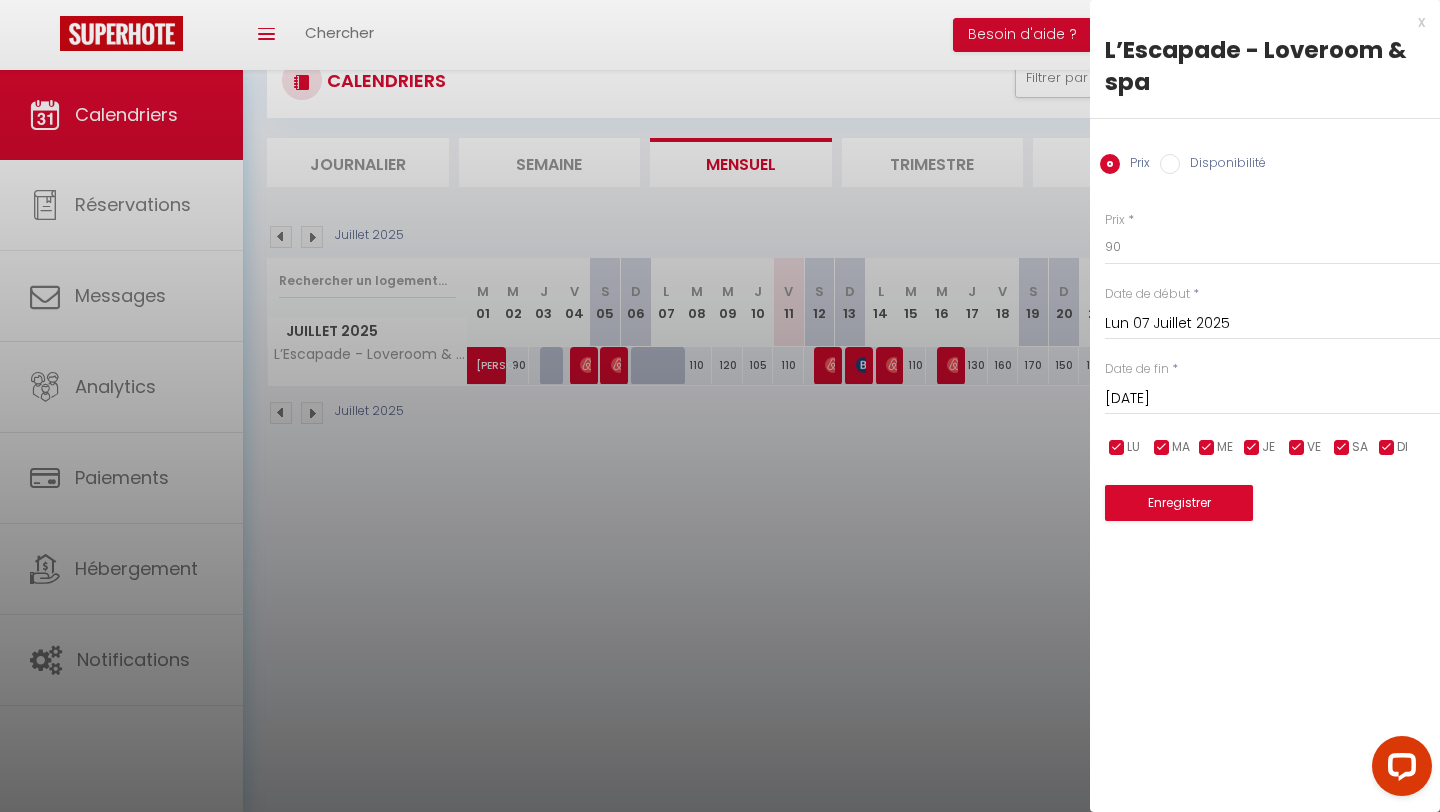 click at bounding box center [720, 406] 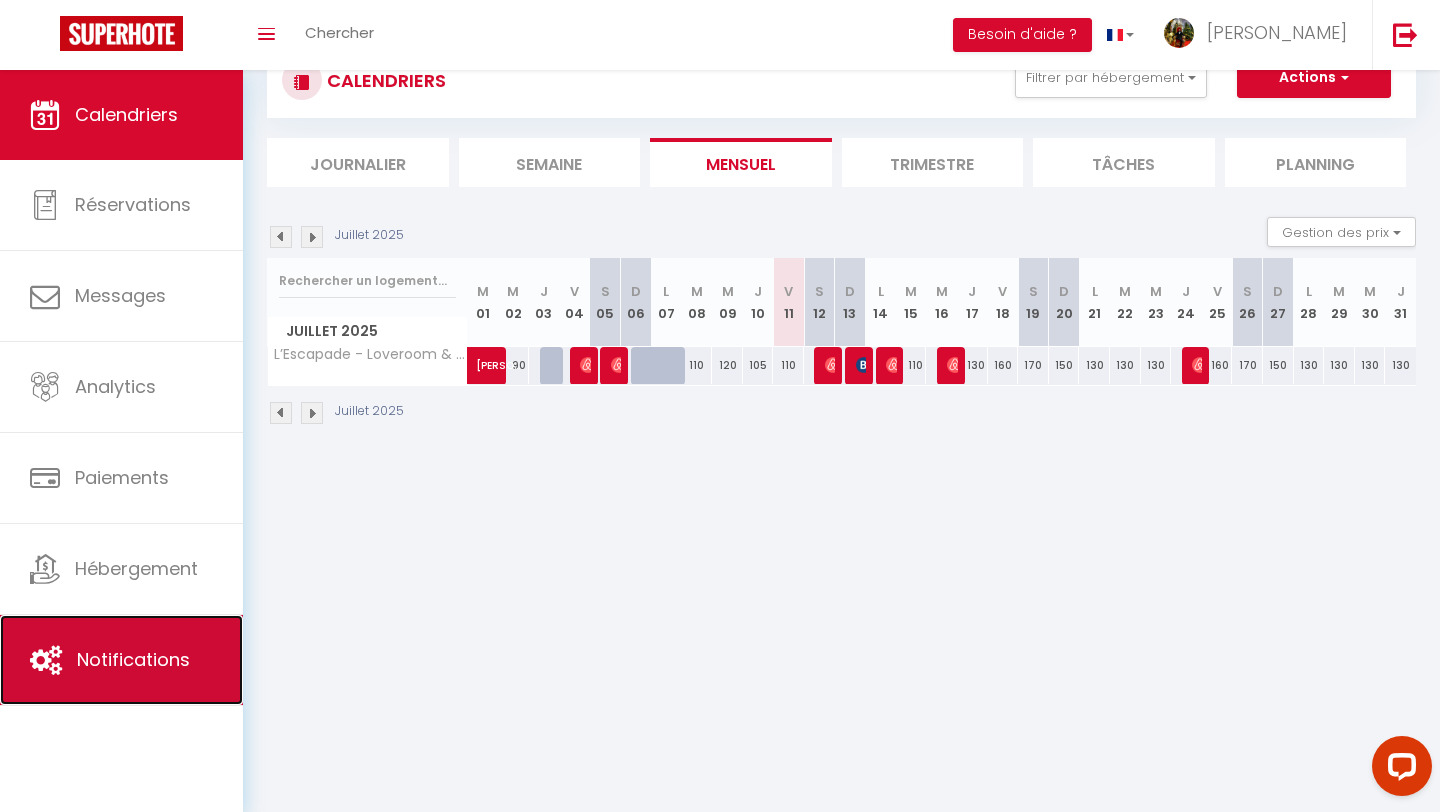click on "Notifications" at bounding box center [133, 659] 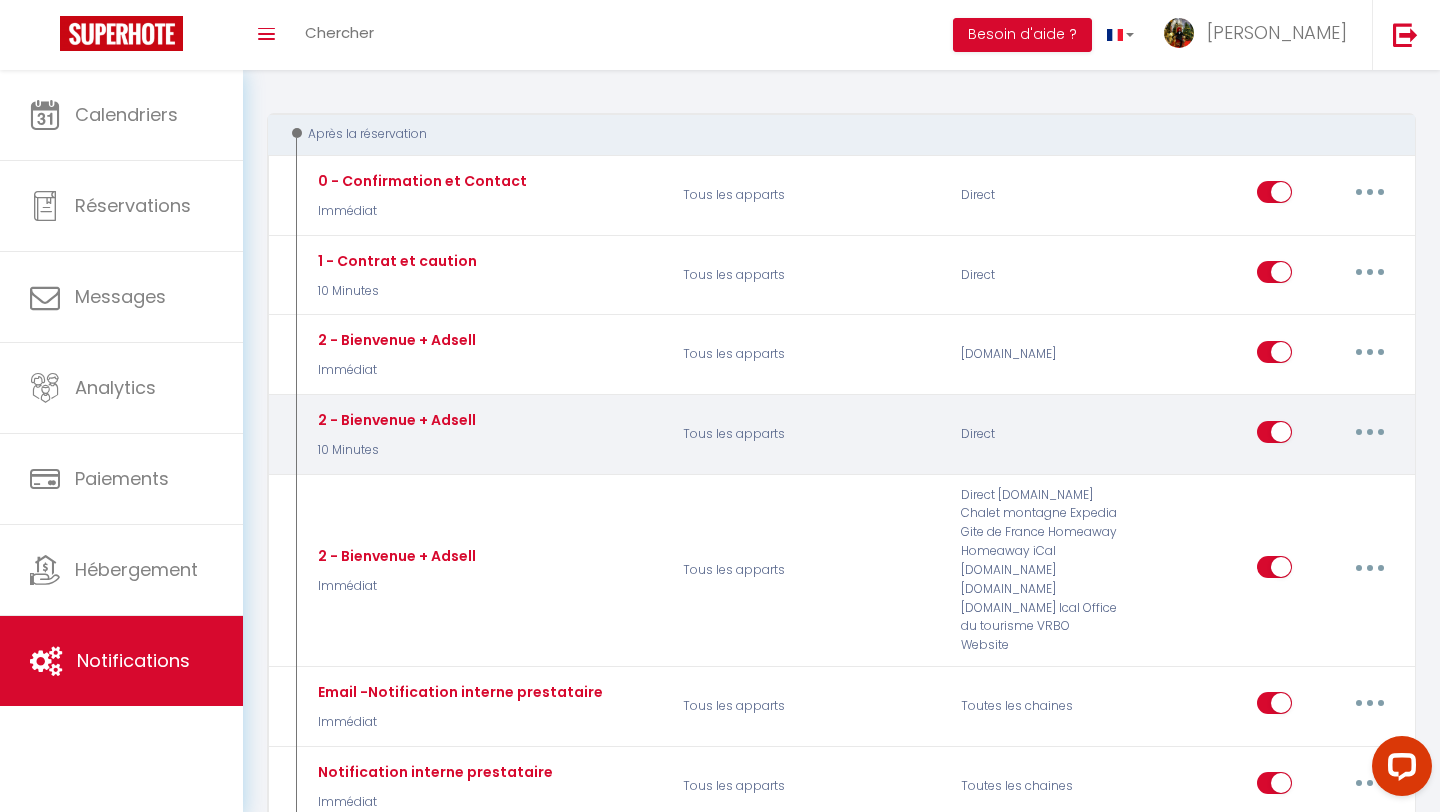 scroll, scrollTop: 202, scrollLeft: 0, axis: vertical 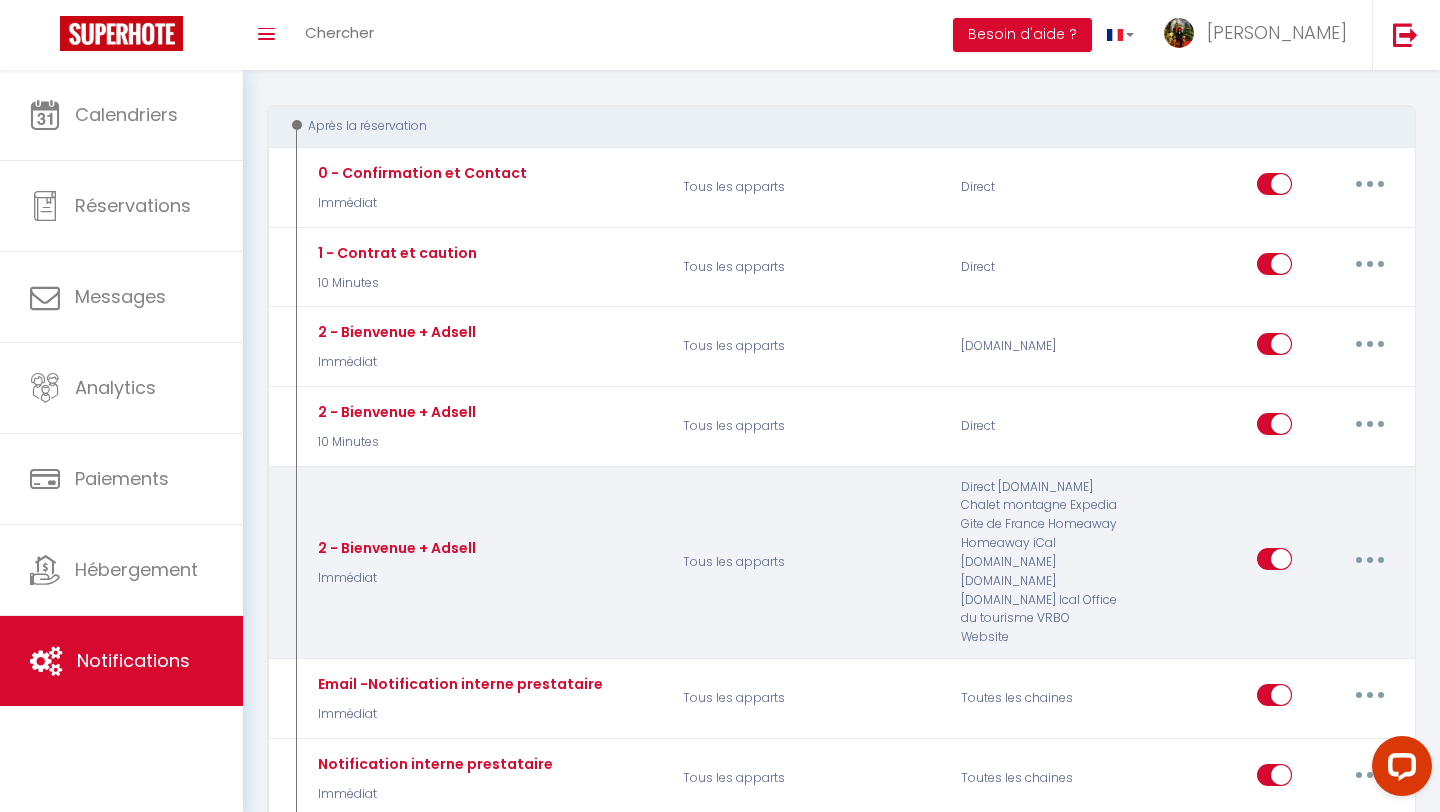 click at bounding box center [1370, 559] 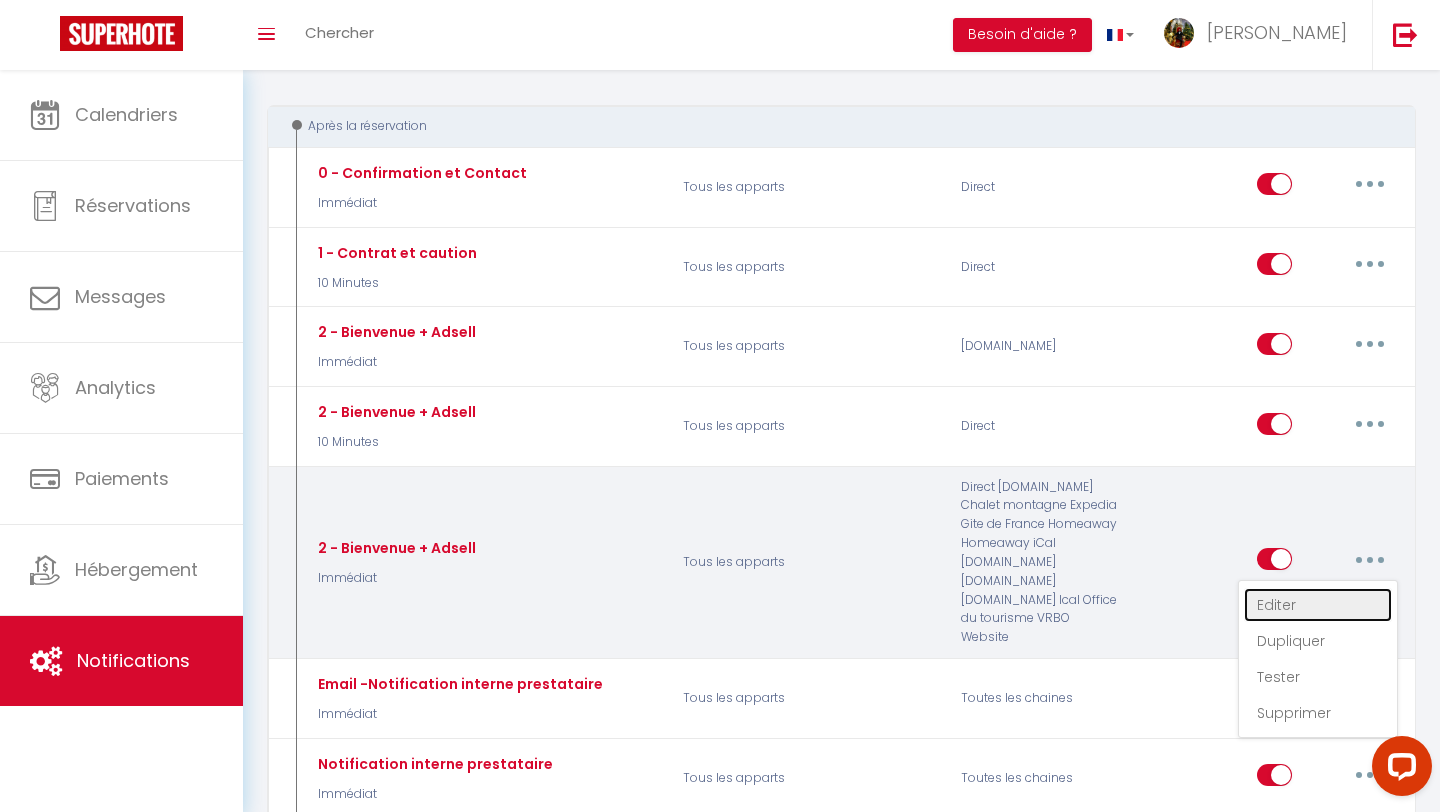 click on "Editer" at bounding box center [1318, 605] 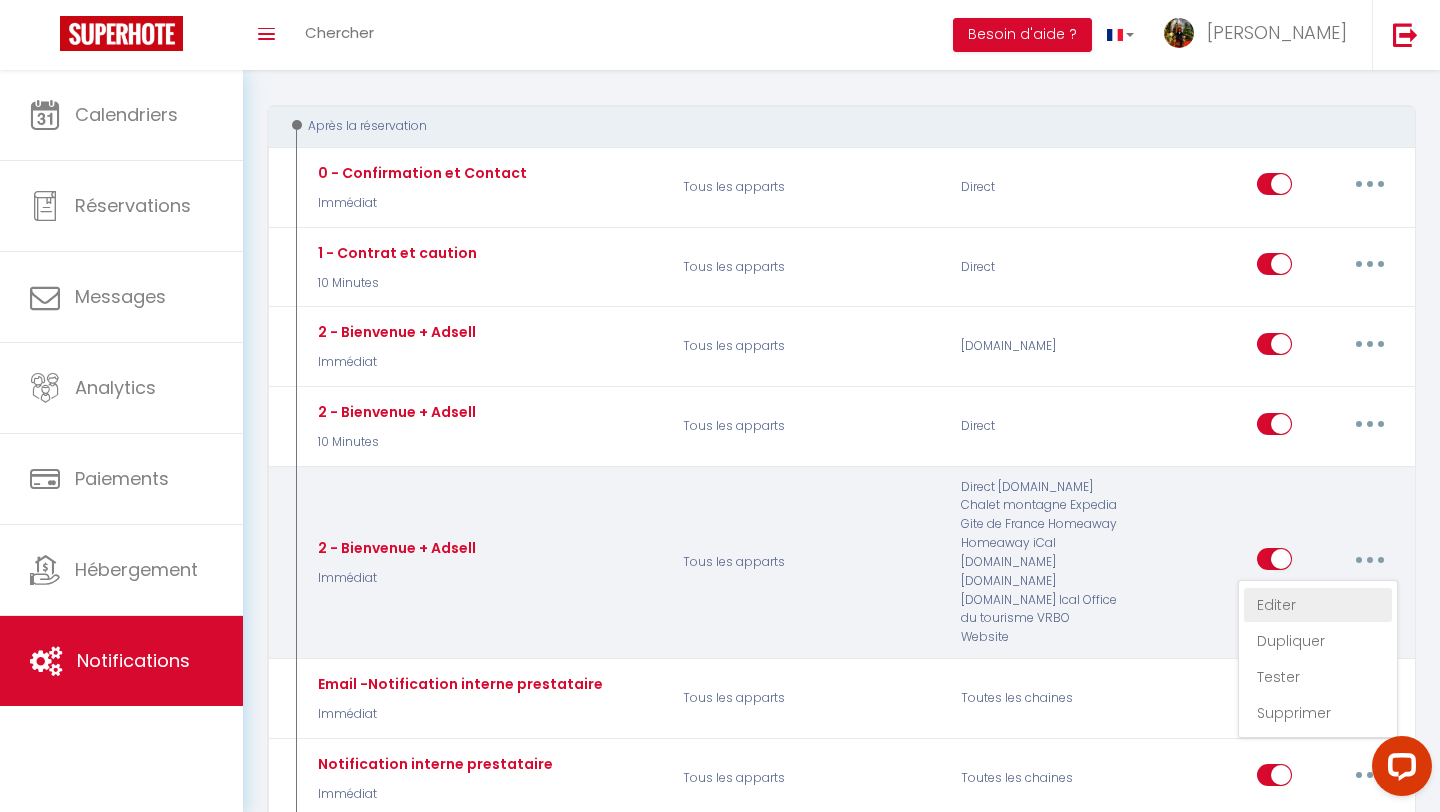 type on "2 - Bienvenue + Adsell" 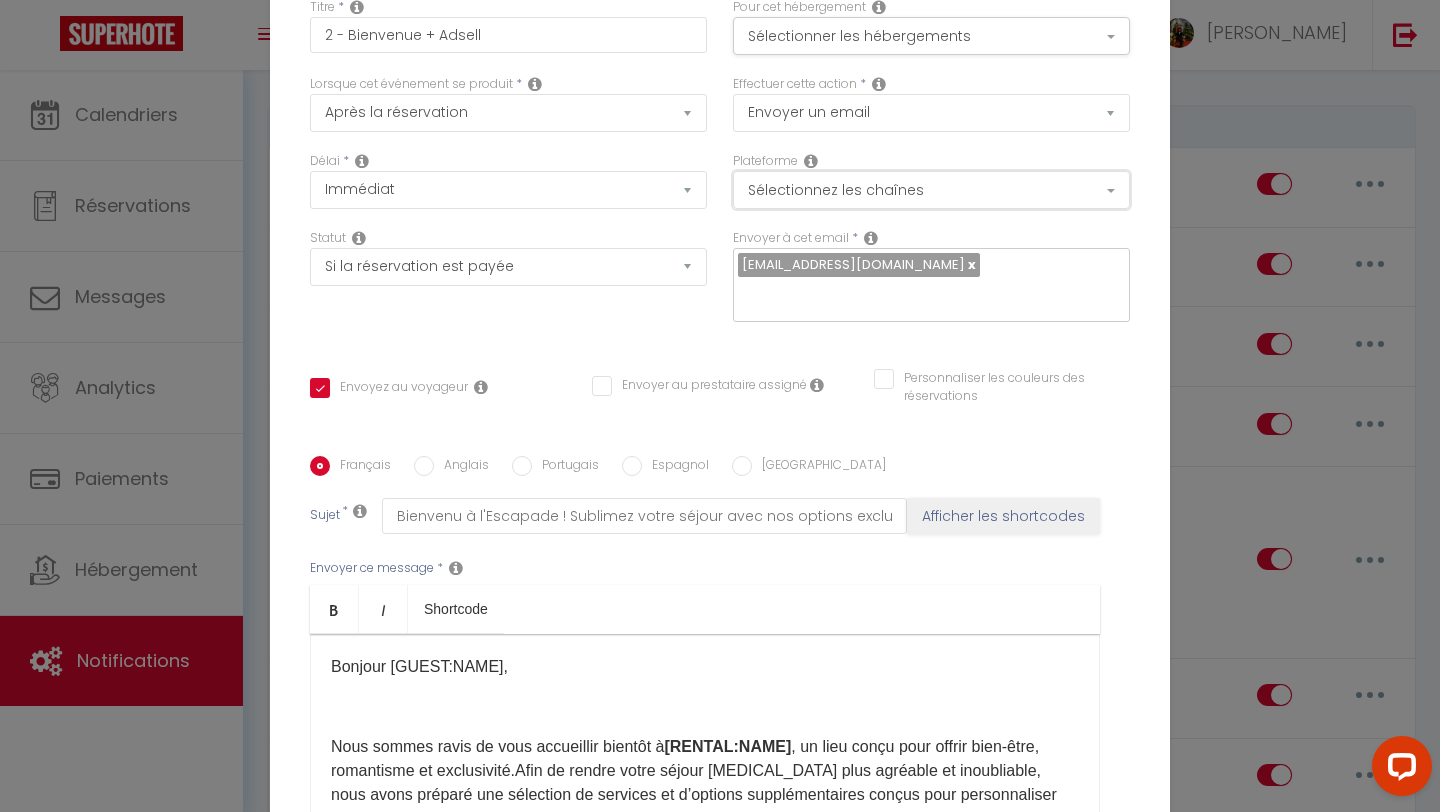 click on "Sélectionnez les chaînes" at bounding box center (931, 190) 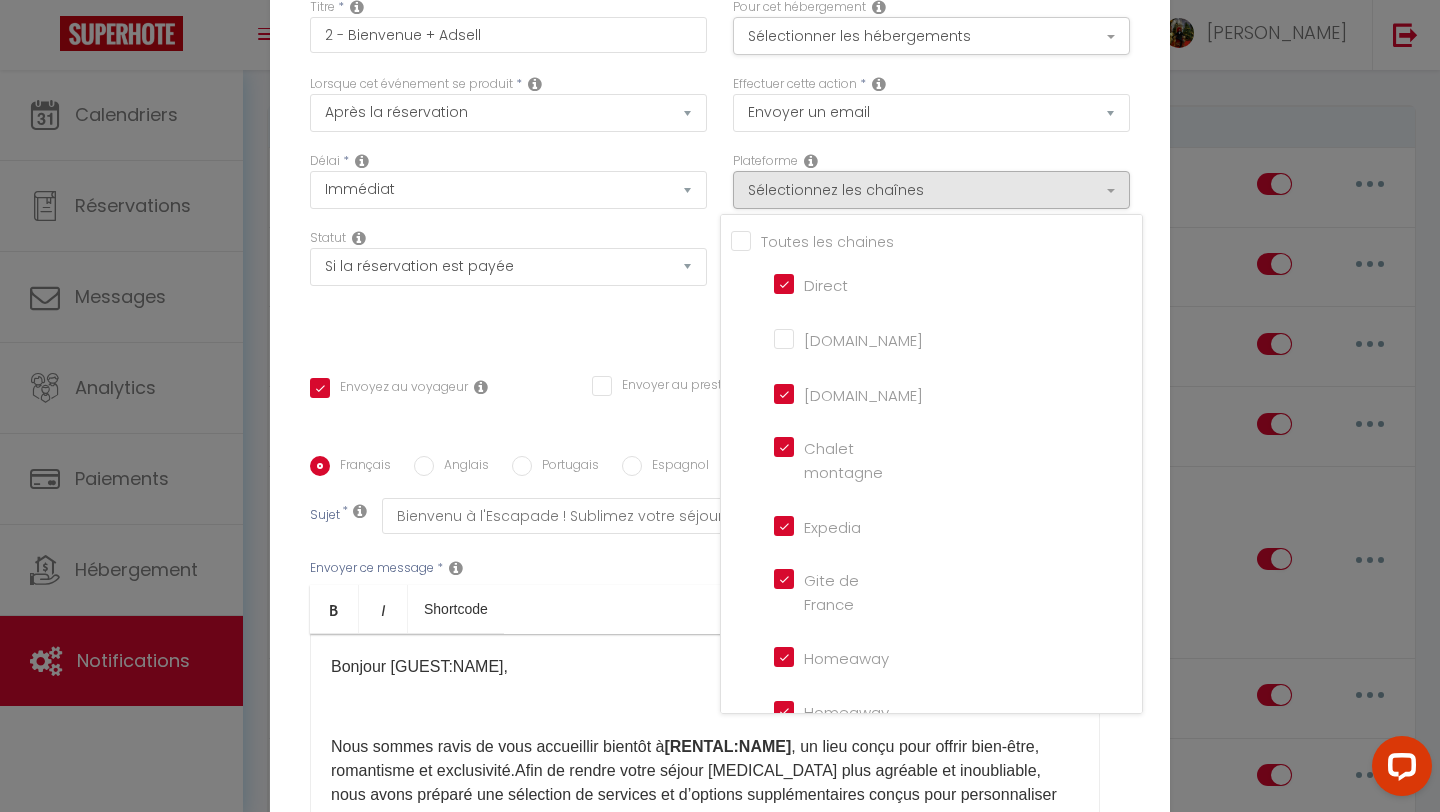 click on "Tous les apparts" at bounding box center [936, 240] 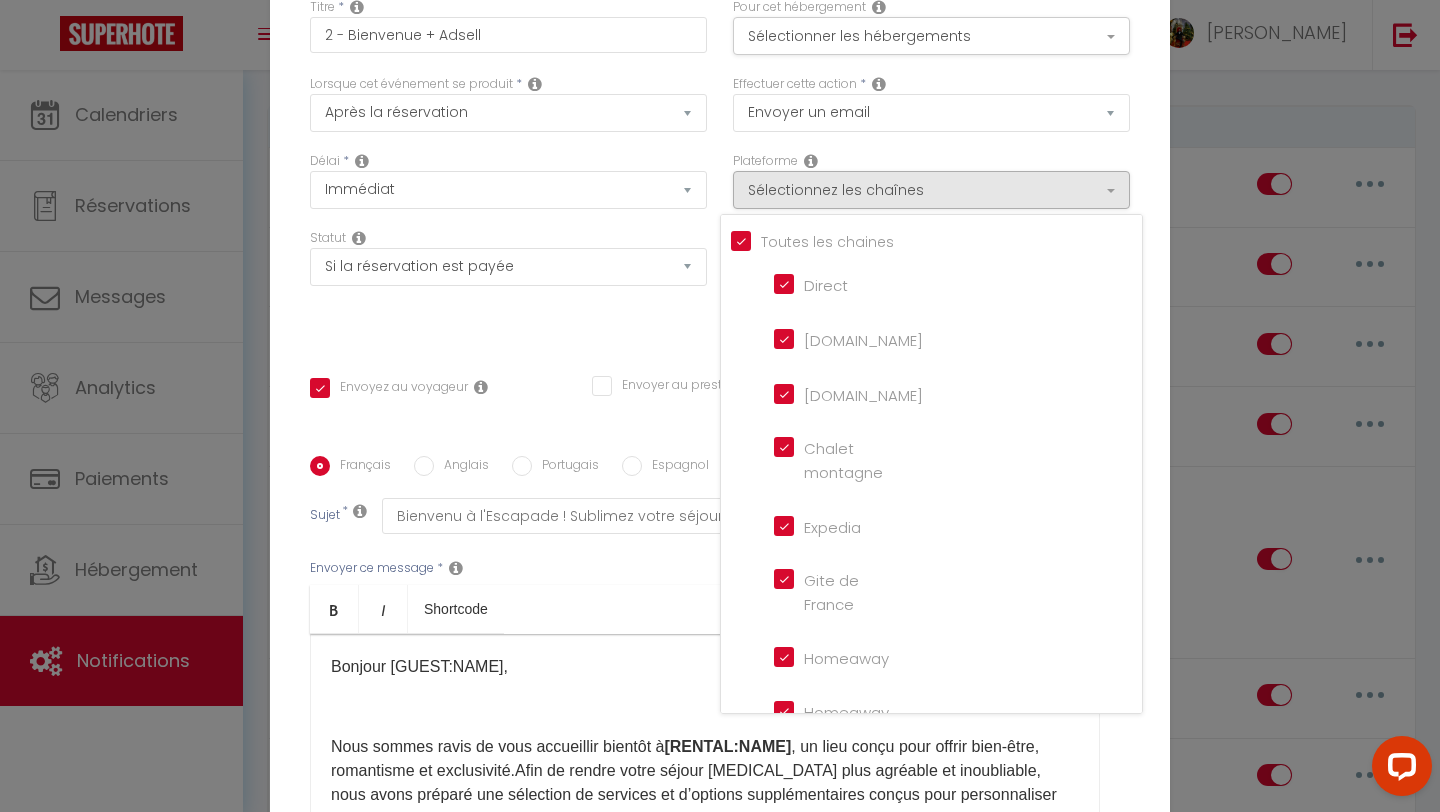 checkbox on "true" 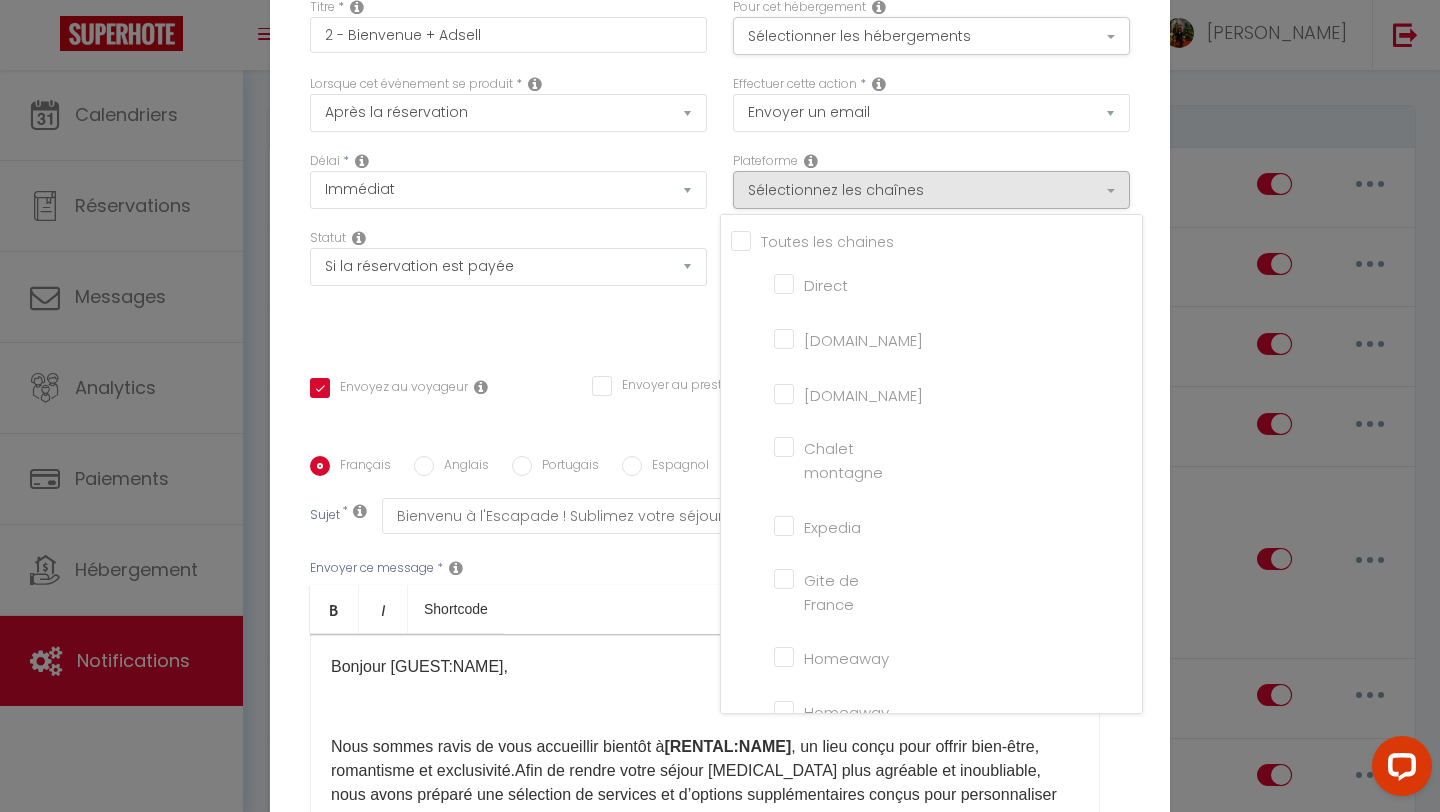 checkbox on "false" 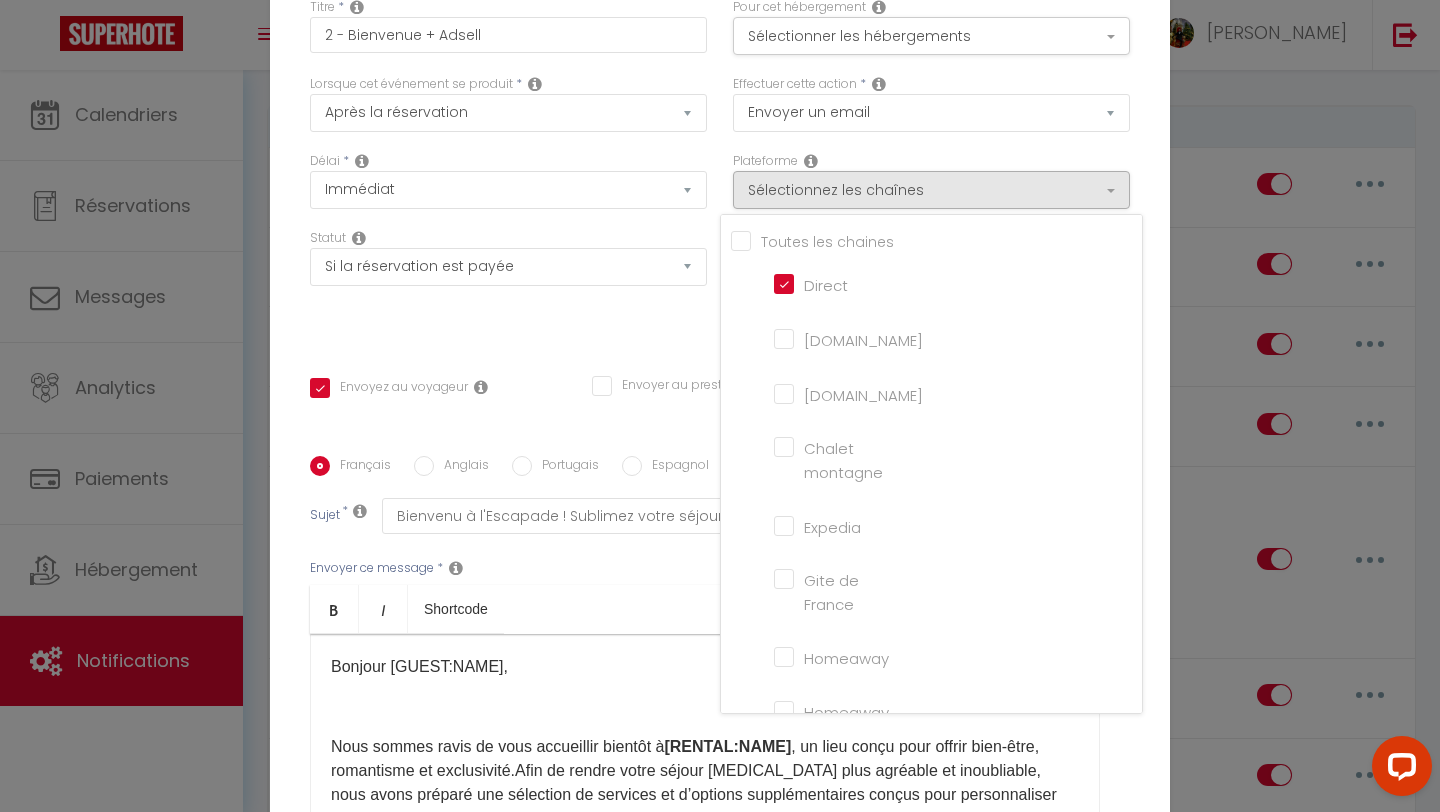 checkbox on "true" 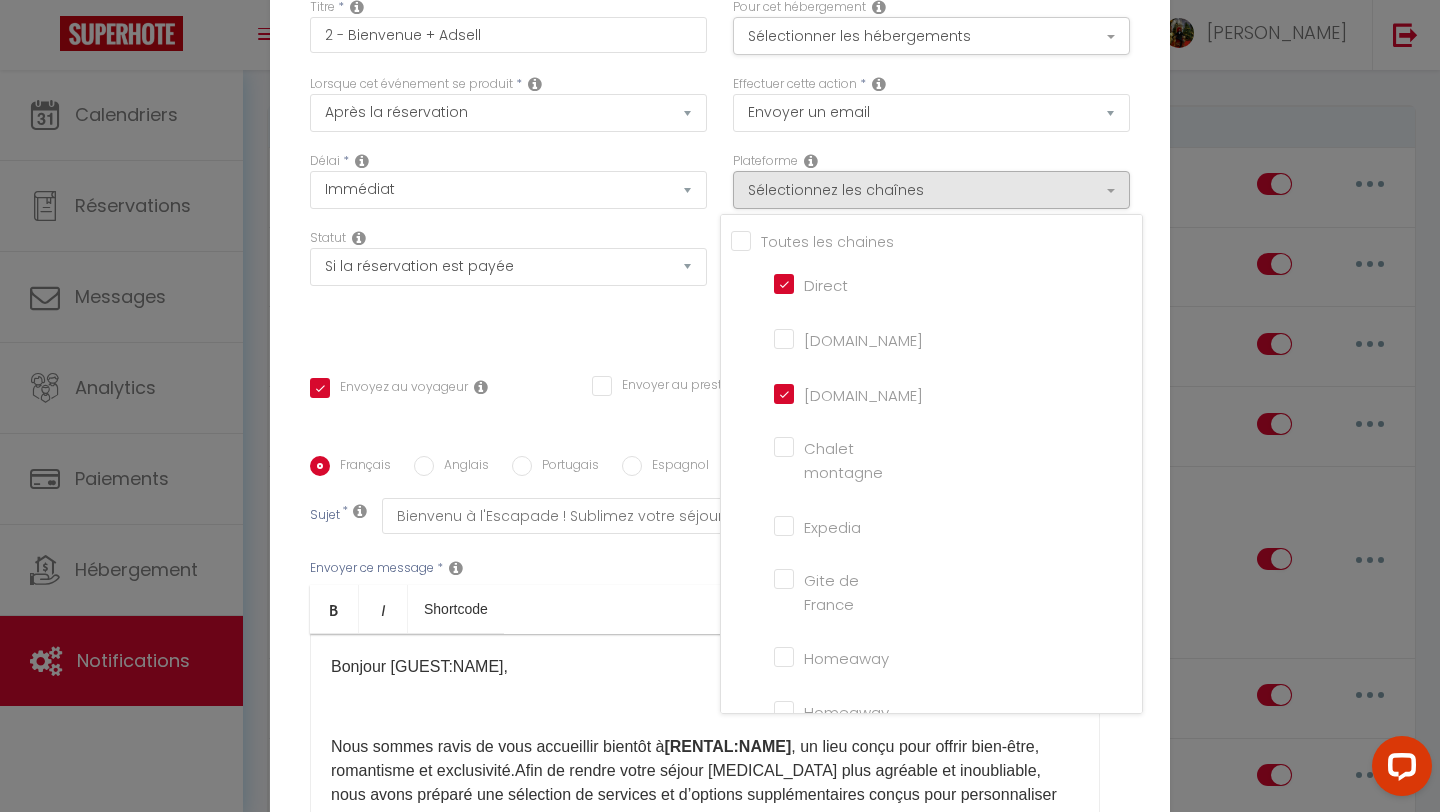checkbox on "true" 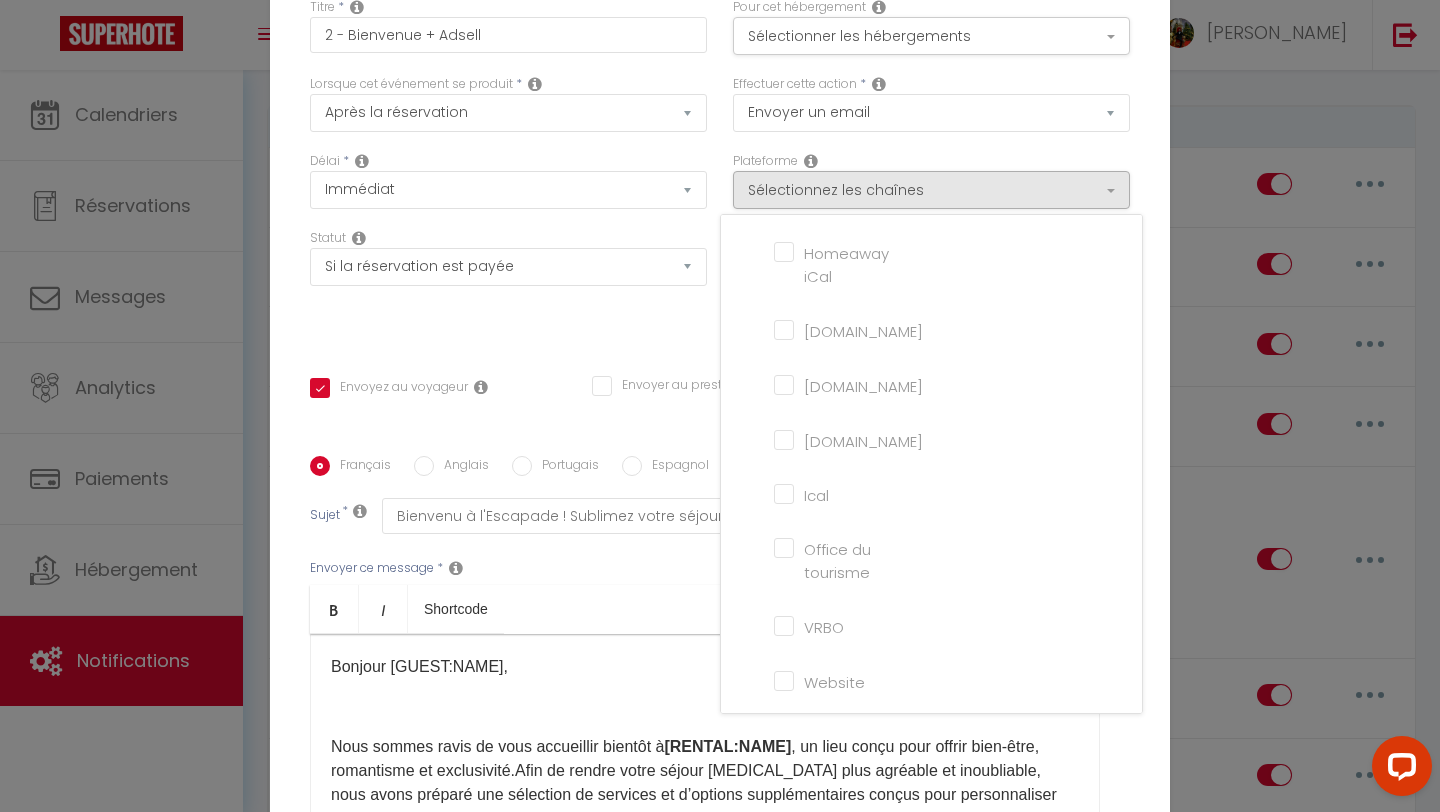 scroll, scrollTop: 464, scrollLeft: 0, axis: vertical 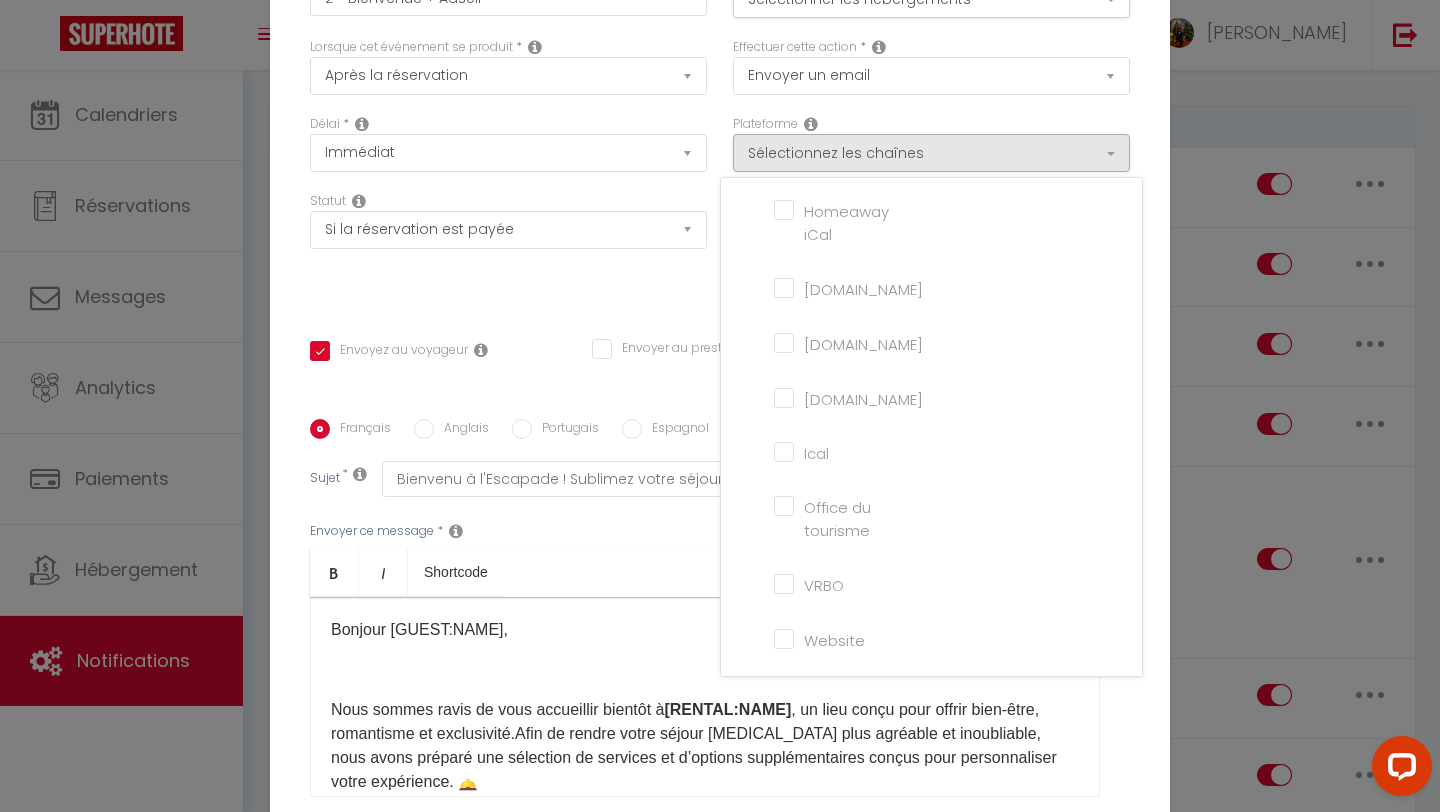 click on "Website" at bounding box center [831, 638] 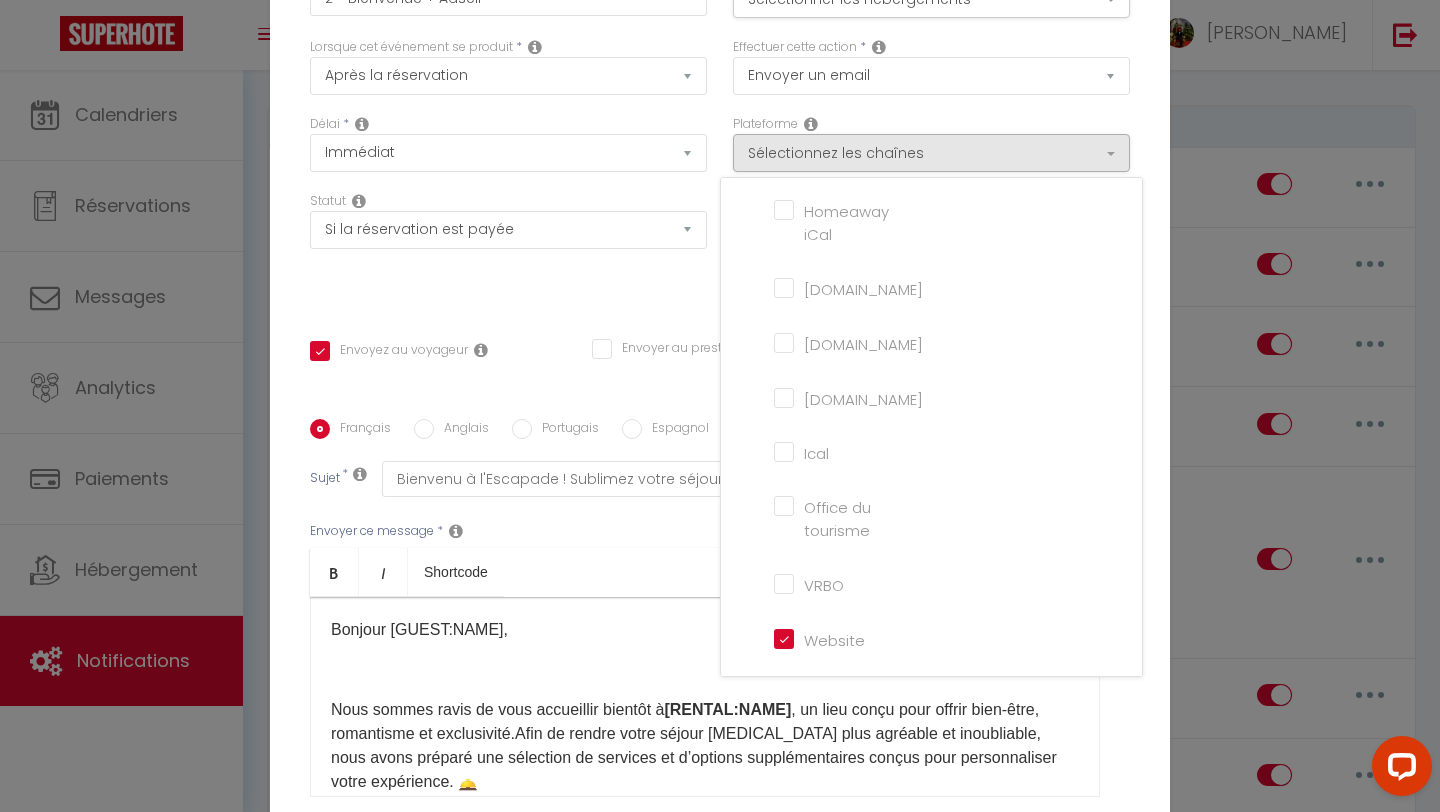 checkbox on "true" 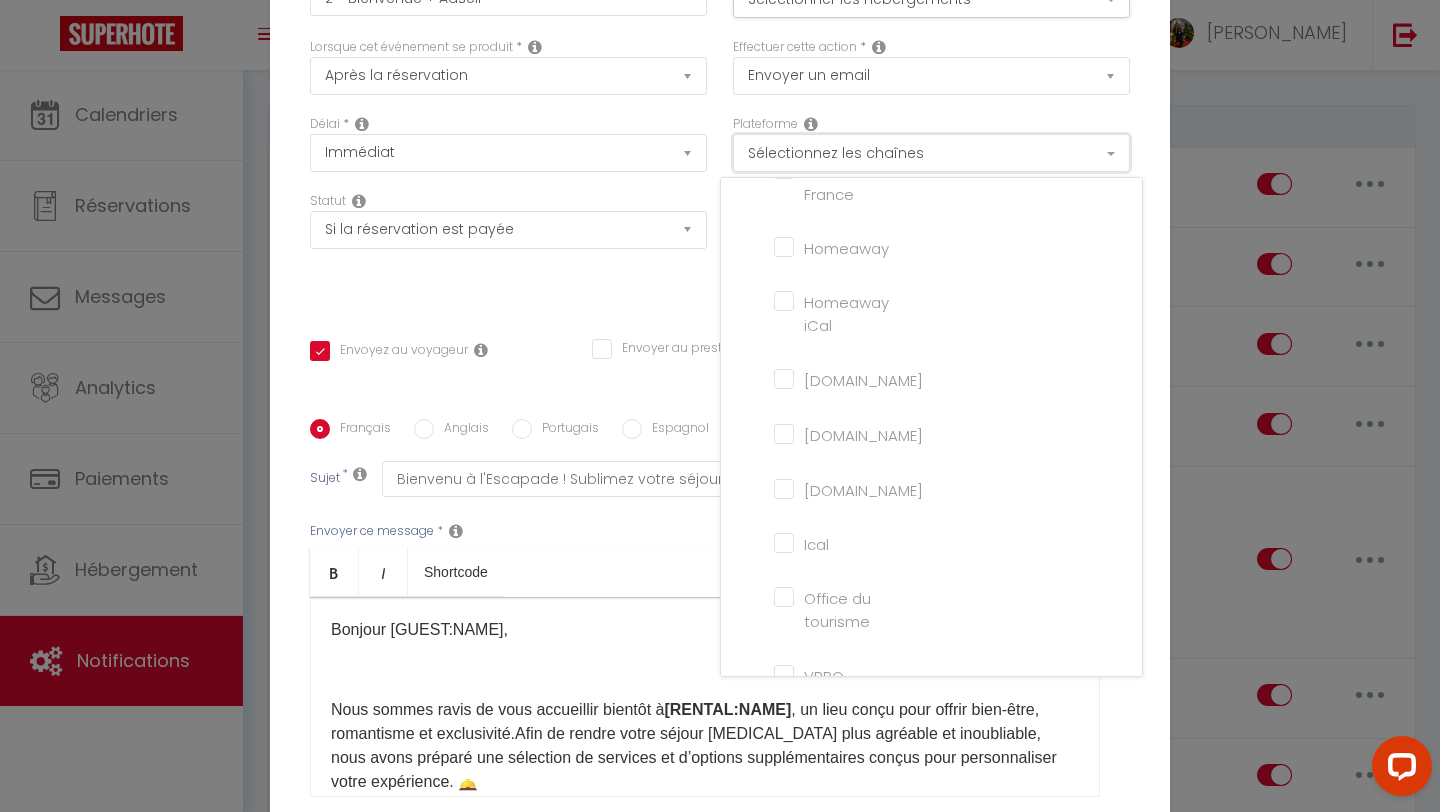 click on "Sélectionnez les chaînes" at bounding box center (931, 153) 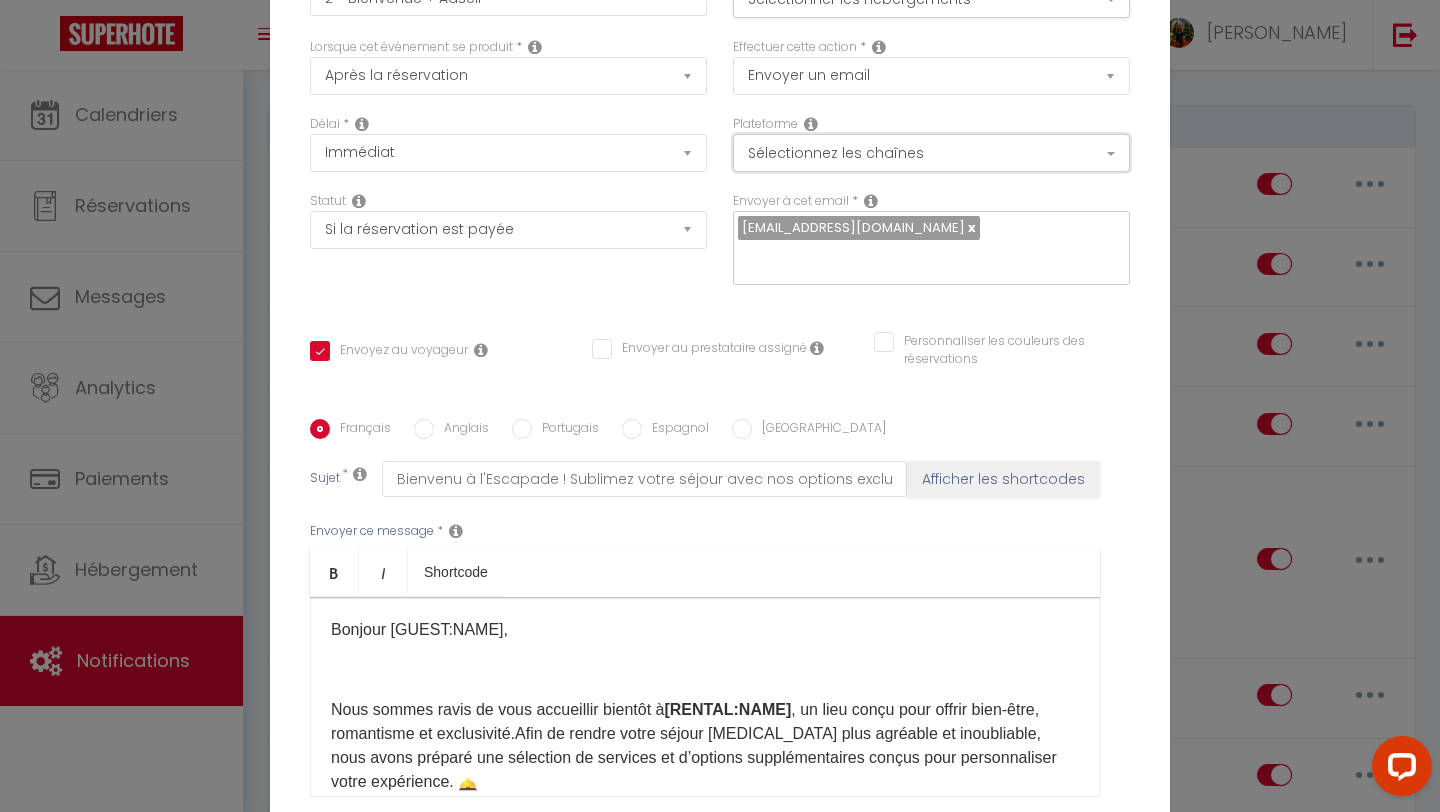 scroll, scrollTop: 183, scrollLeft: 0, axis: vertical 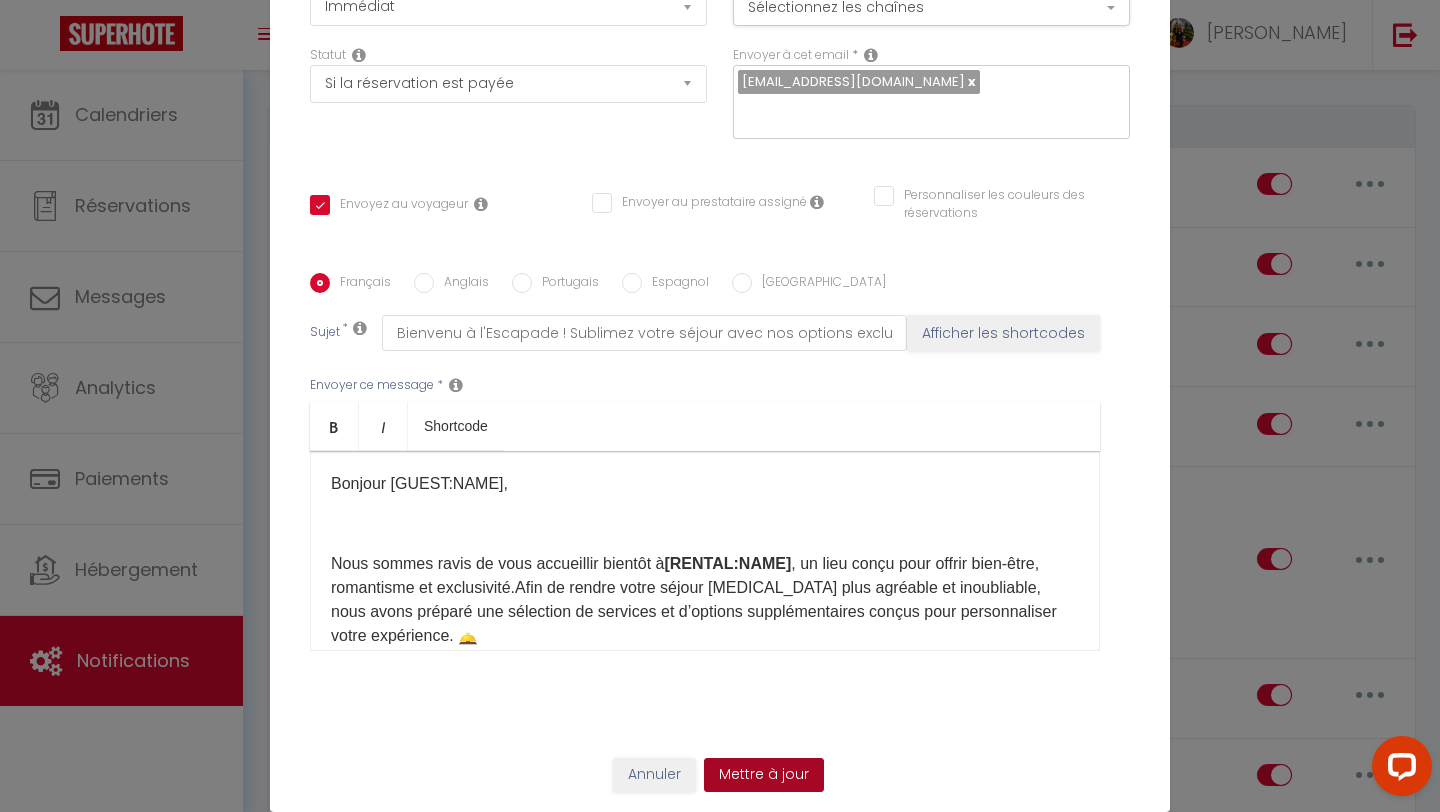 click on "Mettre à jour" at bounding box center (764, 775) 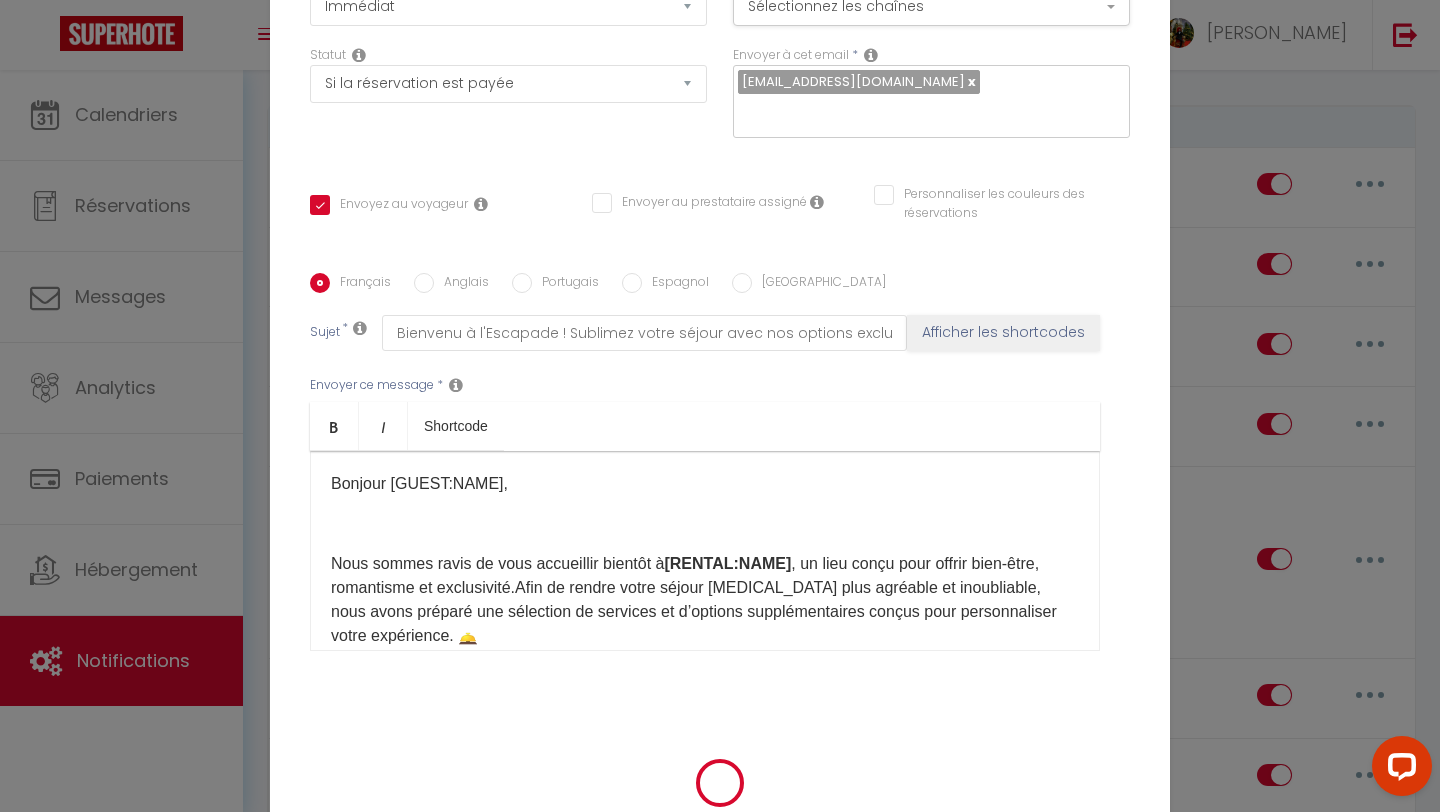 scroll, scrollTop: 0, scrollLeft: 0, axis: both 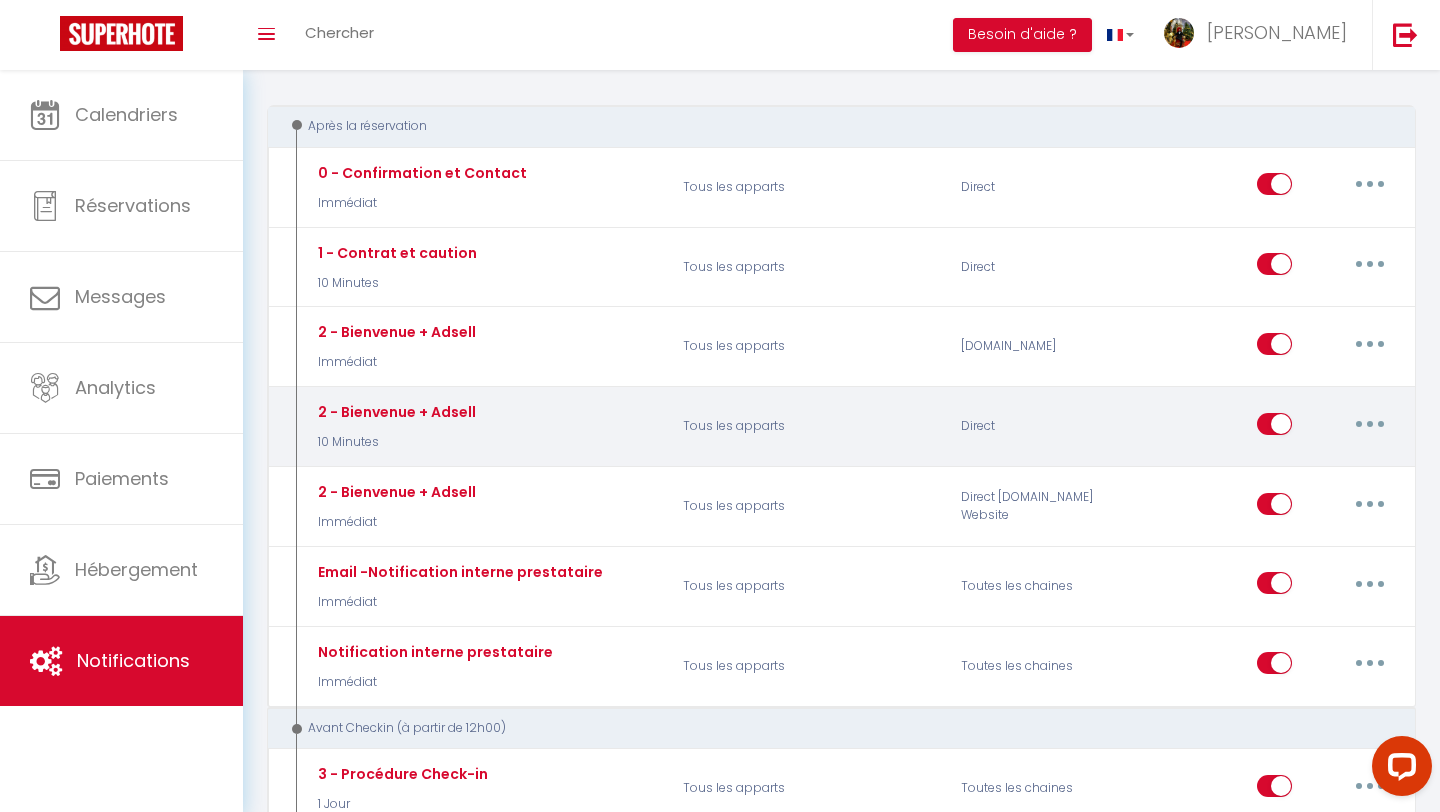 click at bounding box center [1370, 424] 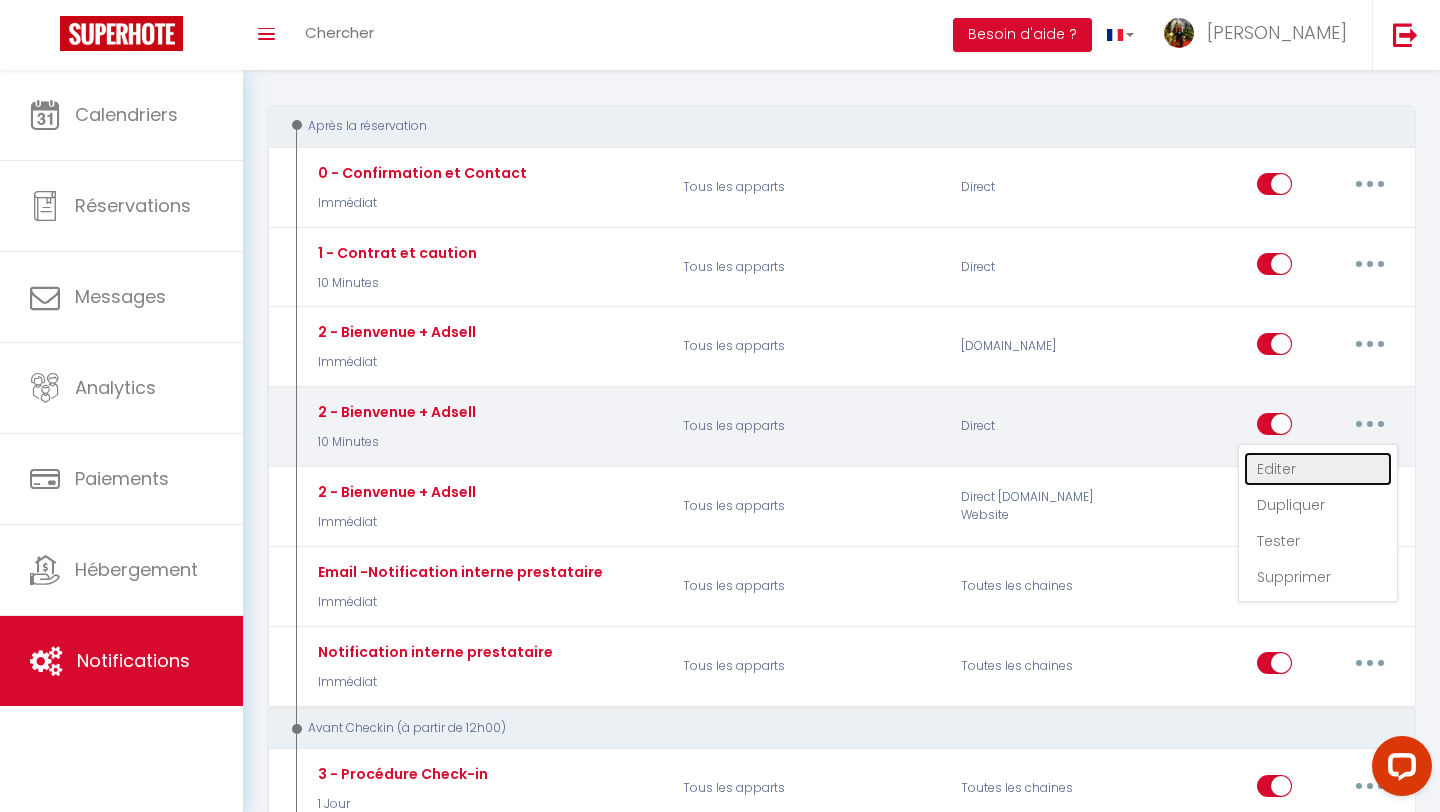 click on "Editer" at bounding box center (1318, 469) 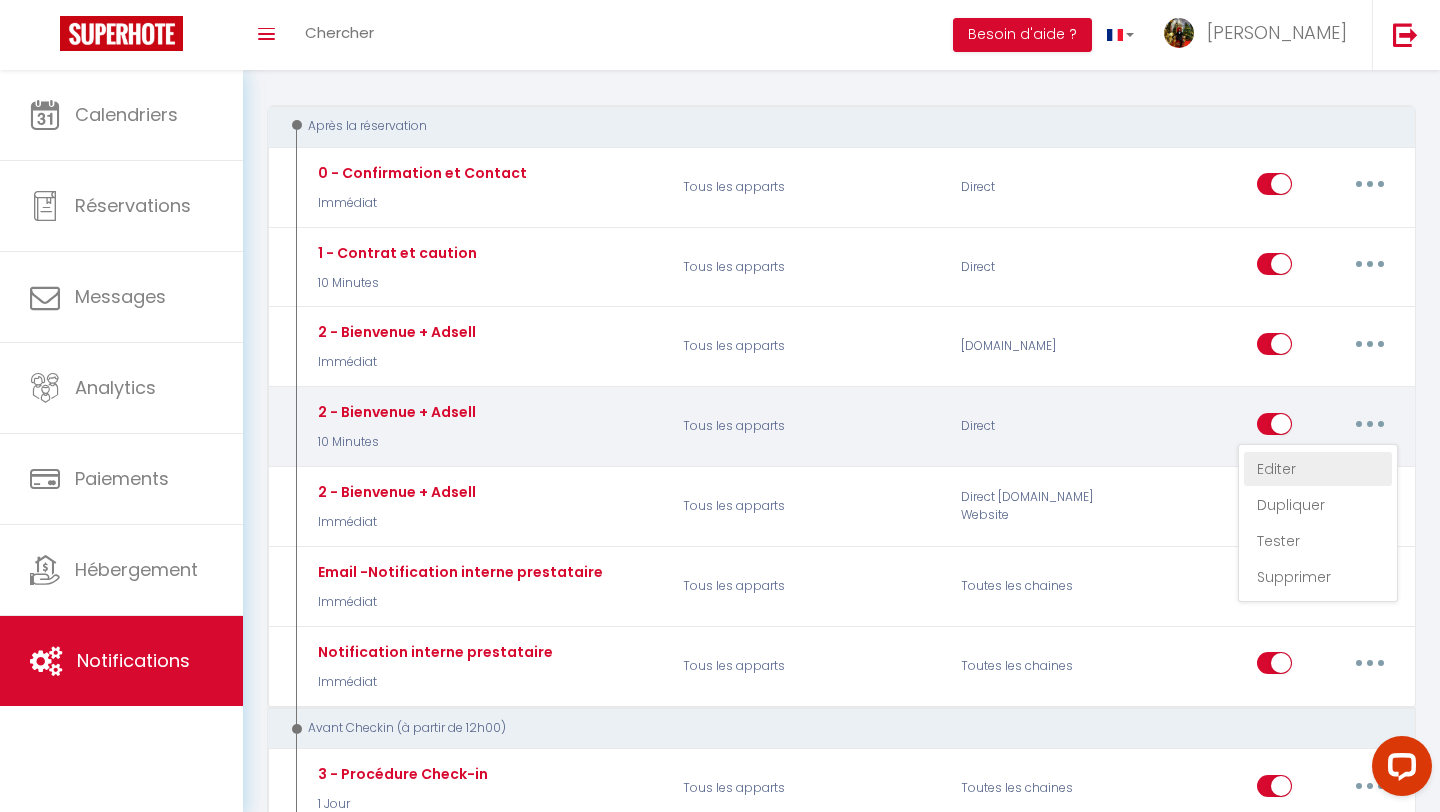 type on "2 - Bienvenue + Adsell" 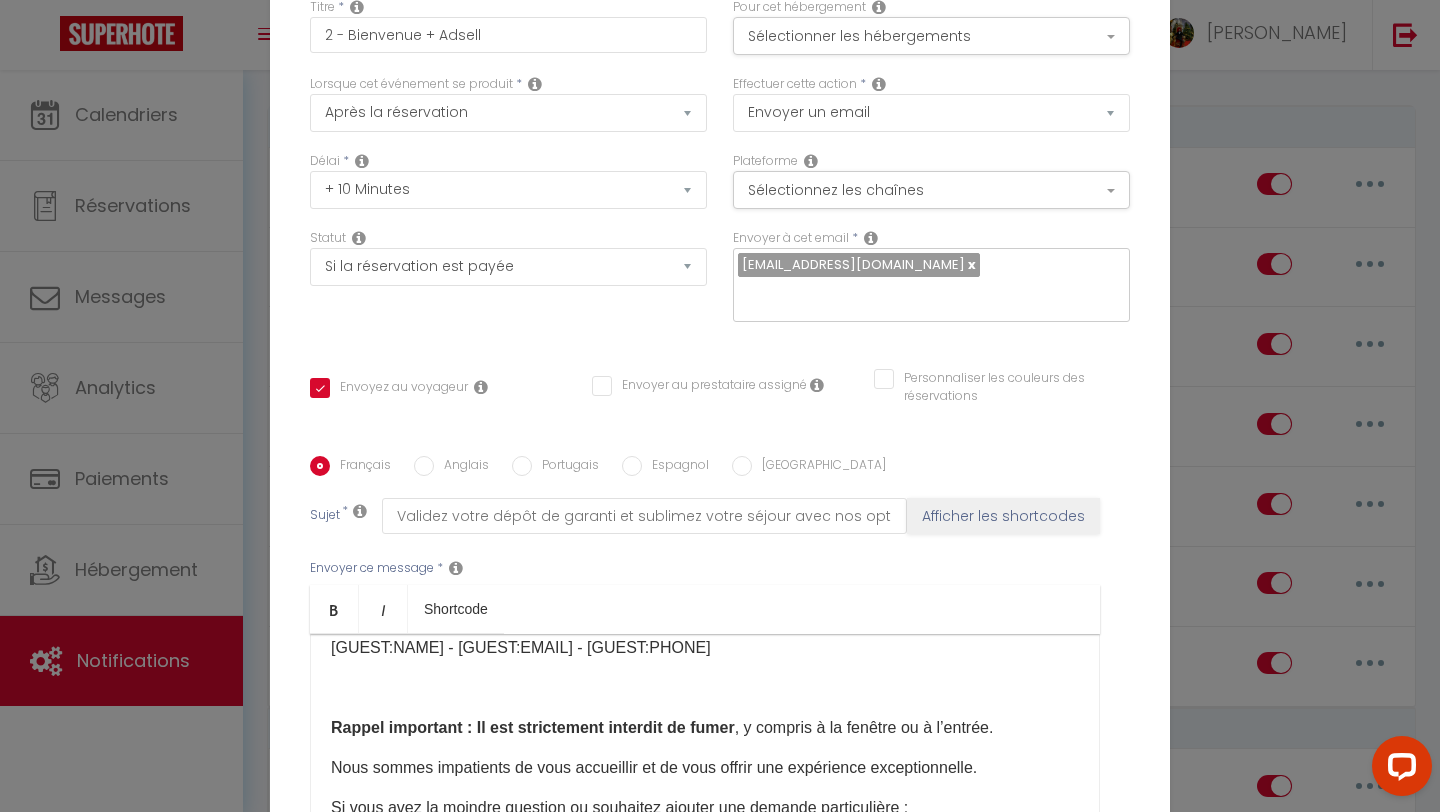scroll, scrollTop: 1862, scrollLeft: 0, axis: vertical 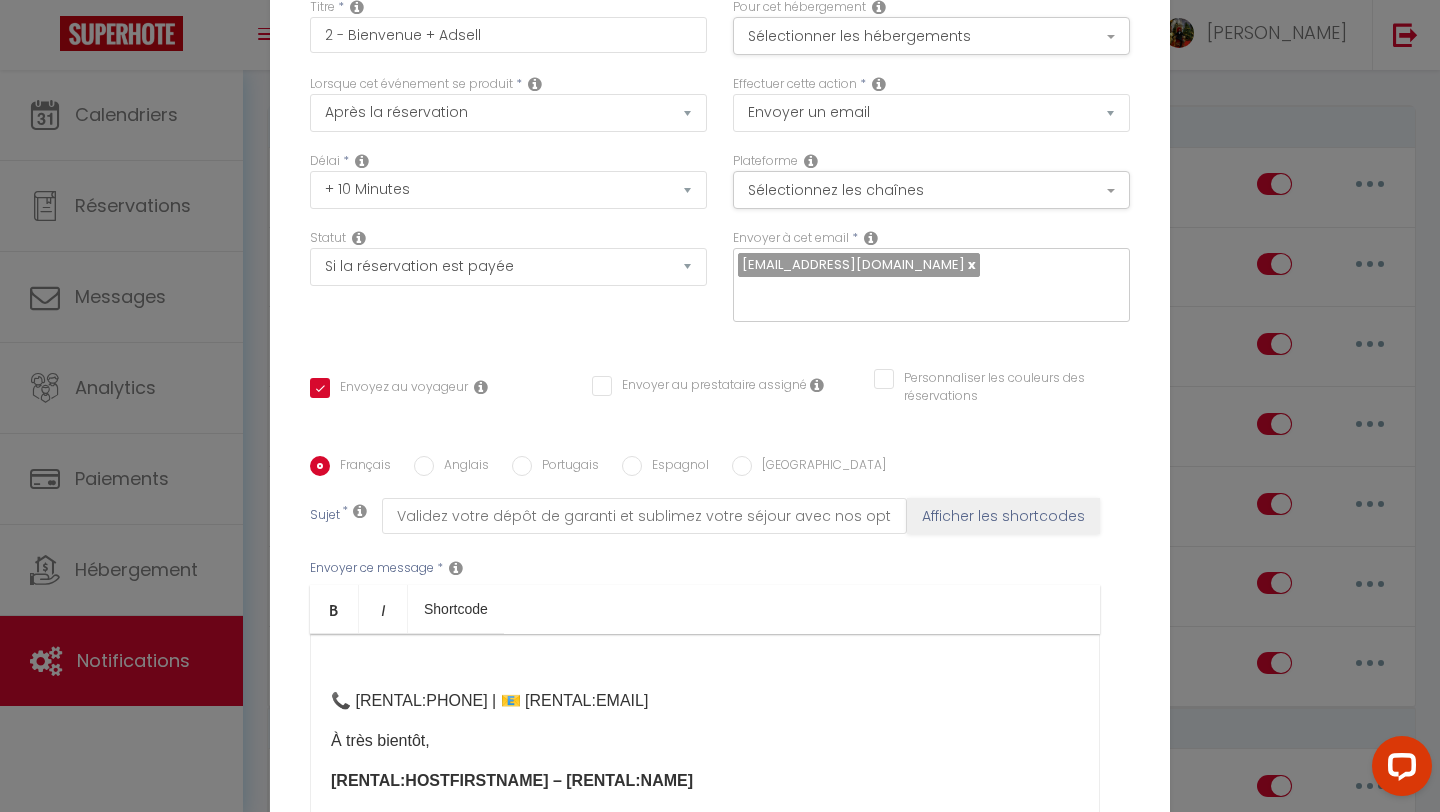 click on "Modifier la notification   ×   Titre   *     2 - Bienvenue + Adsell   Pour cet hébergement
Sélectionner les hébergements
Tous les apparts
Autres
L’Escapade - Loveroom & spa
Lorsque cet événement se produit   *      Après la réservation   Avant Checkin (à partir de 12h00)   Après Checkin (à partir de 12h00)   Avant Checkout (à partir de 12h00)   Après Checkout (à partir de 12h00)   Température   Co2   Bruit sonore   Après visualisation lien paiement   Après Paiement Lien KO   Après Caution Lien KO   Après Paiement Automatique KO   Après Caution Automatique KO   Après Visualisation du Contrat   Après Signature du Contrat   Paiement OK   Après soumission formulaire bienvenue   Aprés annulation réservation   Après remboursement automatique      *" at bounding box center [720, 406] 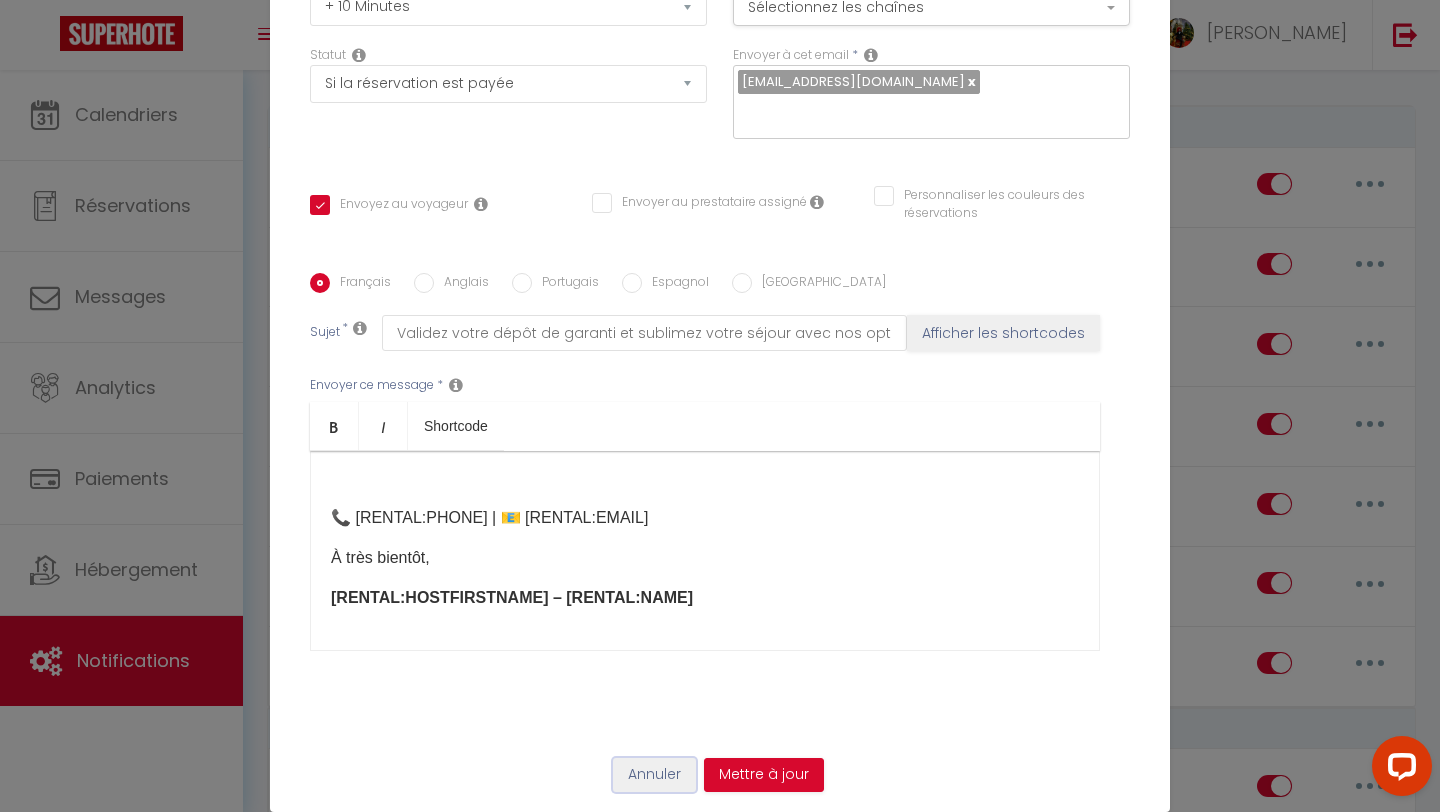click on "Annuler" at bounding box center [654, 775] 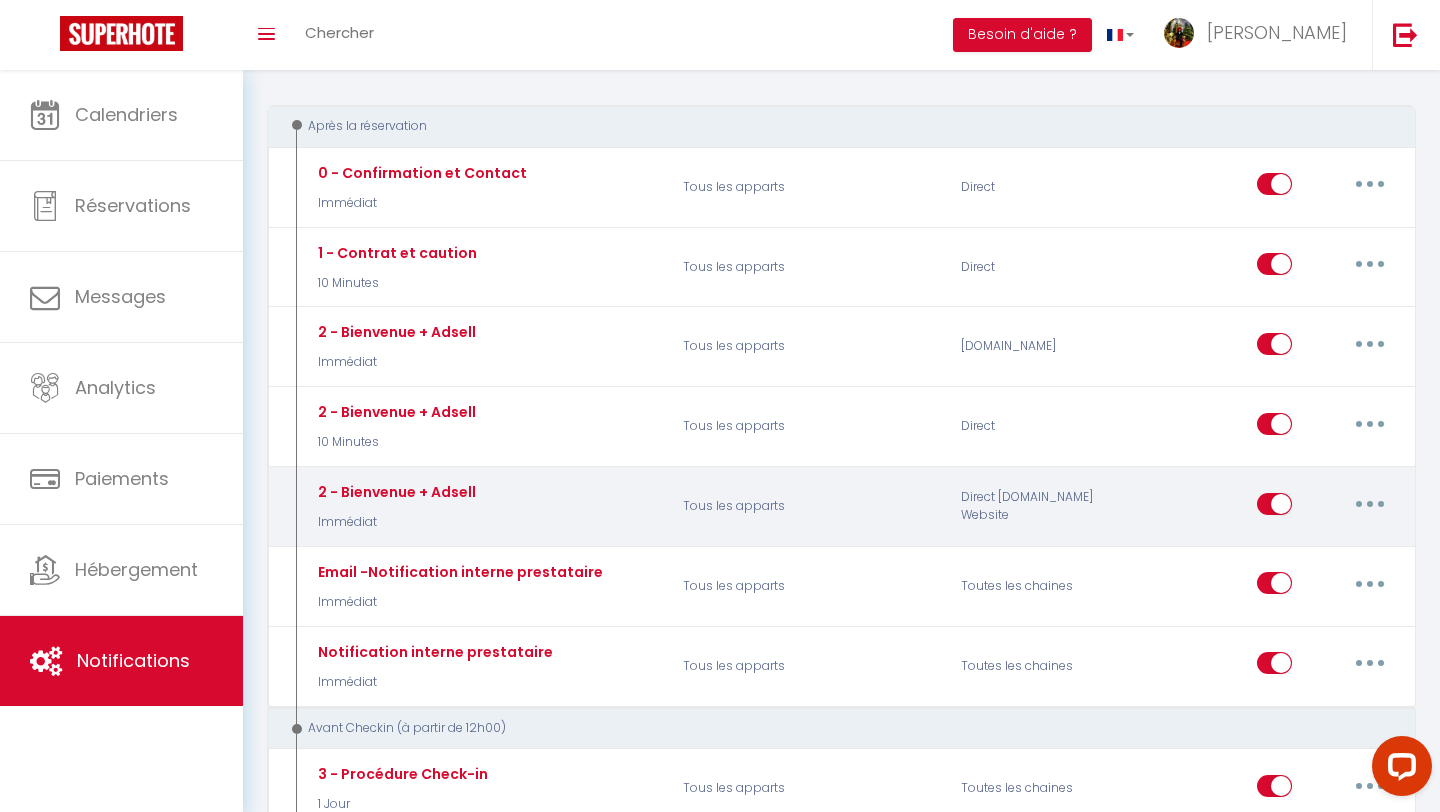 click at bounding box center (1370, 504) 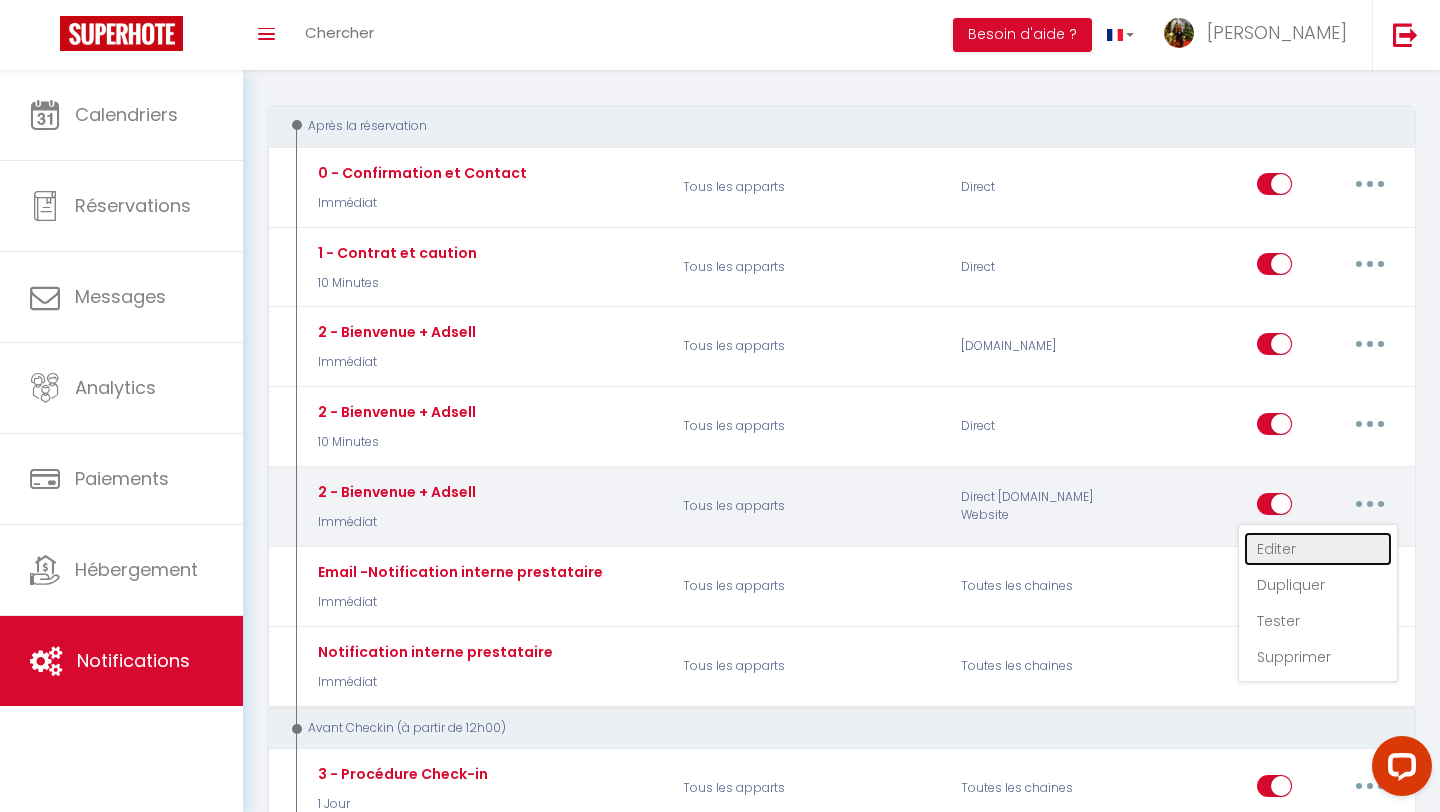 click on "Editer" at bounding box center (1318, 549) 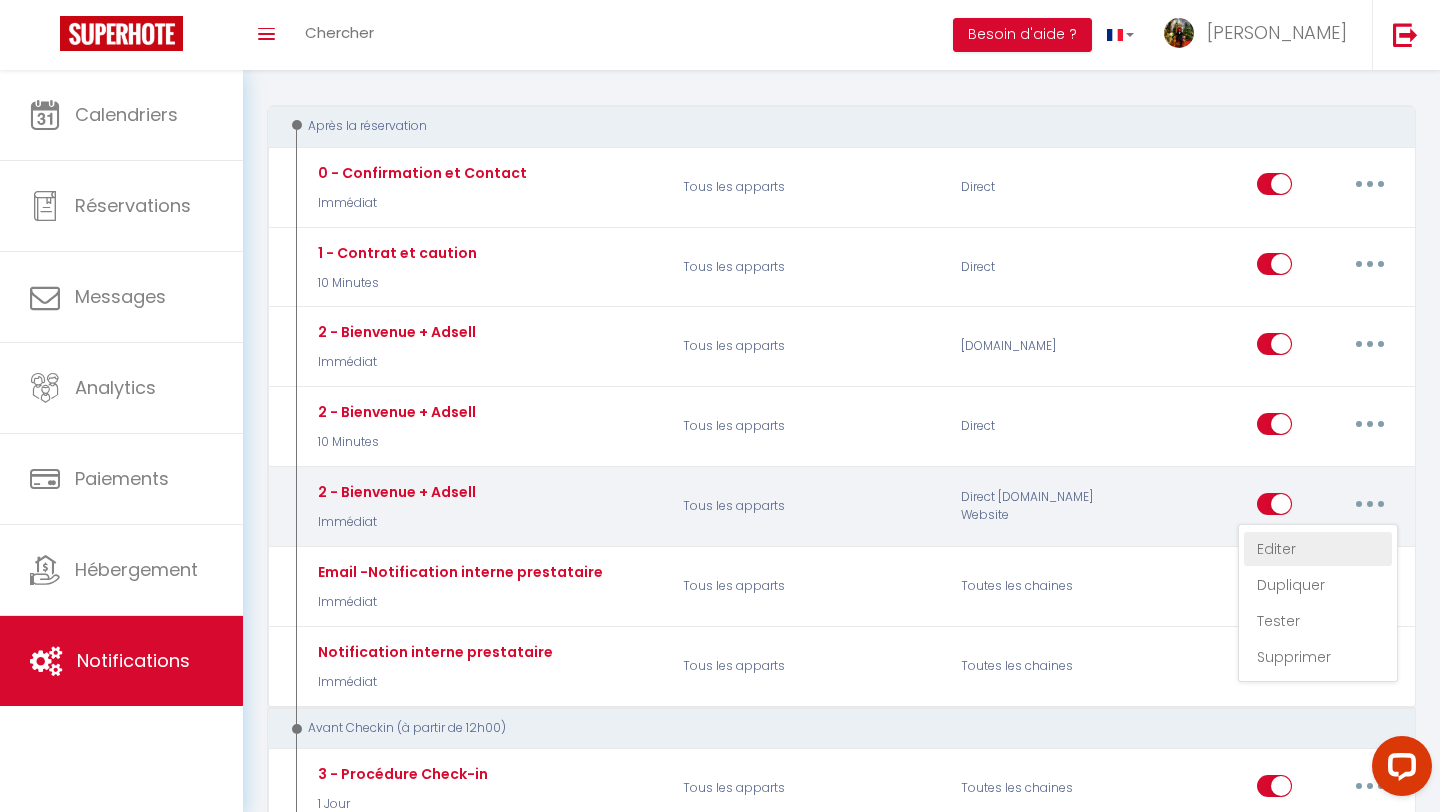 select on "Immédiat" 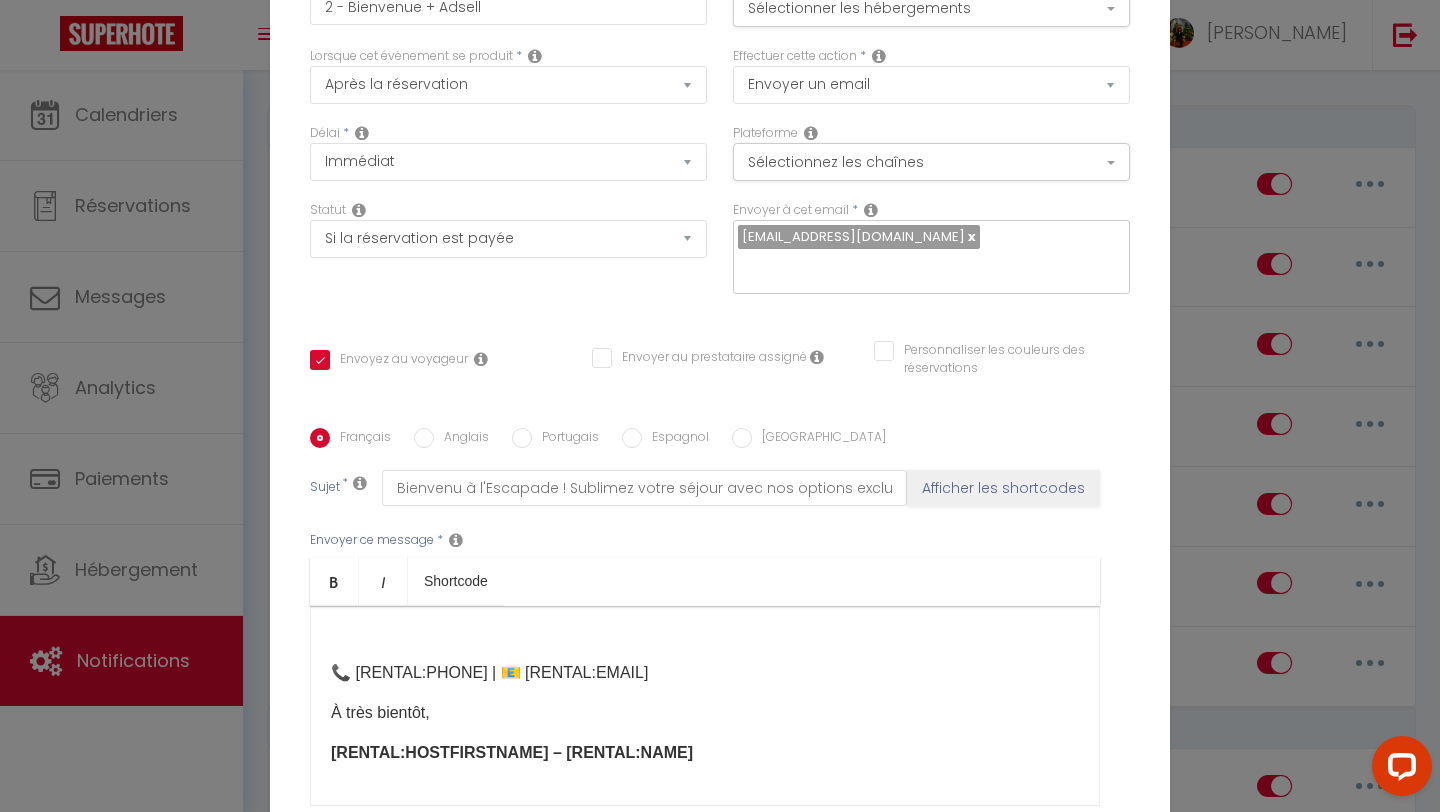 scroll, scrollTop: 0, scrollLeft: 0, axis: both 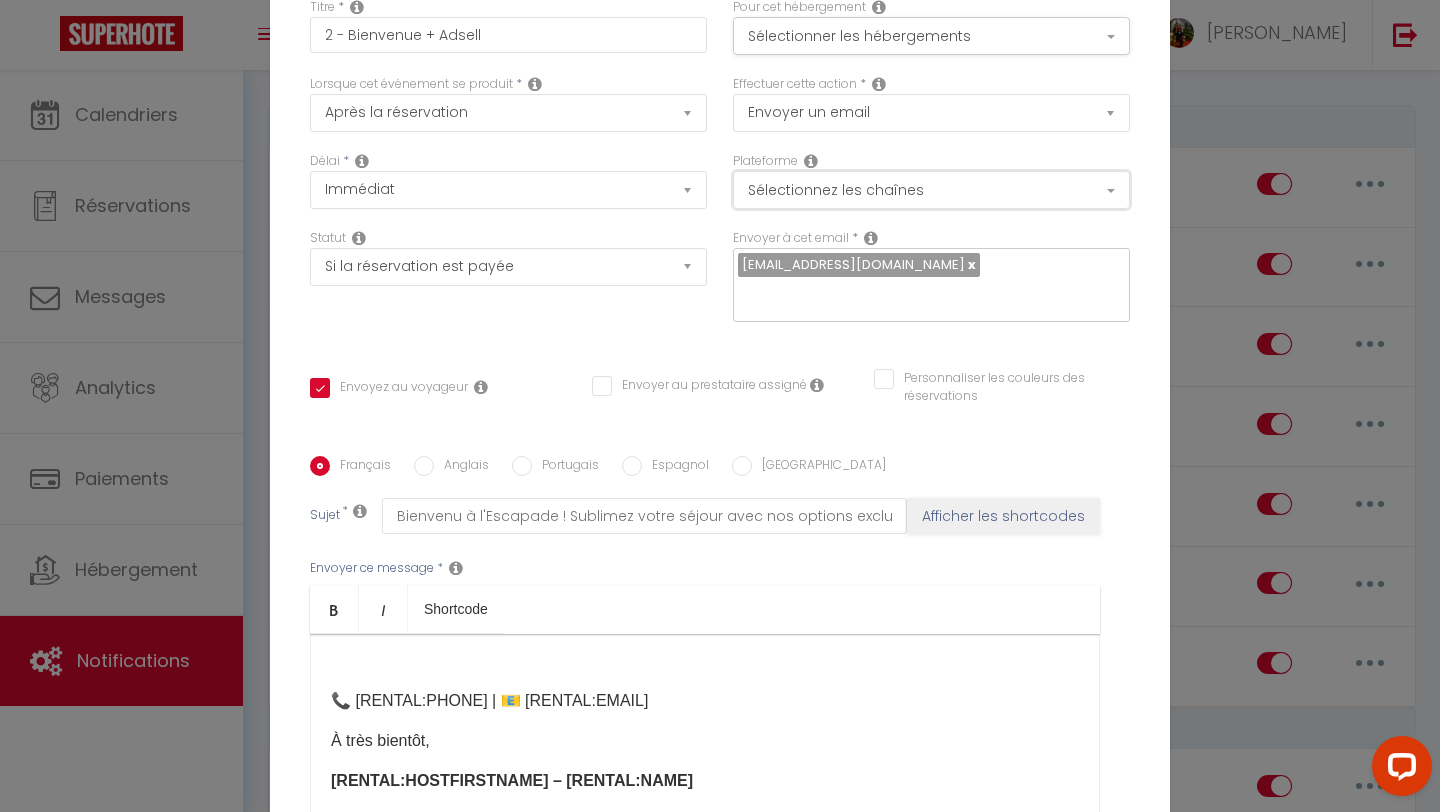 click on "Sélectionnez les chaînes" at bounding box center (931, 190) 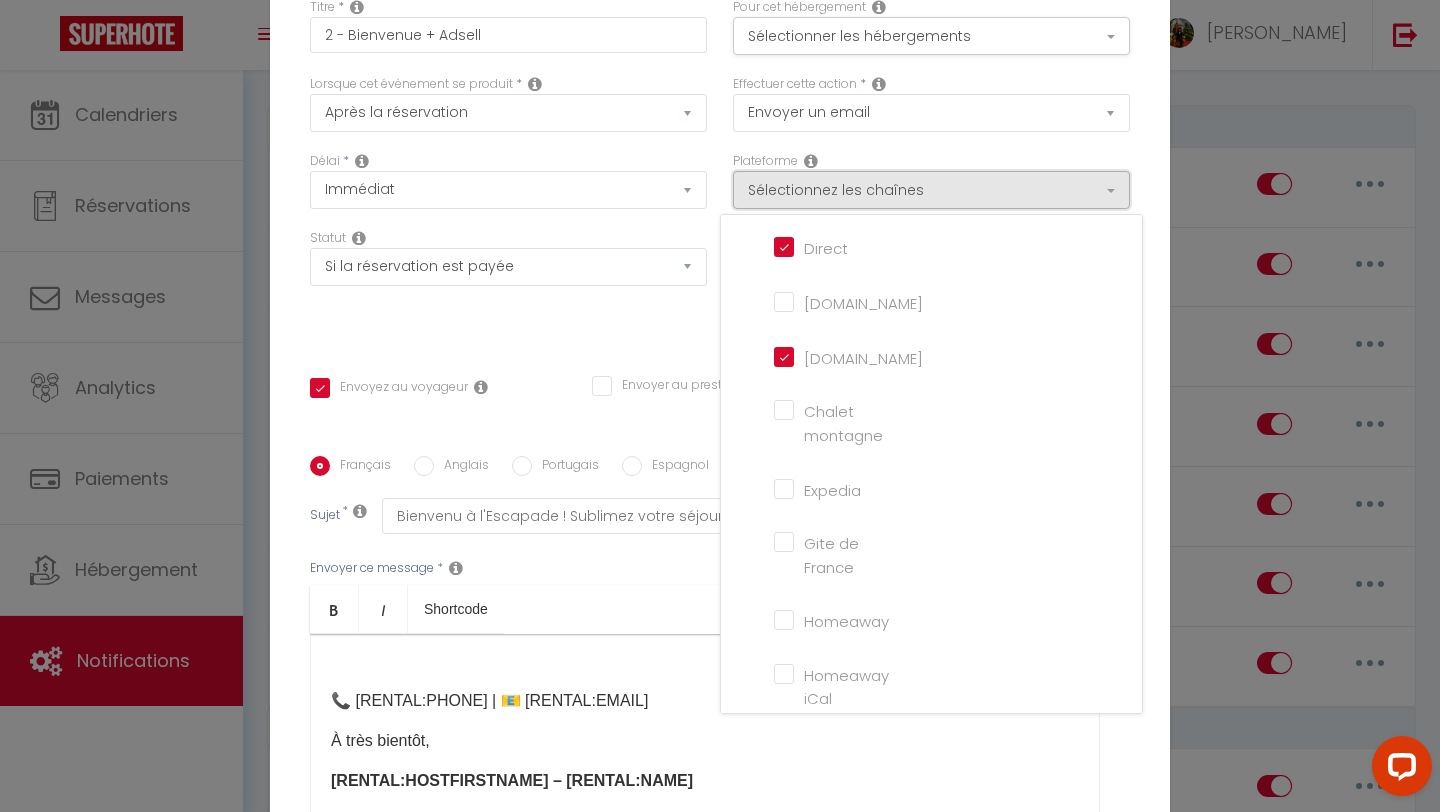 scroll, scrollTop: 0, scrollLeft: 0, axis: both 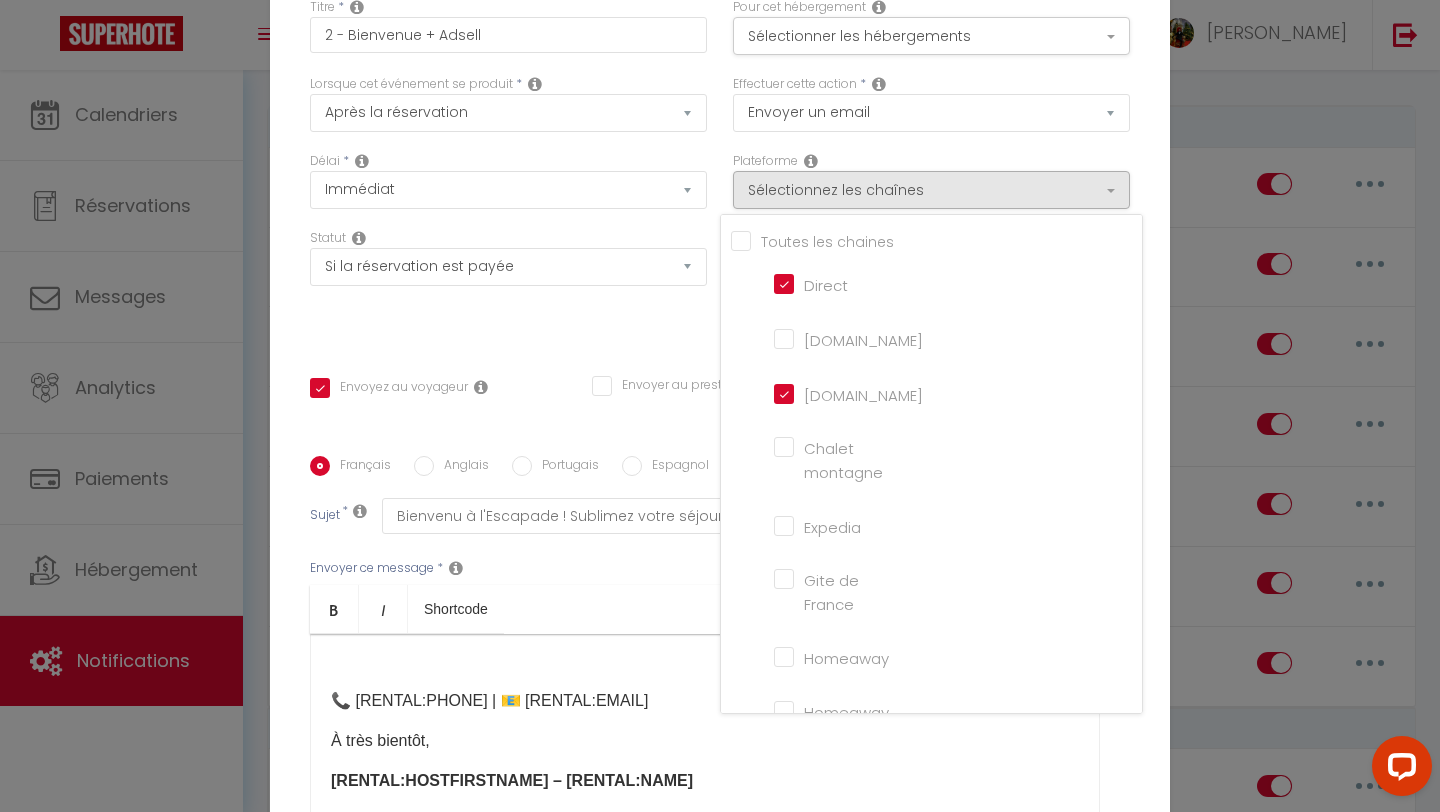 click on "Direct" at bounding box center (831, 283) 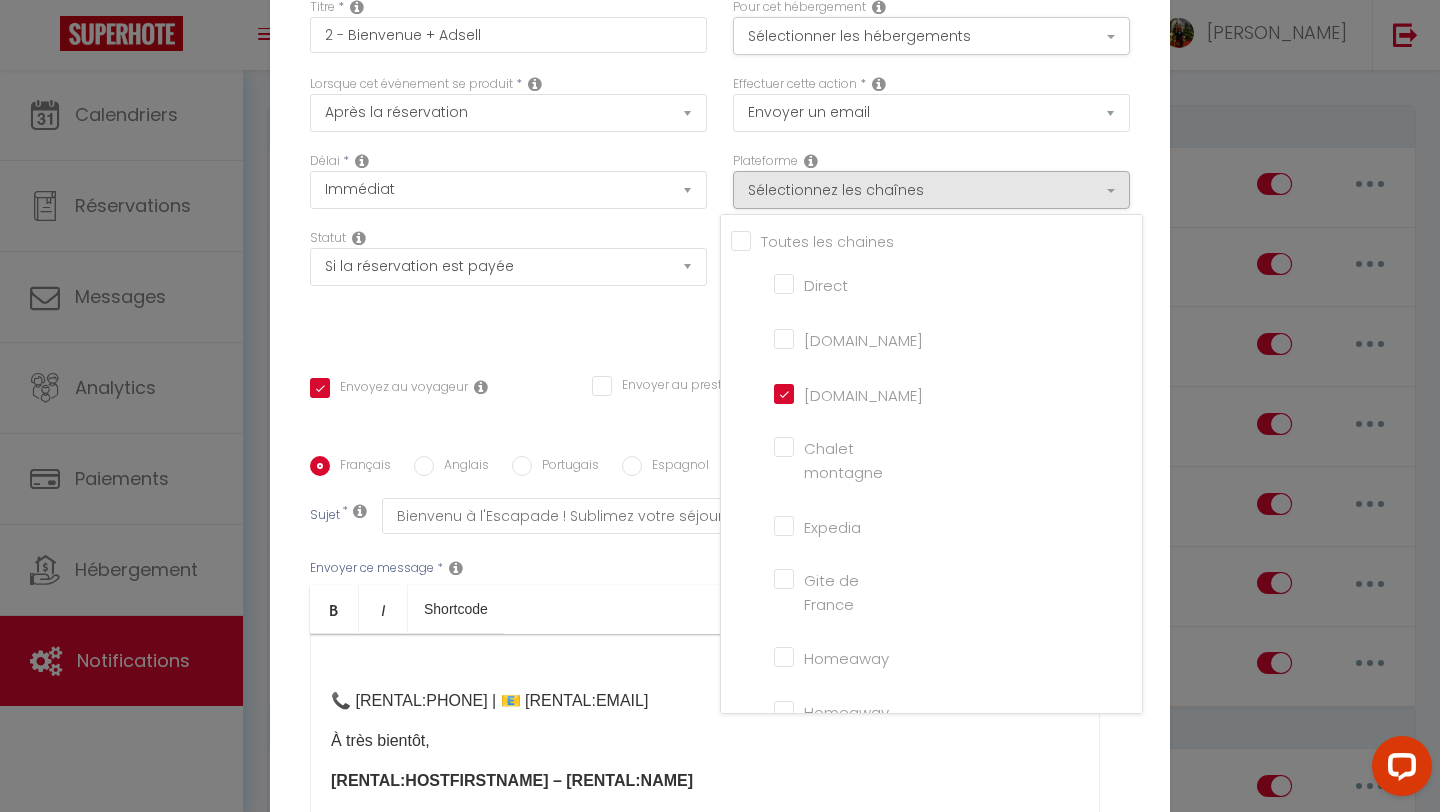 checkbox on "true" 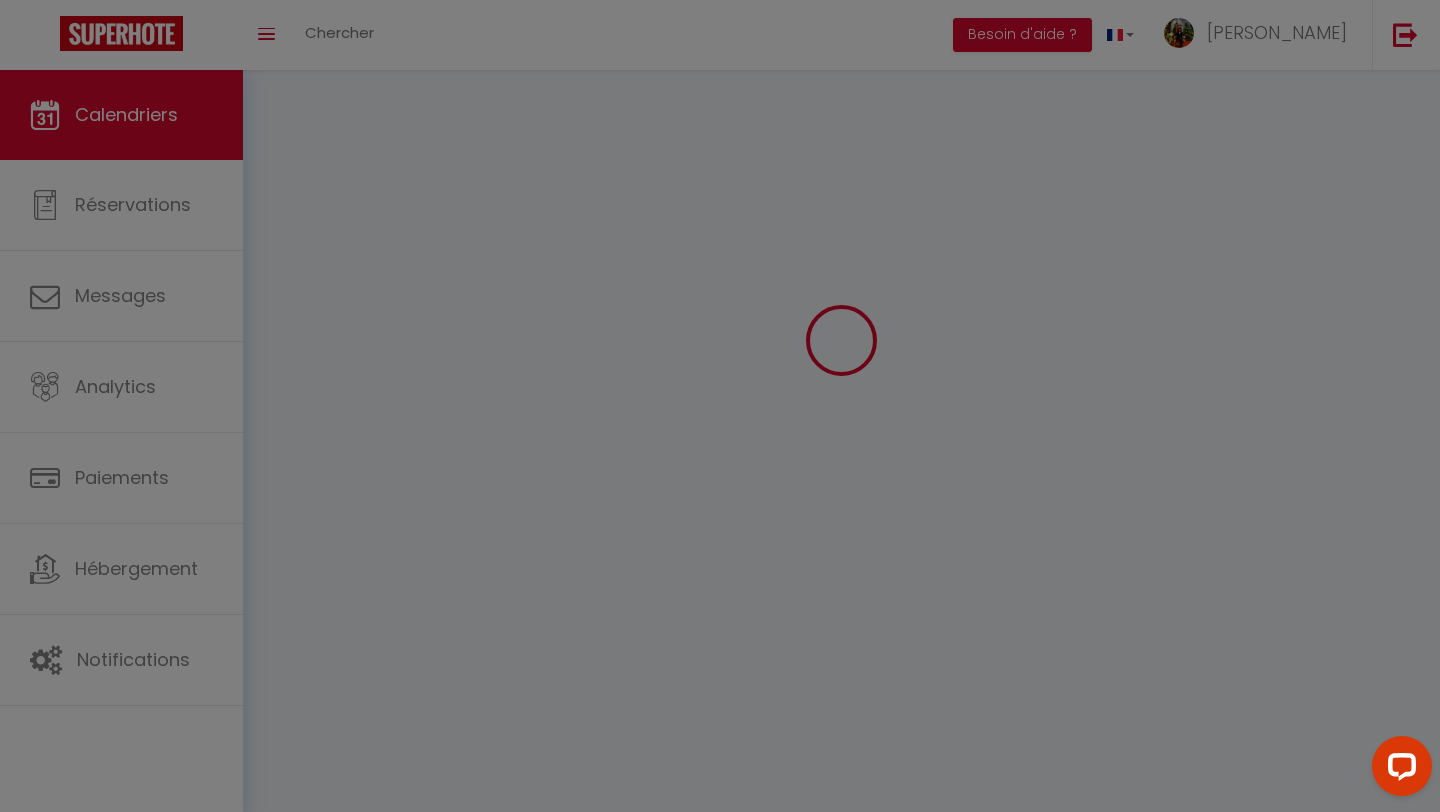 scroll, scrollTop: 70, scrollLeft: 0, axis: vertical 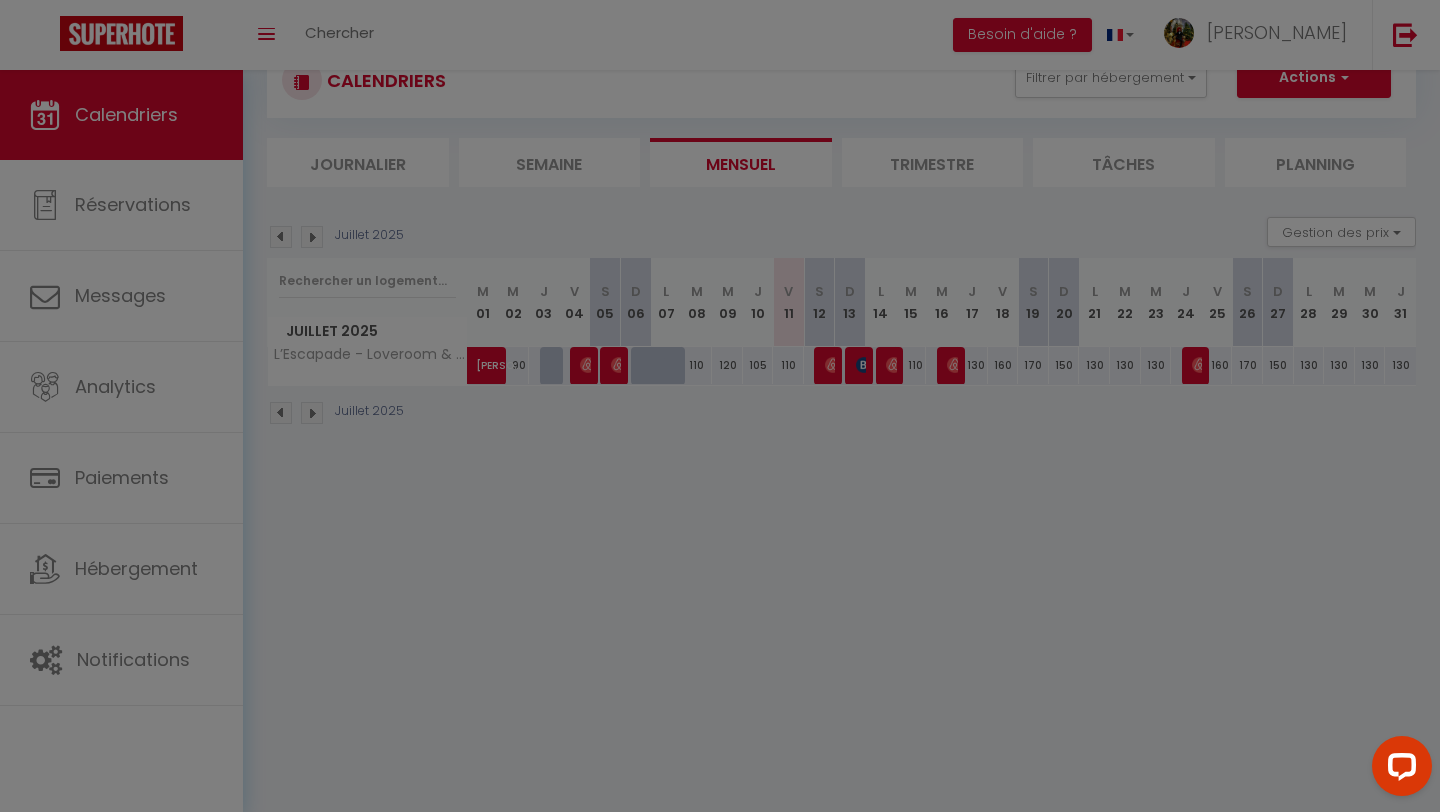 click at bounding box center [720, 406] 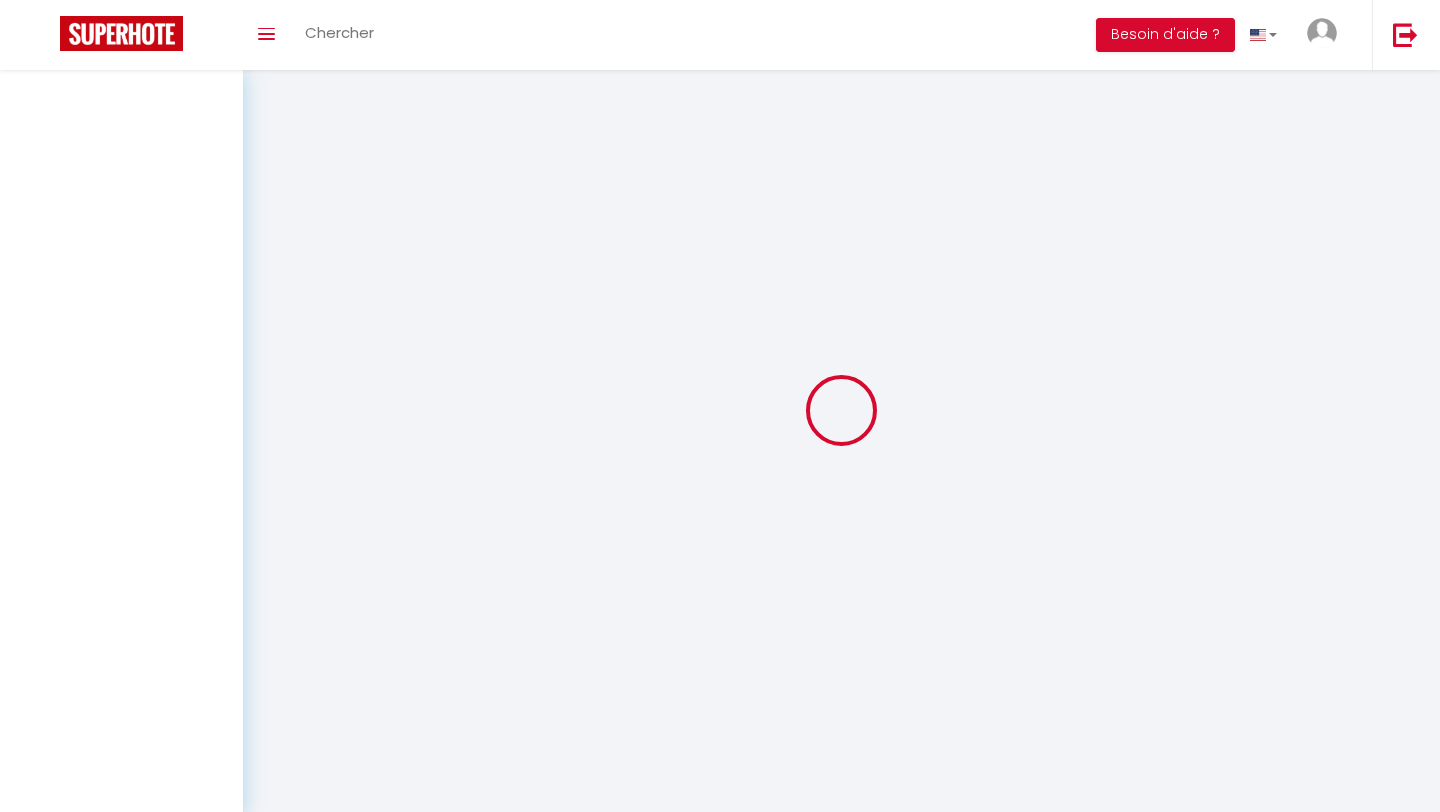 scroll, scrollTop: 70, scrollLeft: 0, axis: vertical 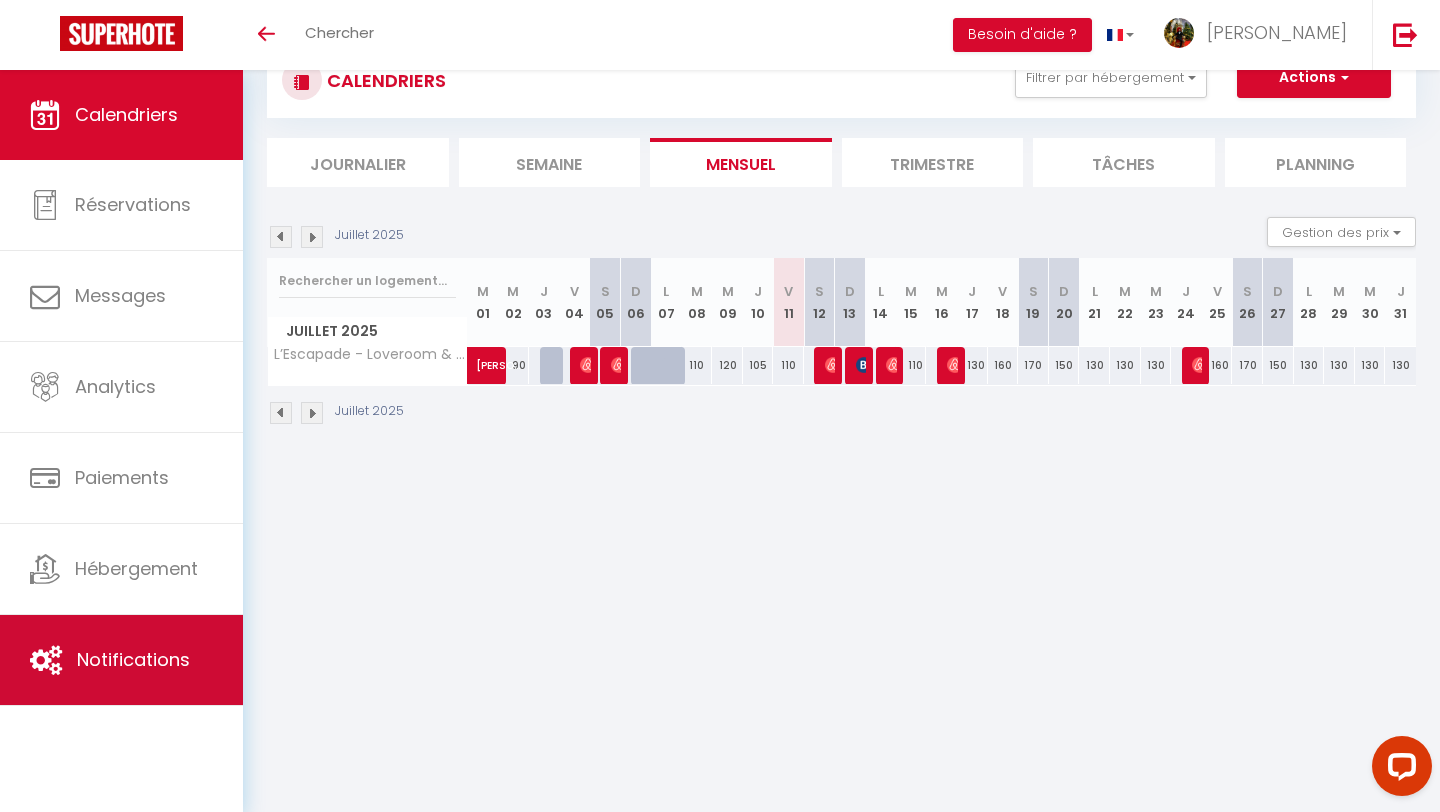click on "Notifications" at bounding box center [133, 659] 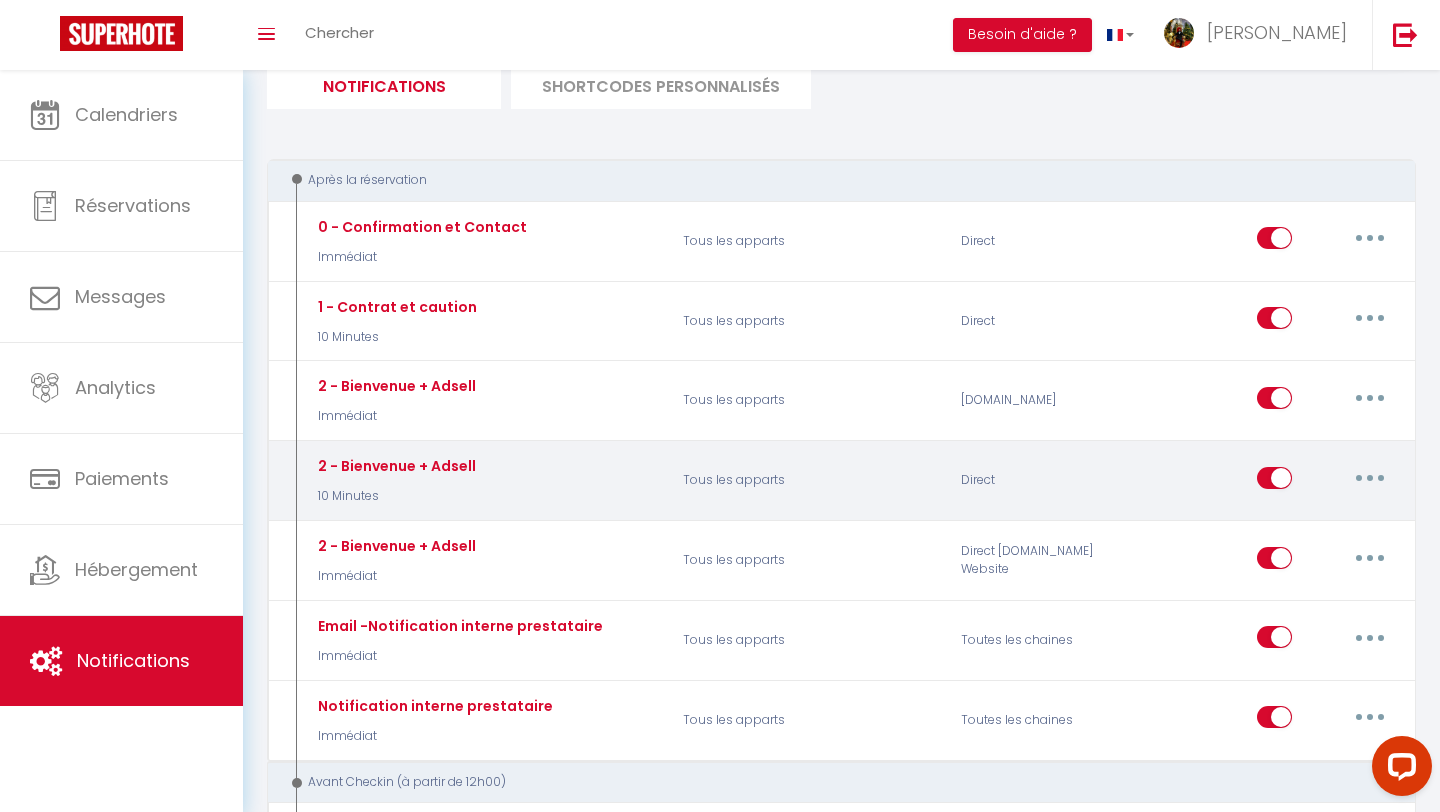 scroll, scrollTop: 152, scrollLeft: 0, axis: vertical 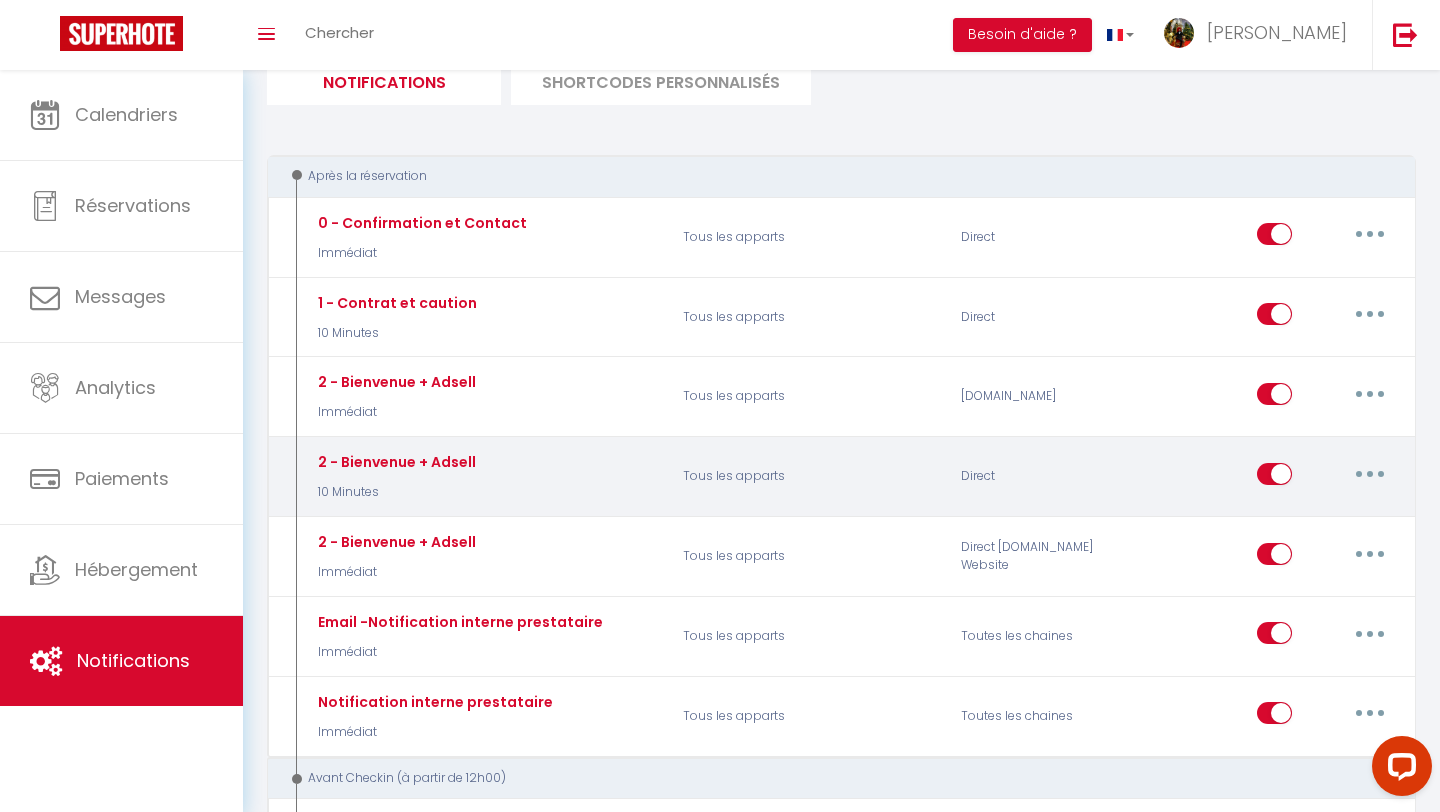 click at bounding box center (1370, 474) 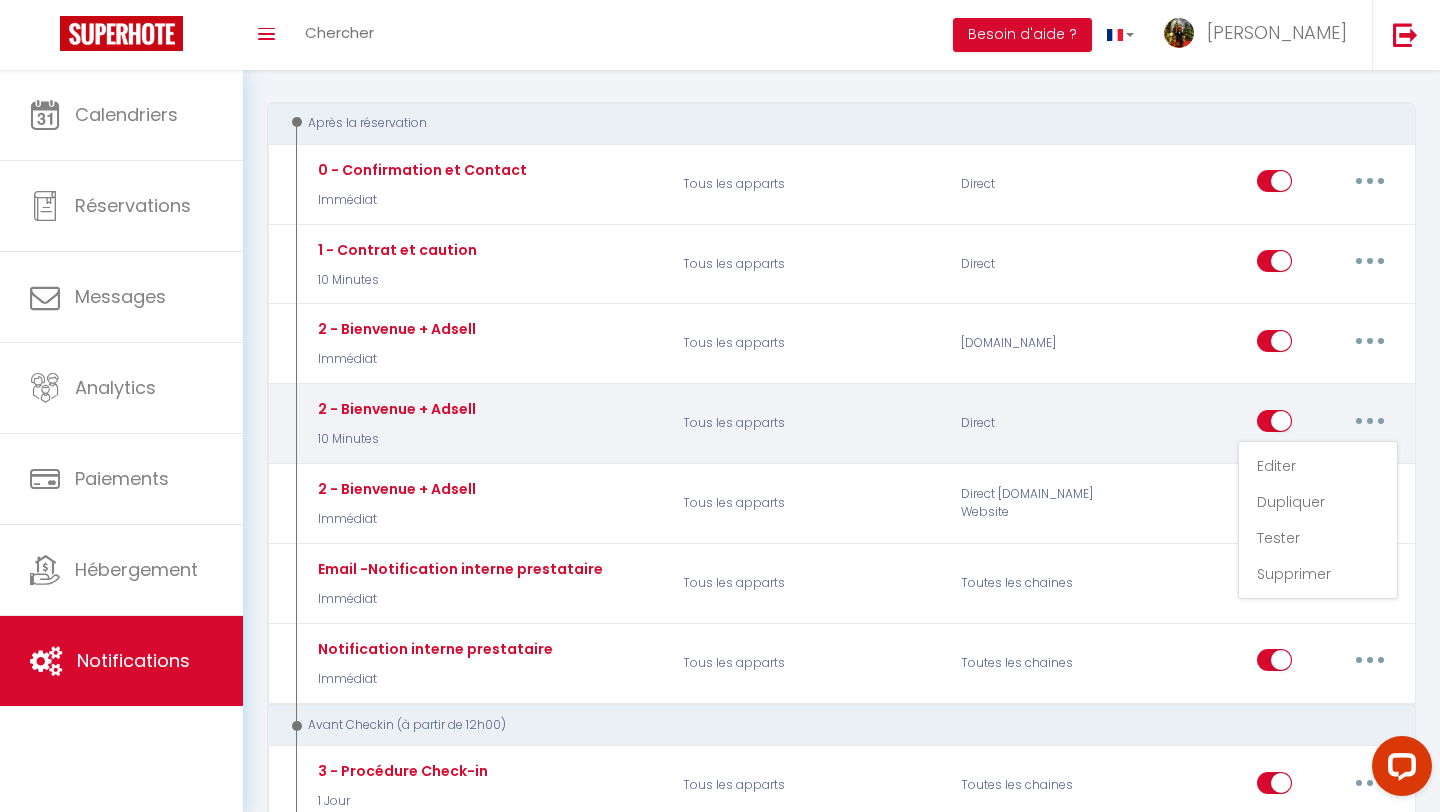 scroll, scrollTop: 210, scrollLeft: 0, axis: vertical 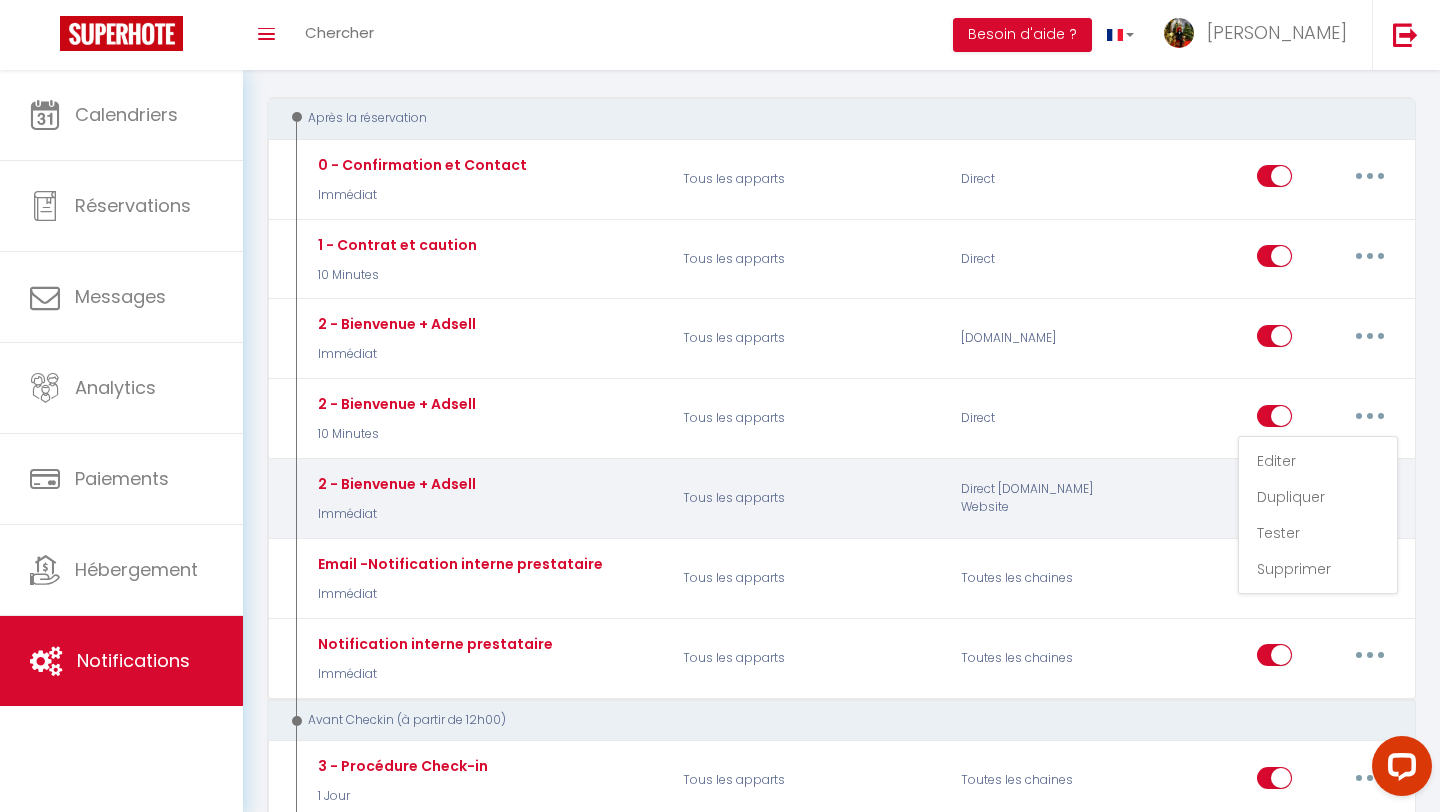 click on "Editer   Dupliquer   Tester   Supprimer" at bounding box center [1272, 499] 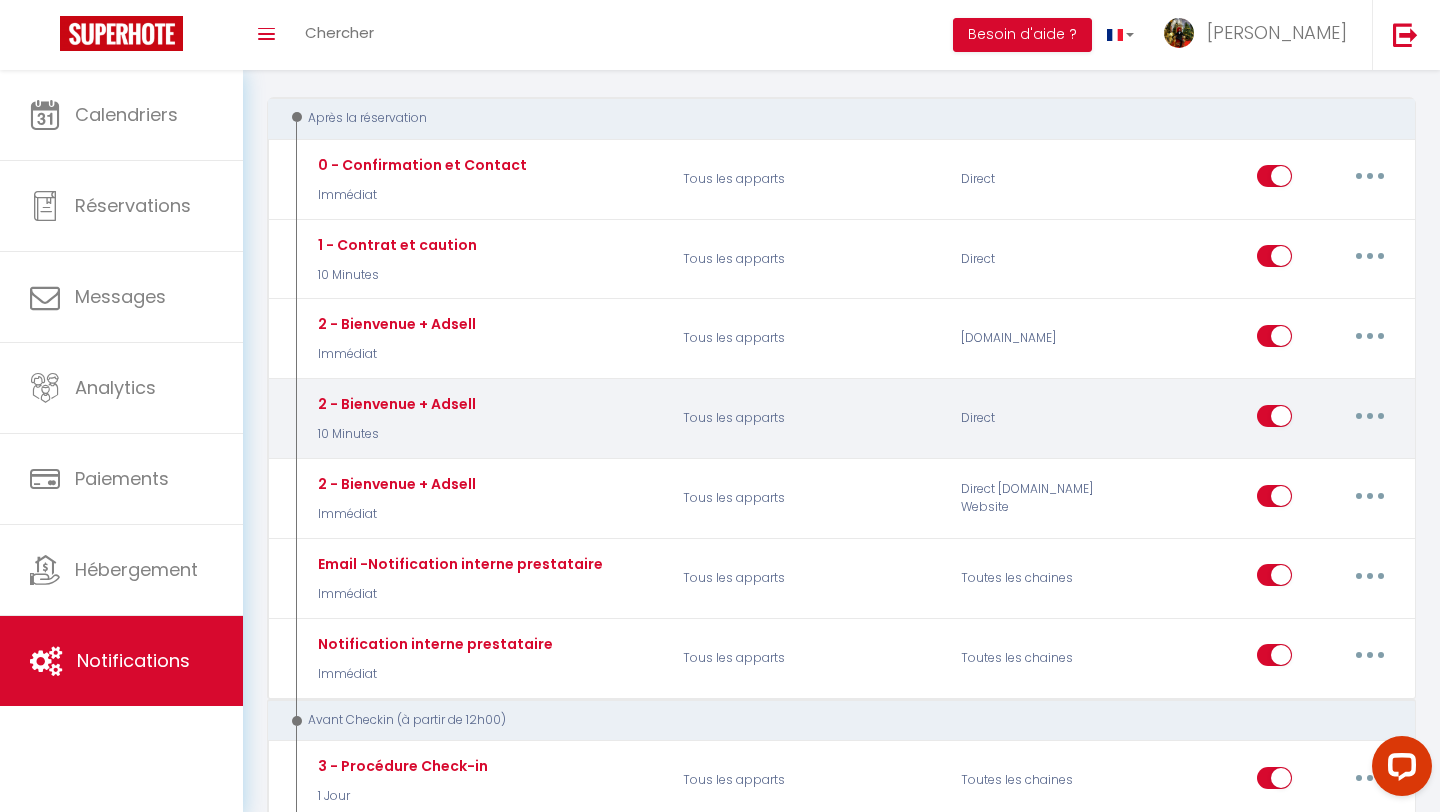 click at bounding box center [1370, 416] 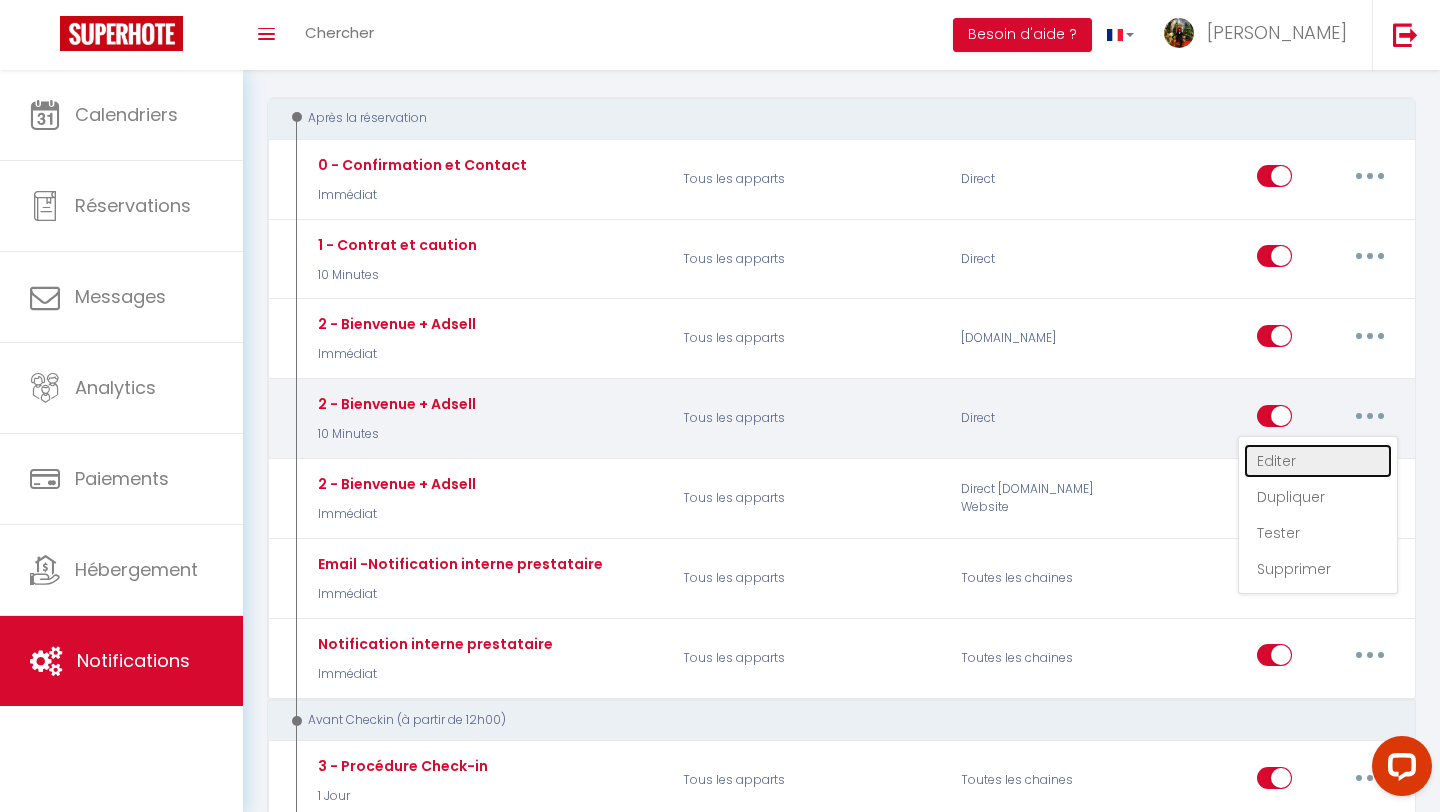 click on "Editer" at bounding box center [1318, 461] 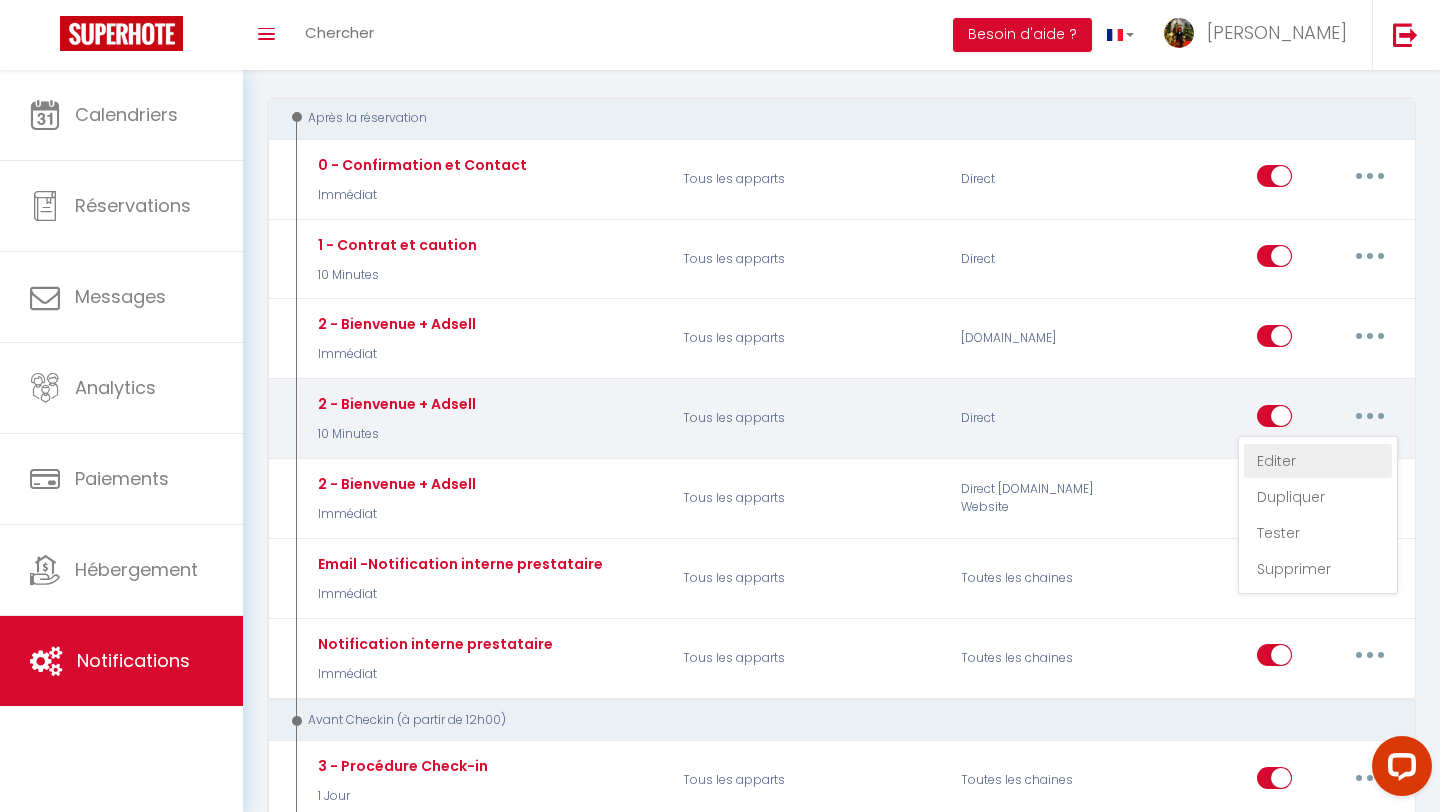 type on "2 - Bienvenue + Adsell" 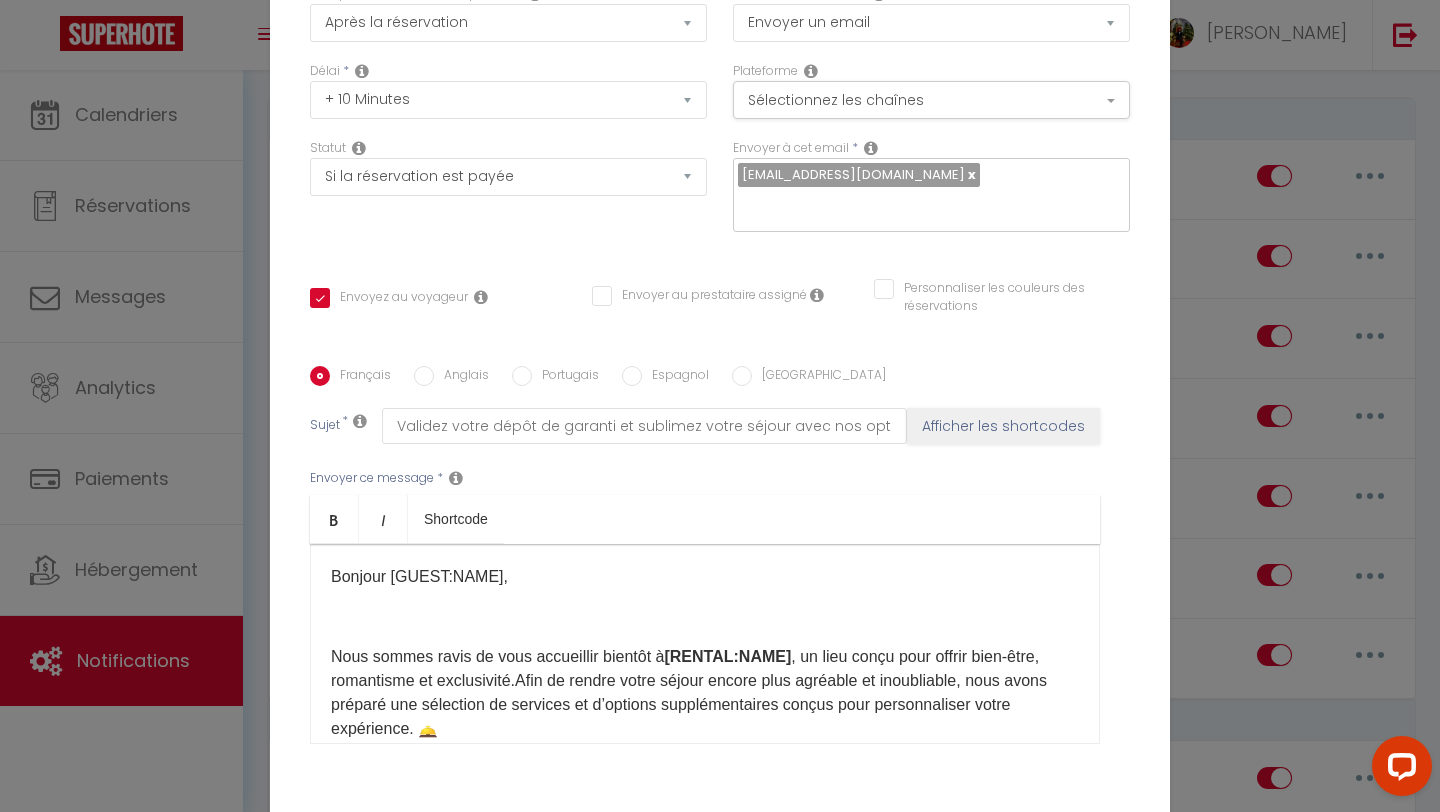 scroll, scrollTop: 0, scrollLeft: 0, axis: both 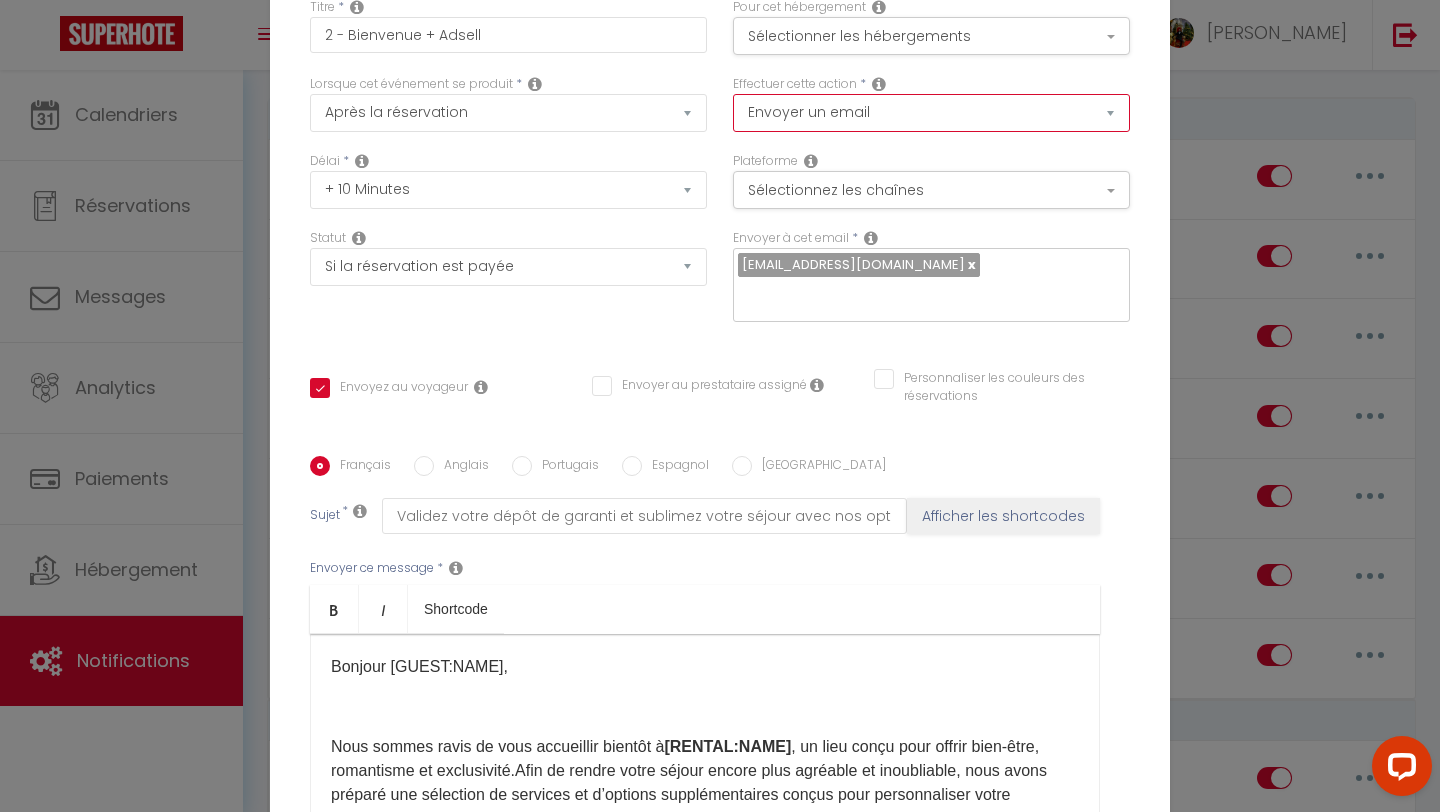 click on "Envoyer un email   Envoyer un SMS   Envoyer une notification push" at bounding box center [931, 113] 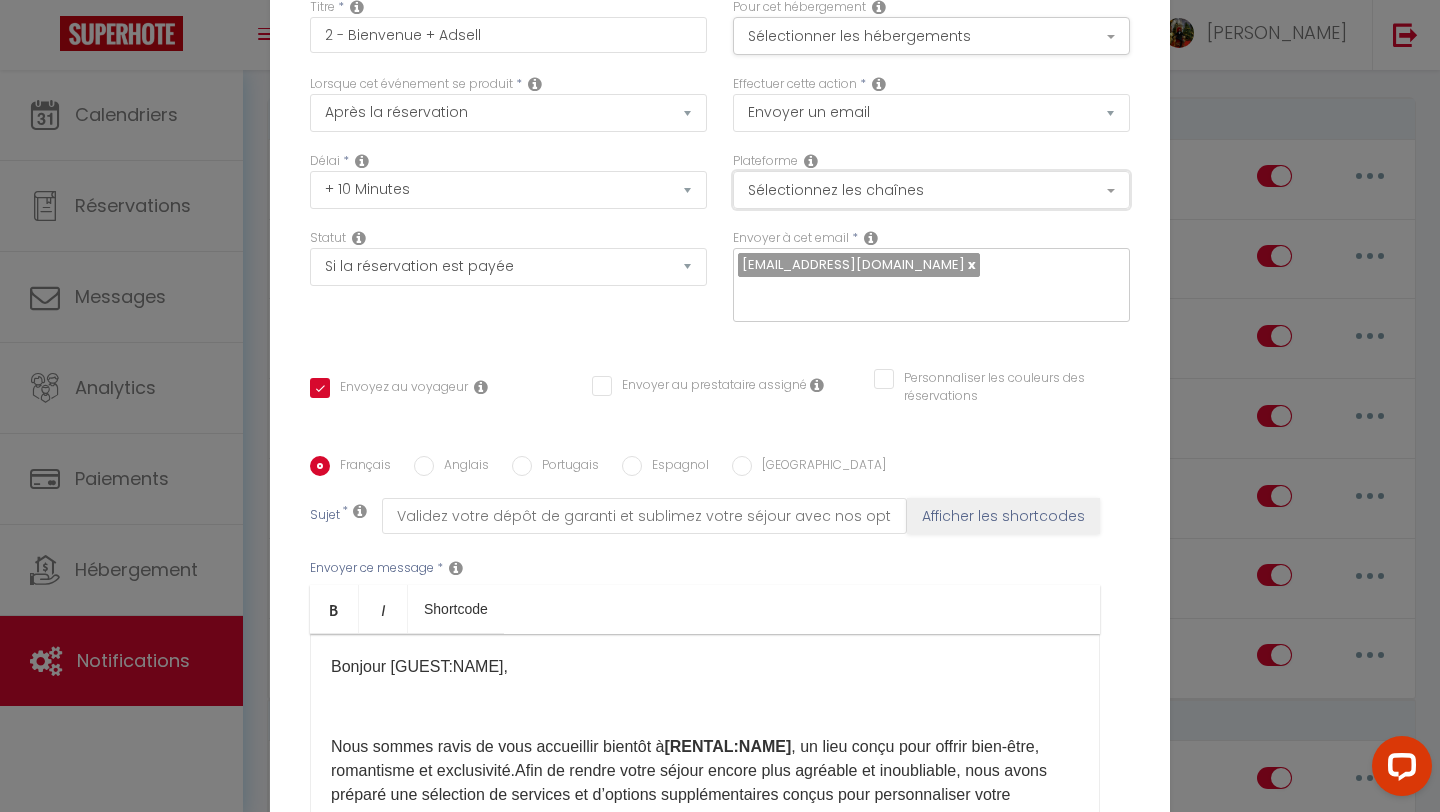 click on "Sélectionnez les chaînes" at bounding box center (931, 190) 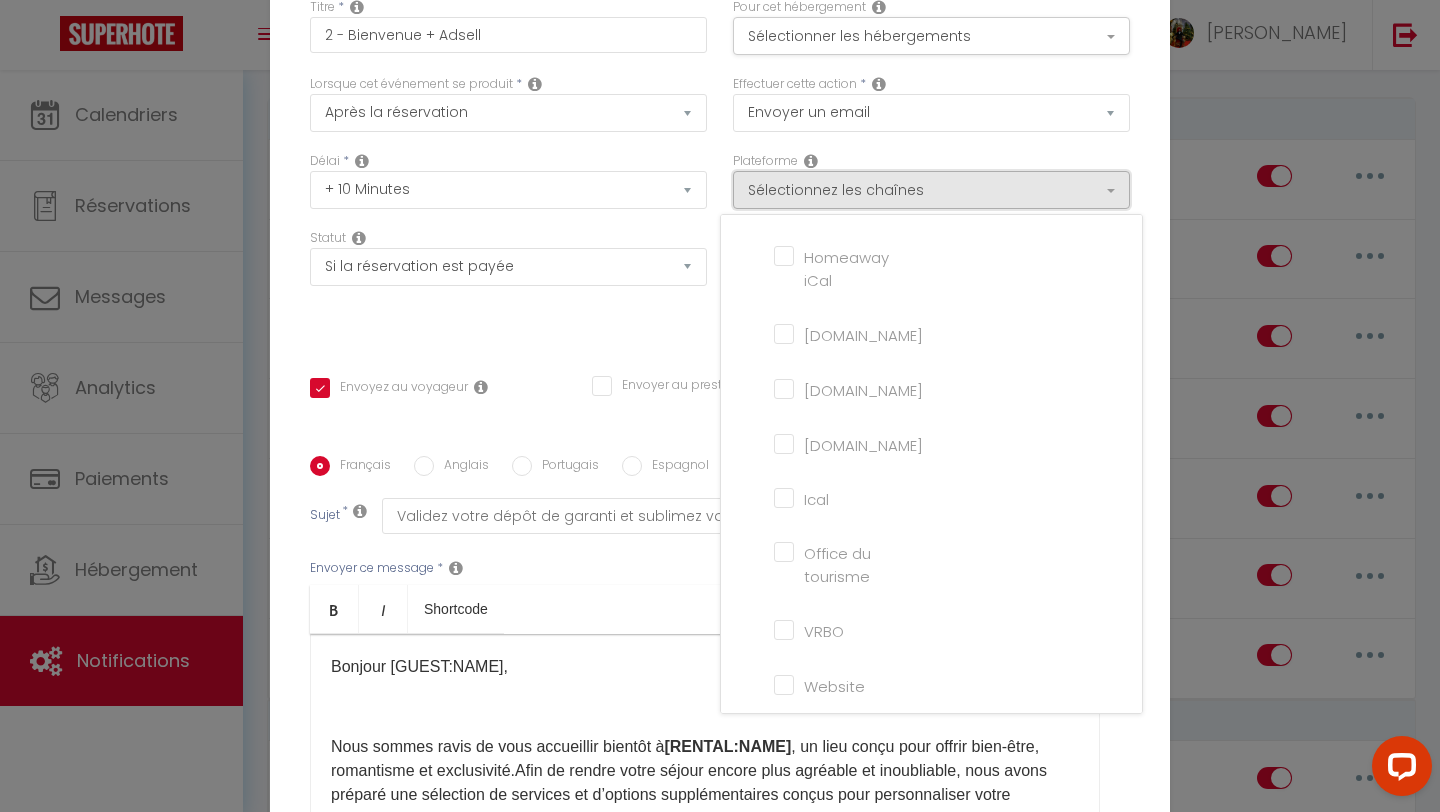 scroll, scrollTop: 464, scrollLeft: 0, axis: vertical 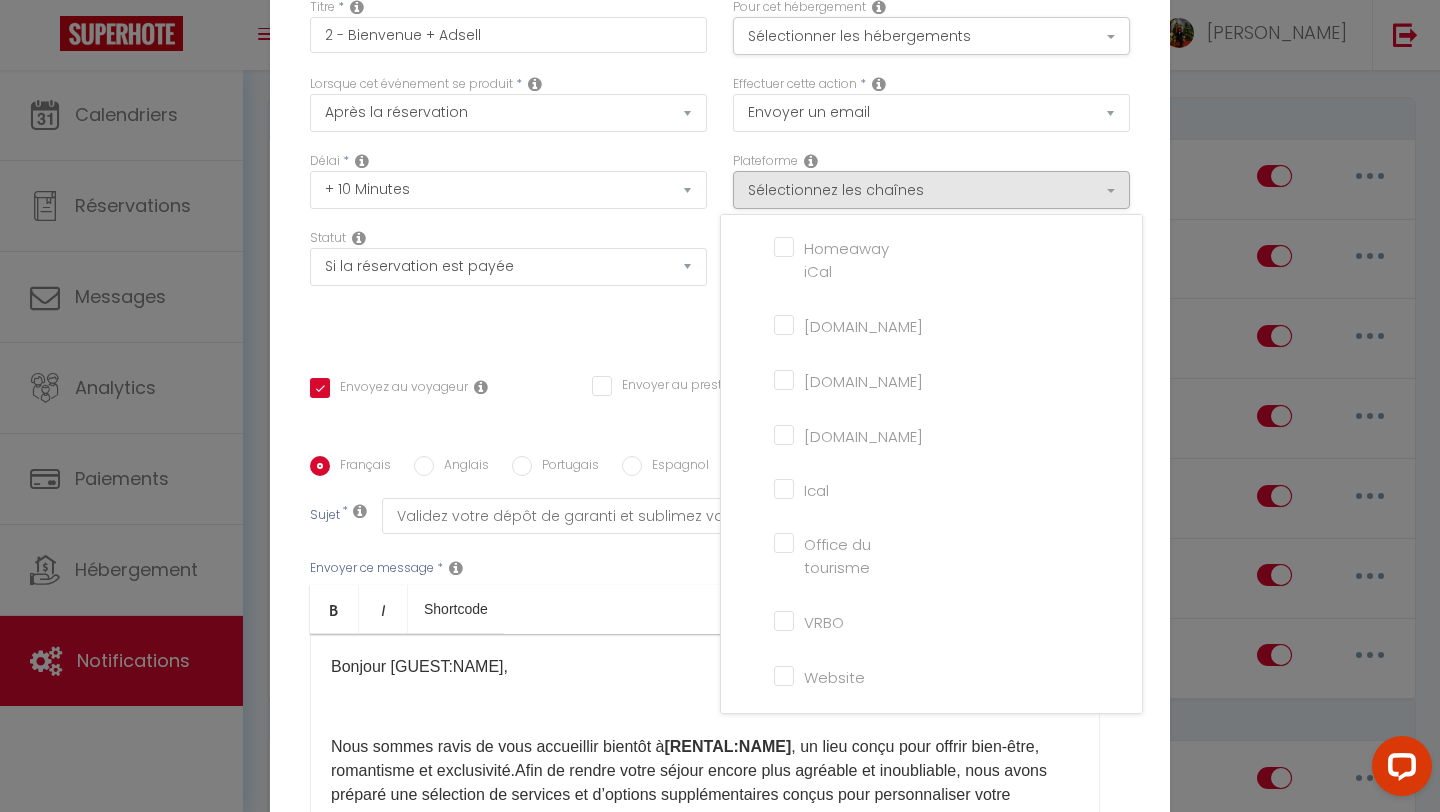 click on "Website" at bounding box center [831, 675] 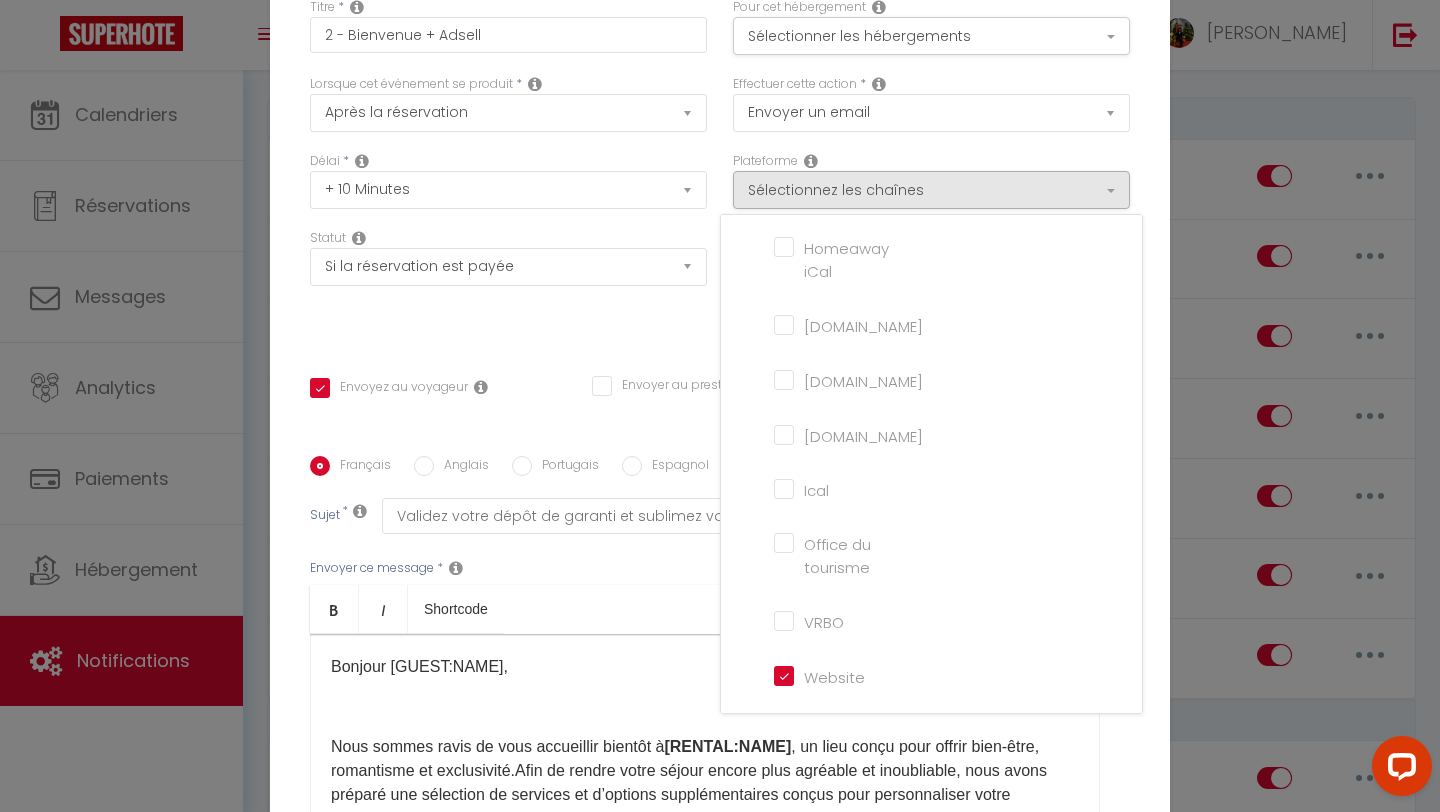 checkbox on "true" 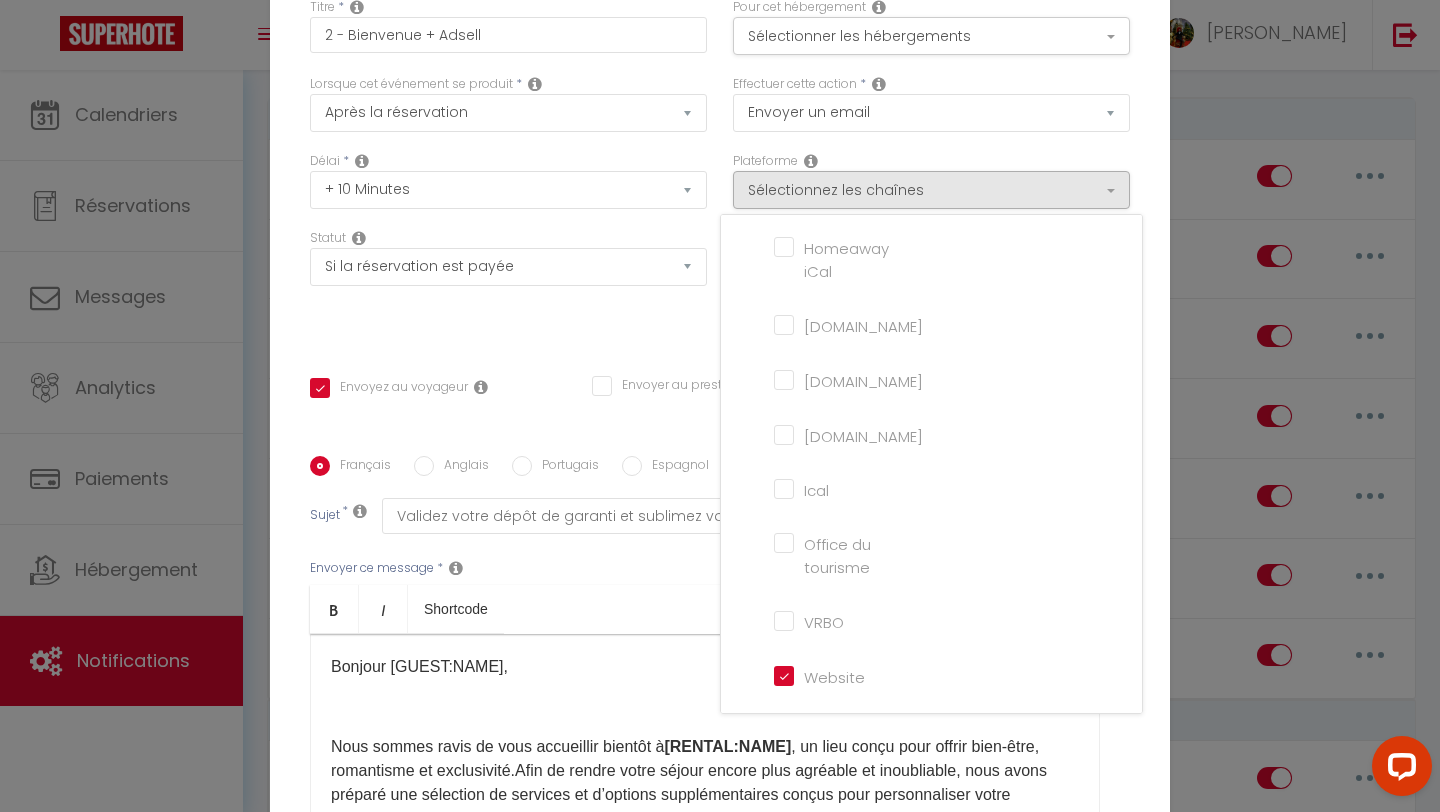 click on "Français     Anglais     Portugais     Espagnol     Italien   Sujet   *     Validez votre dépôt de garanti et sublimez votre séjour avec nos options exclusives   Afficher les shortcodes   Envoyer ce message   *     Bold Italic Shortcode Rich text editor Bonjour [GUEST:NAME],
Nous sommes ravis de vous accueillir bientôt à  [RENTAL:NAME]​ ​, un lieu conçu pour offrir bien-être, romantisme et exclusivité.  Afin de rendre votre séjour encore plus agréable et inoubliable, nous avons préparé une sélection de services et d’options supplémentaires conçus pour personnaliser votre expérience.​ 🛎️​ 💳 Dépôt de la caution de garanti : 300 € Dans le cadre de votre prochain séjour à  [RENTAL:NAME]​ , nous vous informons qu’un  dépôt de garantie  est requis, comme mentionné dans l’annonce.
✅ Ce dépôt est  non débité  (sauf dommage constaté) et sert uniquement à couvrir d’éventuels incidents ou dégradations pendant votre séjour.
👉
.)" at bounding box center [720, 657] 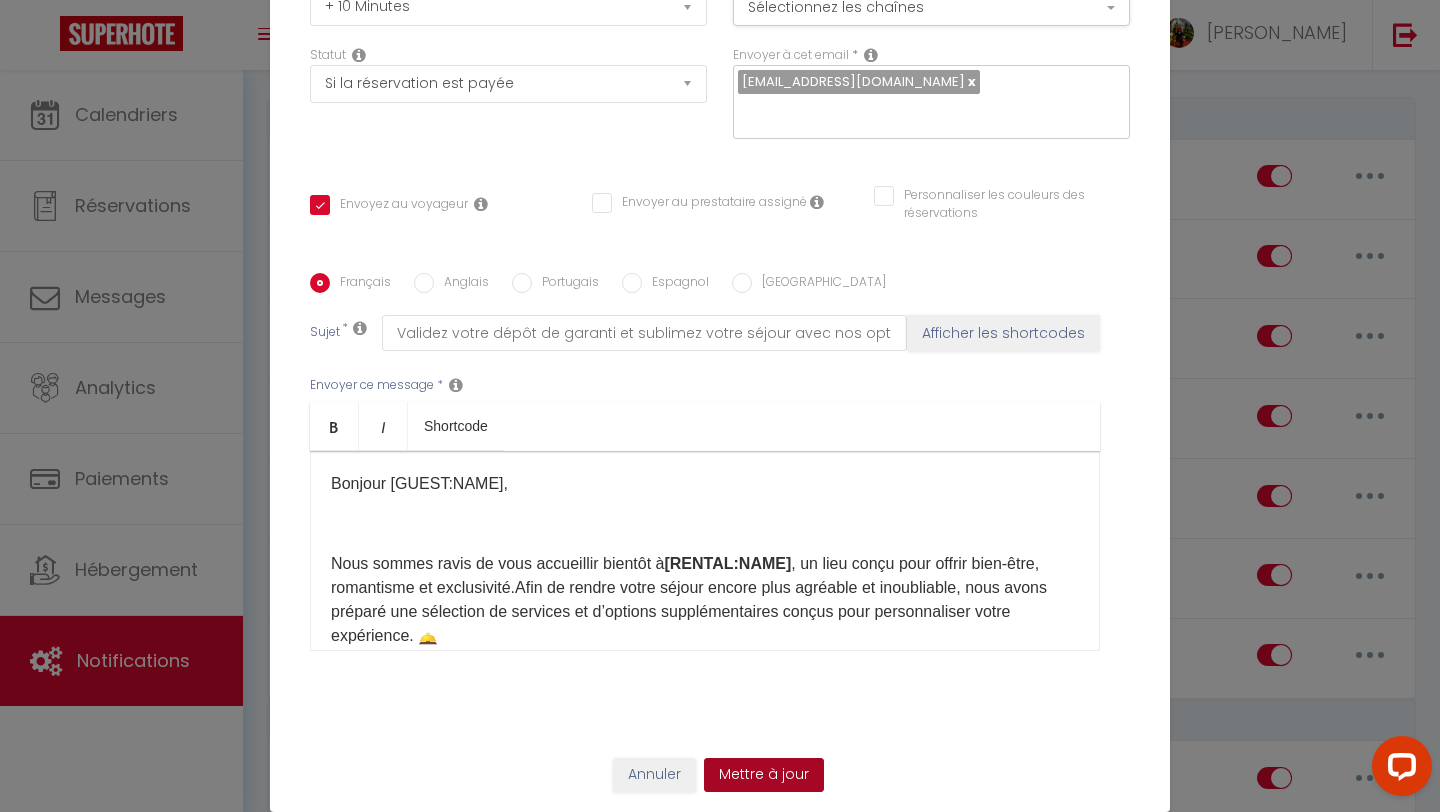 click on "Mettre à jour" at bounding box center (764, 775) 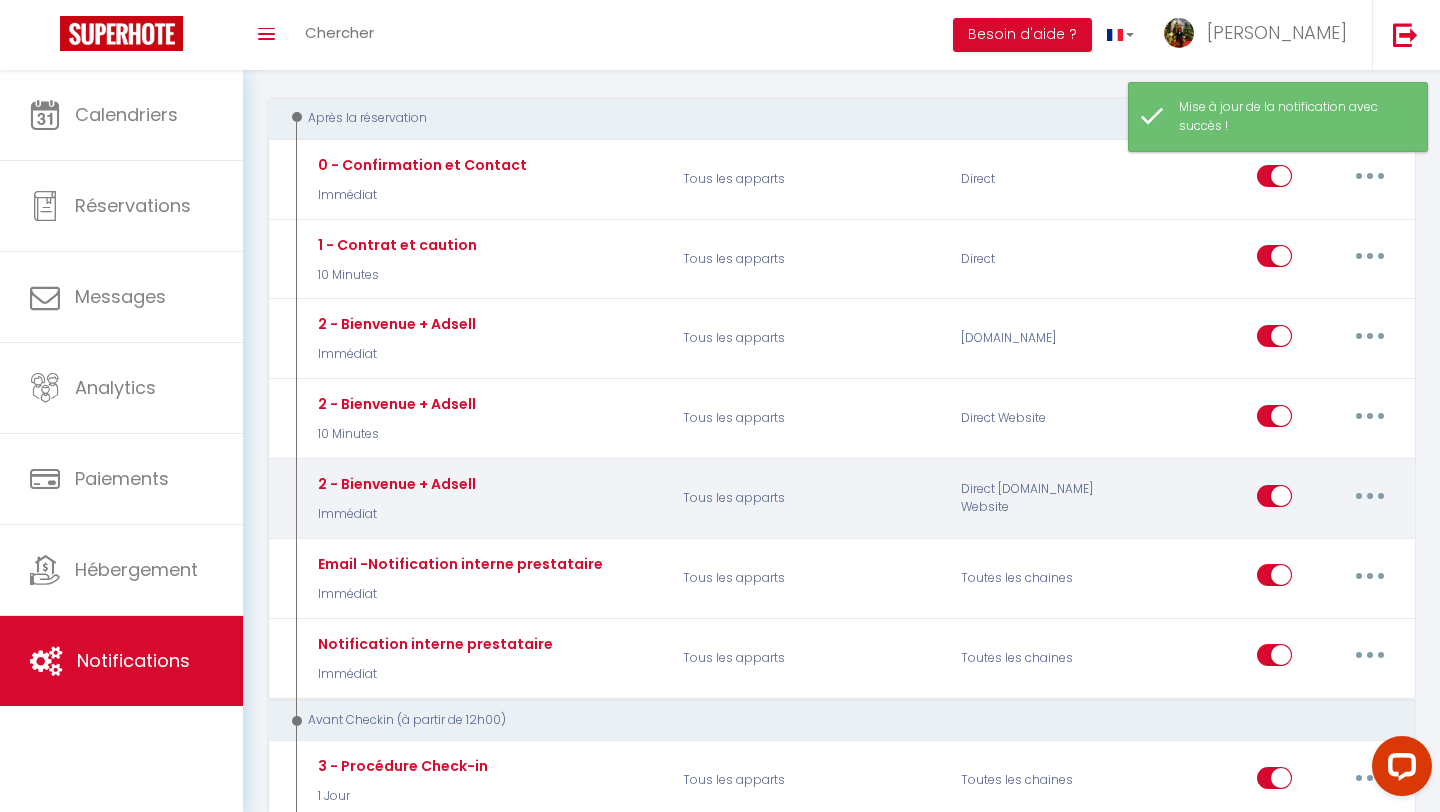 click at bounding box center (1370, 496) 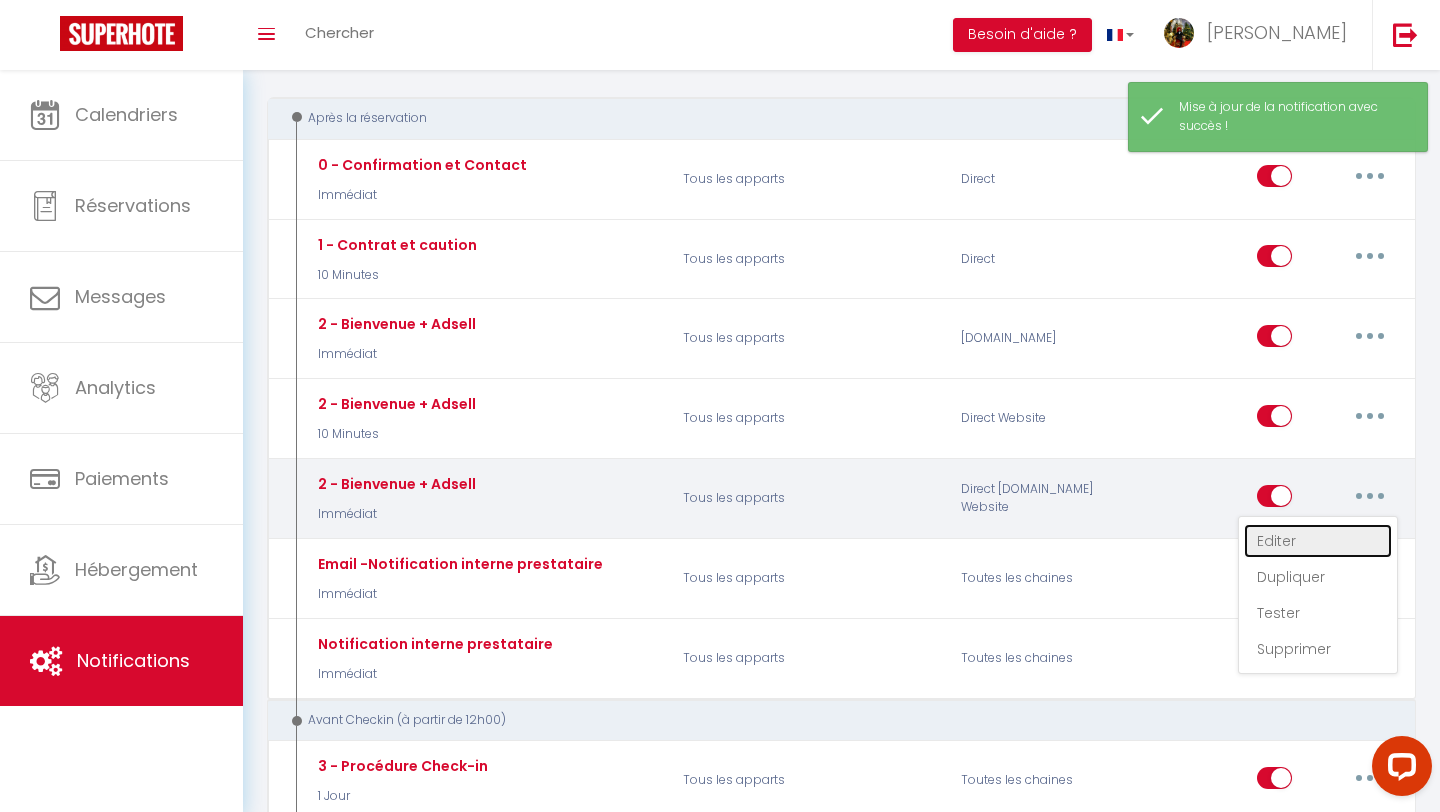 click on "Editer" at bounding box center [1318, 541] 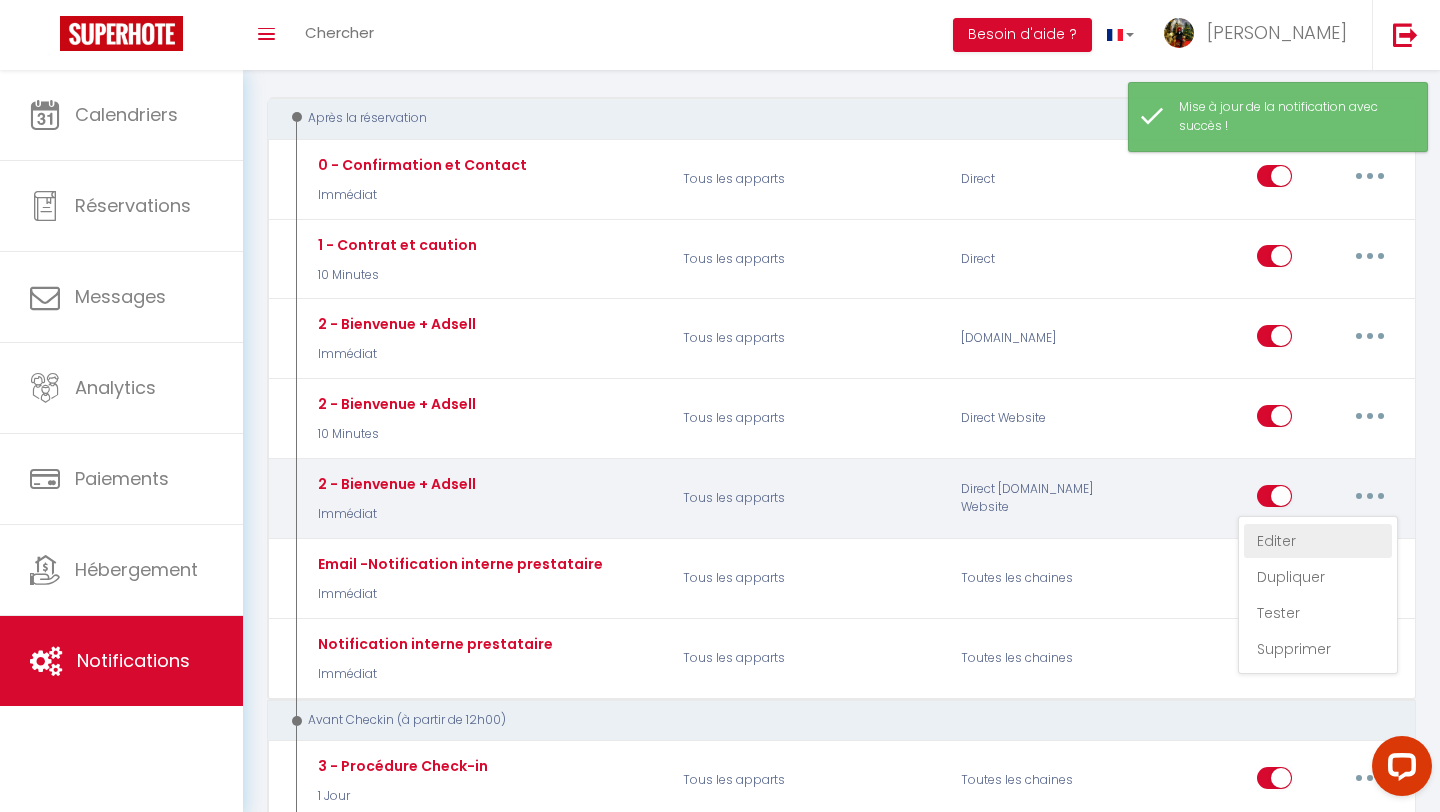 type on "2 - Bienvenue + Adsell" 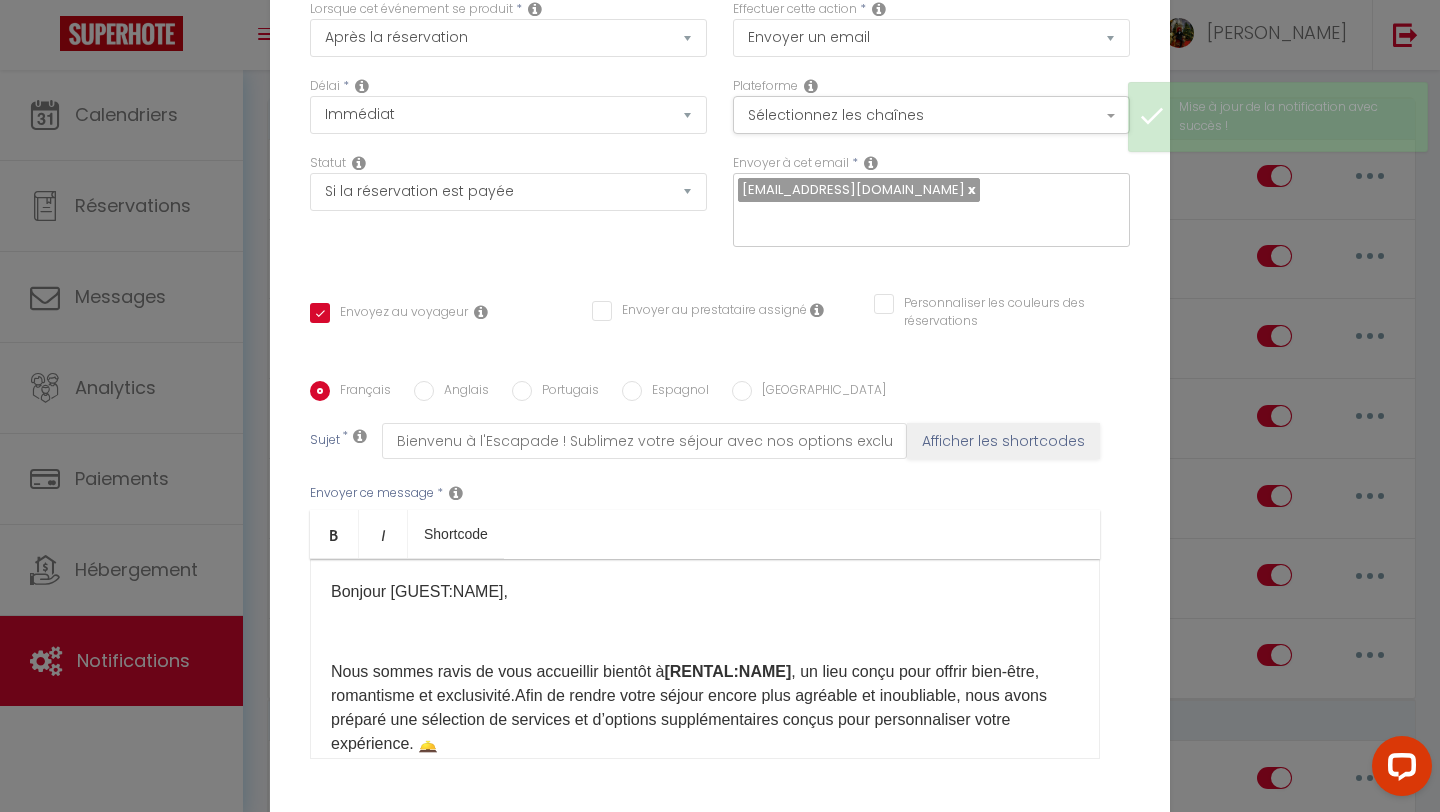 scroll, scrollTop: 51, scrollLeft: 0, axis: vertical 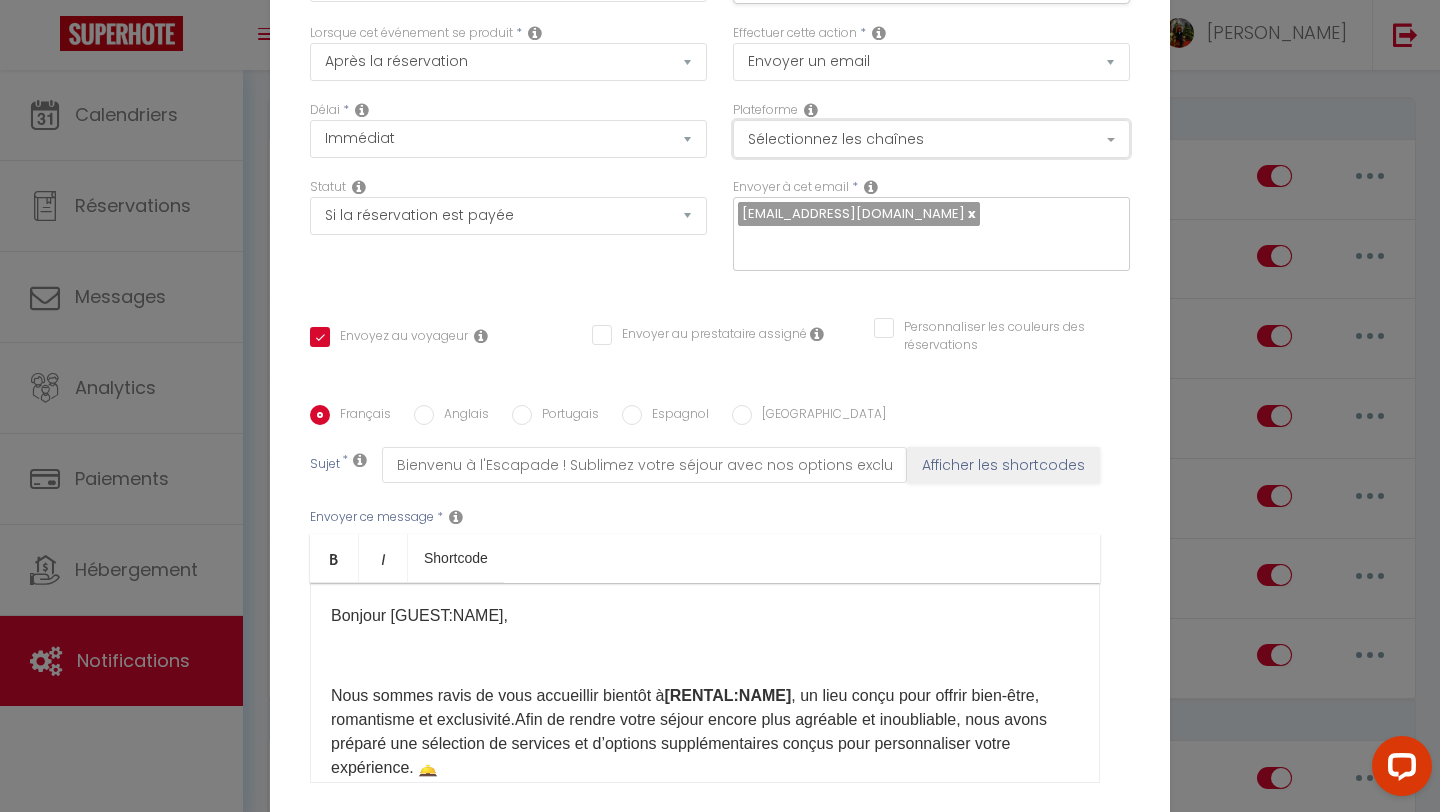 click on "Sélectionnez les chaînes" at bounding box center [931, 139] 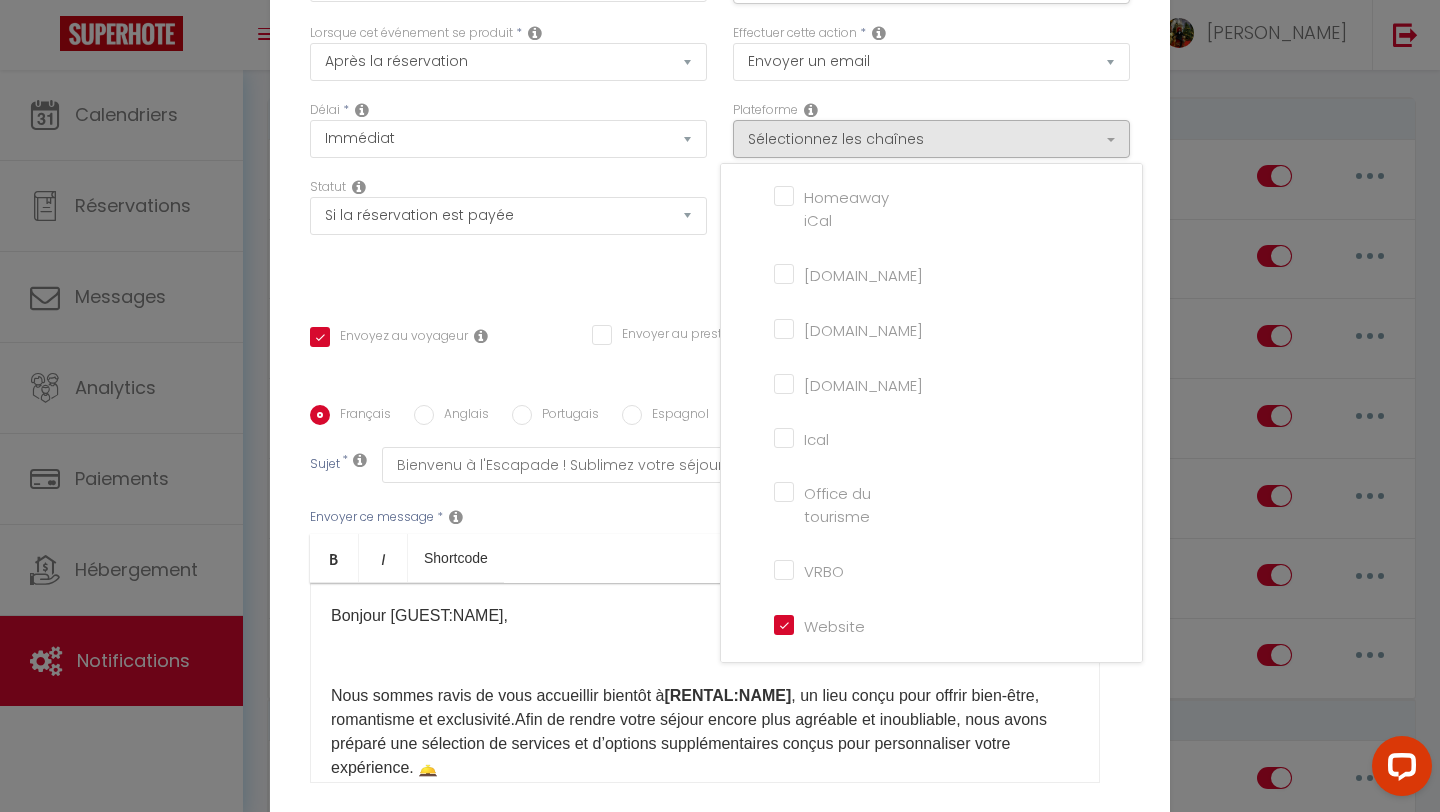 click on "Website" at bounding box center (941, 626) 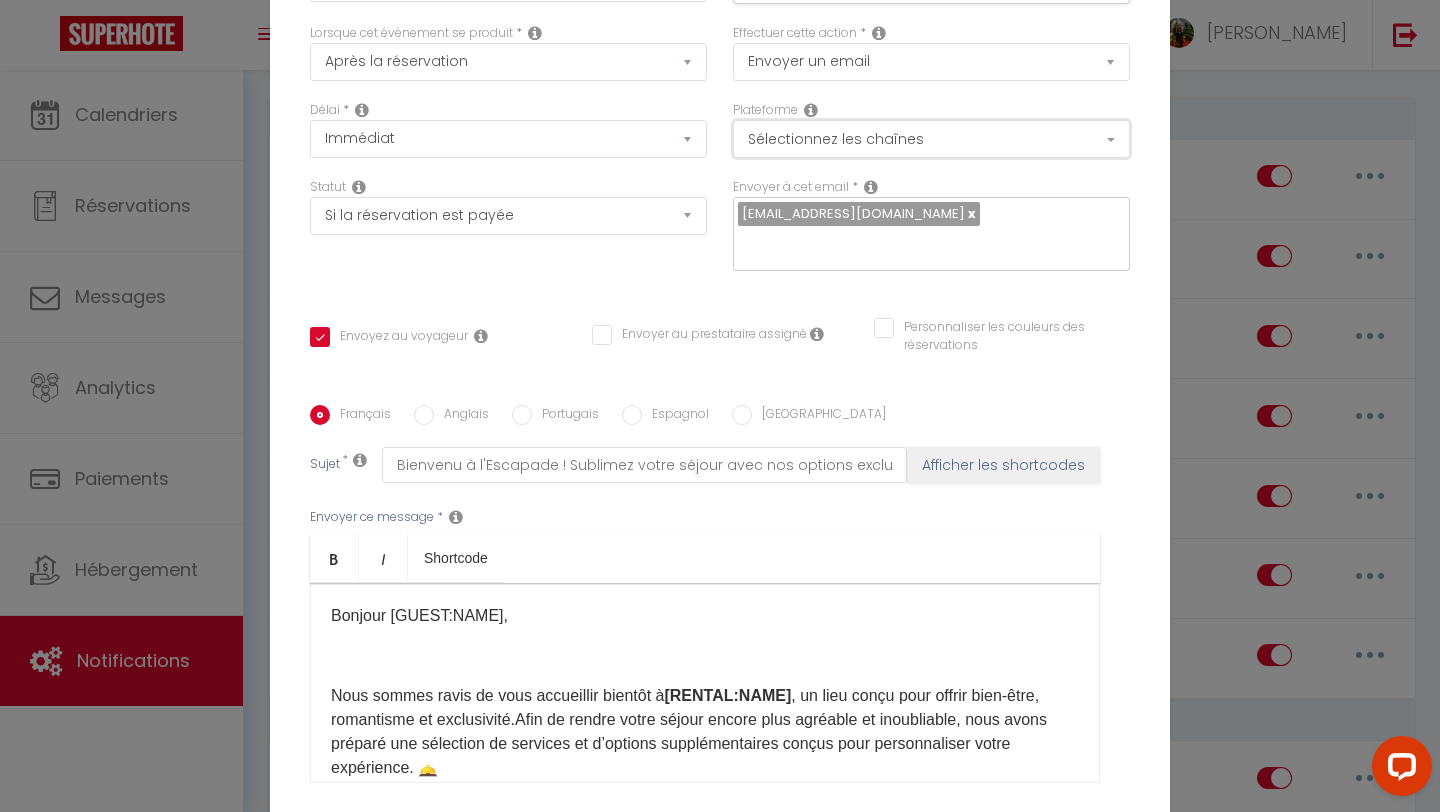 click on "Sélectionnez les chaînes" at bounding box center [931, 139] 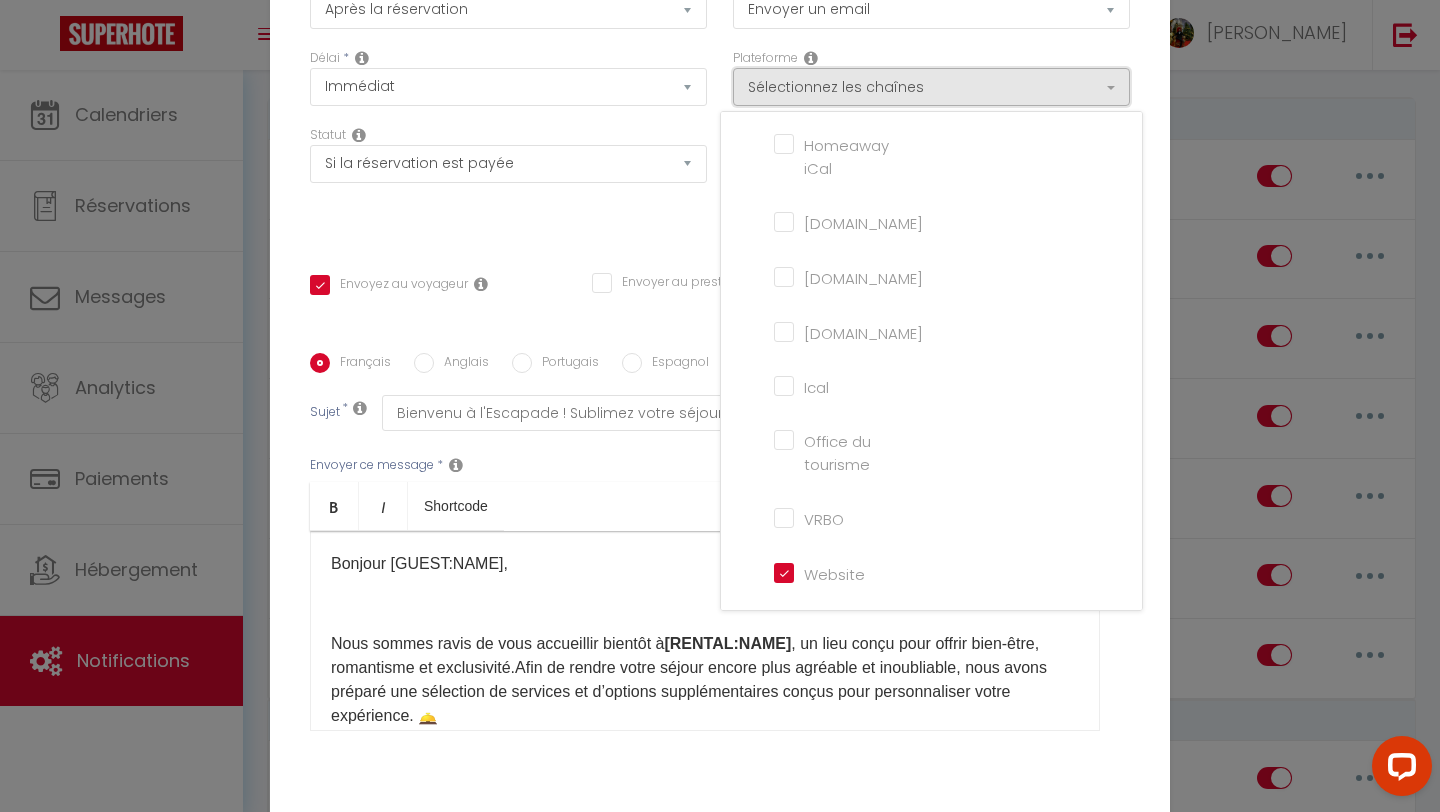 scroll, scrollTop: 128, scrollLeft: 0, axis: vertical 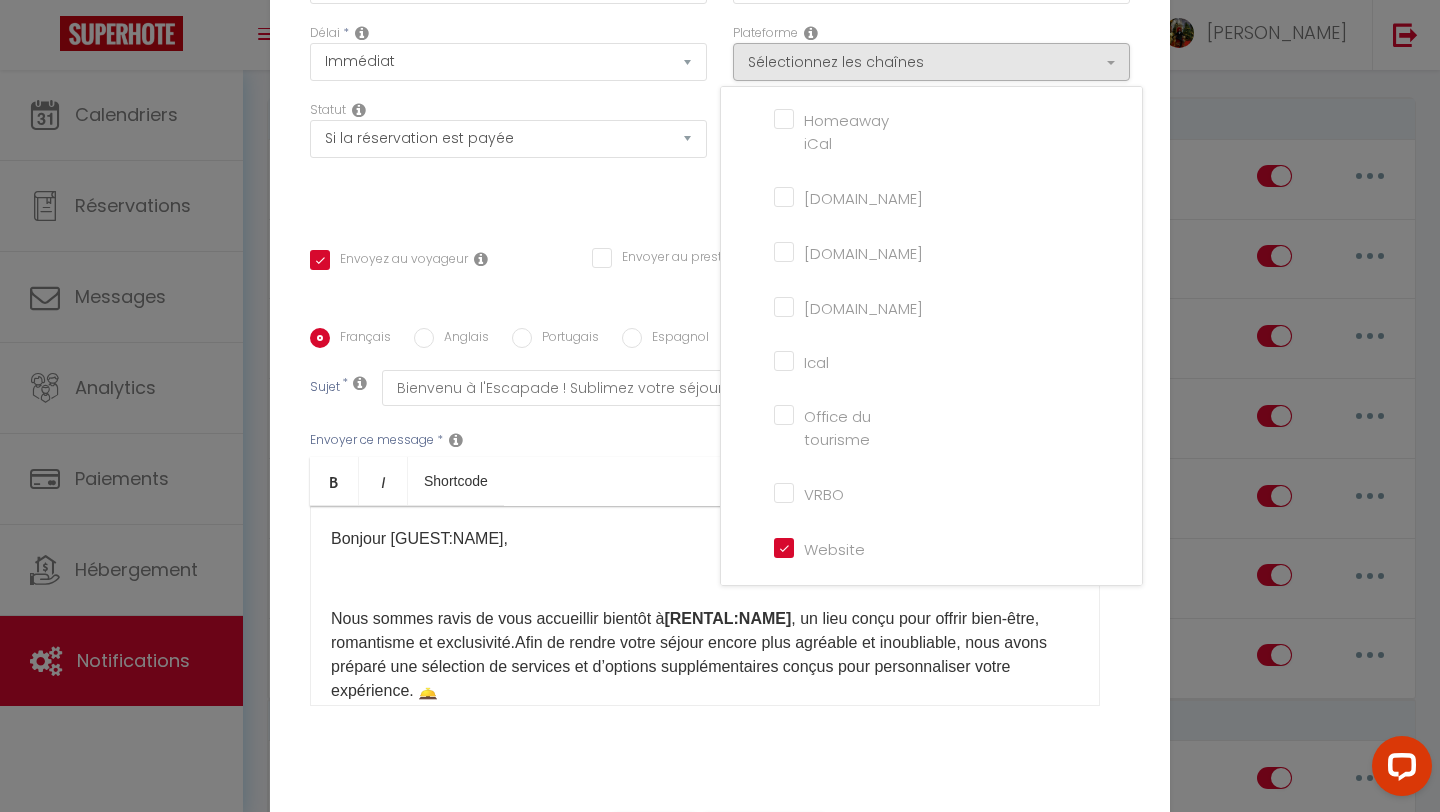click on "Website" at bounding box center [831, 547] 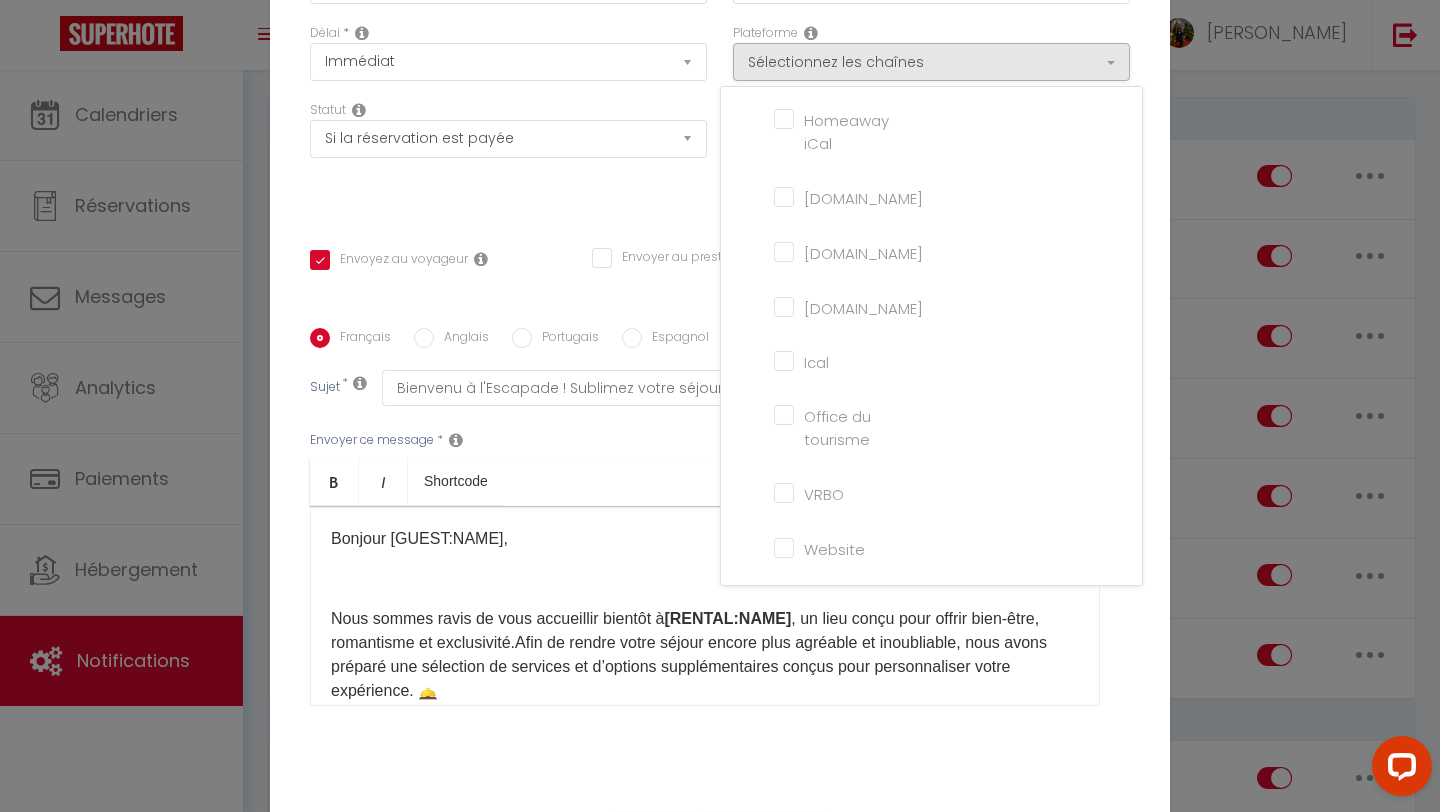 checkbox on "true" 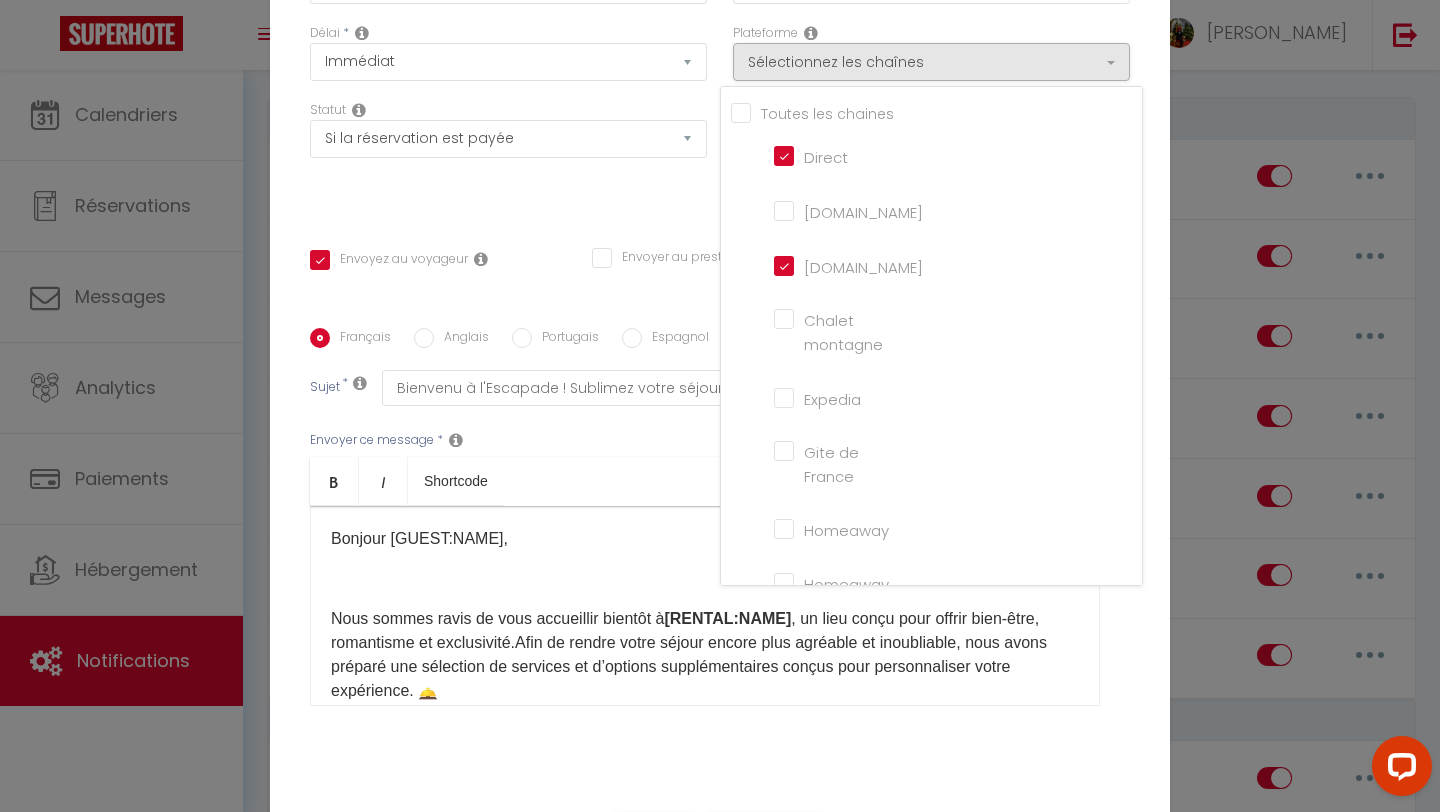 click on "Direct" at bounding box center (831, 155) 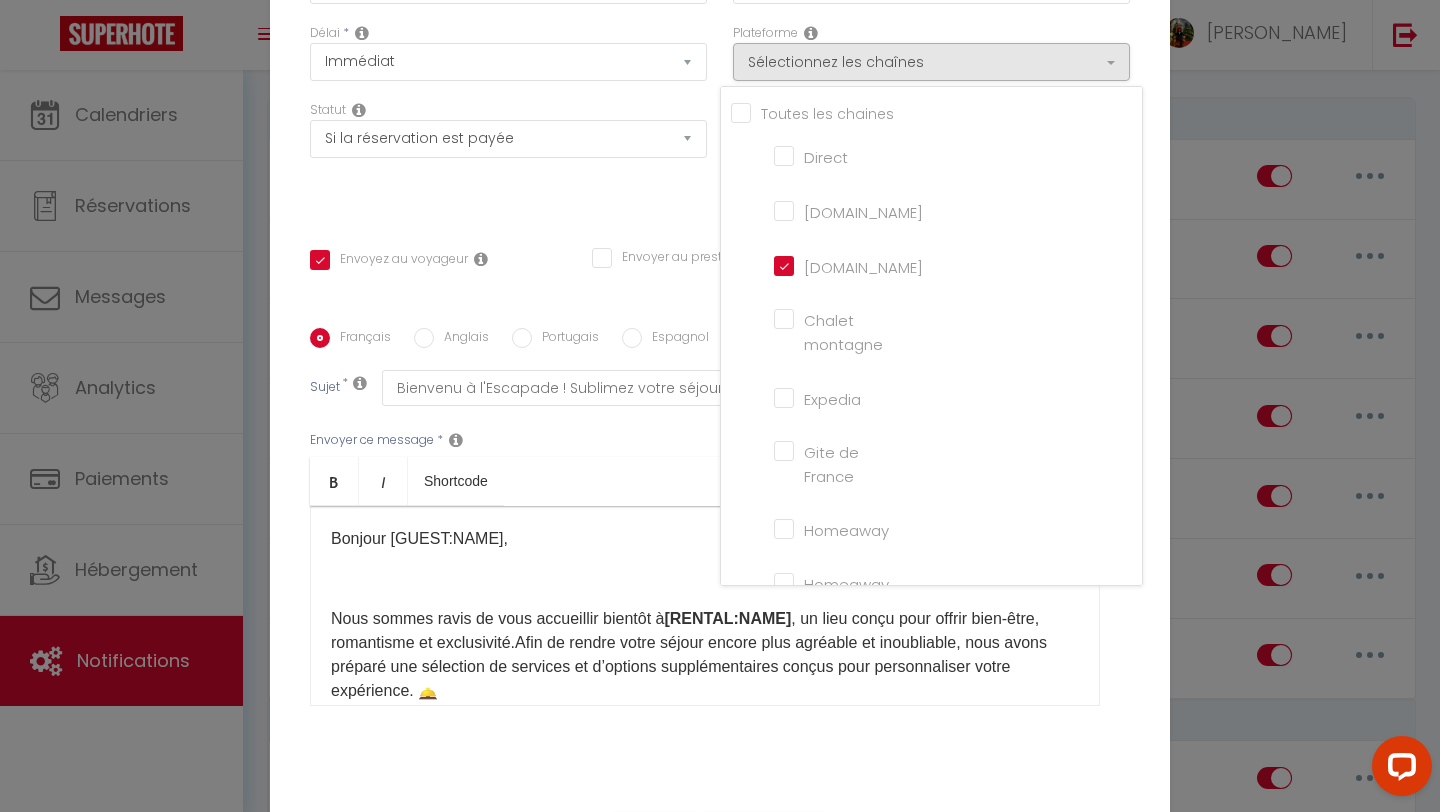 checkbox on "true" 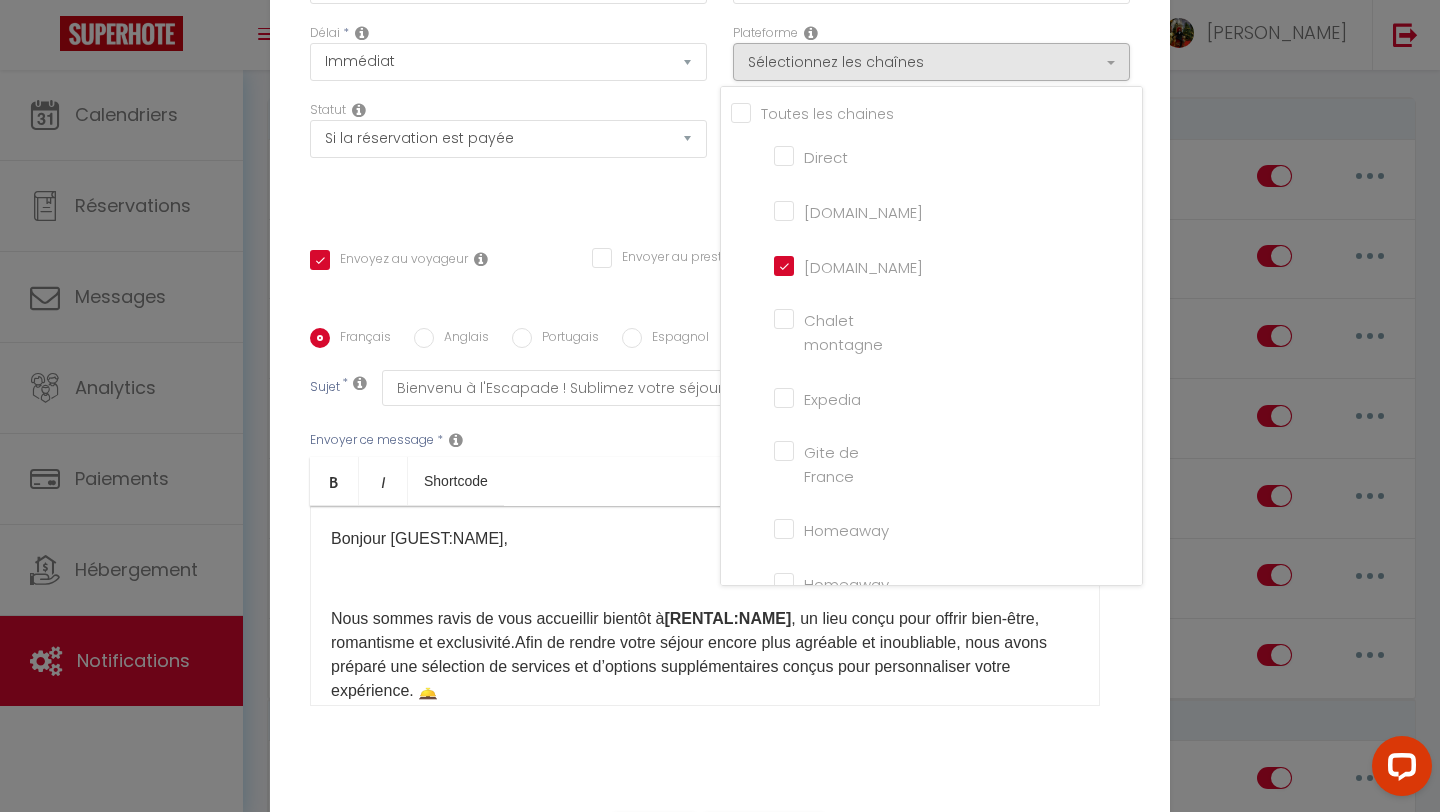 click on "Statut     Aucun   Si la réservation est payée   Si réservation non payée   Si la caution a été prise   Si caution non payée" at bounding box center [508, 157] 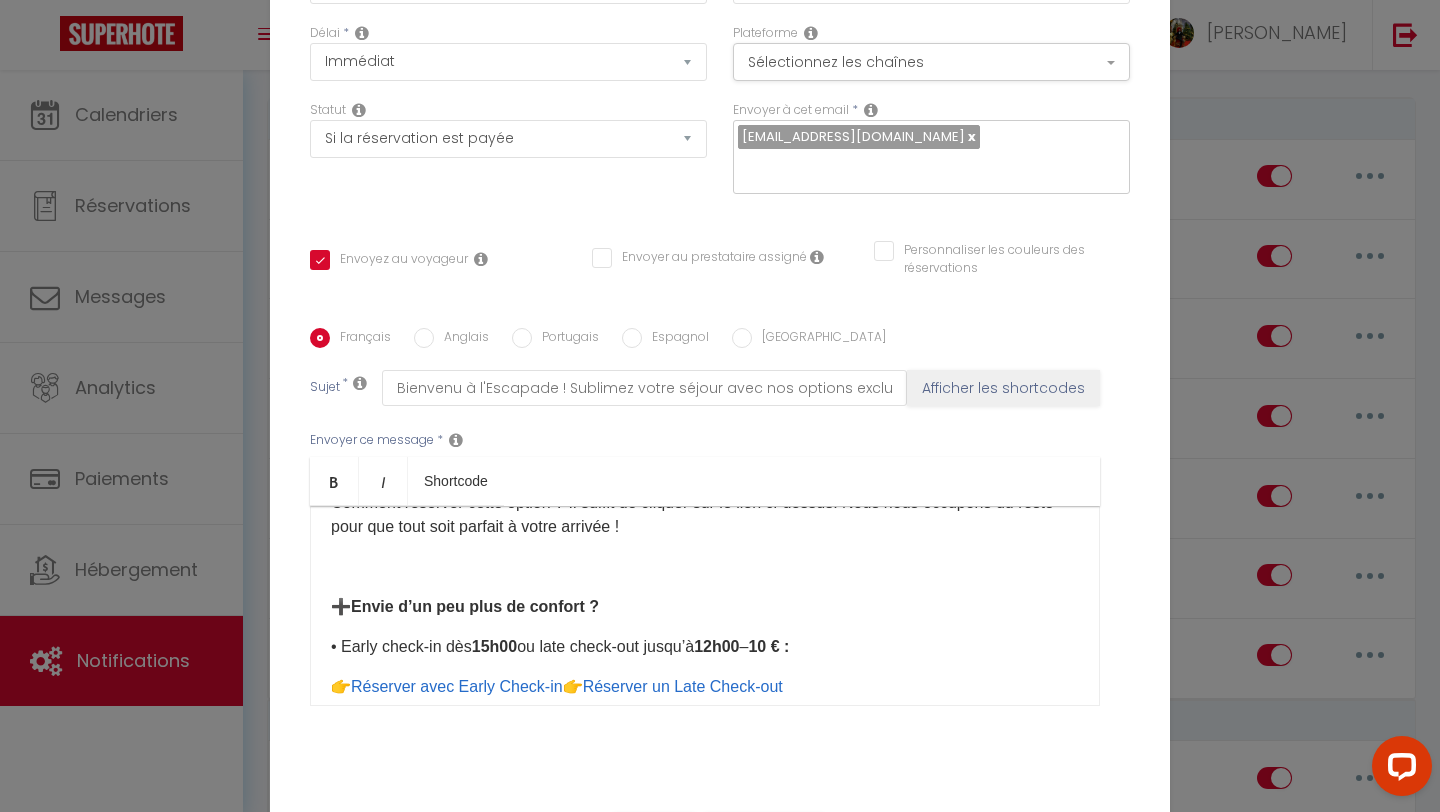 scroll, scrollTop: 1574, scrollLeft: 0, axis: vertical 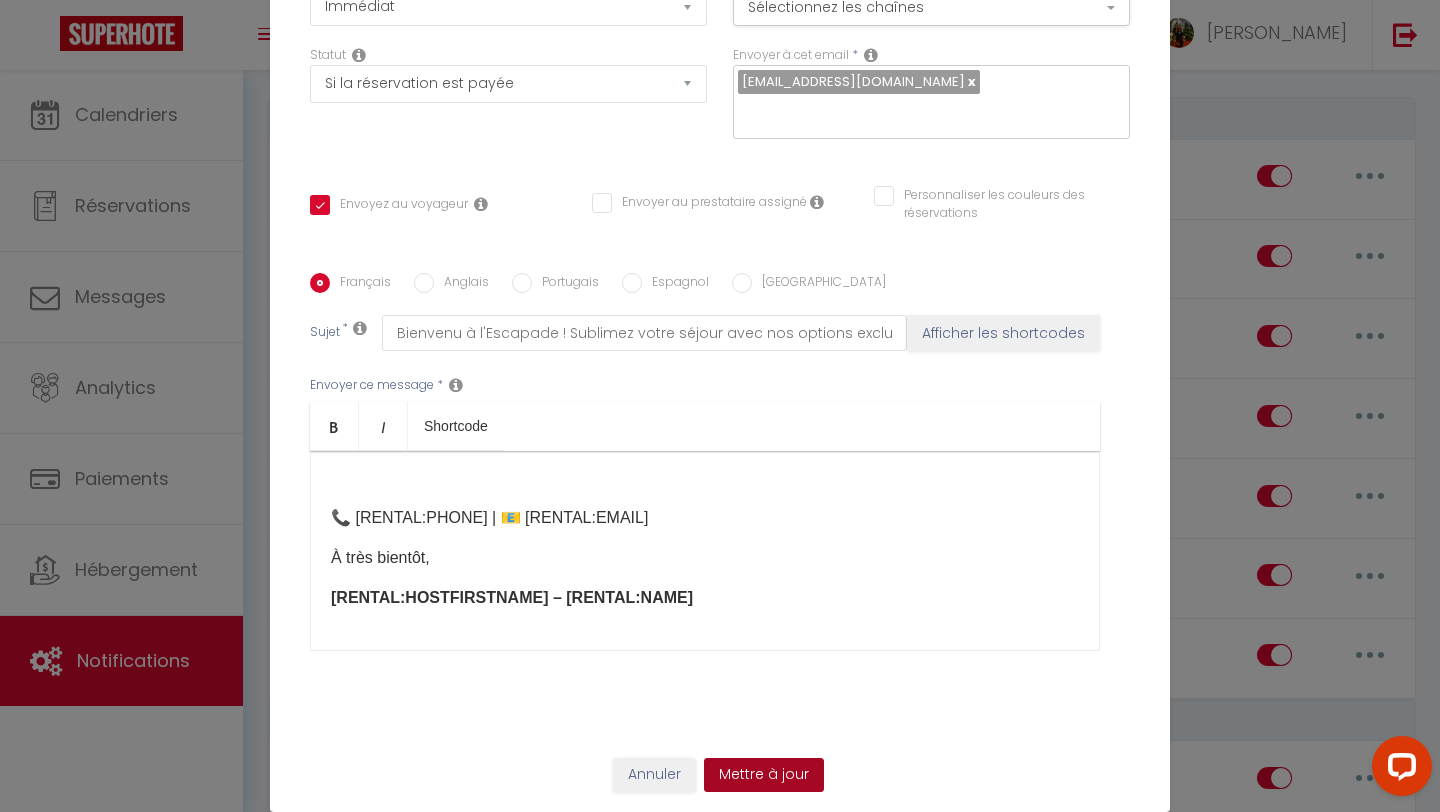 click on "Mettre à jour" at bounding box center [764, 775] 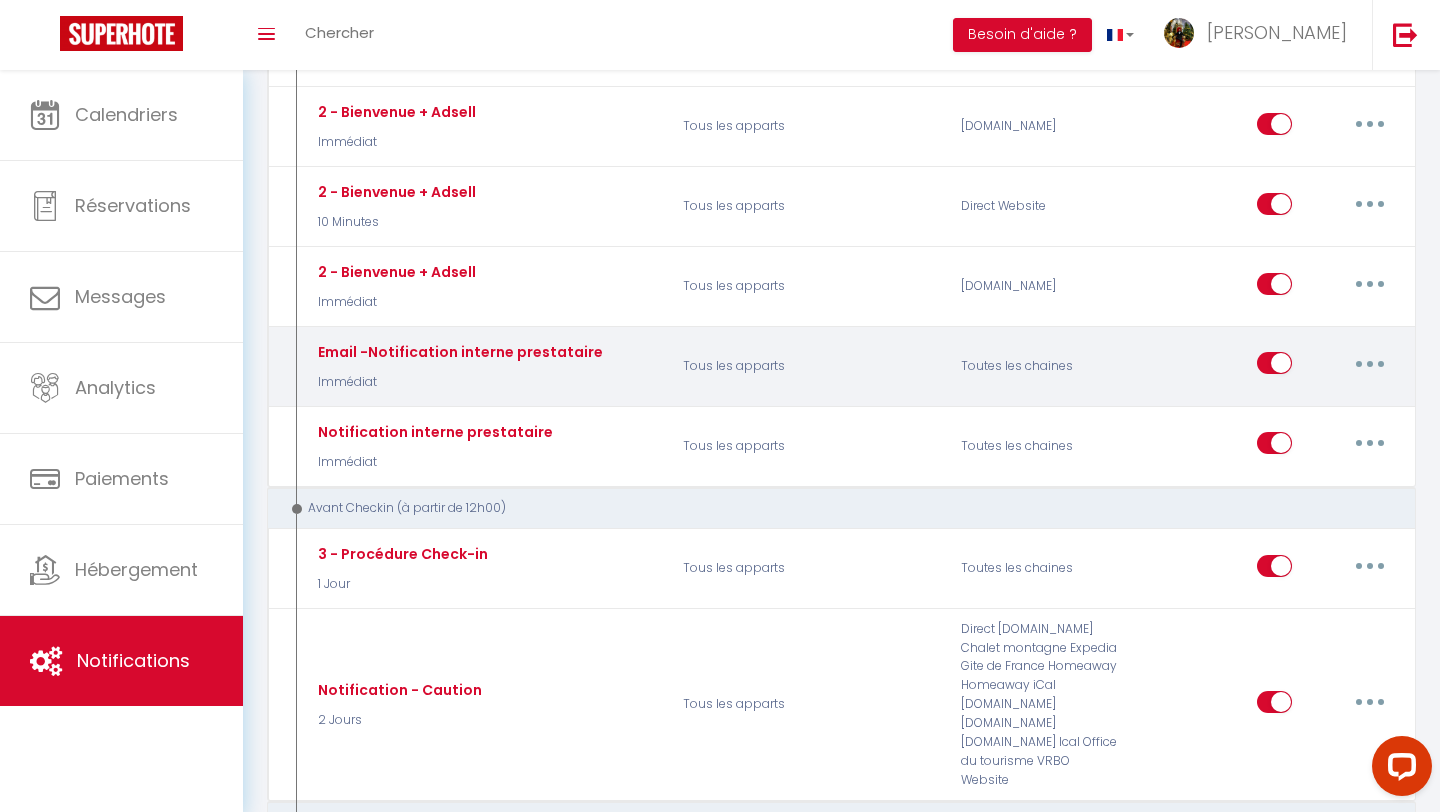 scroll, scrollTop: 496, scrollLeft: 0, axis: vertical 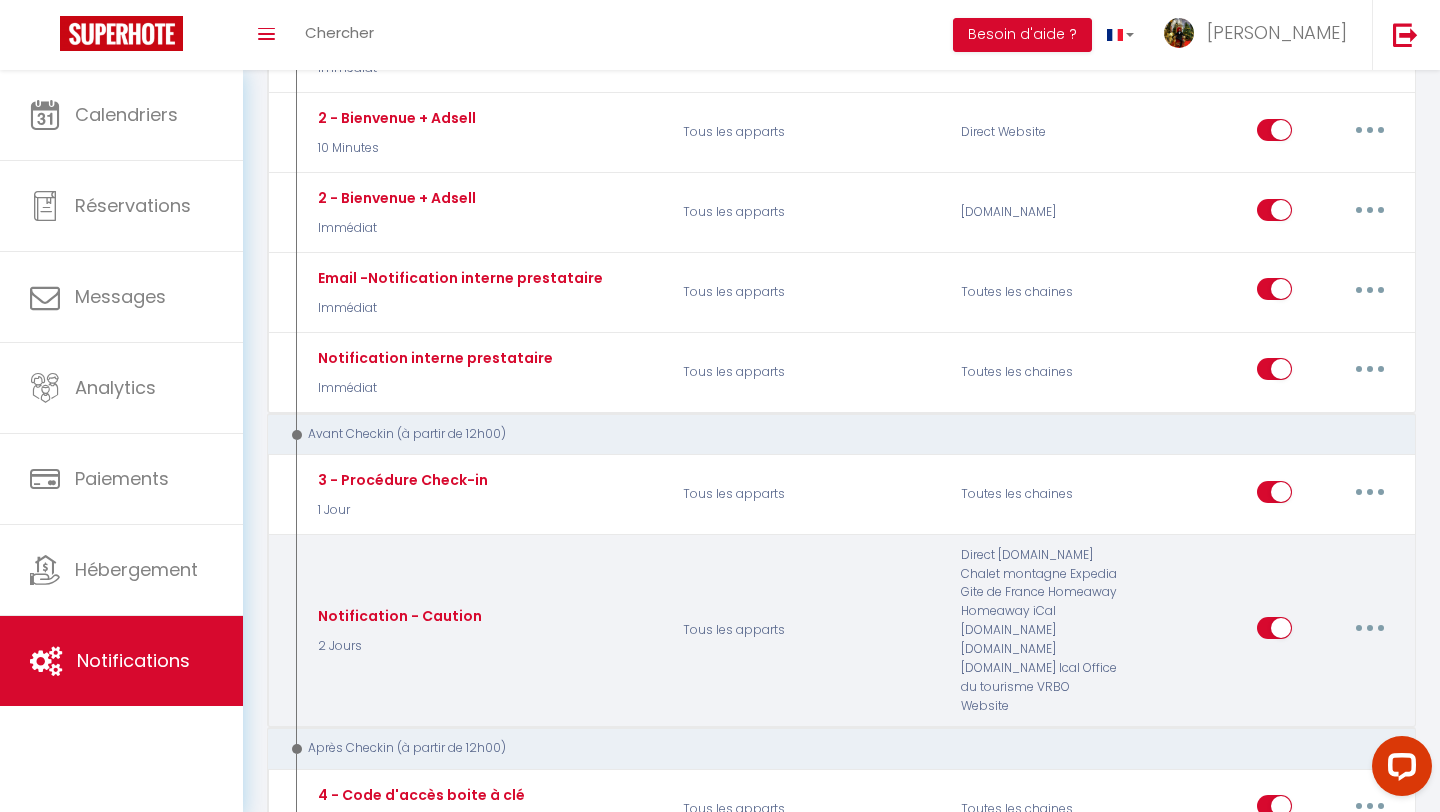 click at bounding box center [1370, 628] 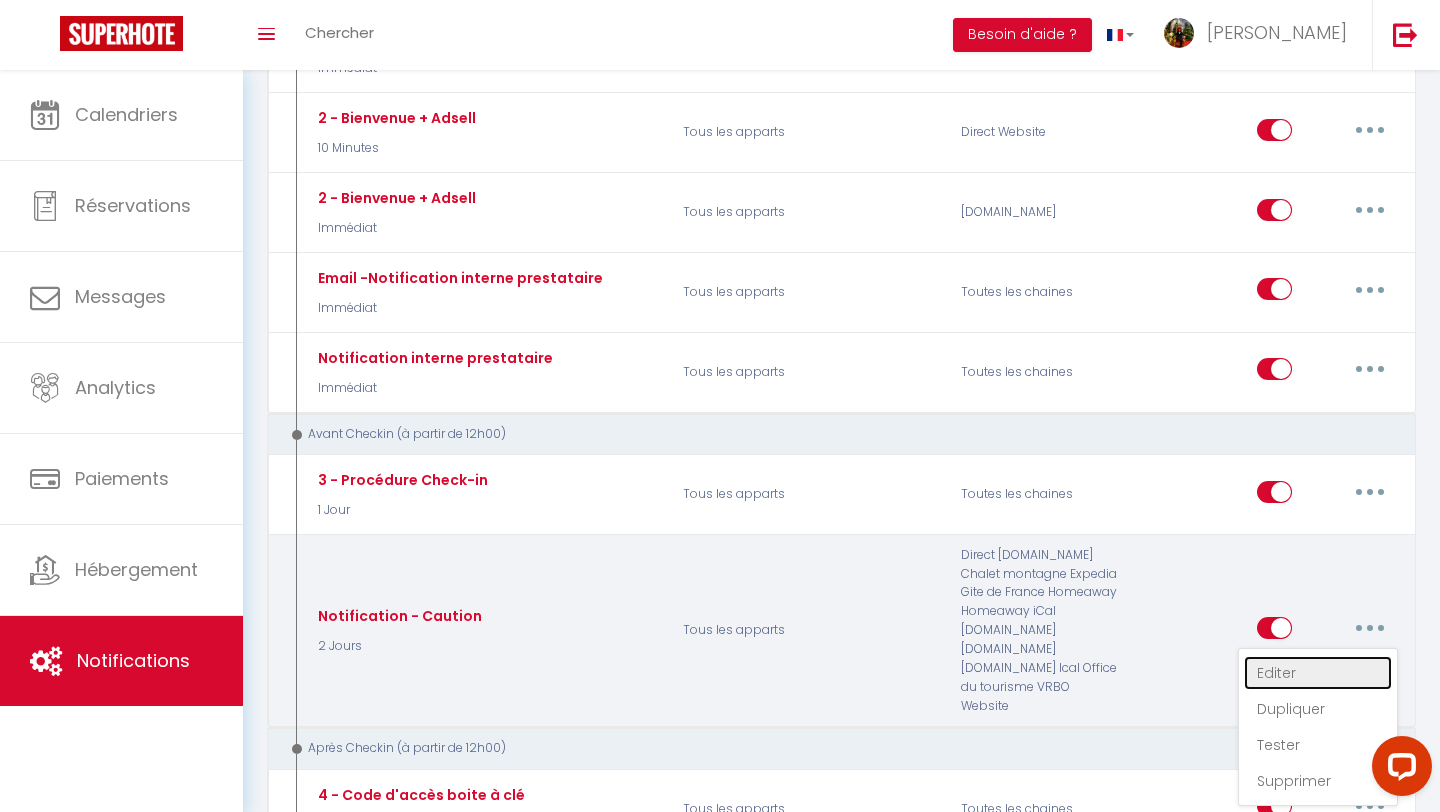 click on "Editer" at bounding box center [1318, 673] 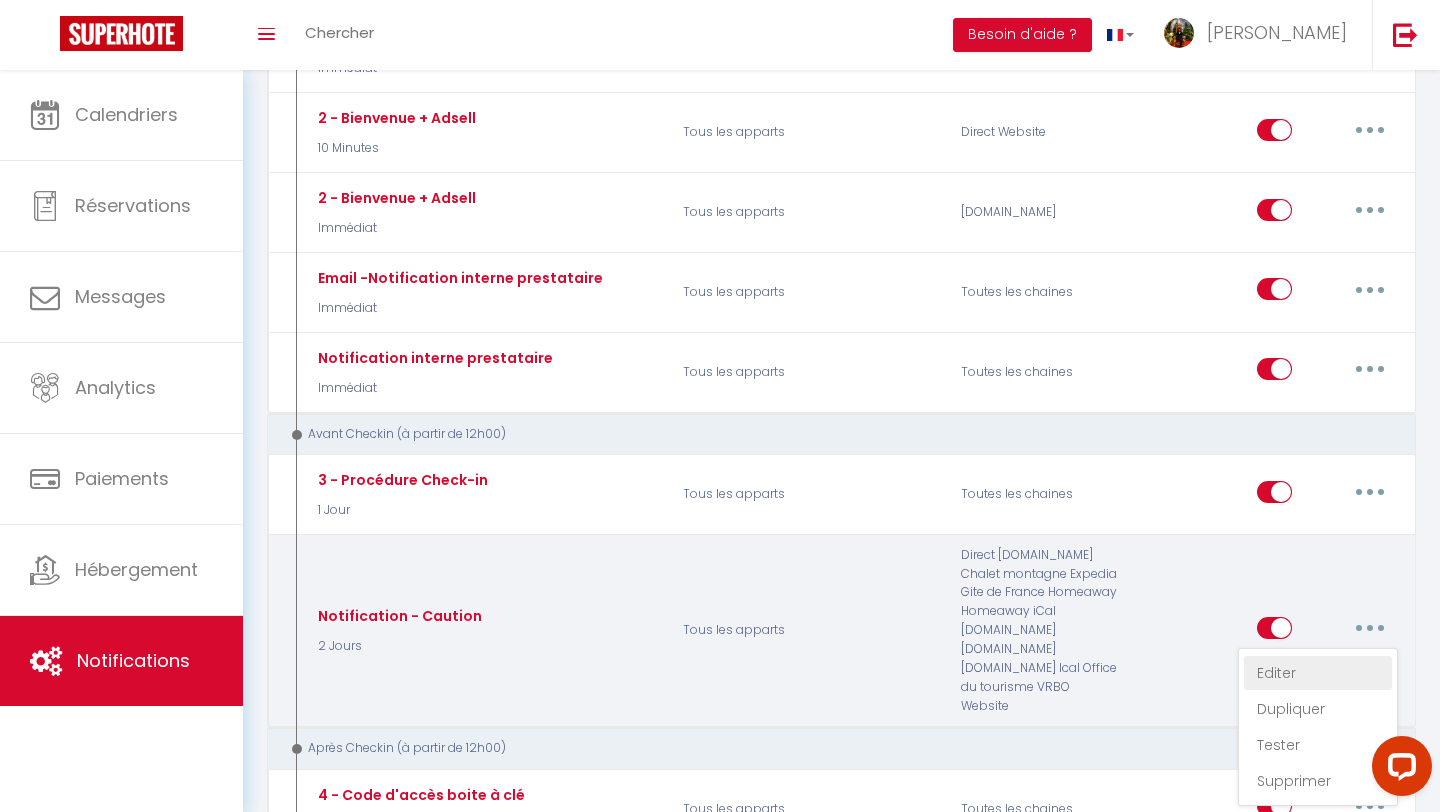 type on "Notification - Caution" 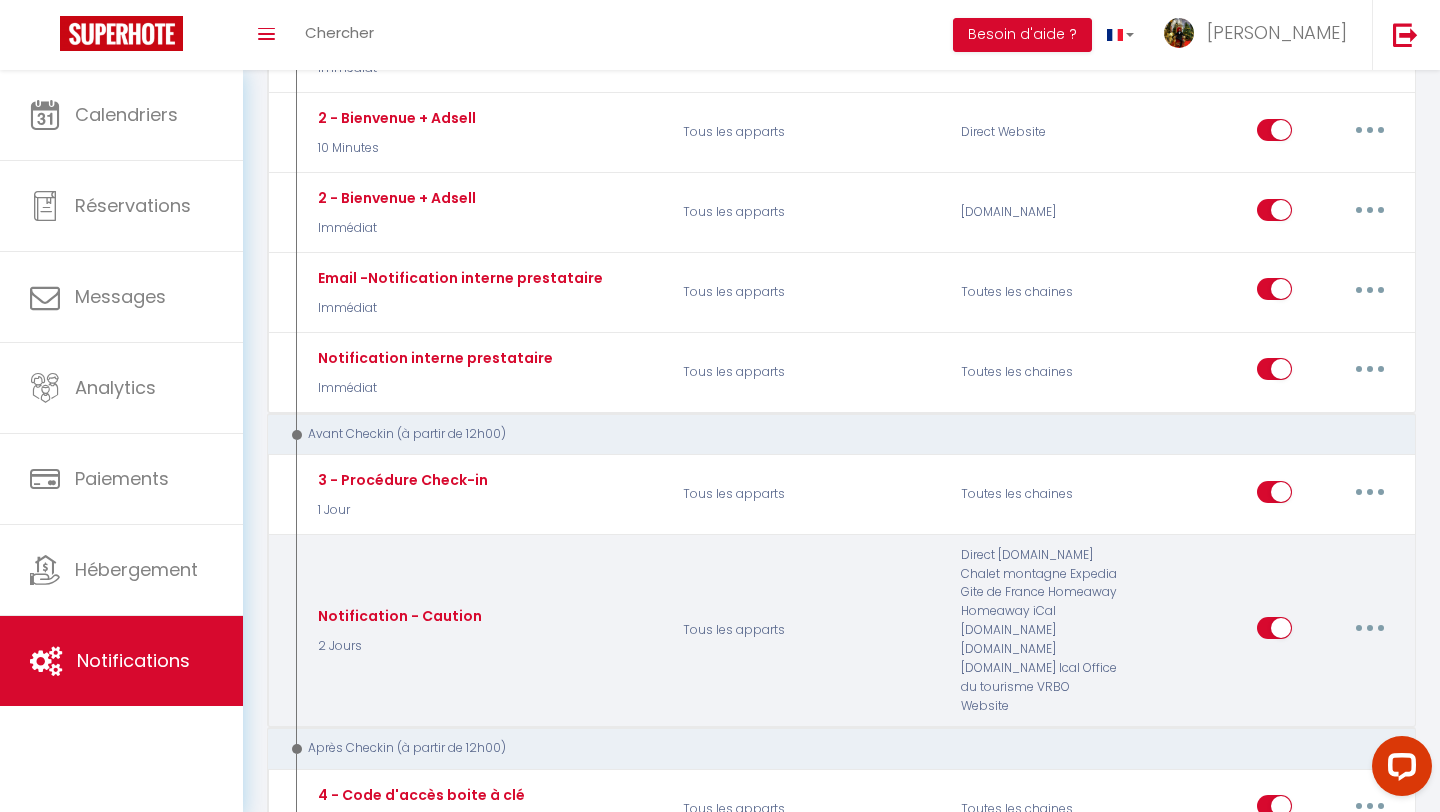 scroll, scrollTop: 566, scrollLeft: 0, axis: vertical 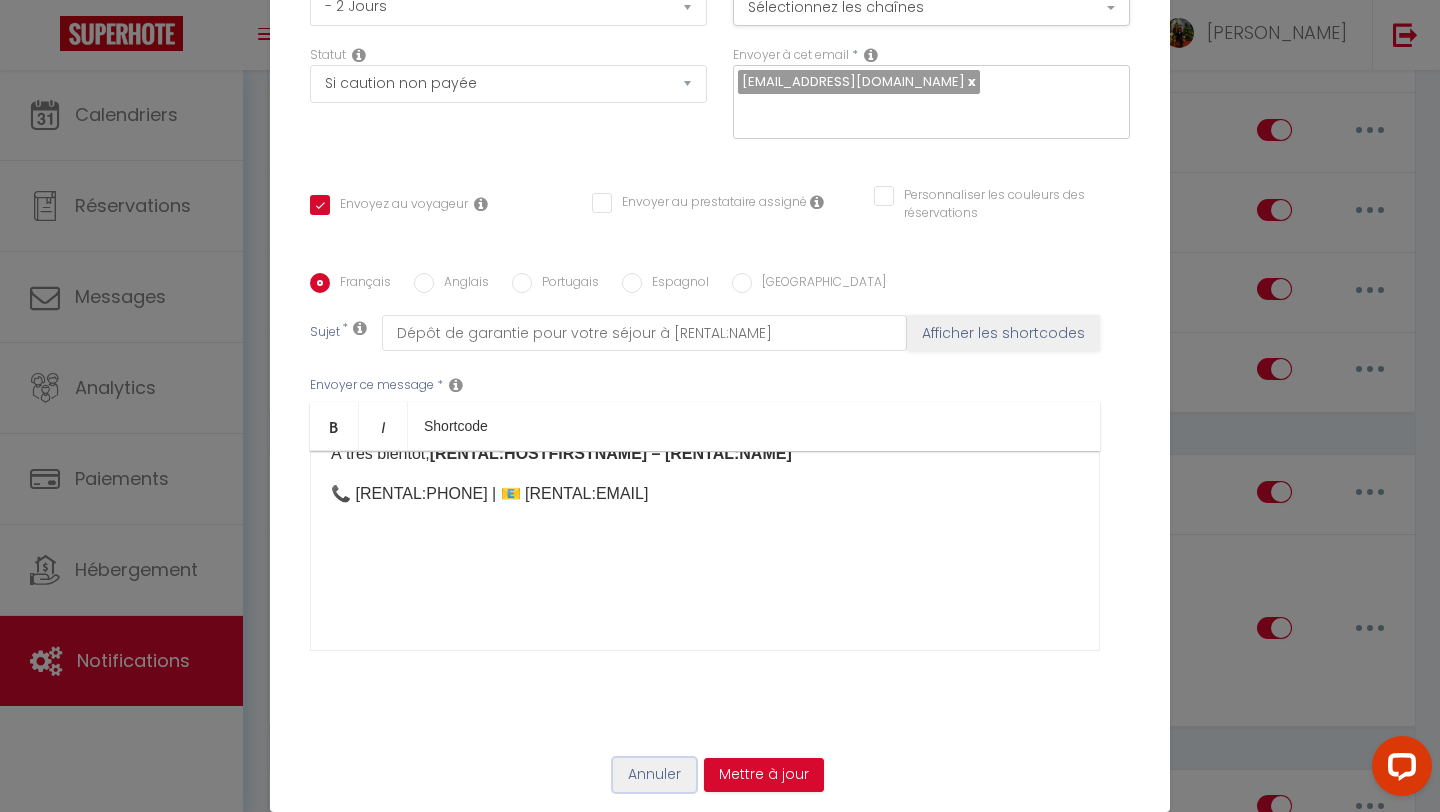 click on "Annuler" at bounding box center [654, 775] 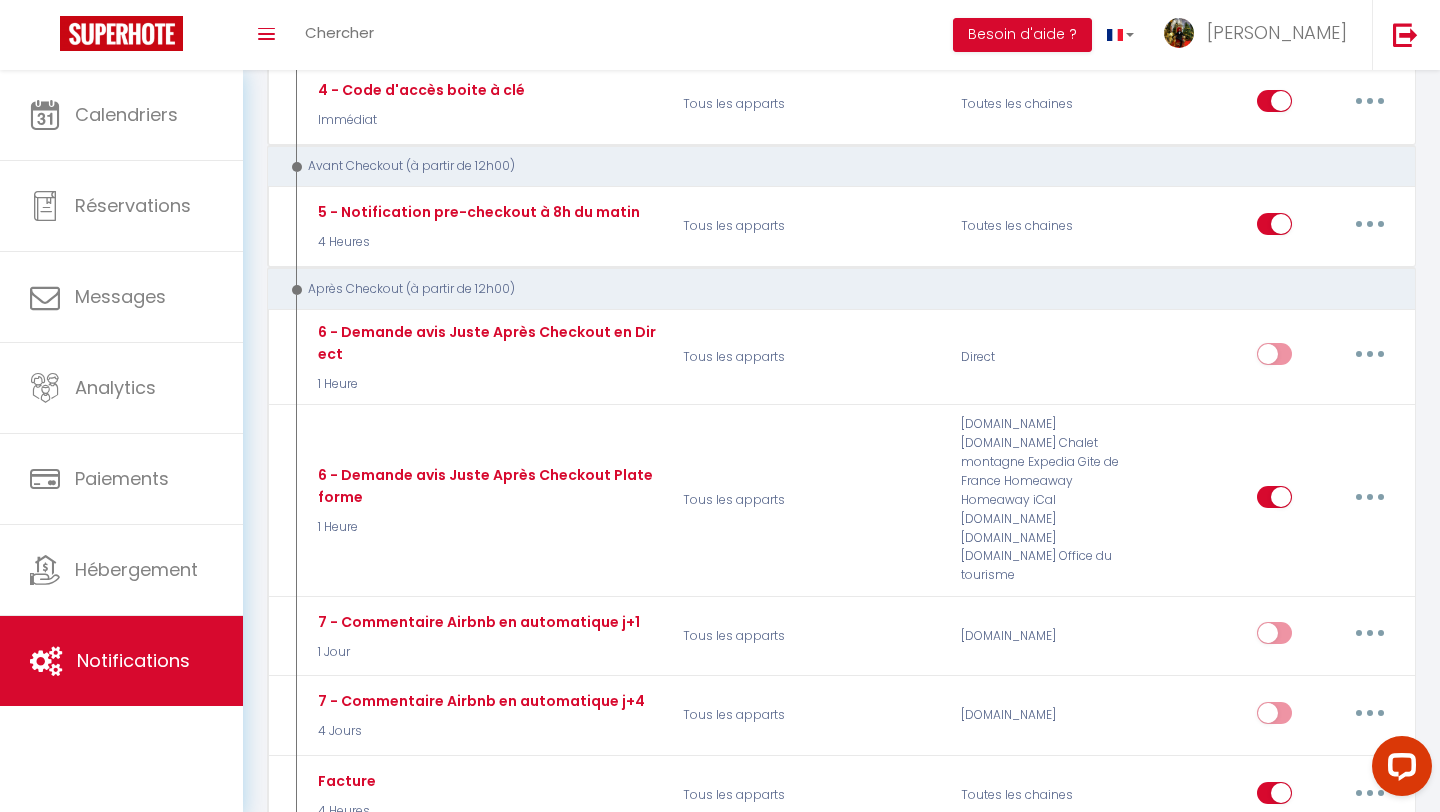 scroll, scrollTop: 1206, scrollLeft: 0, axis: vertical 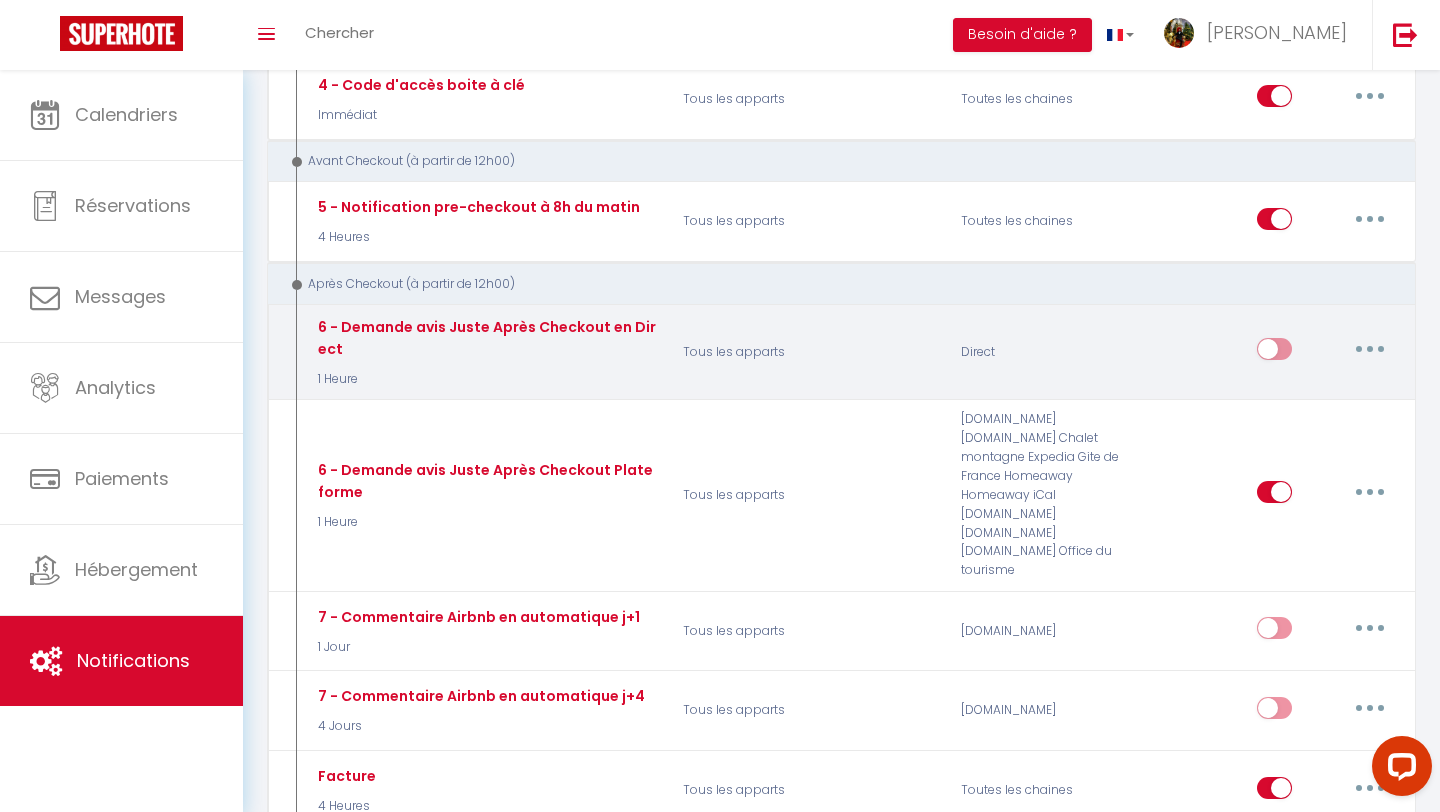 click at bounding box center (1370, 349) 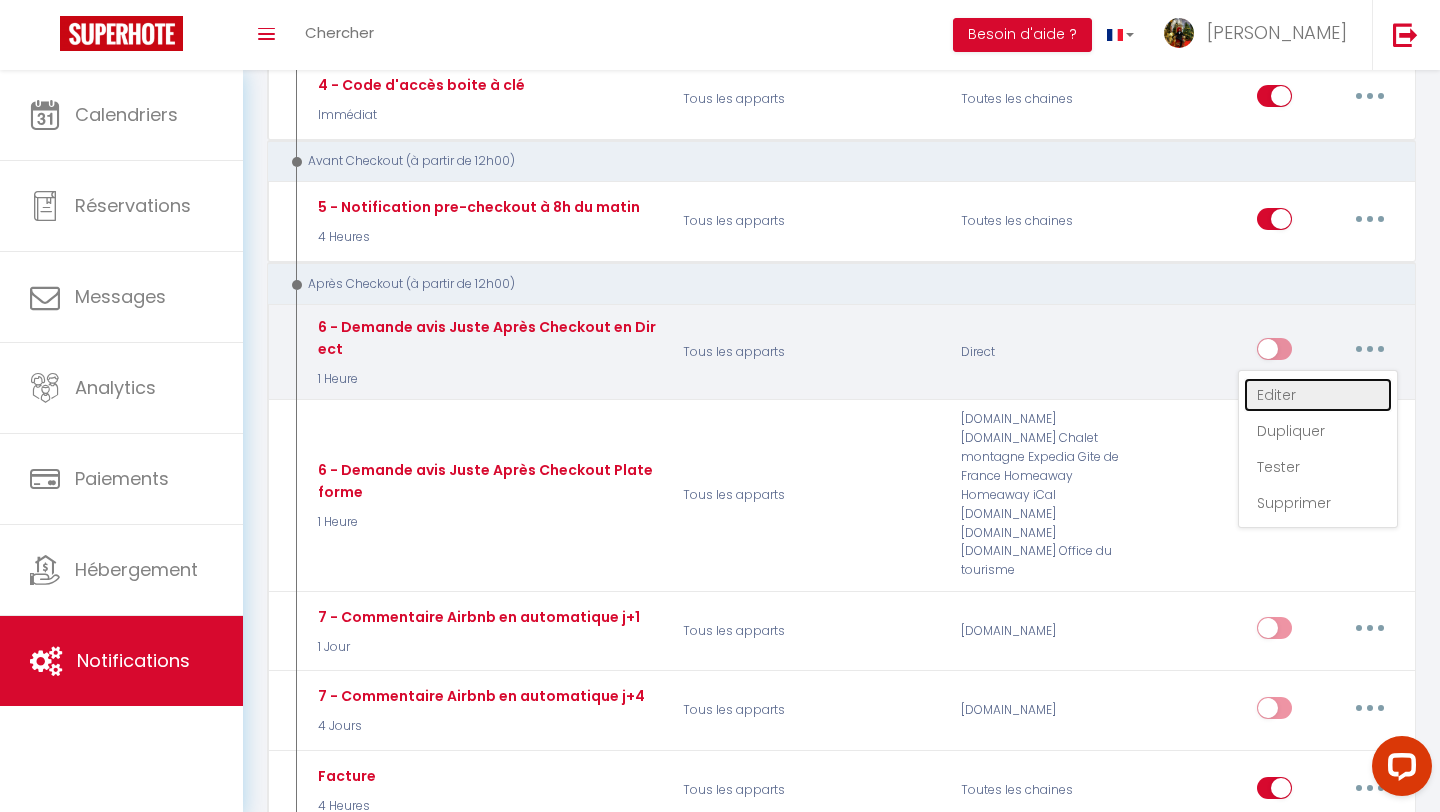click on "Editer" at bounding box center (1318, 395) 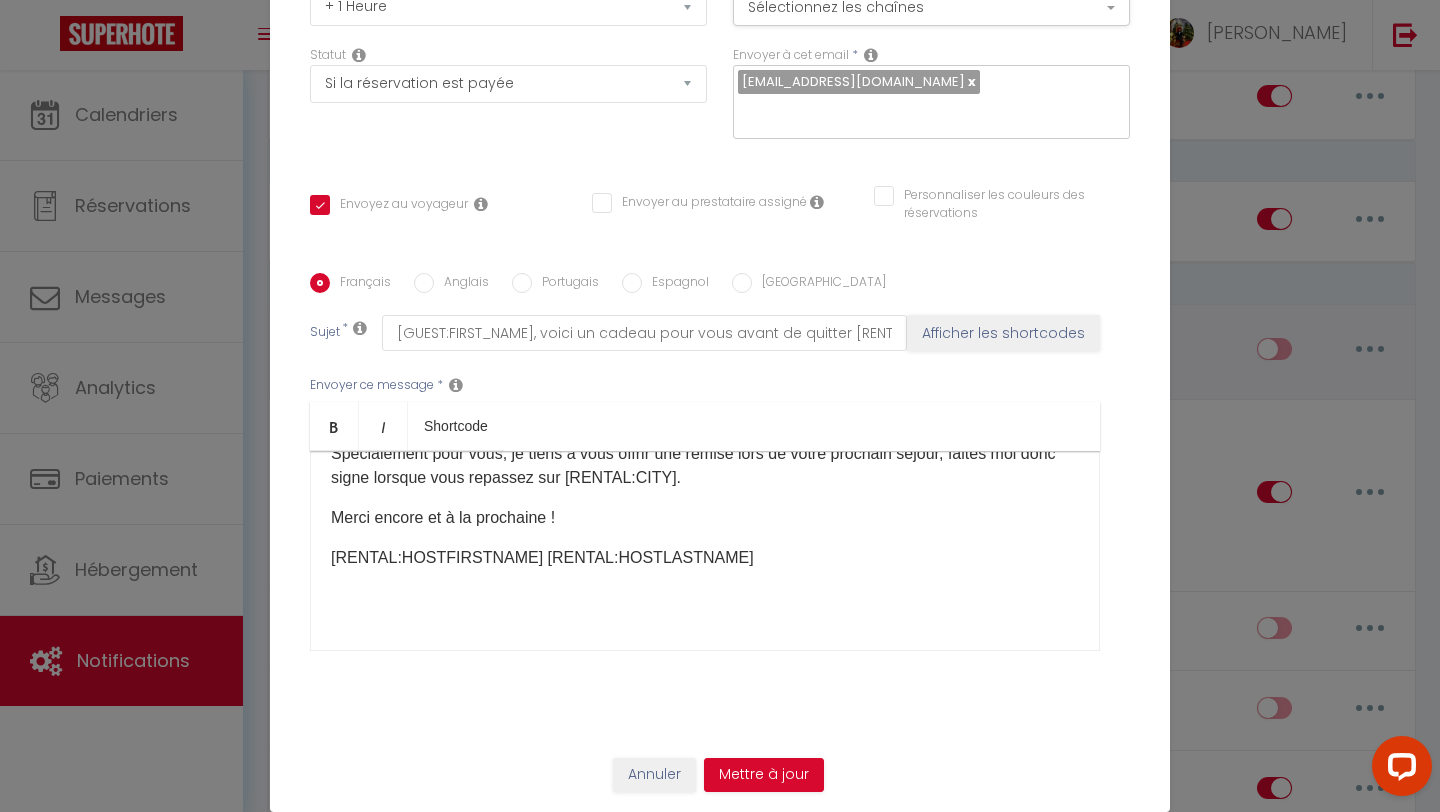 scroll, scrollTop: 190, scrollLeft: 0, axis: vertical 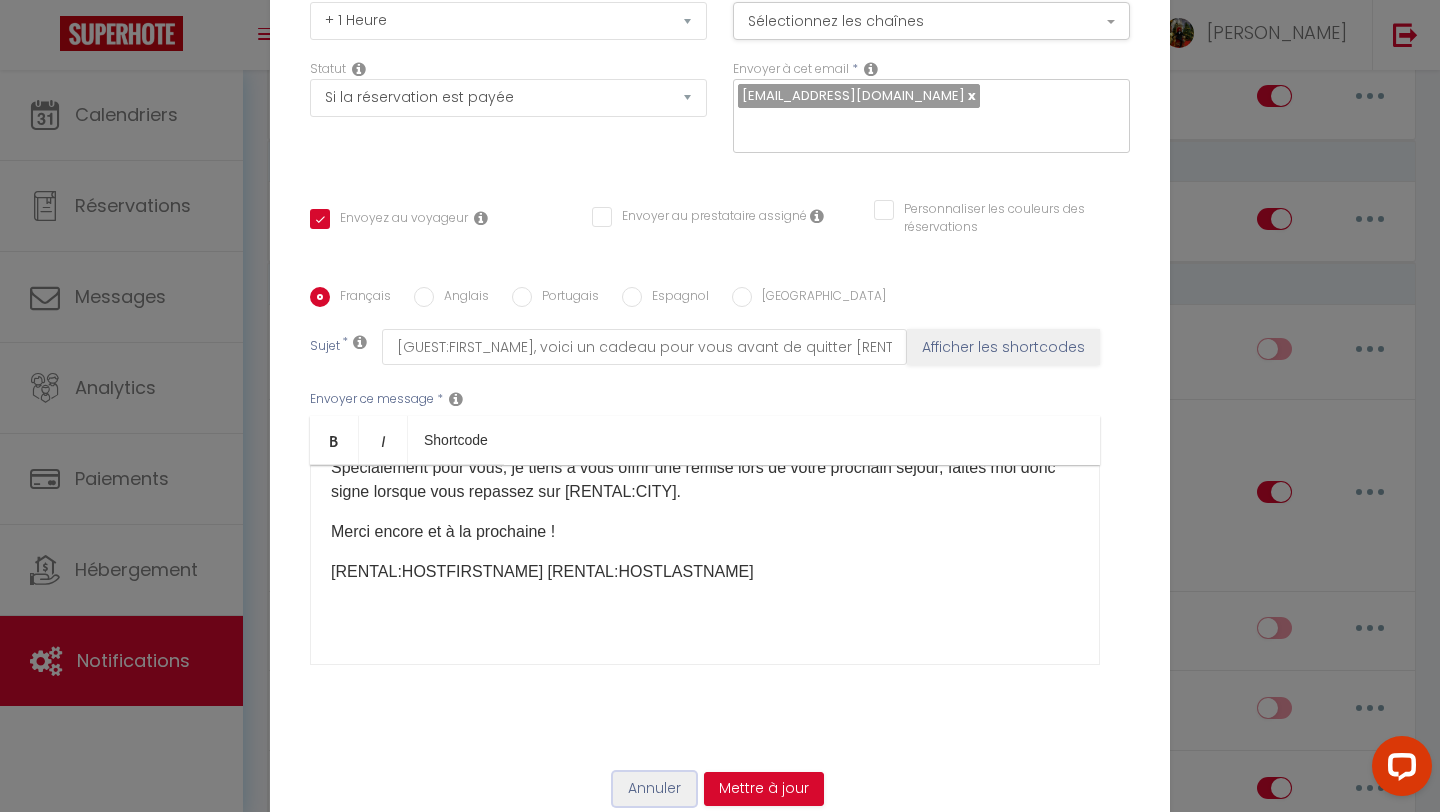 click on "Annuler" at bounding box center (654, 789) 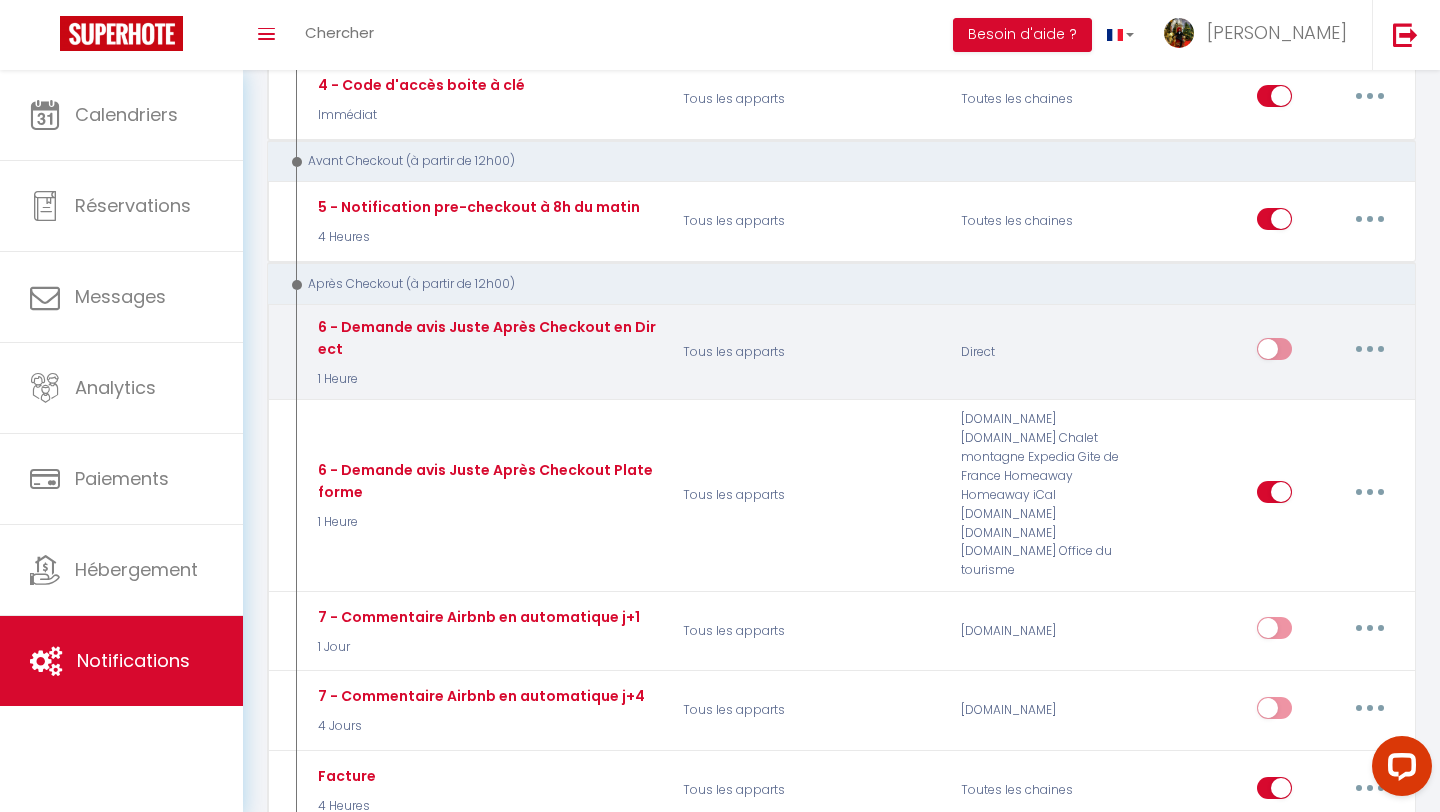click at bounding box center (1274, 353) 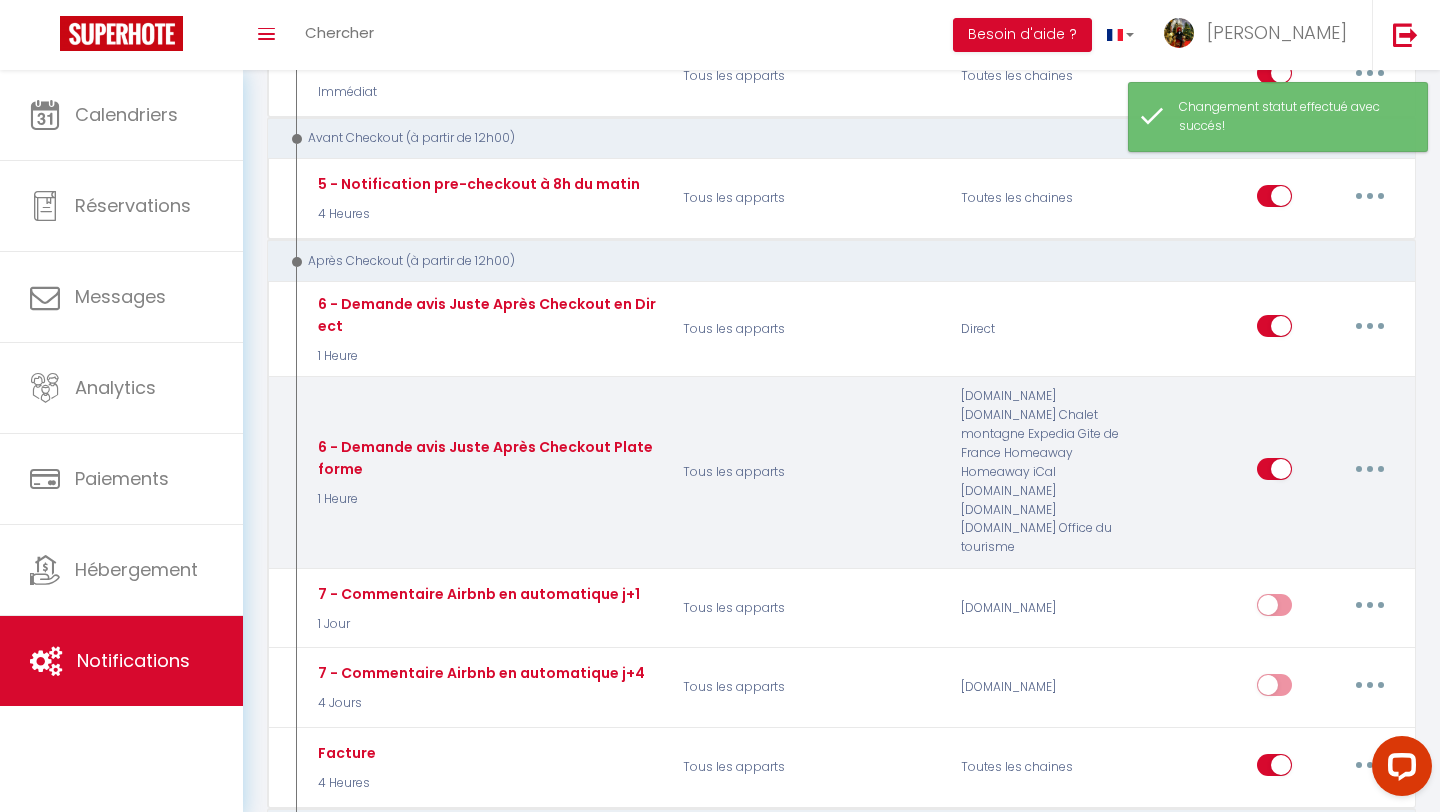 scroll, scrollTop: 1236, scrollLeft: 0, axis: vertical 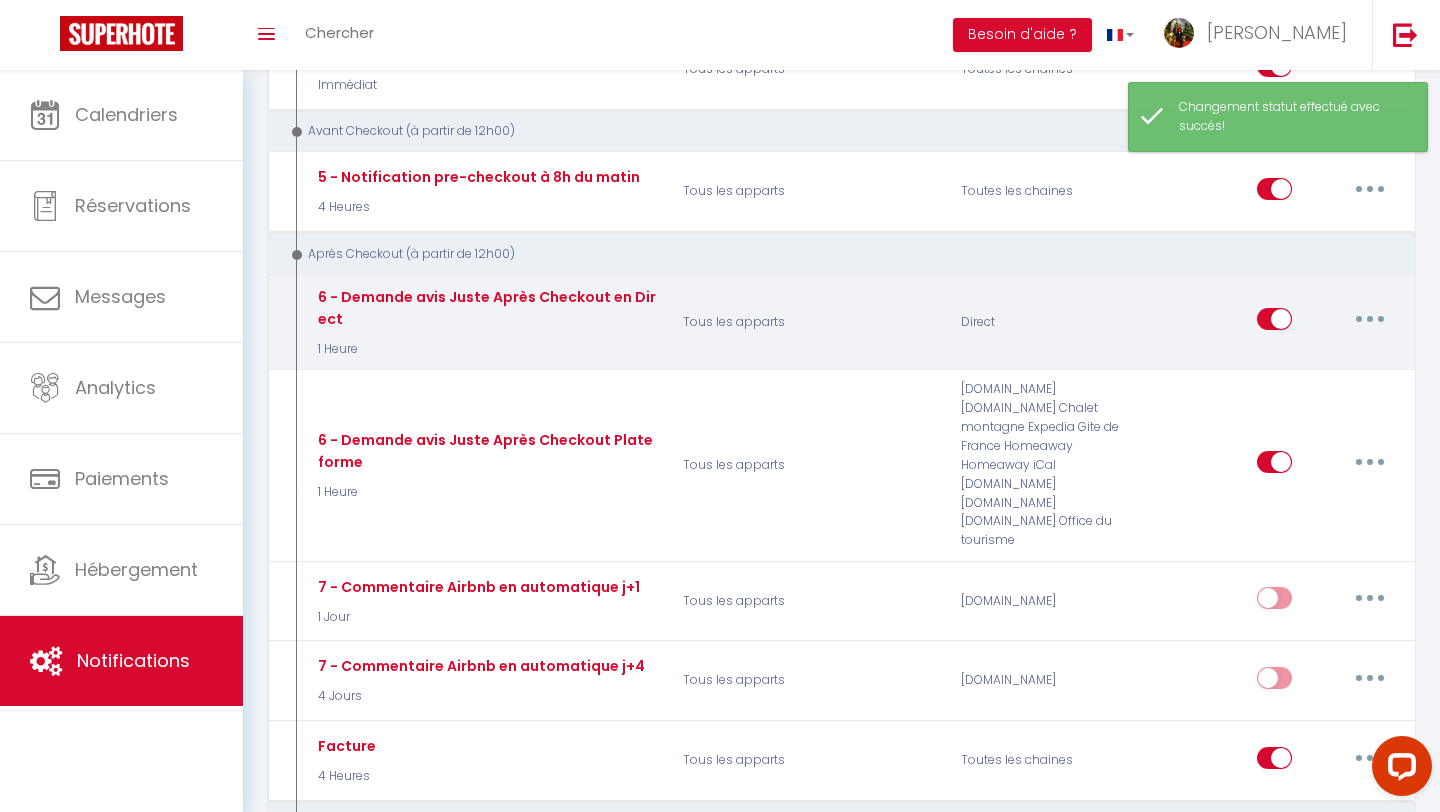 click at bounding box center [1370, 319] 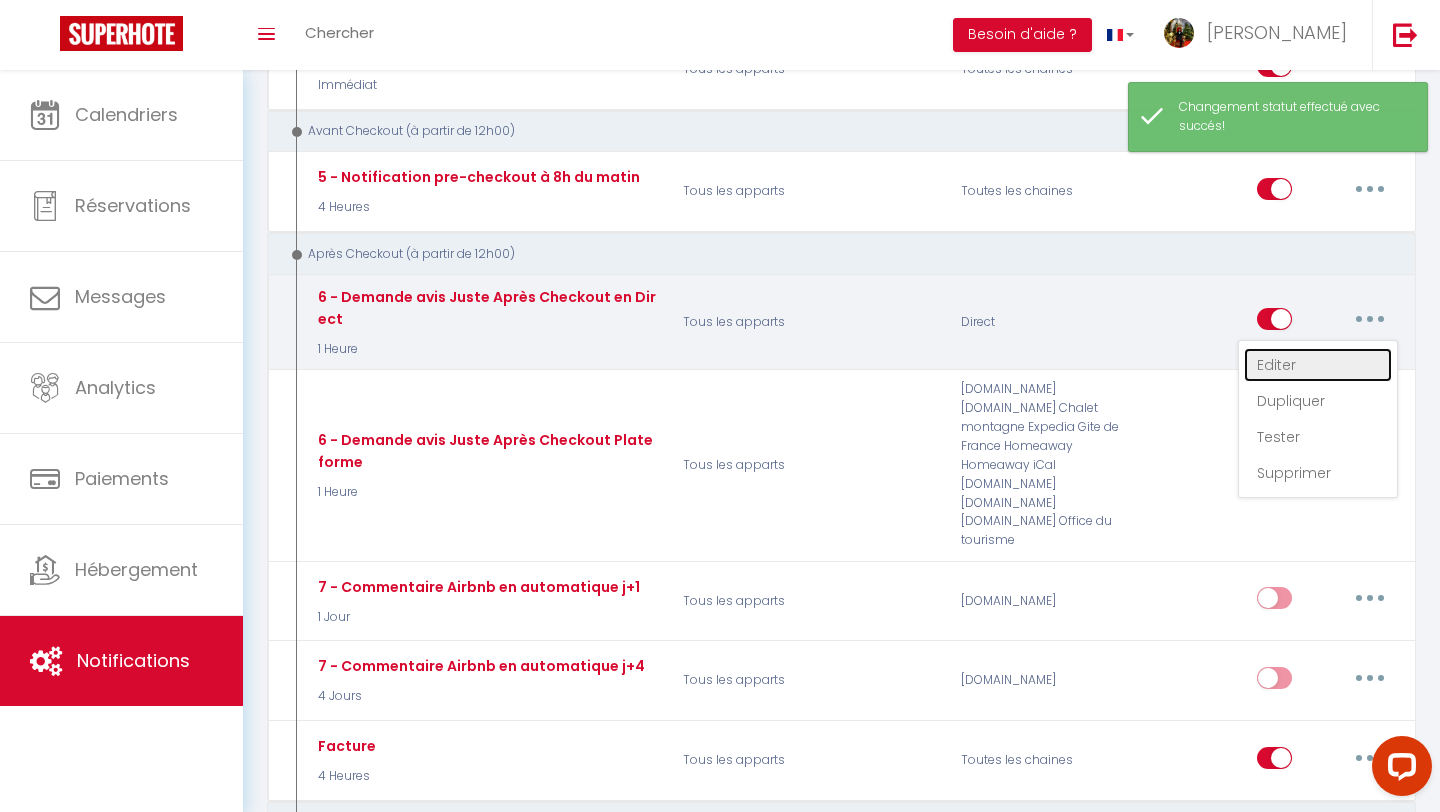 click on "Editer" at bounding box center [1318, 365] 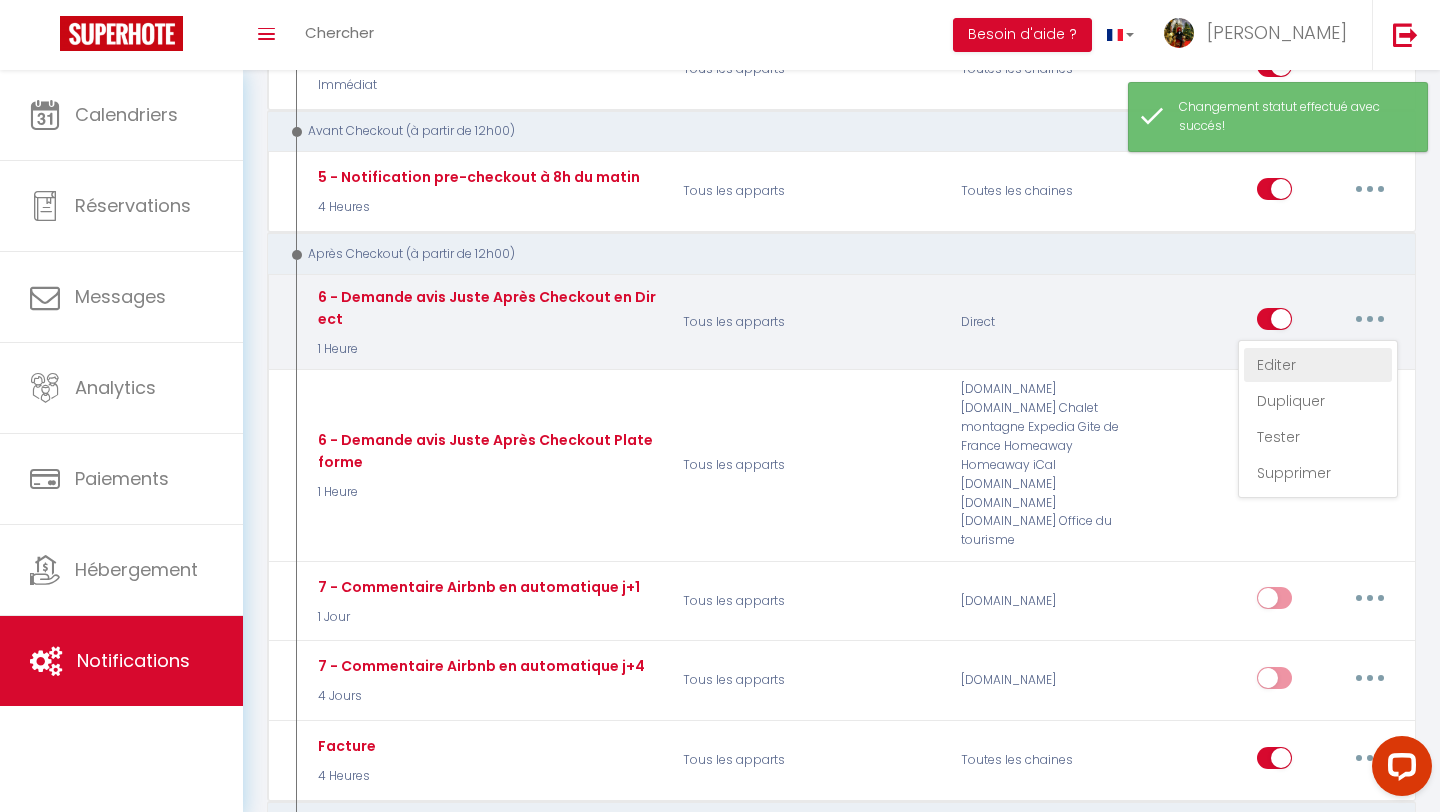 checkbox on "true" 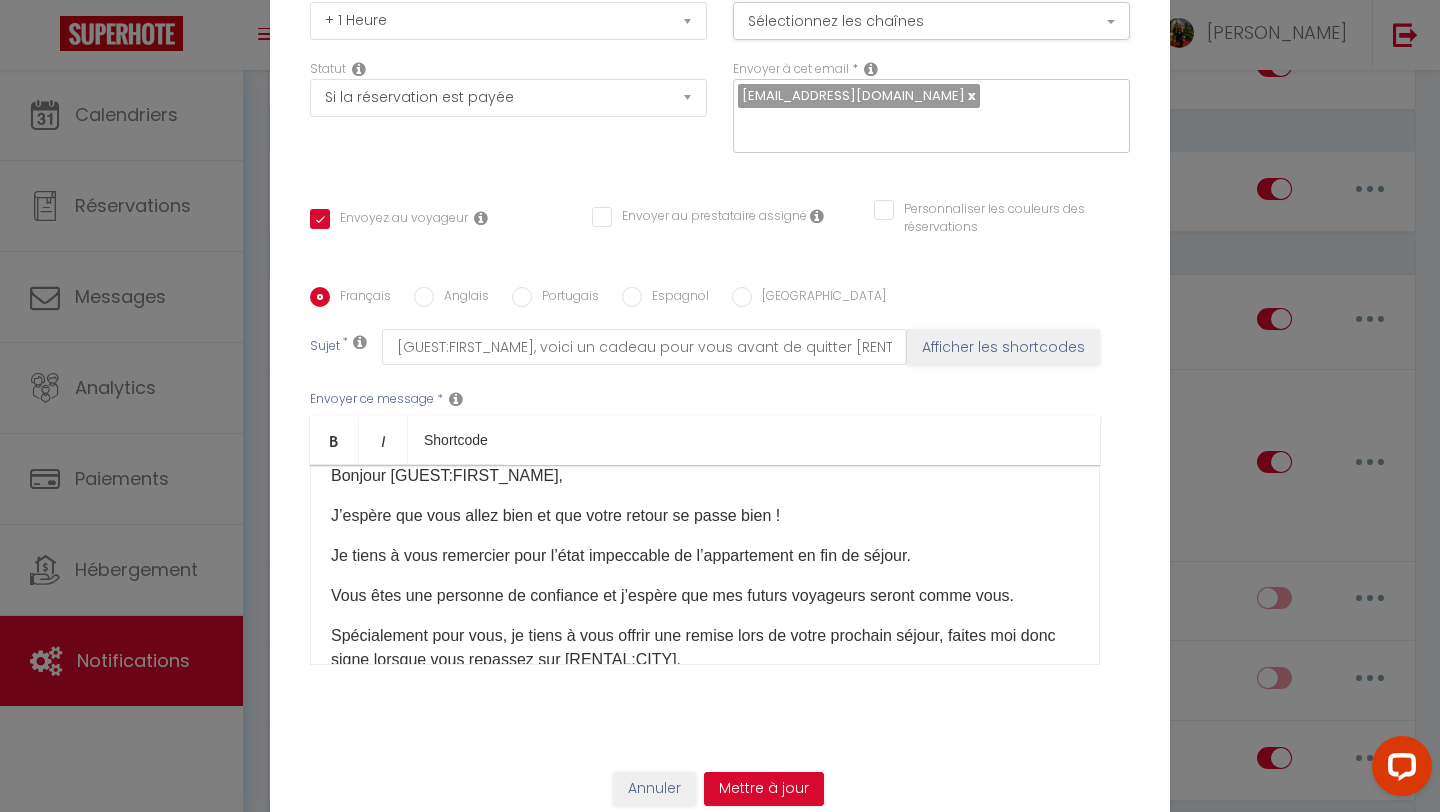 scroll, scrollTop: 0, scrollLeft: 0, axis: both 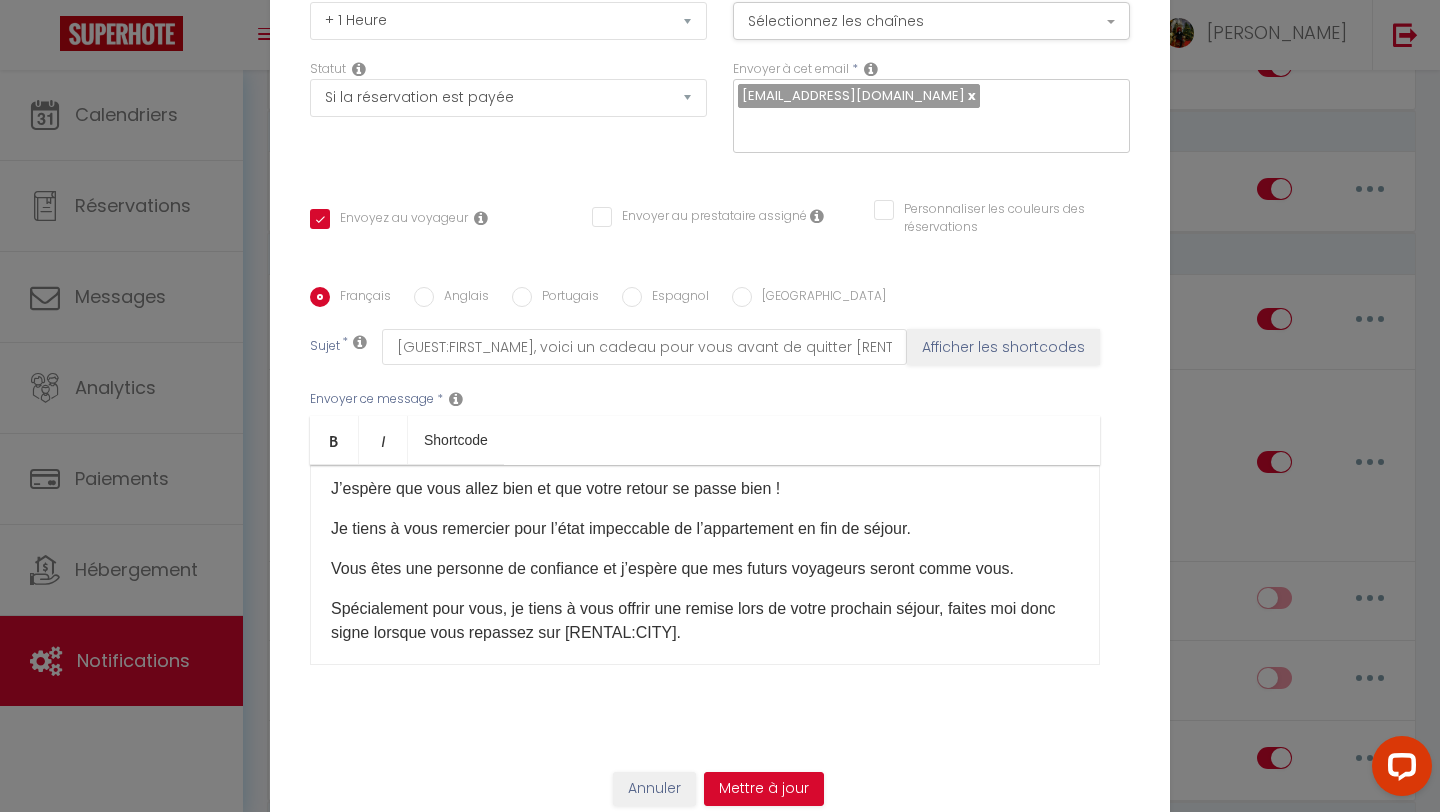 click on "Je tiens à vous remercier pour l’état impeccable de l’appartement en fin de séjour." at bounding box center [705, 529] 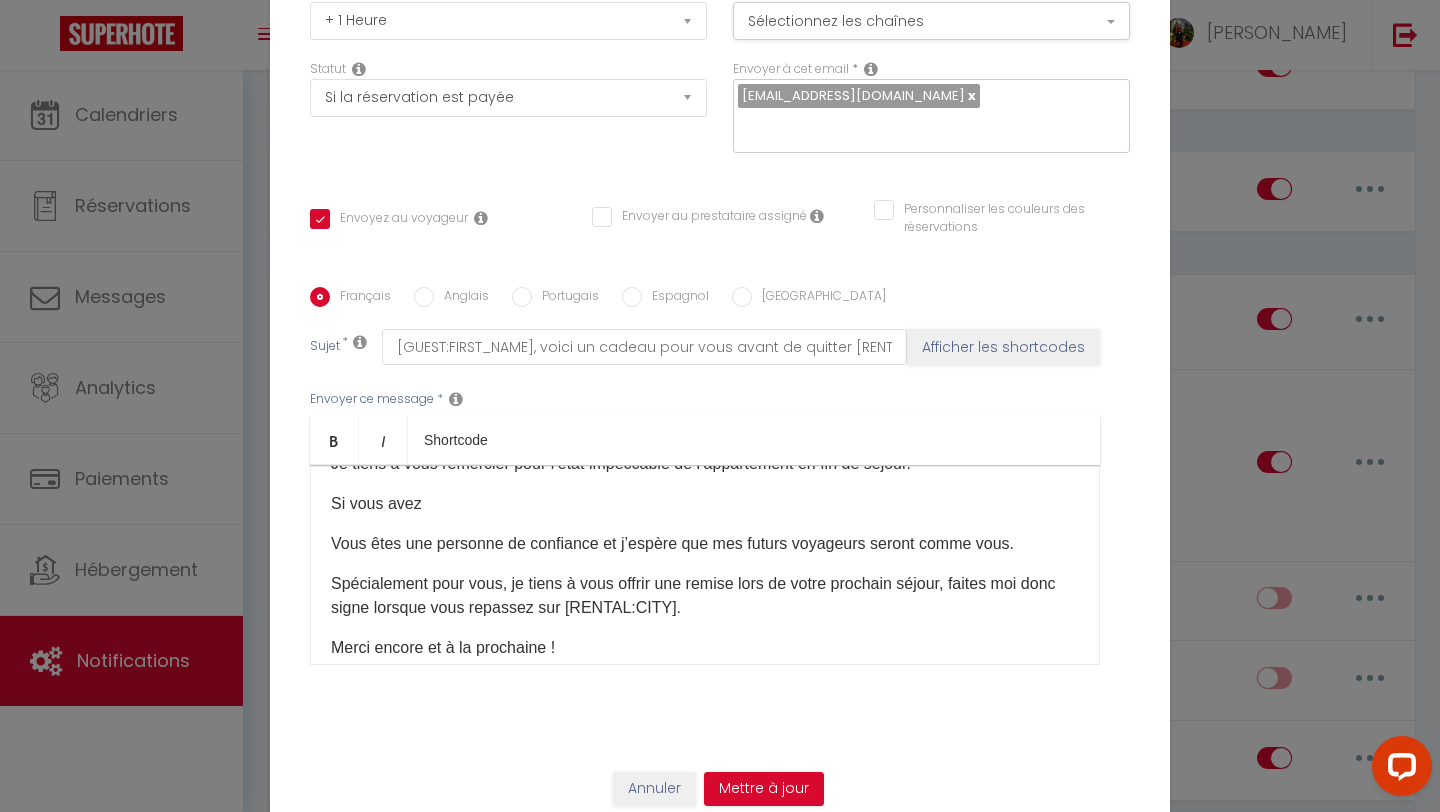 scroll, scrollTop: 125, scrollLeft: 0, axis: vertical 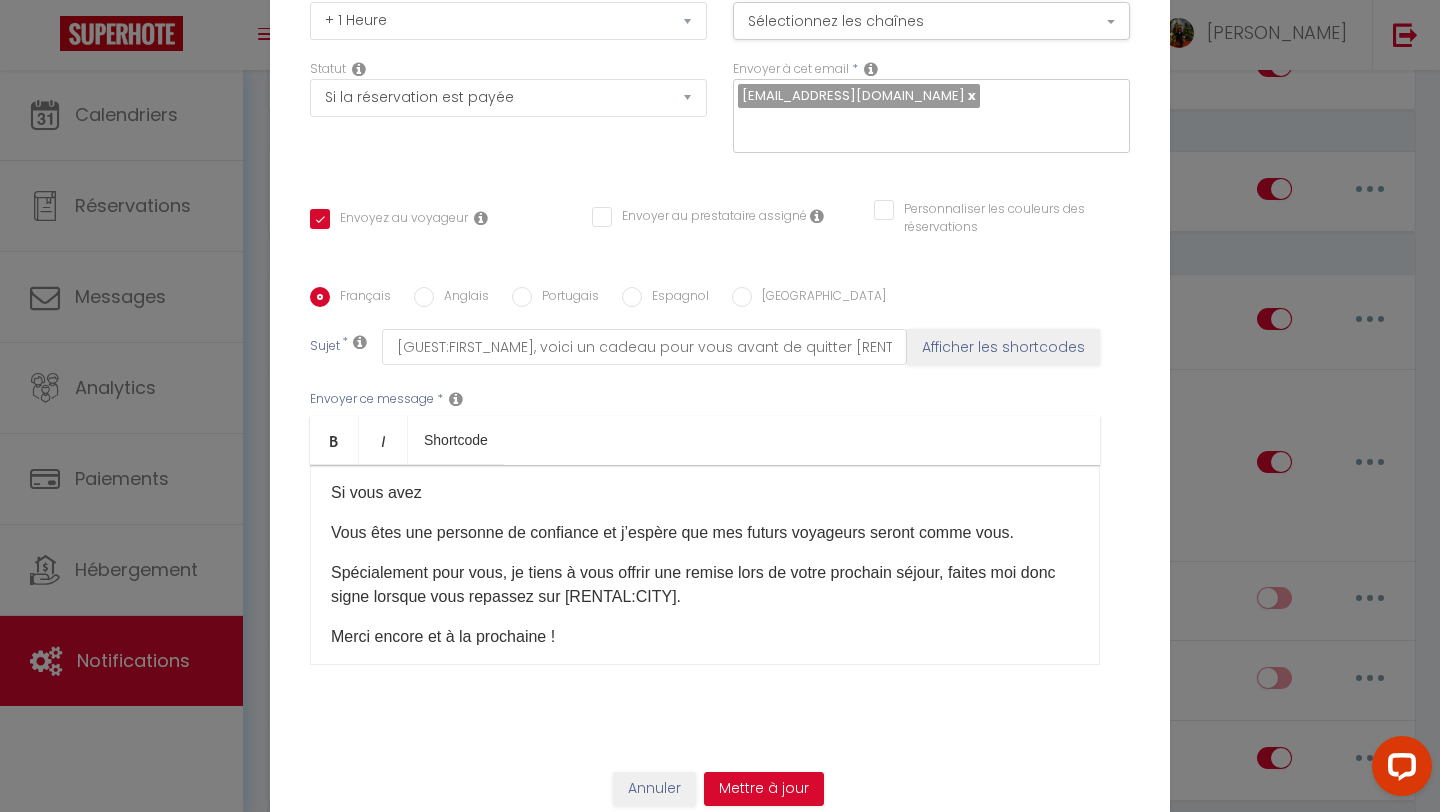 click on "Spécialement pour vous, je tiens à vous offrir une remise lors de votre prochain séjour, faites moi donc signe lorsque vous repassez sur [RENTAL:CITY]." at bounding box center [705, 585] 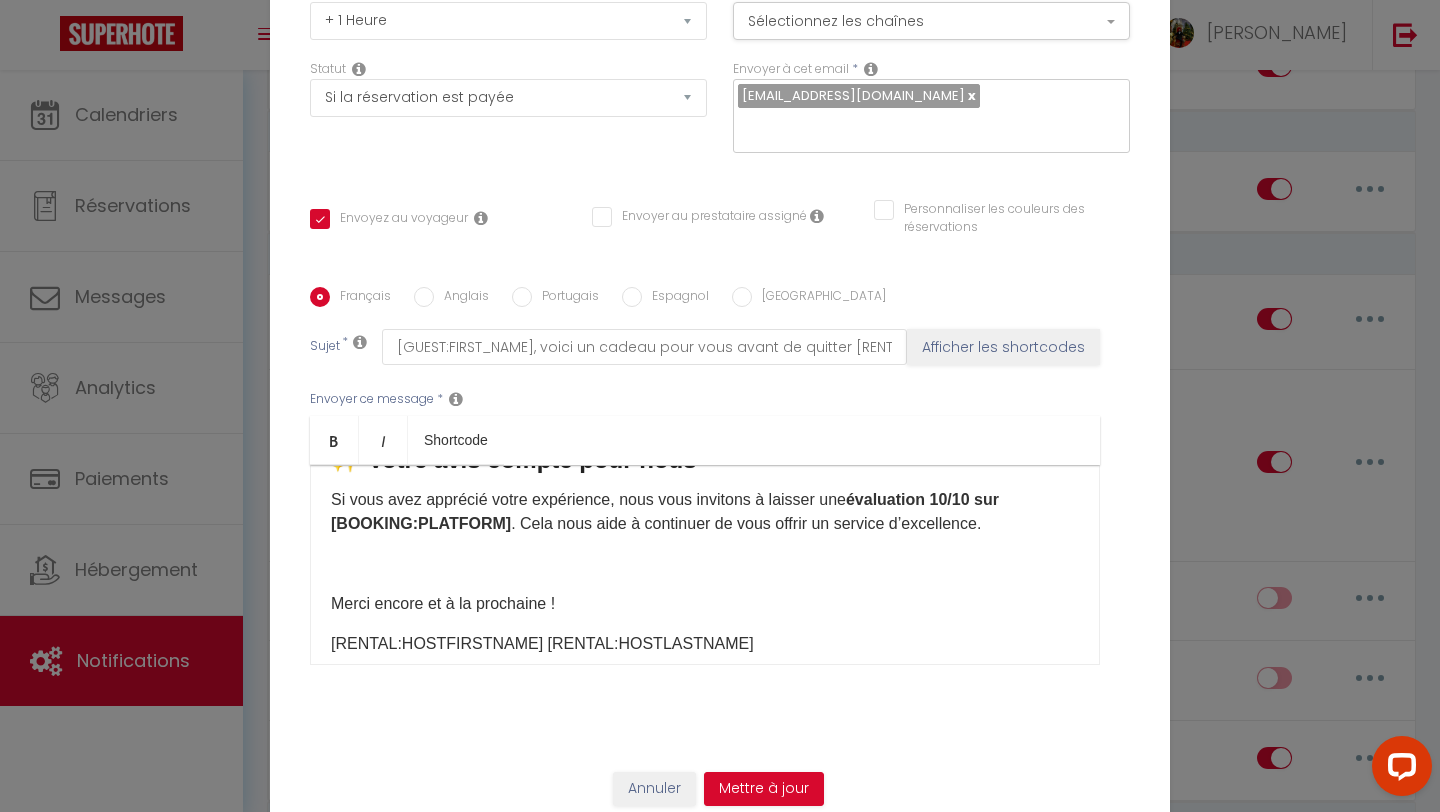 scroll, scrollTop: 342, scrollLeft: 0, axis: vertical 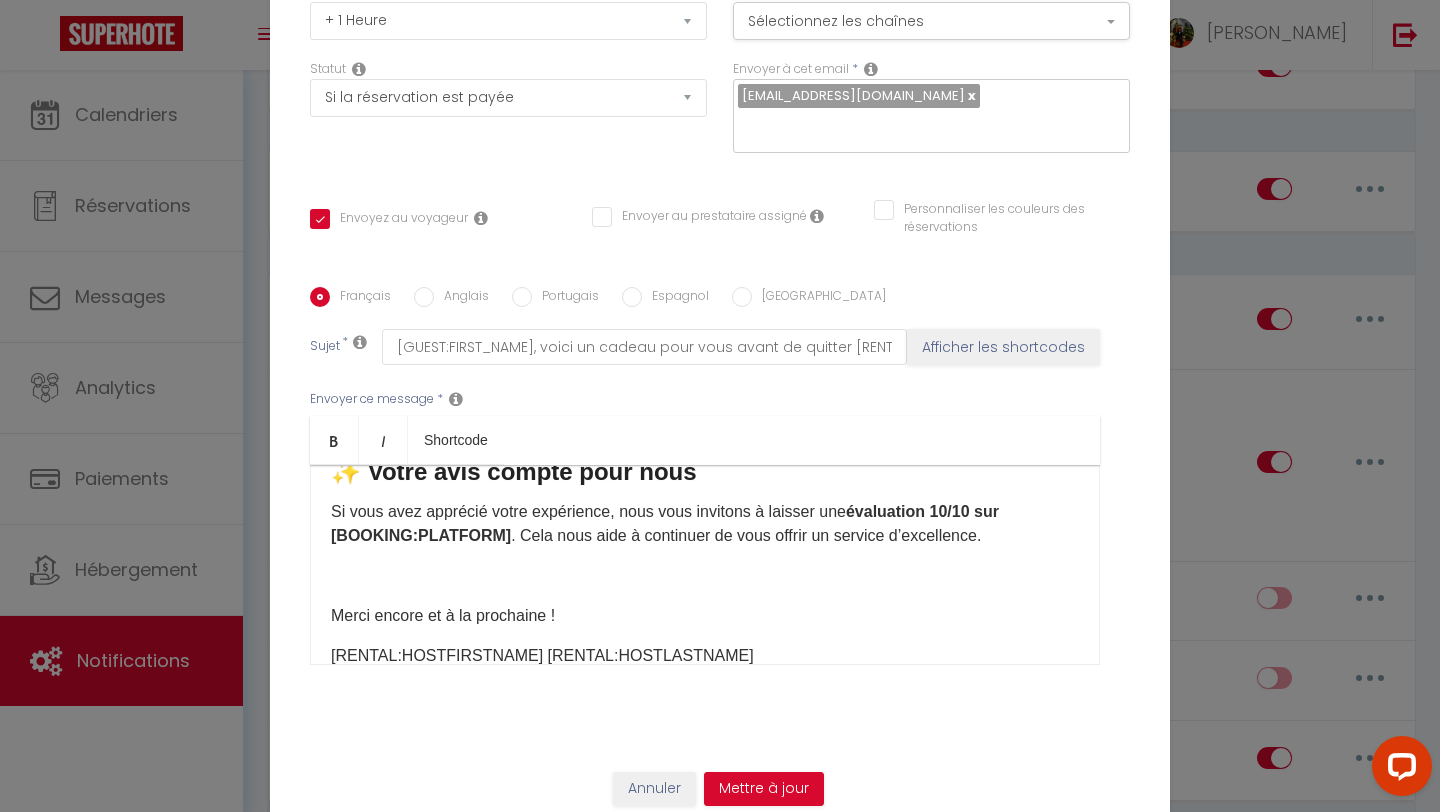 click on "évaluation 10/10​ sur [BOOKING:PLATFORM]" at bounding box center (665, 523) 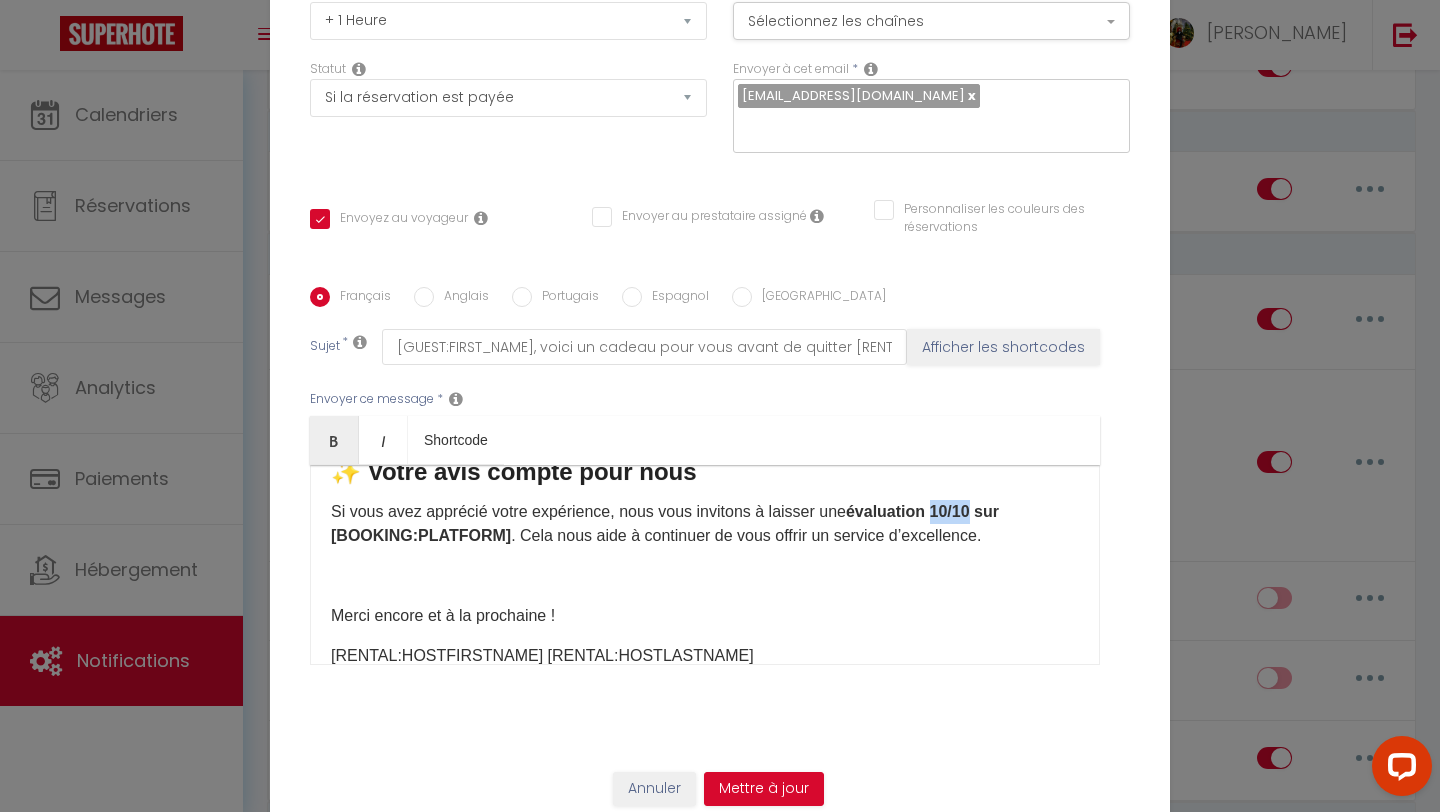 drag, startPoint x: 935, startPoint y: 497, endPoint x: 976, endPoint y: 497, distance: 41 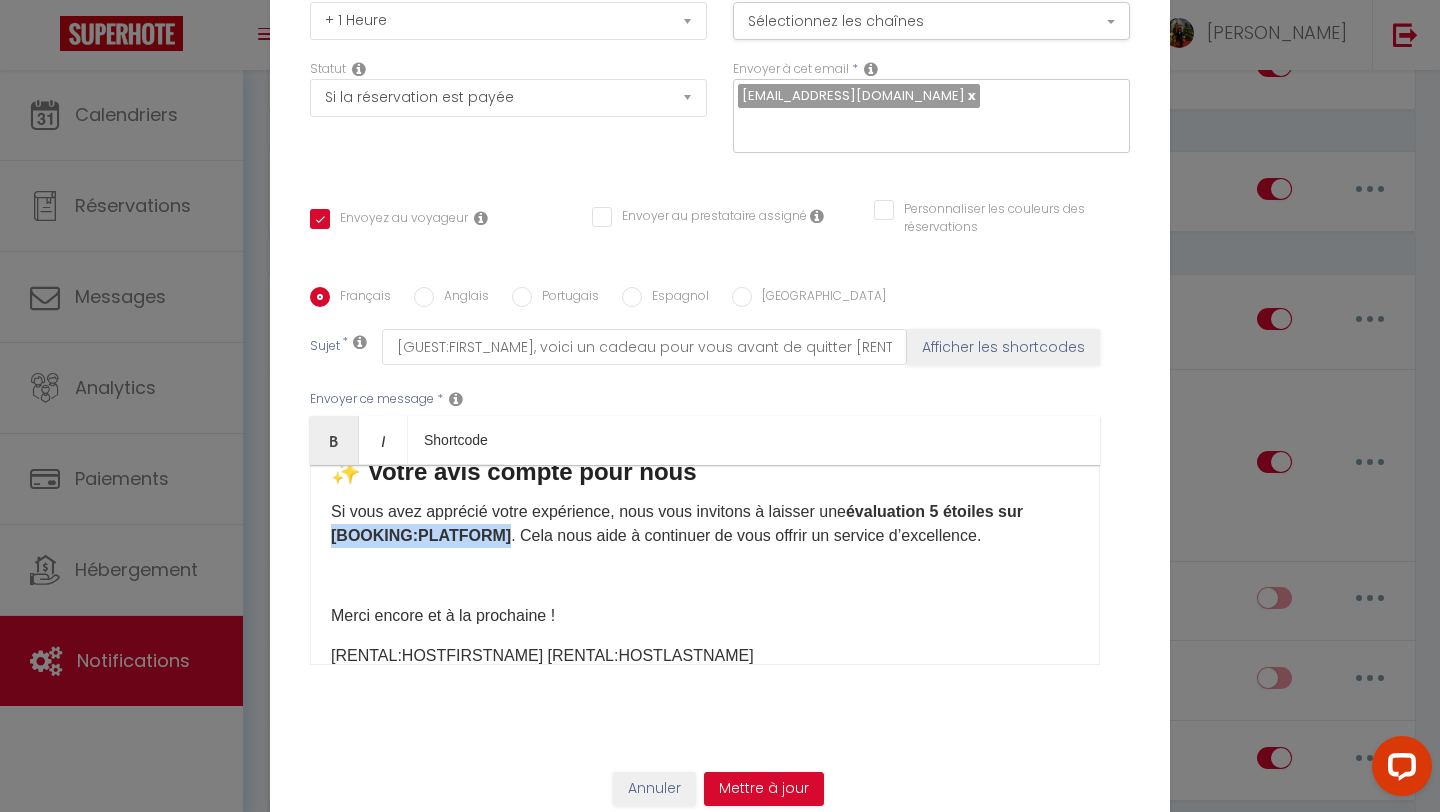 drag, startPoint x: 332, startPoint y: 523, endPoint x: 494, endPoint y: 523, distance: 162 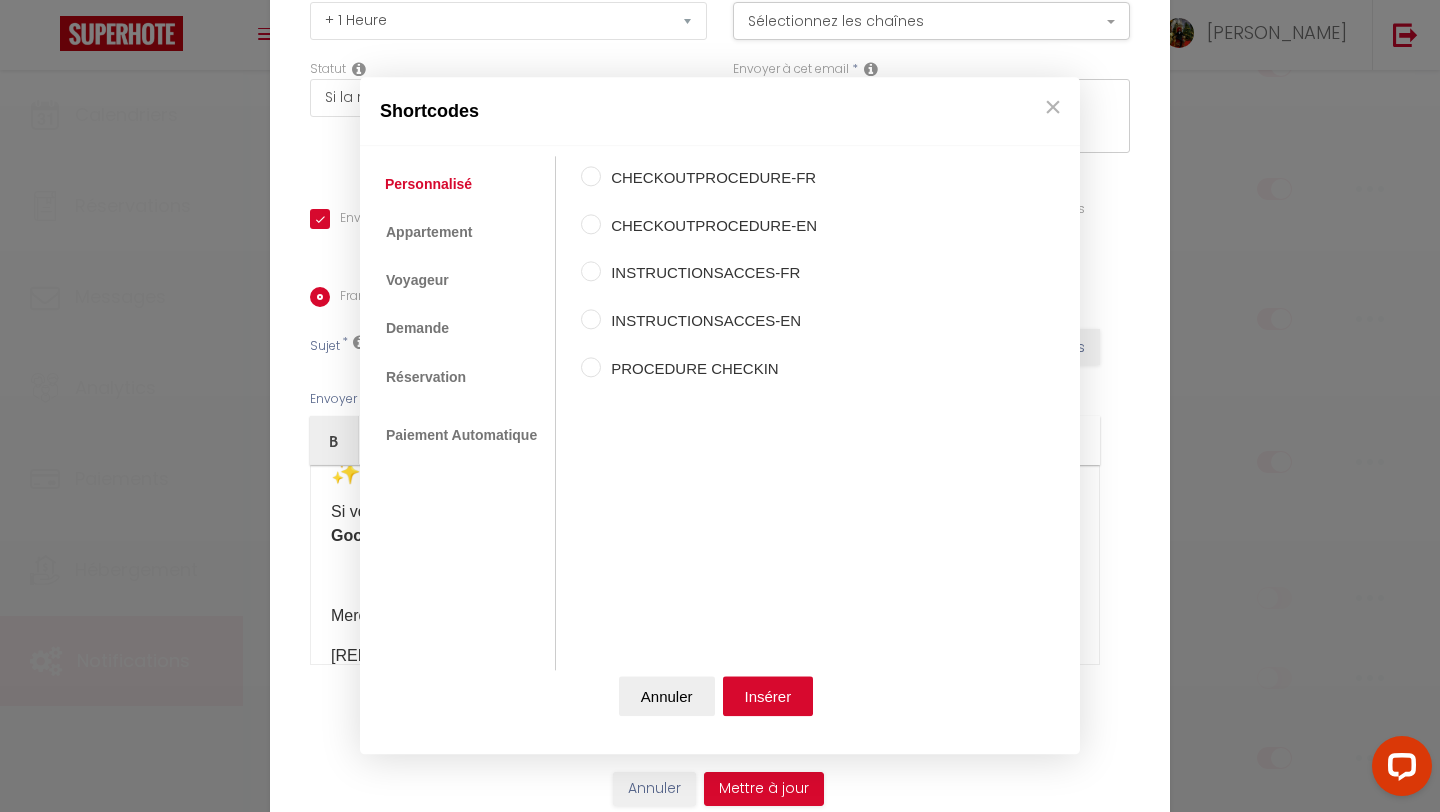 click on "Coaching SuperHote ce soir à 18h00, pour participer:  [URL][DOMAIN_NAME][SECURITY_DATA]   ×     Toggle navigation       Toggle Search     Toggle menubar     Chercher   BUTTON
Besoin d'aide ?
Mehdi   Paramètres        Équipe     Résultat de la recherche   Aucun résultat     Calendriers     Réservations     Messages     Analytics      Paiements     Hébergement     Notifications                 Résultat de la recherche   Id   Appart   Voyageur    Checkin   Checkout   Nuits   Pers.   Plateforme   Statut     Résultat de la recherche   Aucun résultat          Notifications
Actions
Nouvelle Notification    Exporter    Importer    Tous les apparts    L’Escapade - Loveroom & spa
Actions
Nouveau shortcode personnalisé    Notifications   SHORTCODES PERSONNALISÉS                Immédiat" at bounding box center [720, 875] 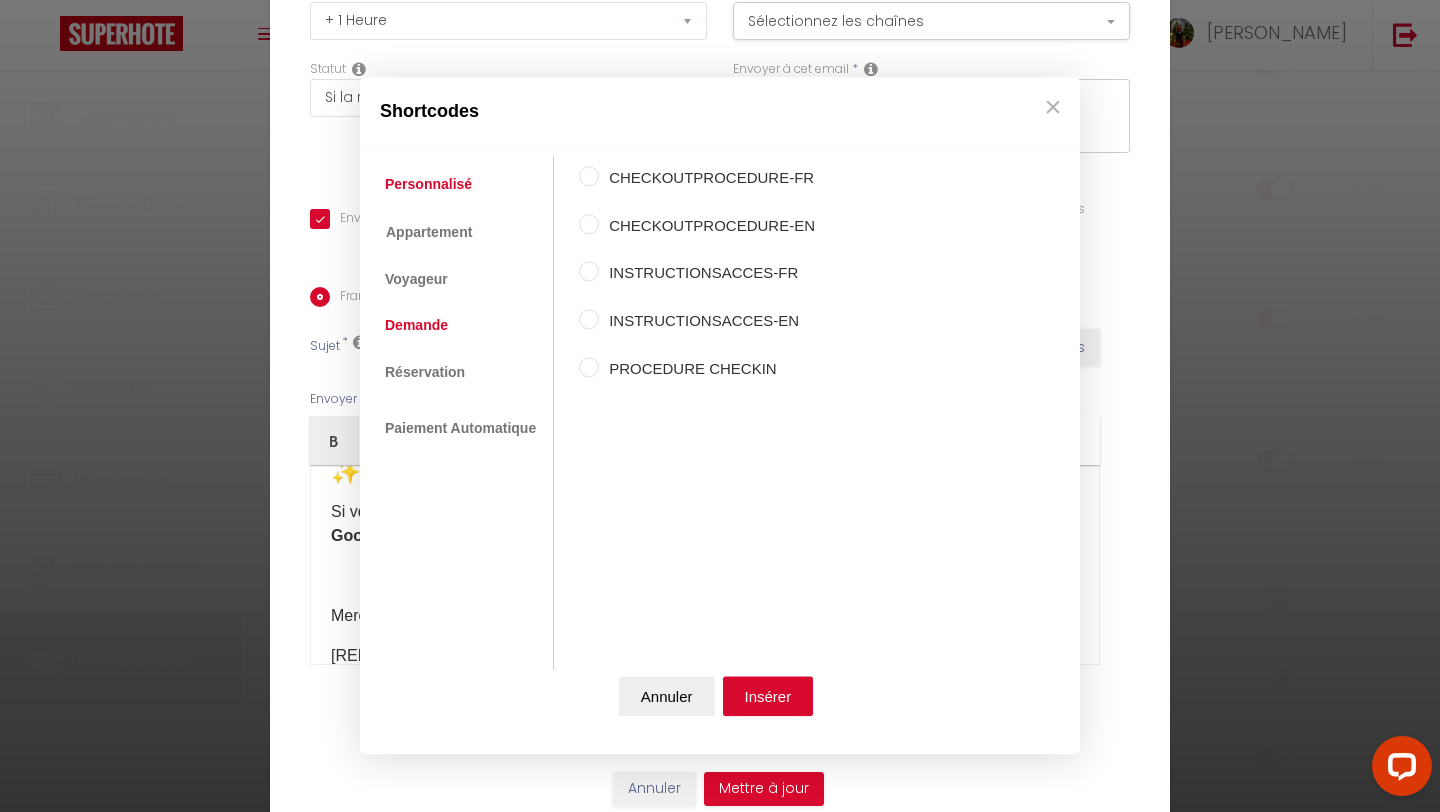 click on "Demande" at bounding box center [416, 326] 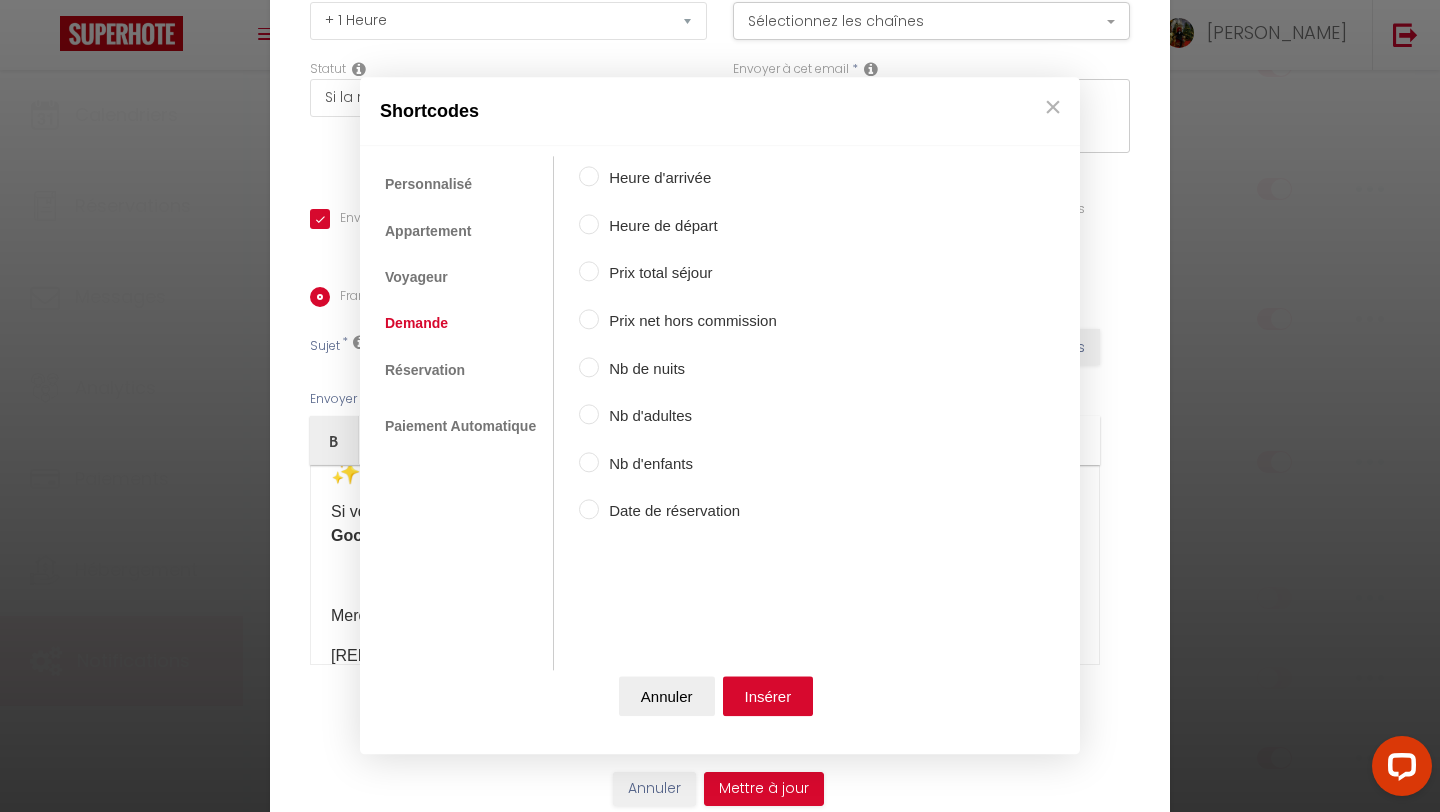 click on "Personnalisé
Appartement
Voyageur
Demande
Réservation
Lien De Paiement
Paiement Automatique" at bounding box center (462, 414) 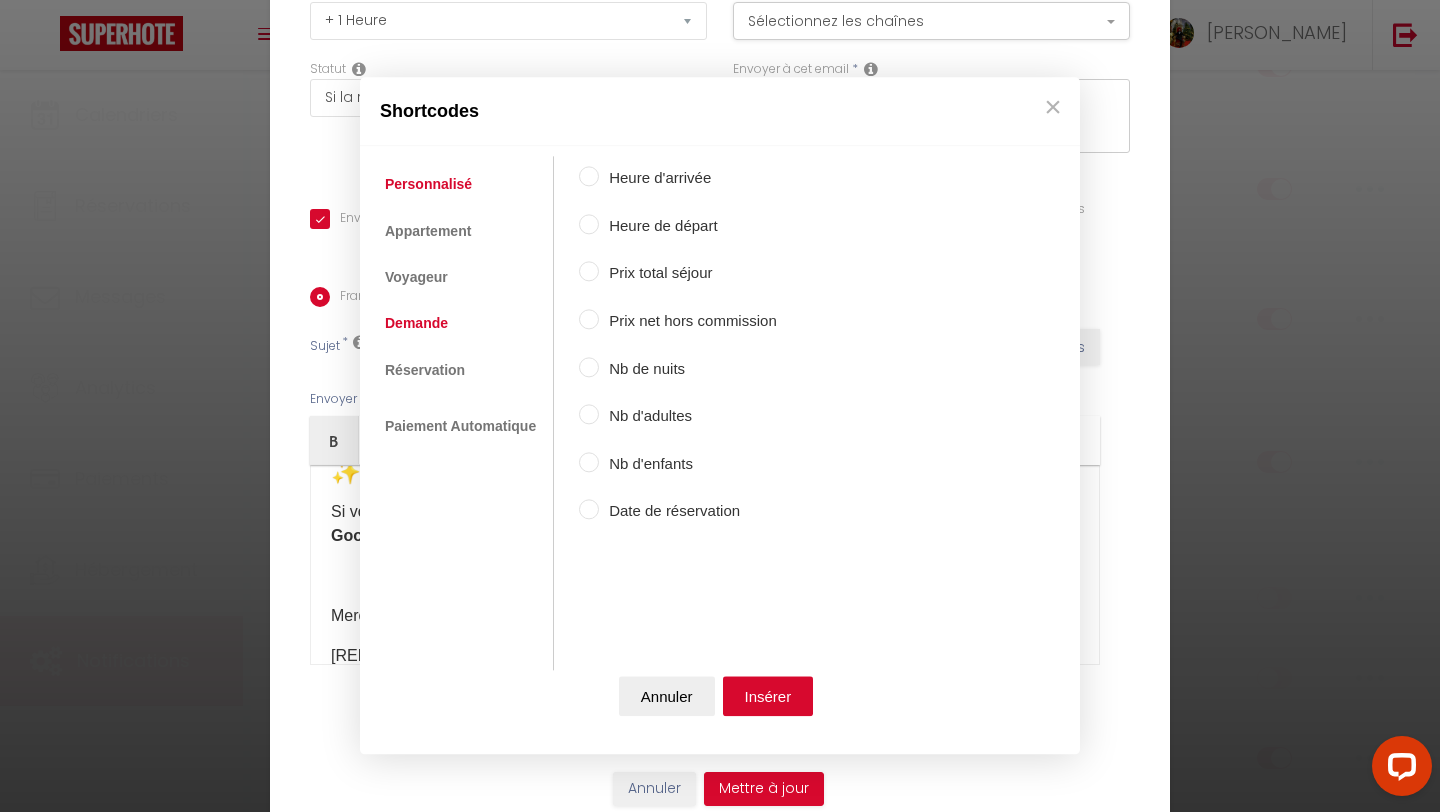 click on "Personnalisé" at bounding box center (428, 185) 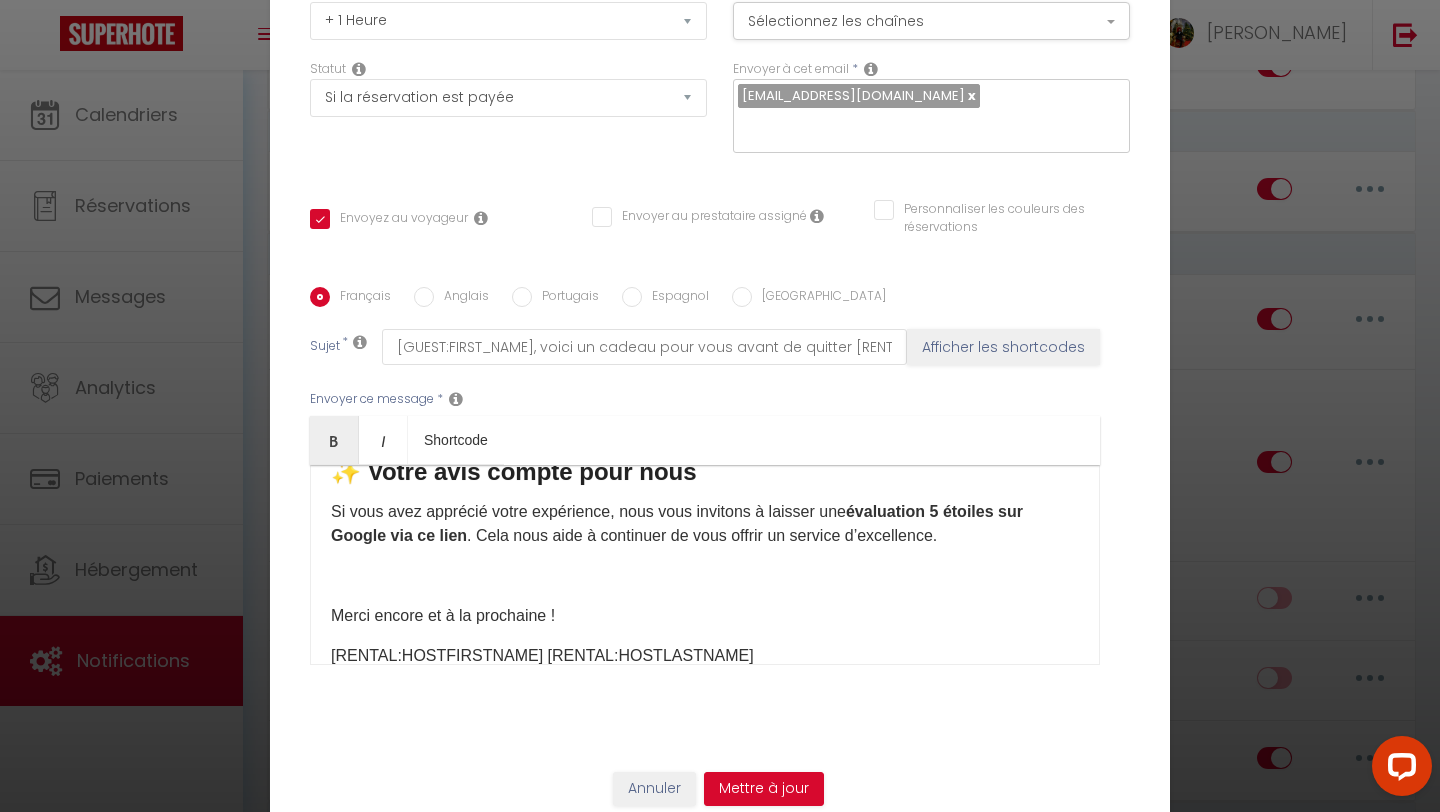 click on "×" at bounding box center (1053, 107) 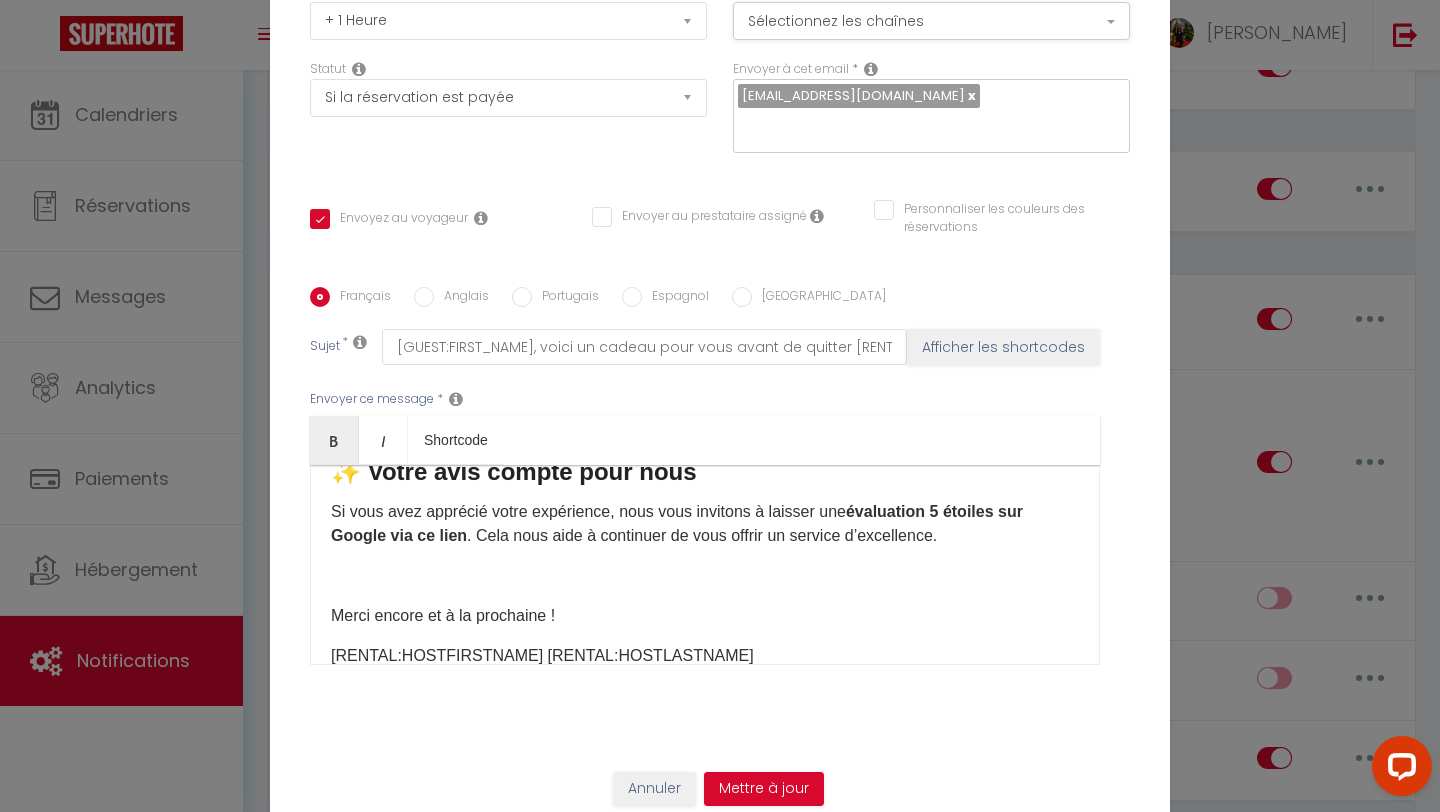 click on "évaluation 5 étoiles​ sur Google via ce lien" at bounding box center (677, 523) 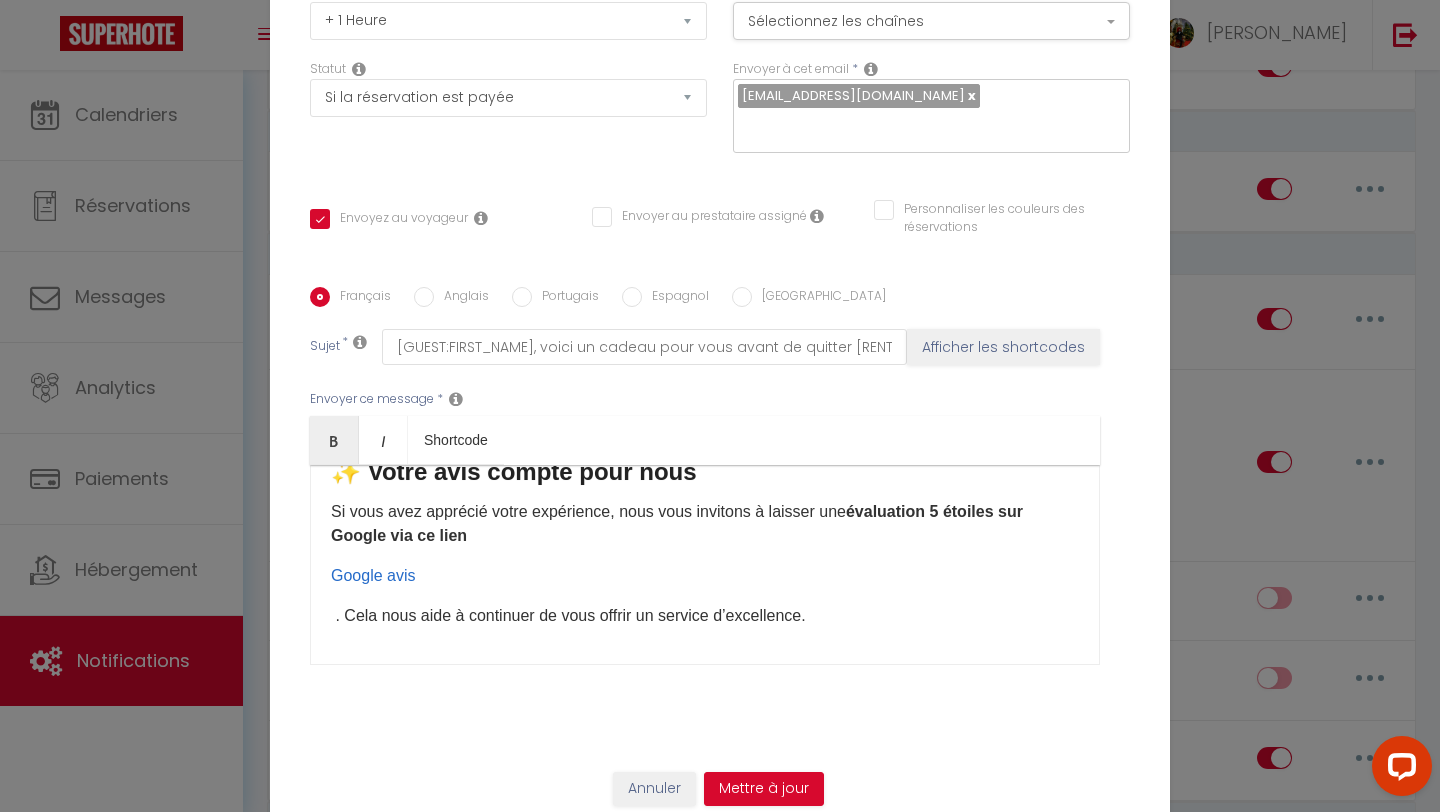click on "Bonjour [GUEST:FIRST_NAME],
J’espère que vous allez bien et que votre retour se passe bien !
Je tiens à vous remercier pour l’état impeccable de l’appartement en fin de séjour.  Si vous avez
Vous êtes une personne de confiance et j’espère que mes futurs voyageurs seront comme vous.
Spécialement pour vous, je tiens à vous offrir une remise lors de votre prochain séjour, faites moi donc signe lorsque vous repassez sur [RENTAL:CITY]. ✨ Votre avis compte pour nous
Si vous avez apprécié votre expérience, nous vous invitons à laisser une  évaluation 5 étoiles​ sur Google via ce lien  Google avis
. Cela nous aide à continuer de vous offrir un service d’excellence.
Merci encore et à la prochaine !
[RENTAL:HOSTFIRSTNAME] [RENTAL:HOSTLASTNAME]" at bounding box center (705, 565) 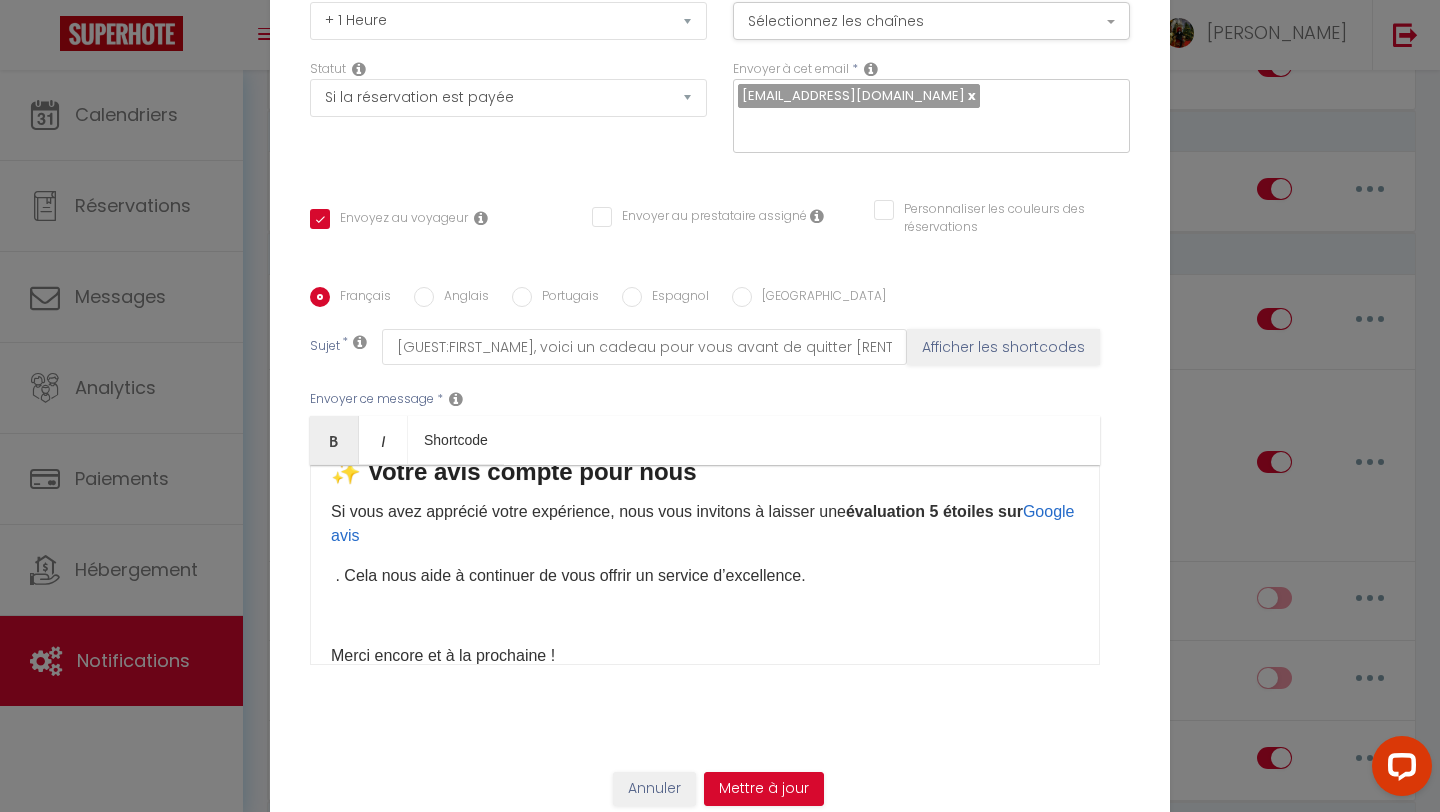 click on ". Cela nous aide à continuer de vous offrir un service d’excellence." at bounding box center [705, 576] 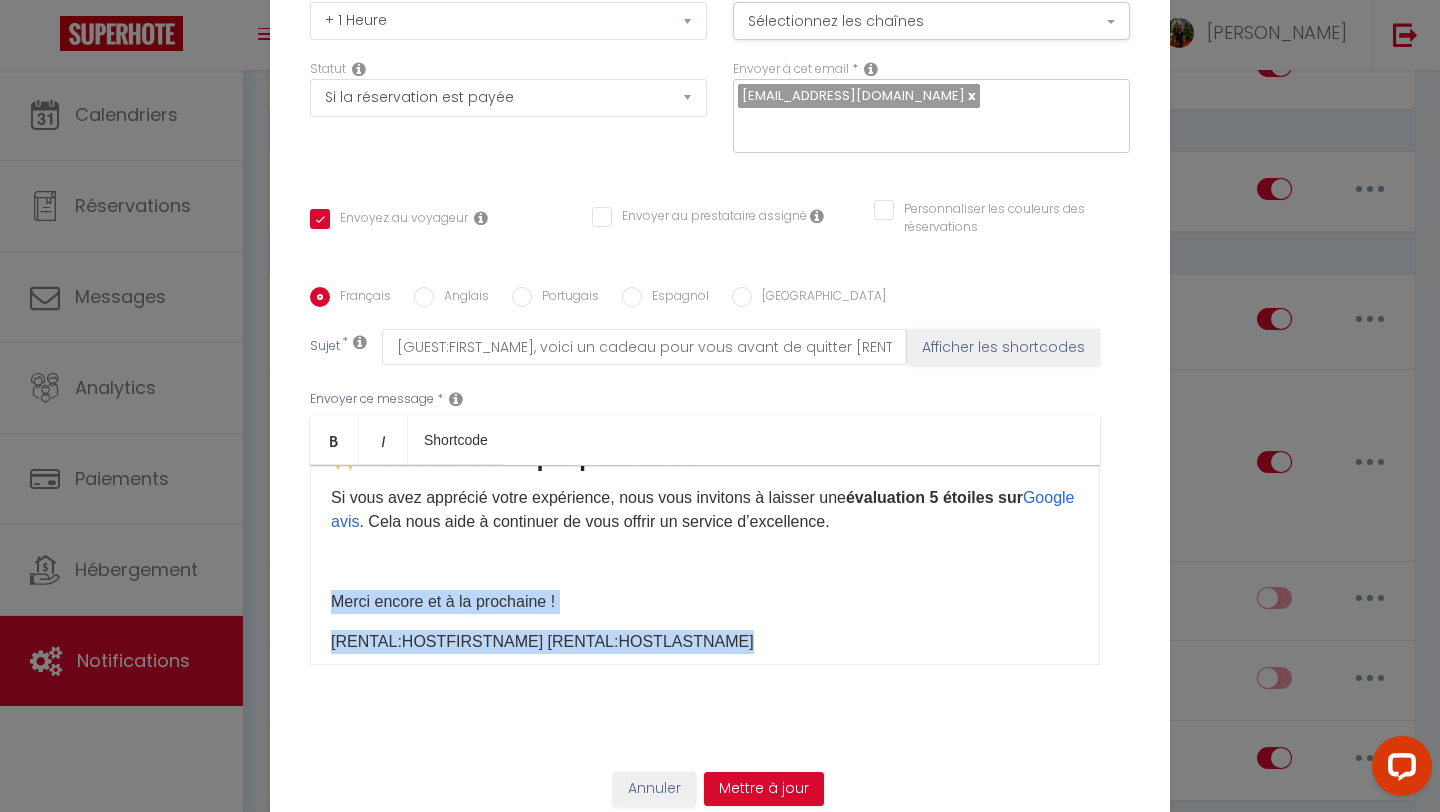 scroll, scrollTop: 386, scrollLeft: 0, axis: vertical 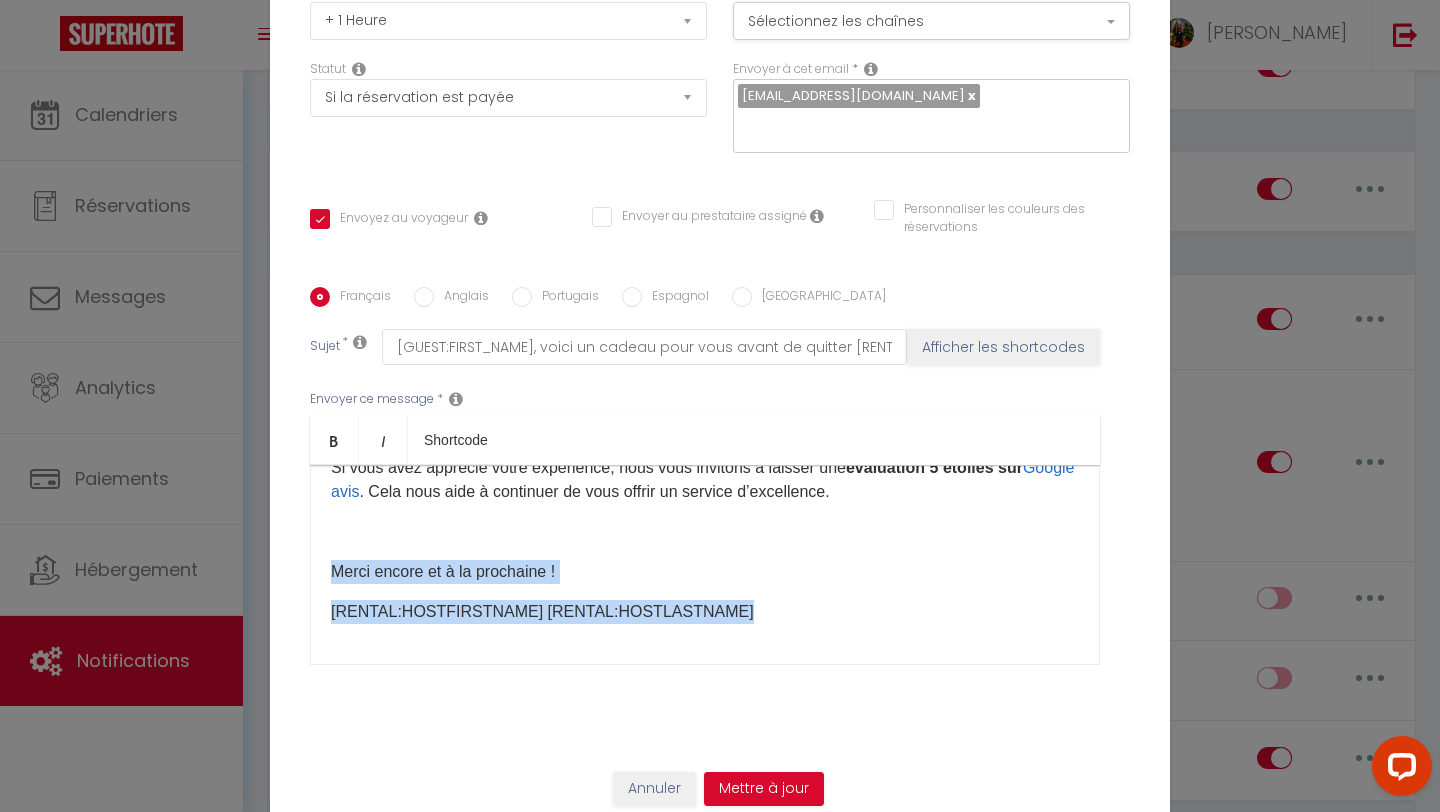 drag, startPoint x: 330, startPoint y: 569, endPoint x: 445, endPoint y: 644, distance: 137.2953 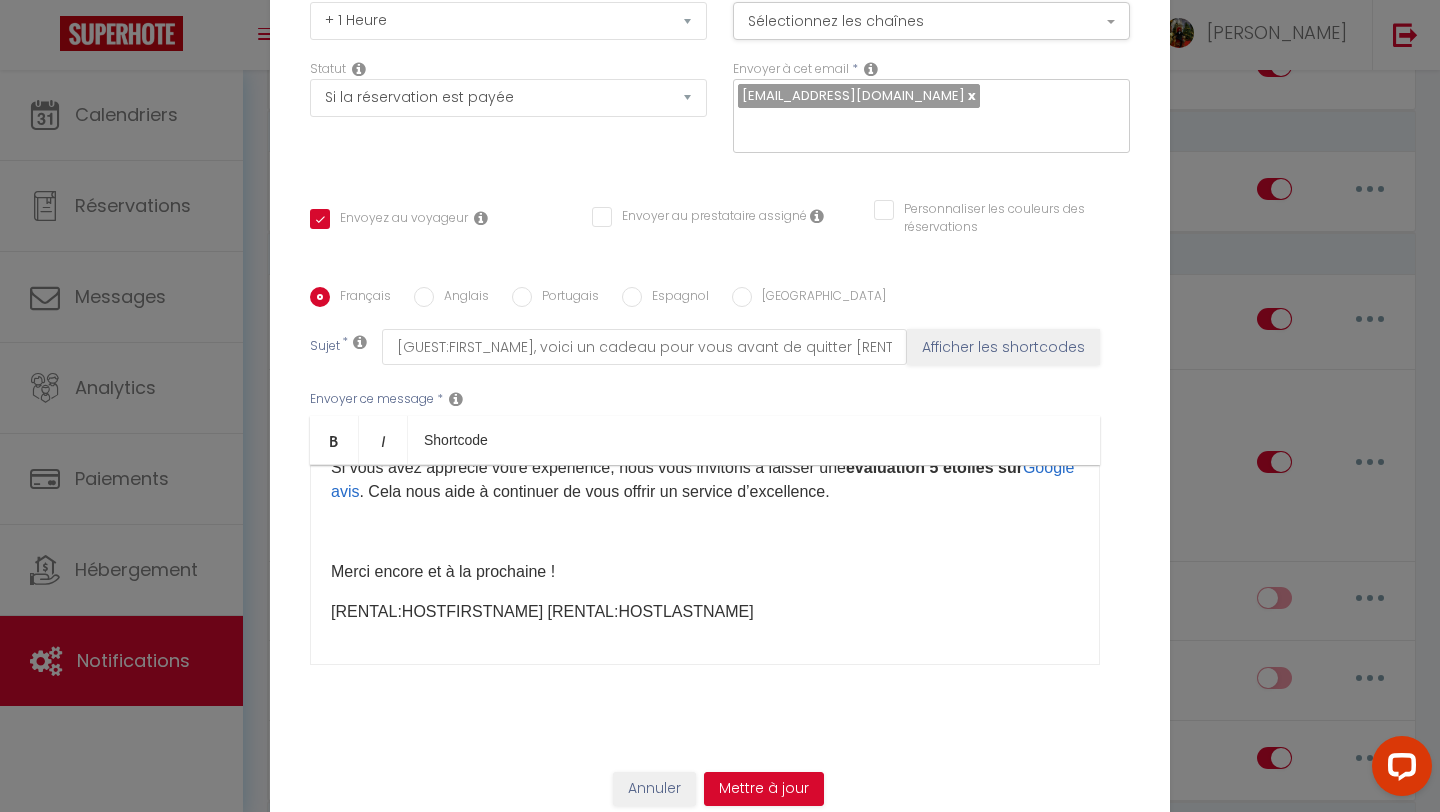 scroll, scrollTop: 386, scrollLeft: 0, axis: vertical 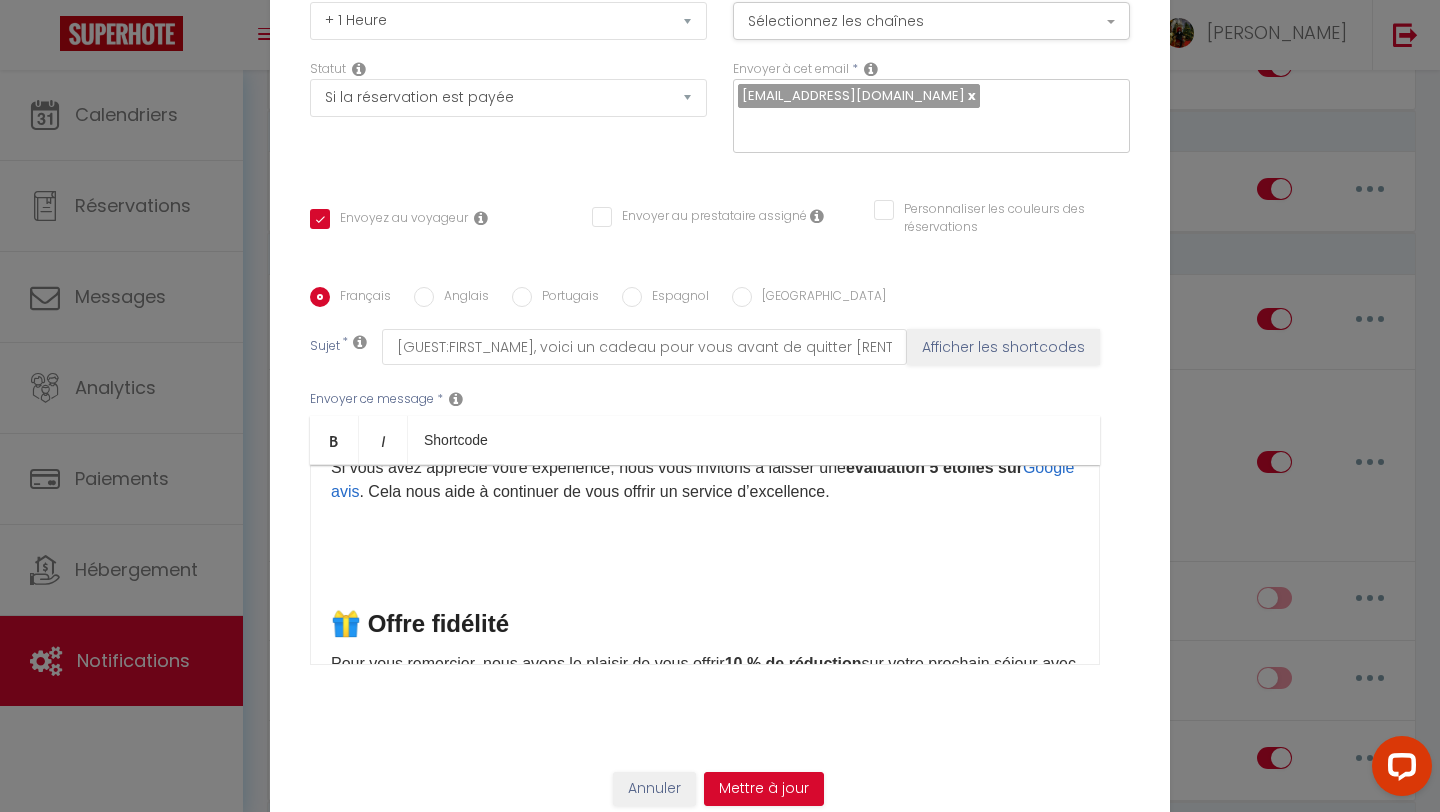 click at bounding box center (705, 572) 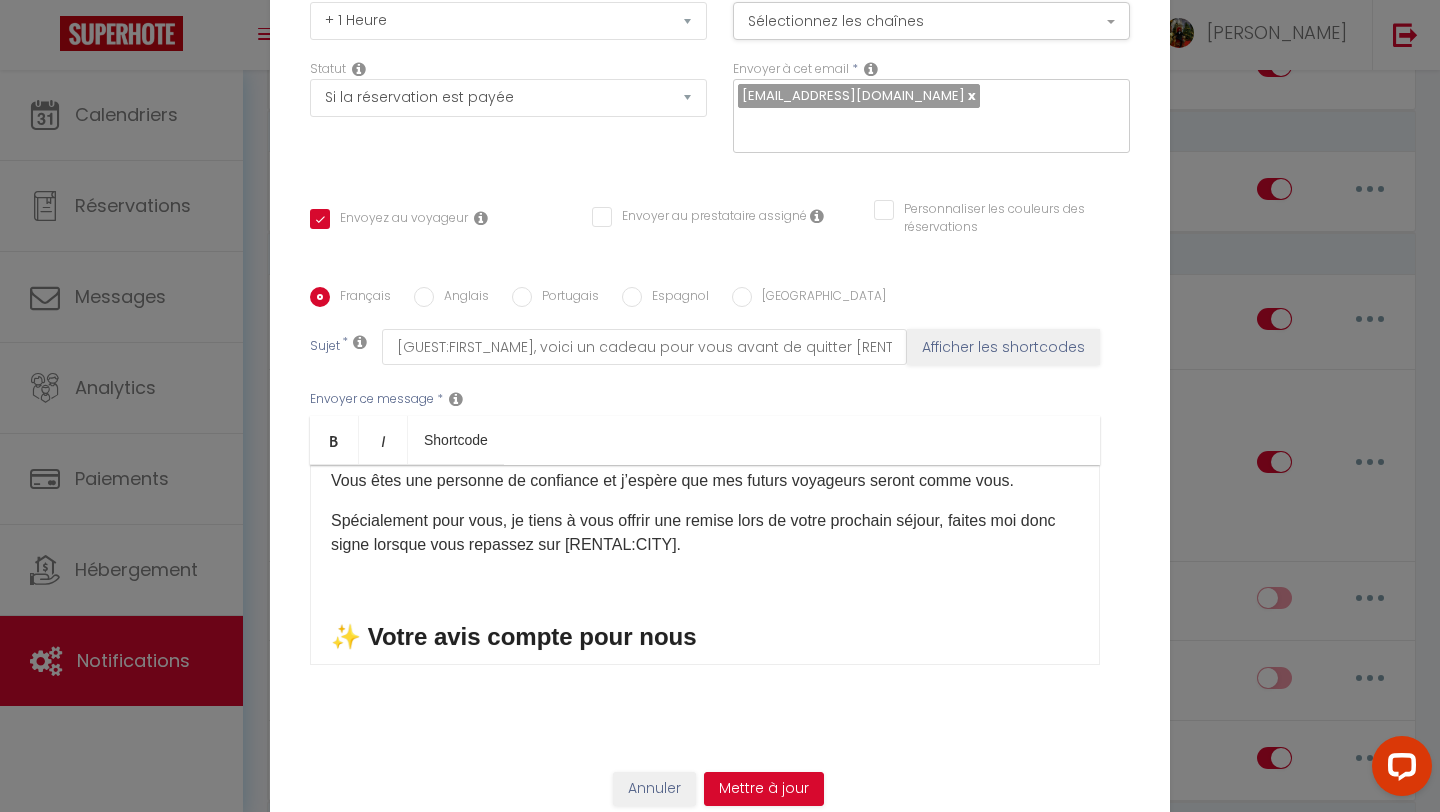 scroll, scrollTop: 120, scrollLeft: 0, axis: vertical 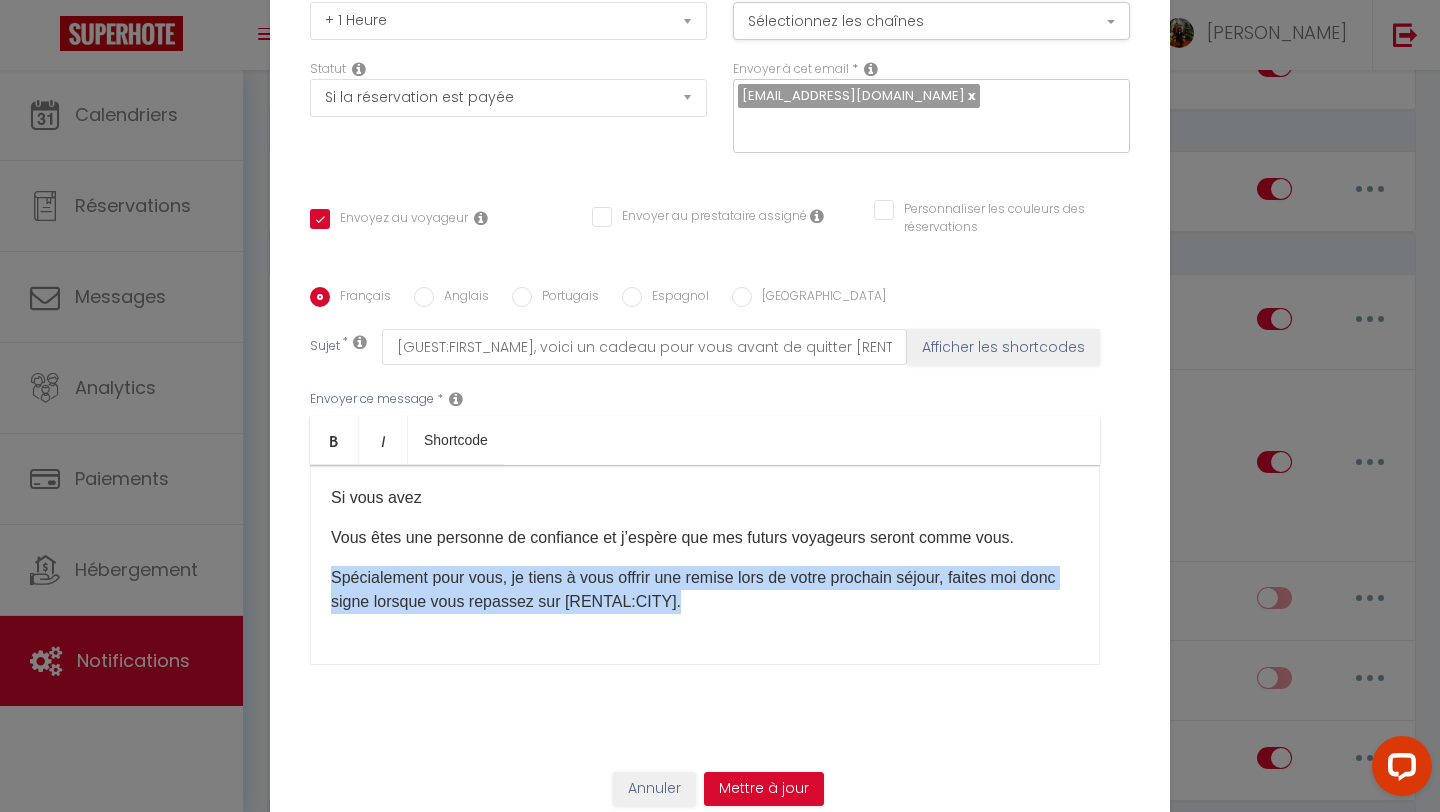 drag, startPoint x: 714, startPoint y: 593, endPoint x: 329, endPoint y: 559, distance: 386.49838 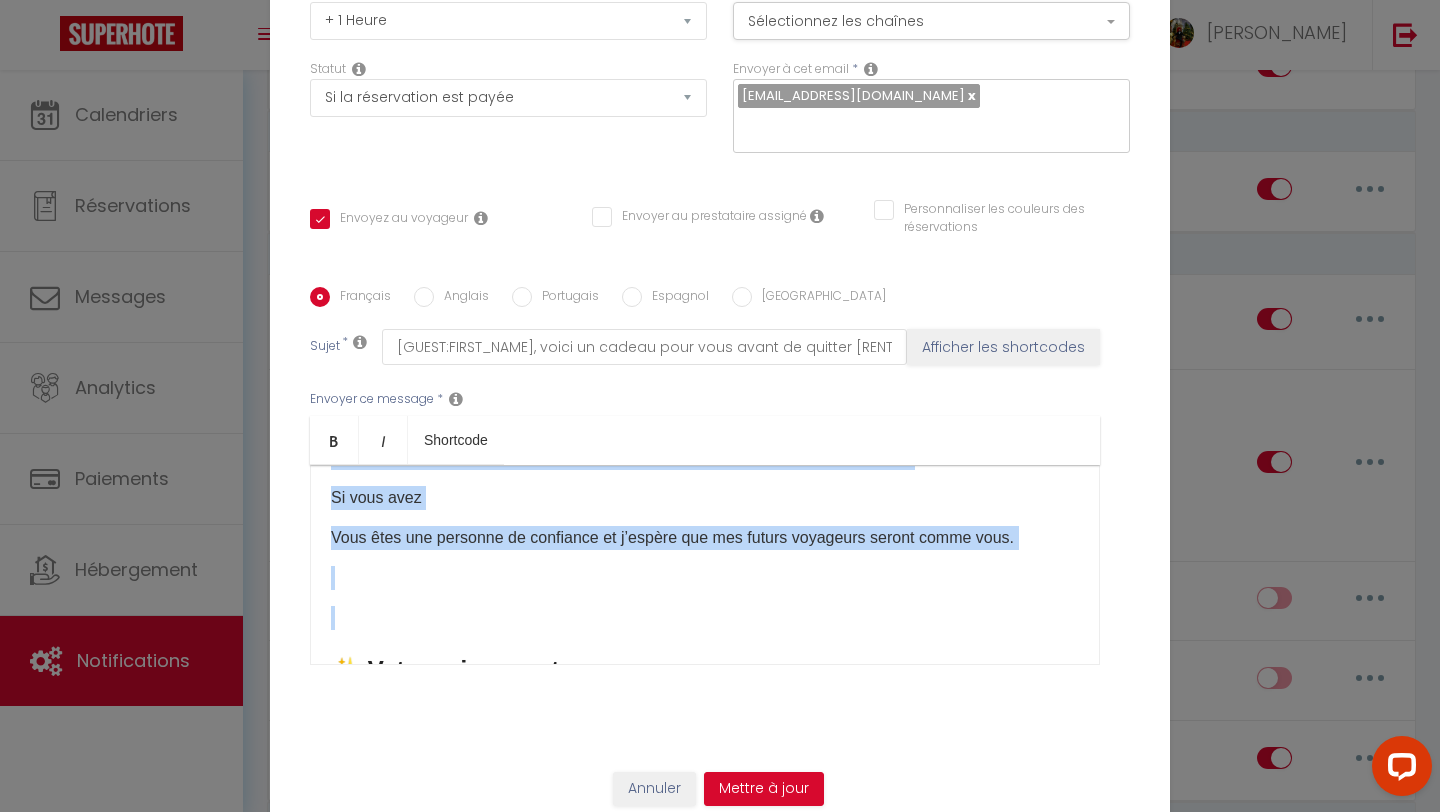 scroll, scrollTop: 97, scrollLeft: 0, axis: vertical 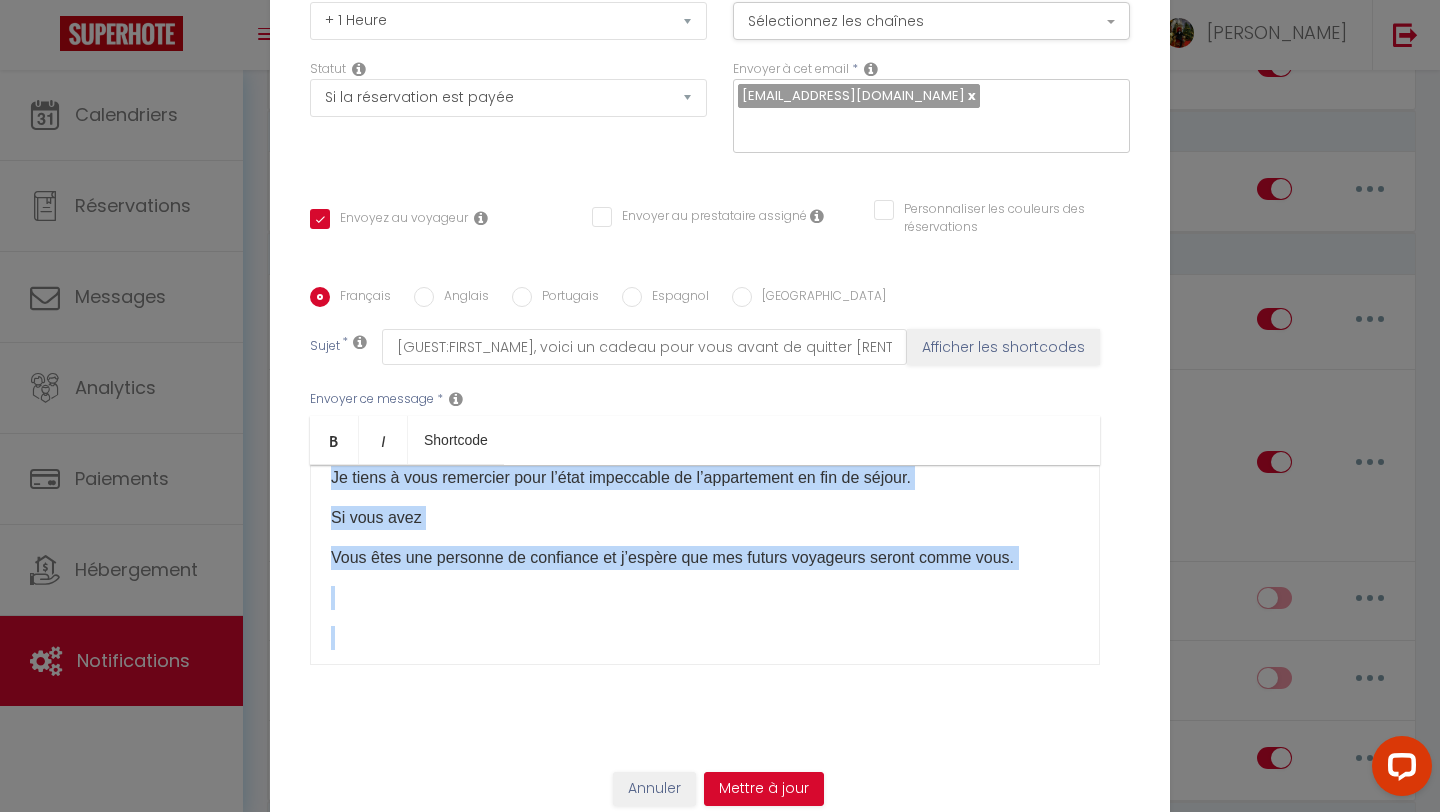 drag, startPoint x: 352, startPoint y: 605, endPoint x: 309, endPoint y: 457, distance: 154.12009 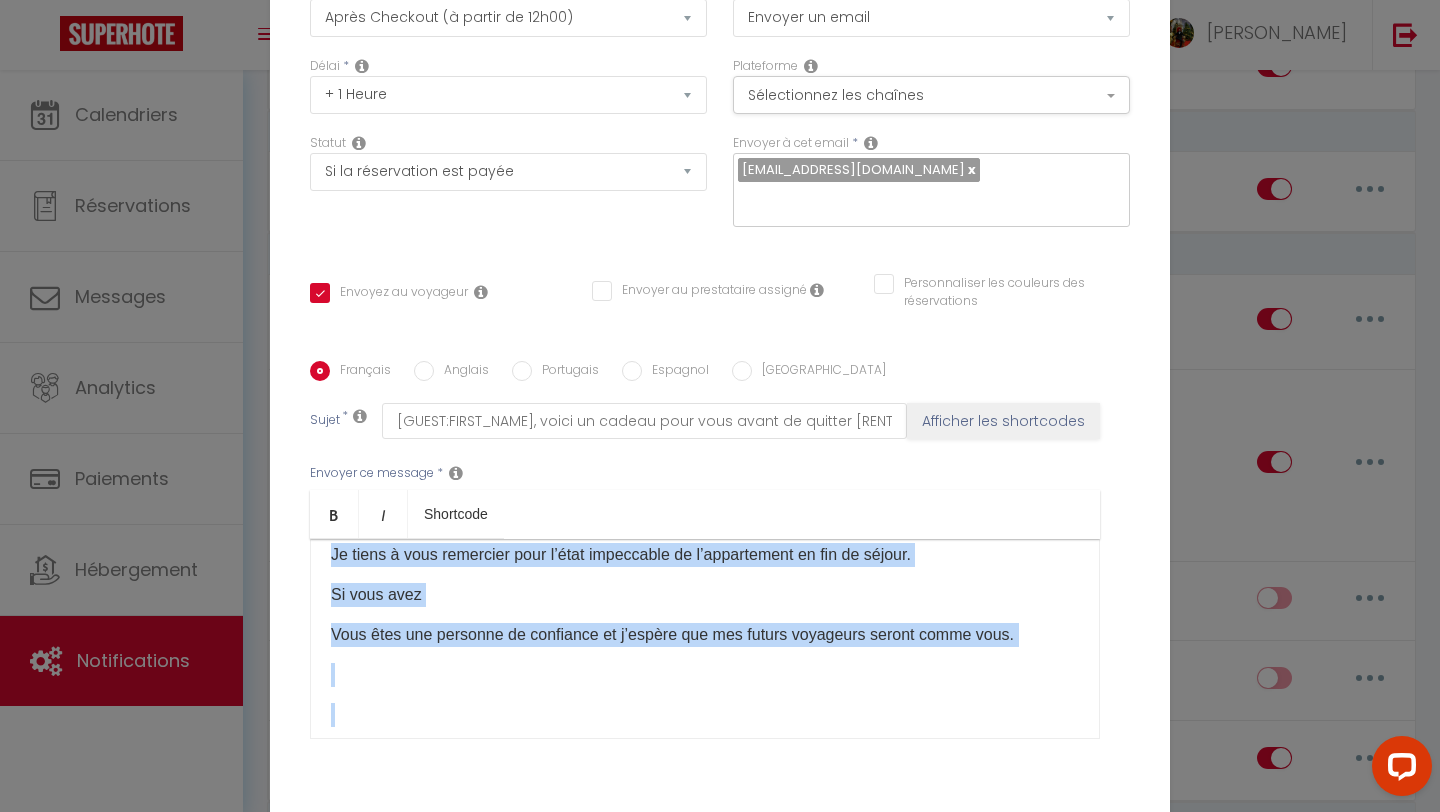 scroll, scrollTop: 89, scrollLeft: 0, axis: vertical 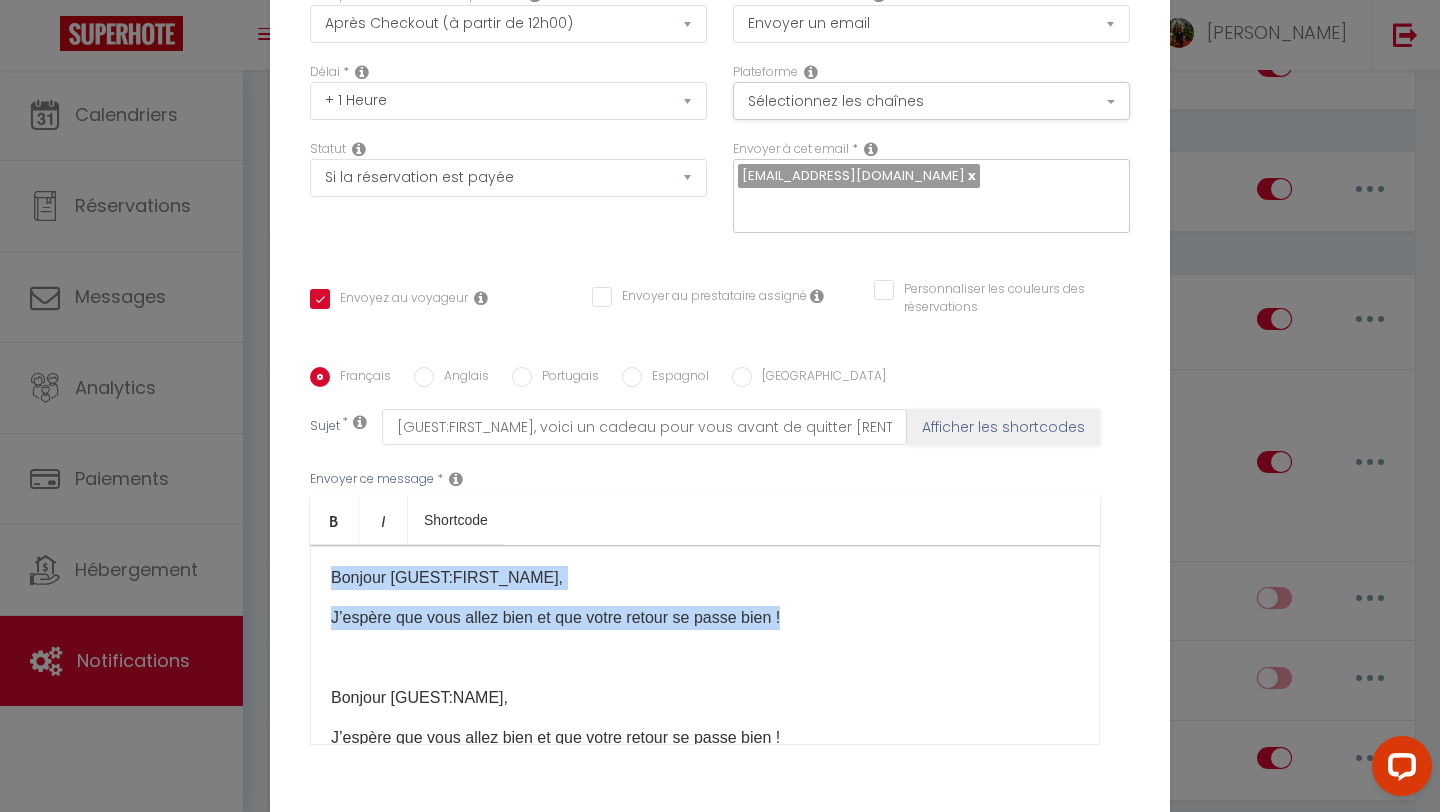 drag, startPoint x: 352, startPoint y: 640, endPoint x: 299, endPoint y: 531, distance: 121.20231 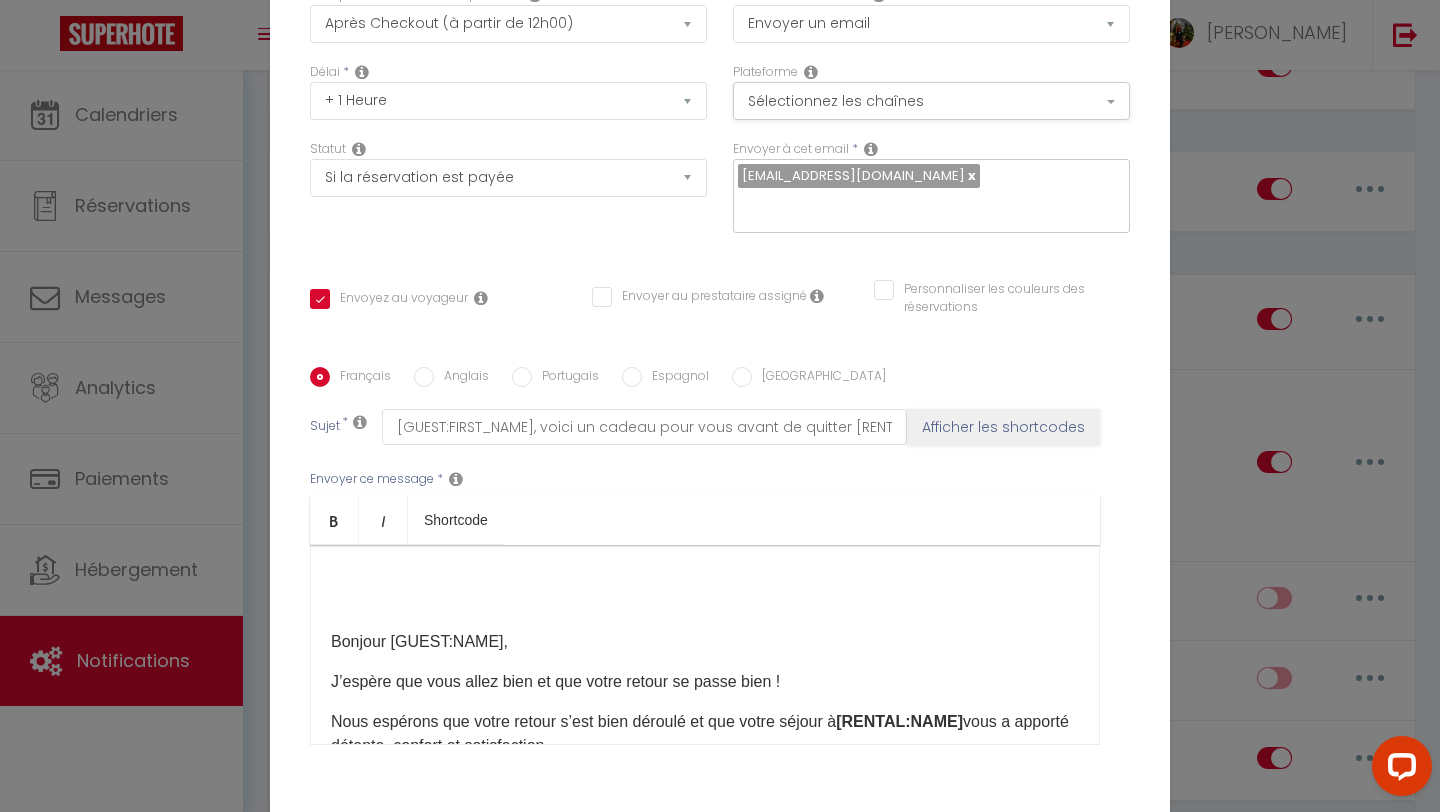 click on "Bonjour [GUEST:NAME]​,
J’espère que vous allez bien et que votre retour se passe bien !
Nous espérons que votre retour s’est bien déroulé et que votre séjour à  [RENTAL:NAME]​  vous a apporté détente, confort et satisfaction.
Nous tenons à vous remercier pour le  respect des lieux  et le  soin apporté à l’appartement , cela est toujours très apprécié. ​ ✨ Votre avis compte pour nous
Si vous avez apprécié votre expérience, nous vous invitons à laisser une  évaluation 5 étoiles​ sur  Google avis . Cela nous aide à continuer de vous offrir un service d’excellence. 🎁 Offre fidélité
Pour vous remercier, nous avons le plaisir de vous offrir  10 % de réduction  sur votre prochain séjour avec le code  WELCOME10 . Il vous suffira de nous le rappeler lors de votre prochaine visite à  [RENTAL:CITY] .
Merci [MEDICAL_DATA] pour votre confiance, et au plaisir de vous accueillir à nouveau très bientôt.
[RENTAL:HOSTFIRSTNAME] – [RENTAL:NAME]" at bounding box center [705, 645] 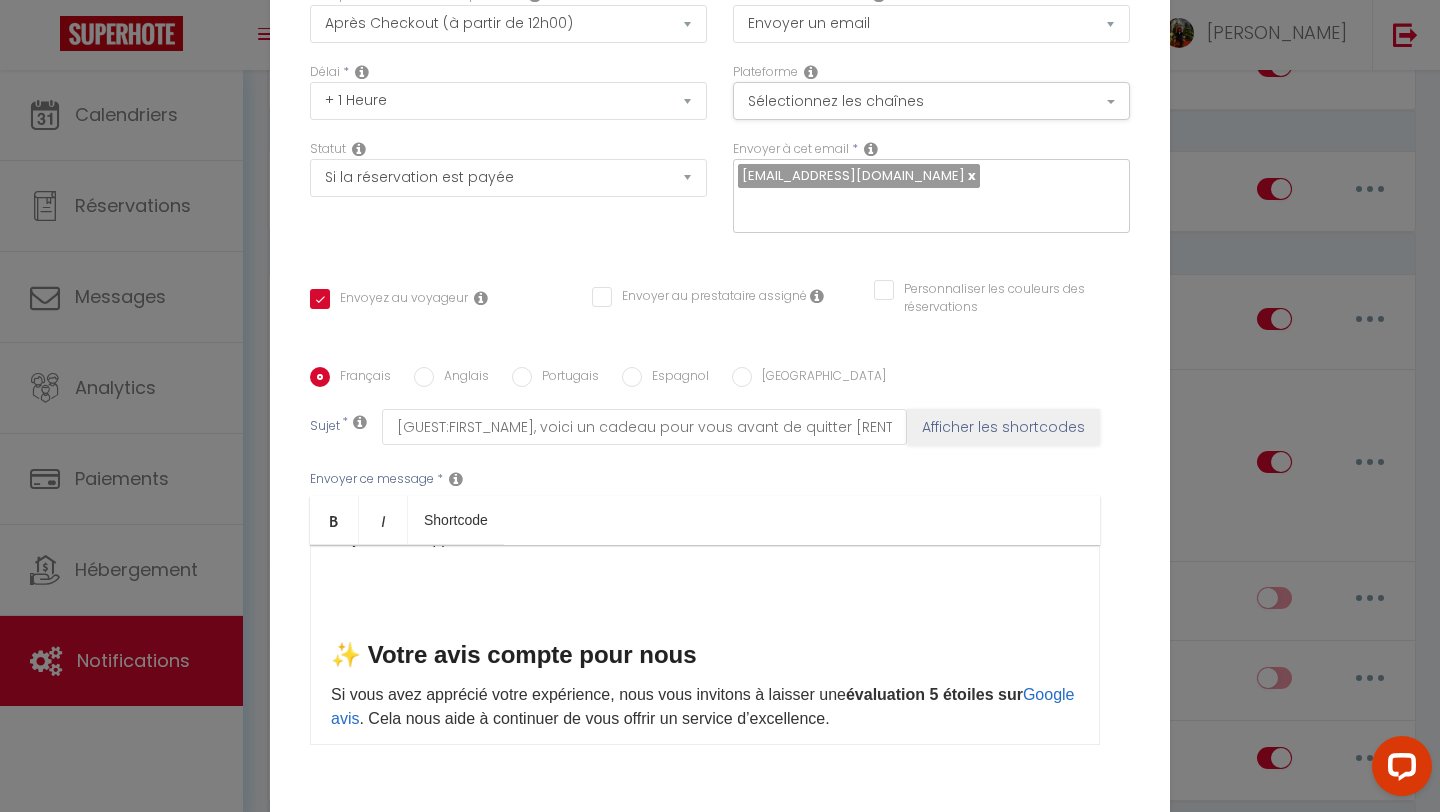 scroll, scrollTop: 208, scrollLeft: 0, axis: vertical 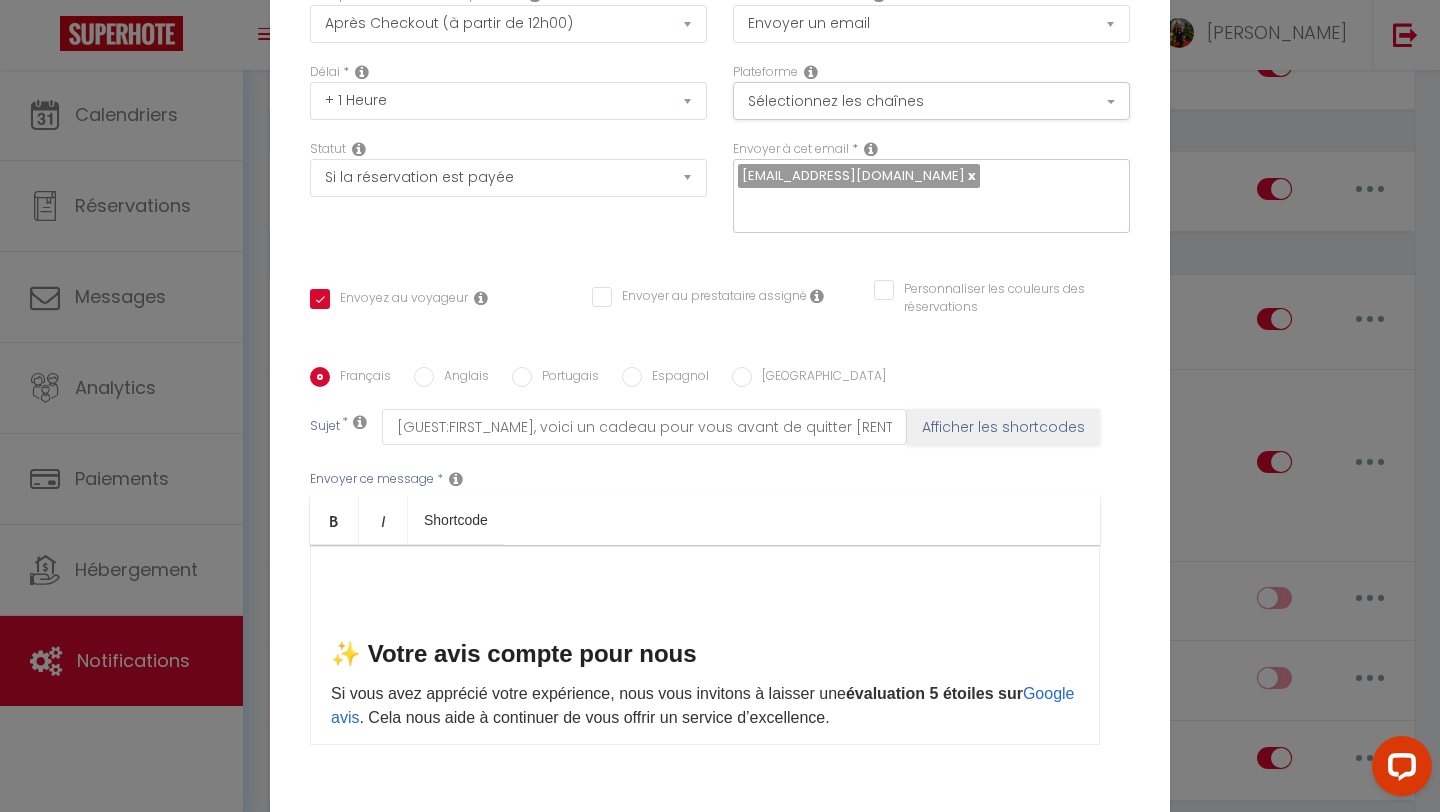 click at bounding box center (705, 602) 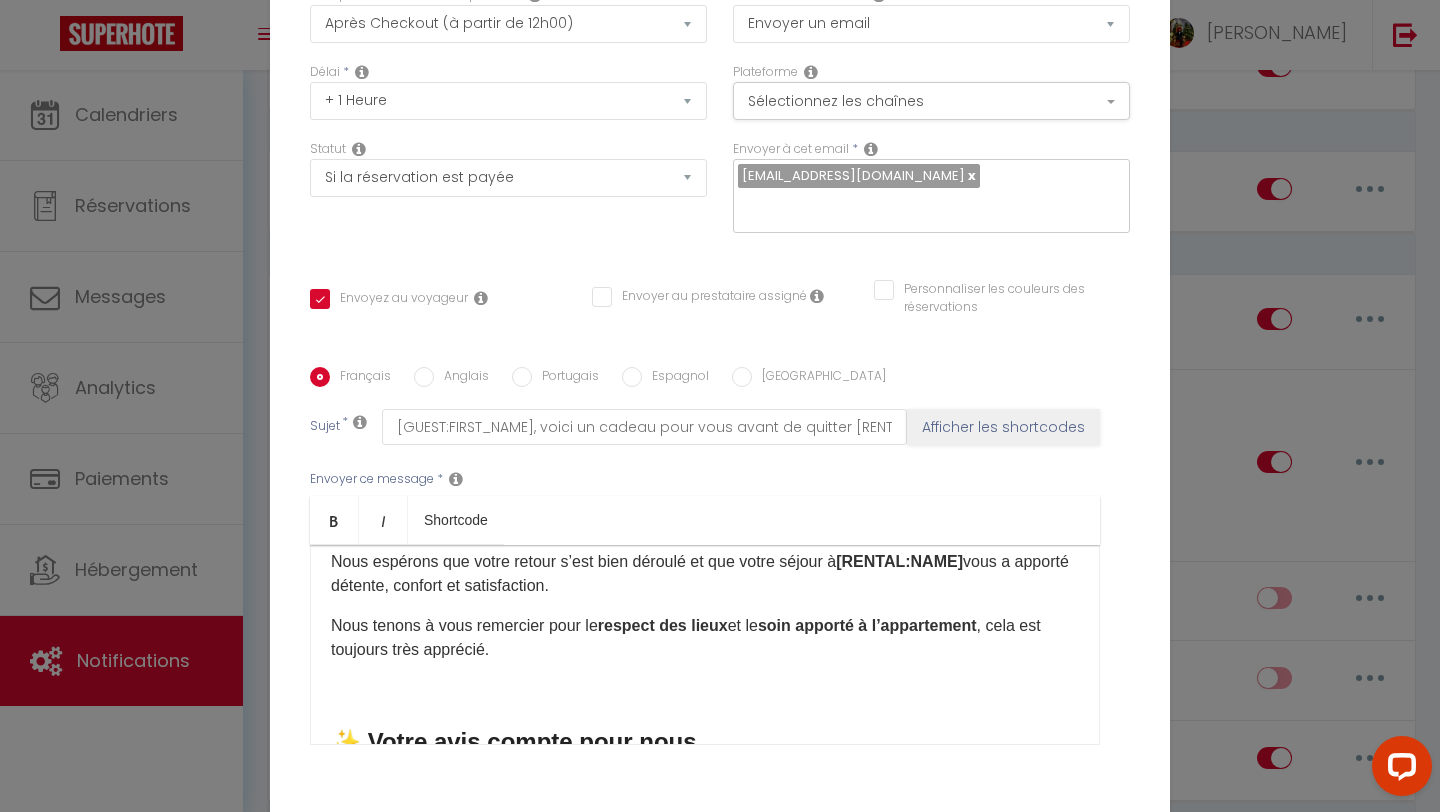 scroll, scrollTop: 0, scrollLeft: 0, axis: both 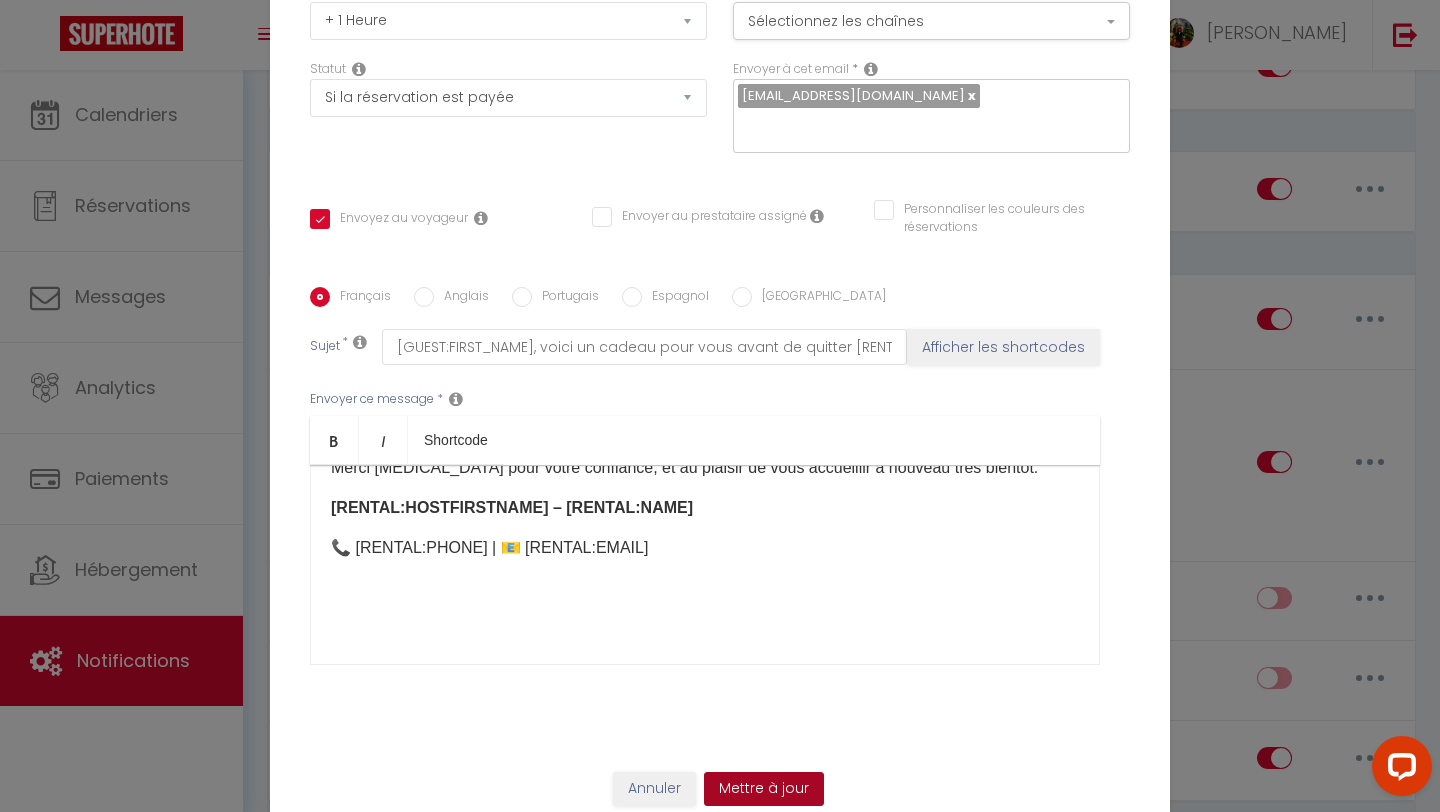 click on "Mettre à jour" at bounding box center (764, 789) 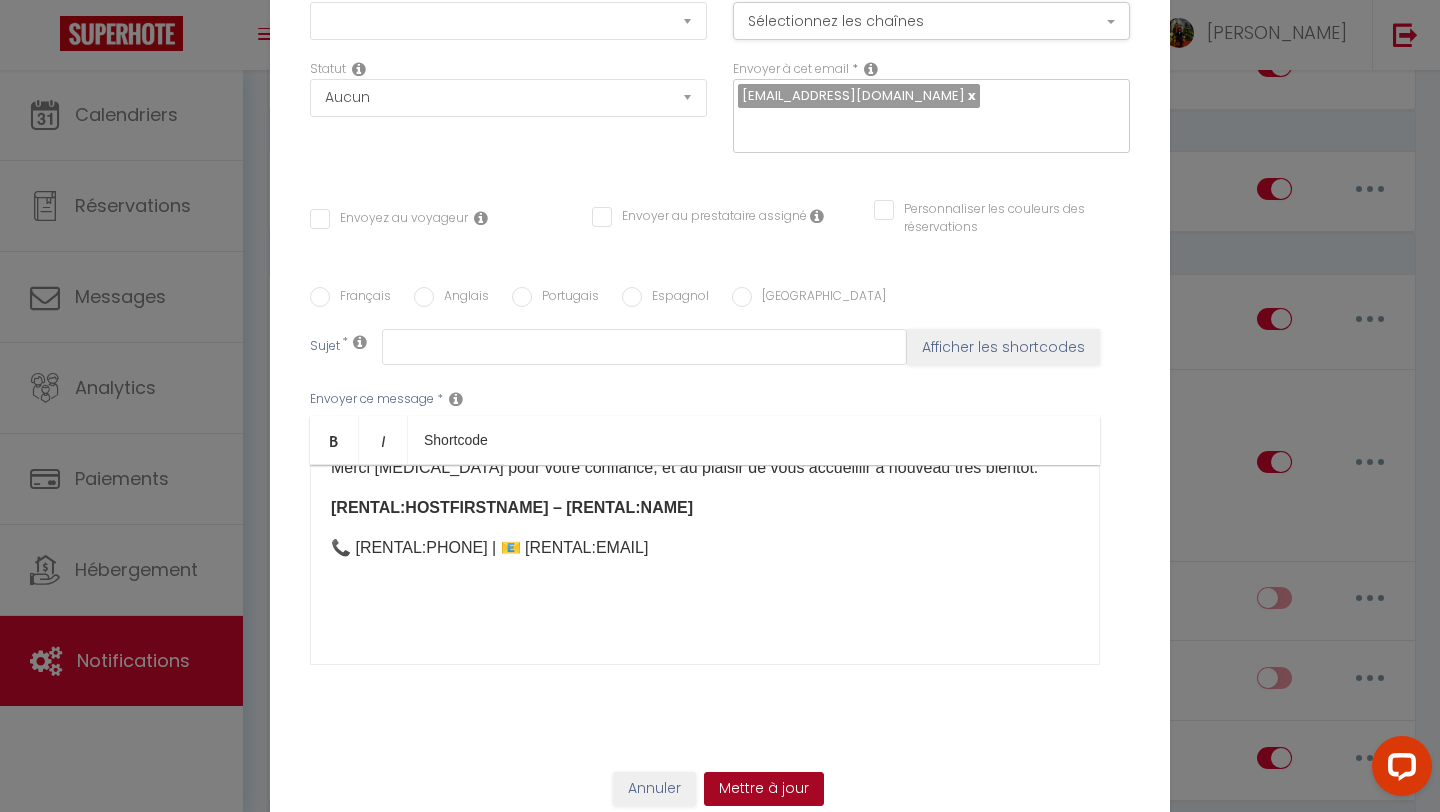 scroll, scrollTop: 0, scrollLeft: 0, axis: both 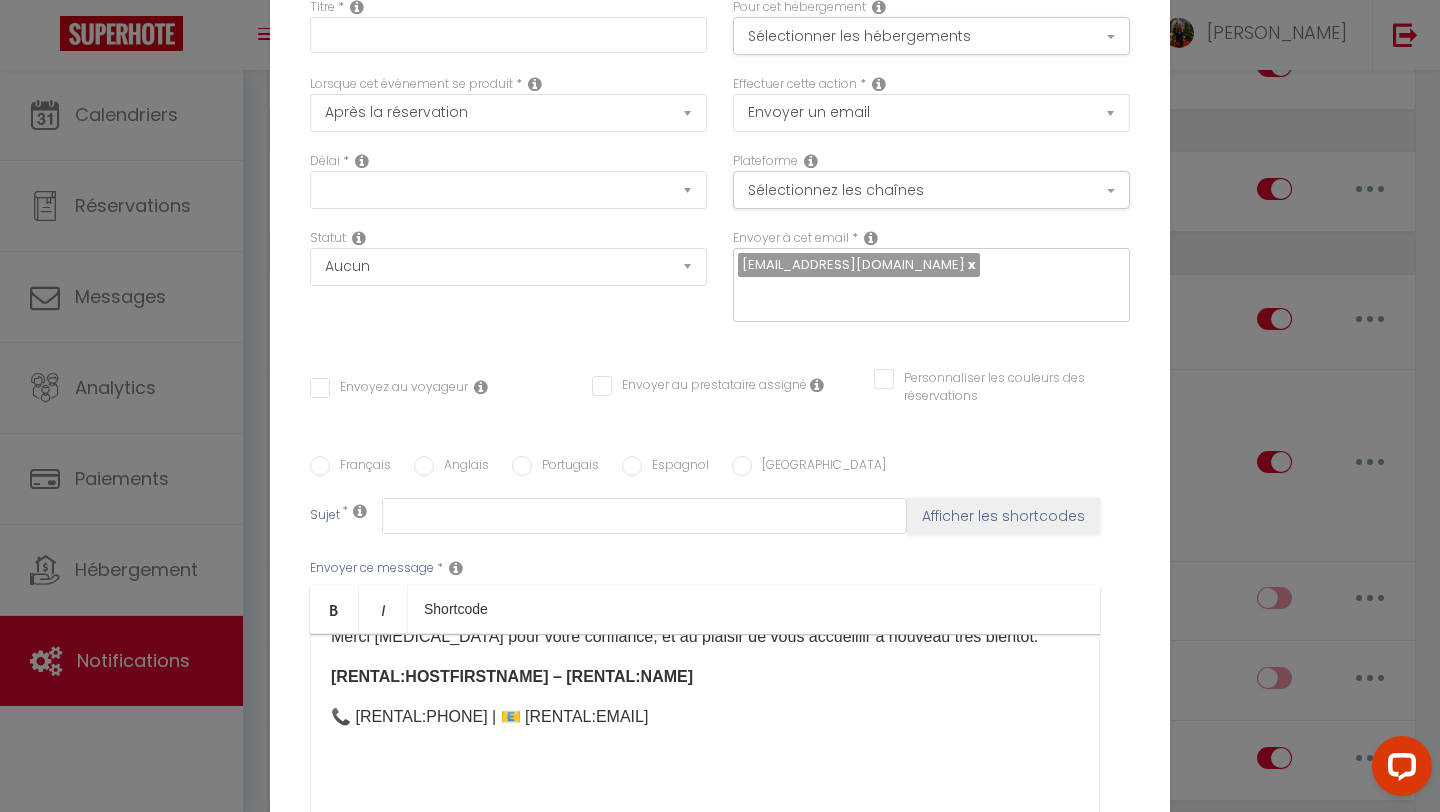 checkbox on "true" 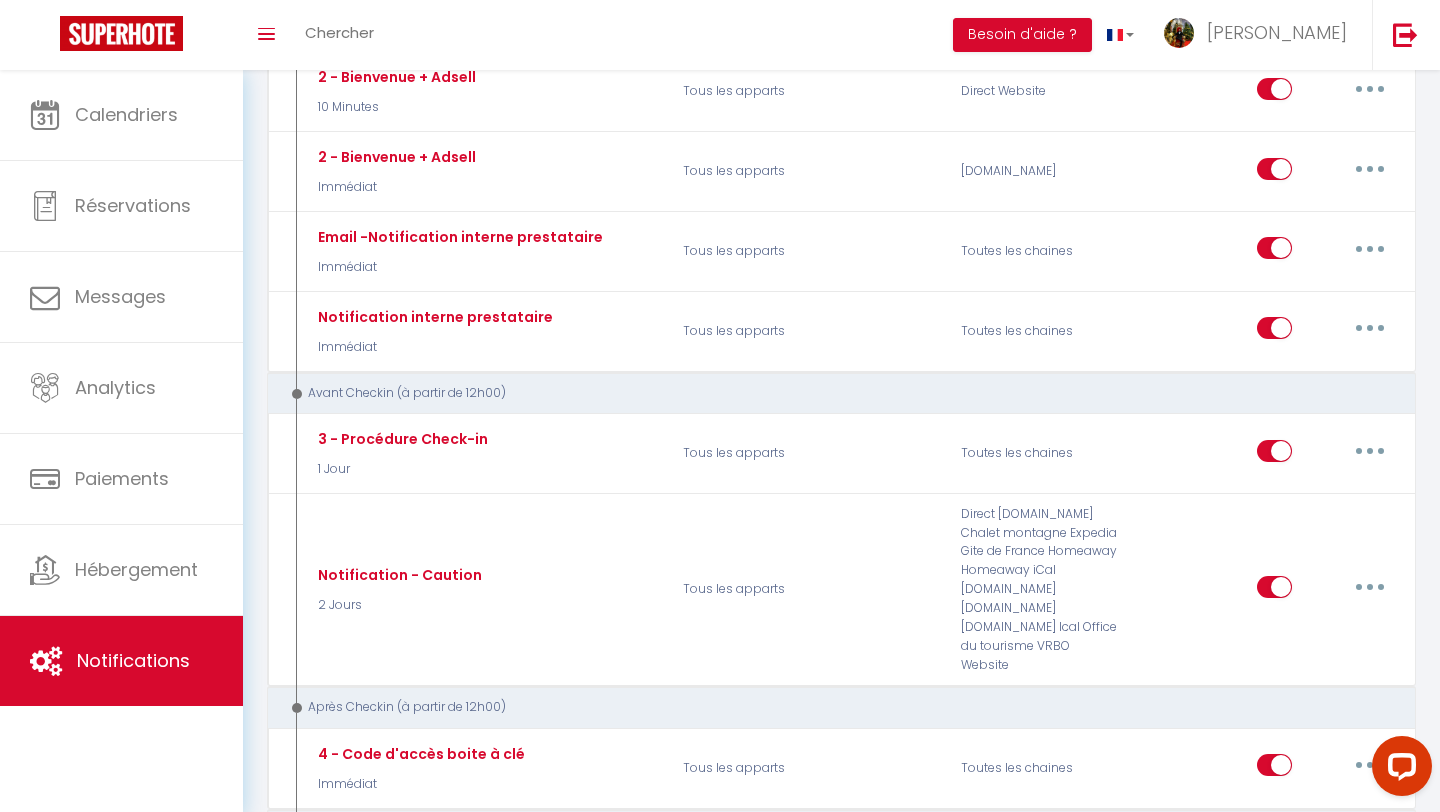 scroll, scrollTop: 0, scrollLeft: 0, axis: both 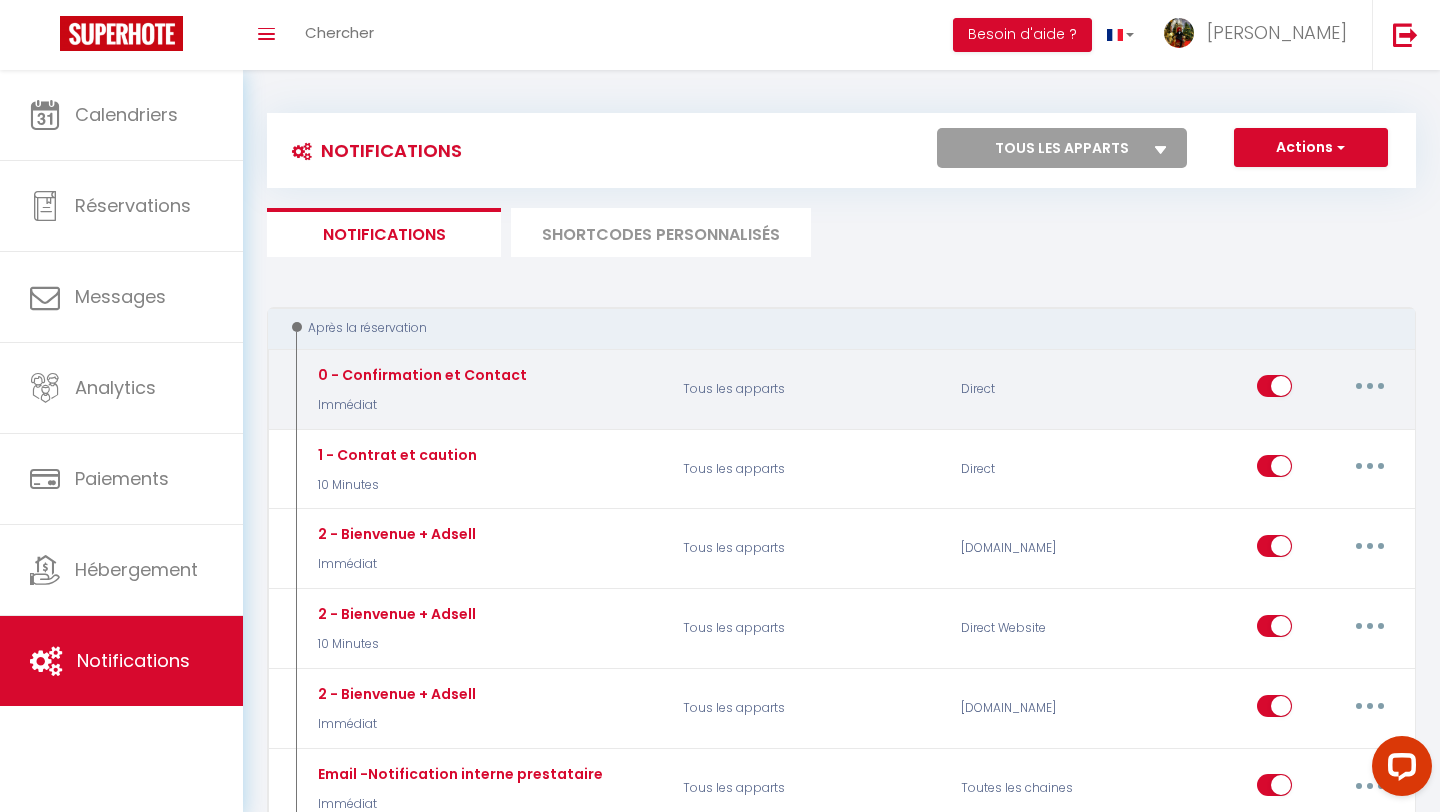 click at bounding box center (1370, 386) 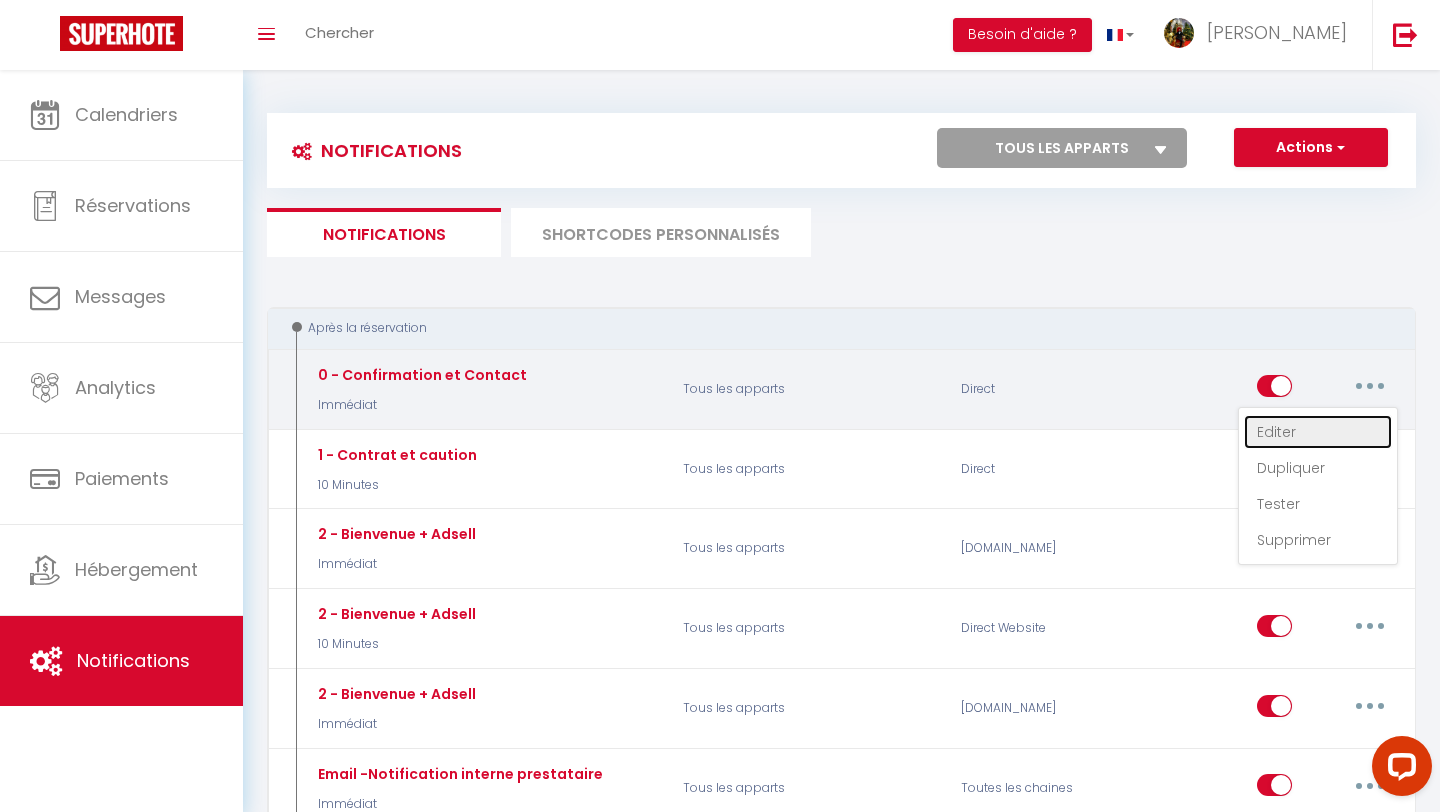 click on "Editer" at bounding box center [1318, 432] 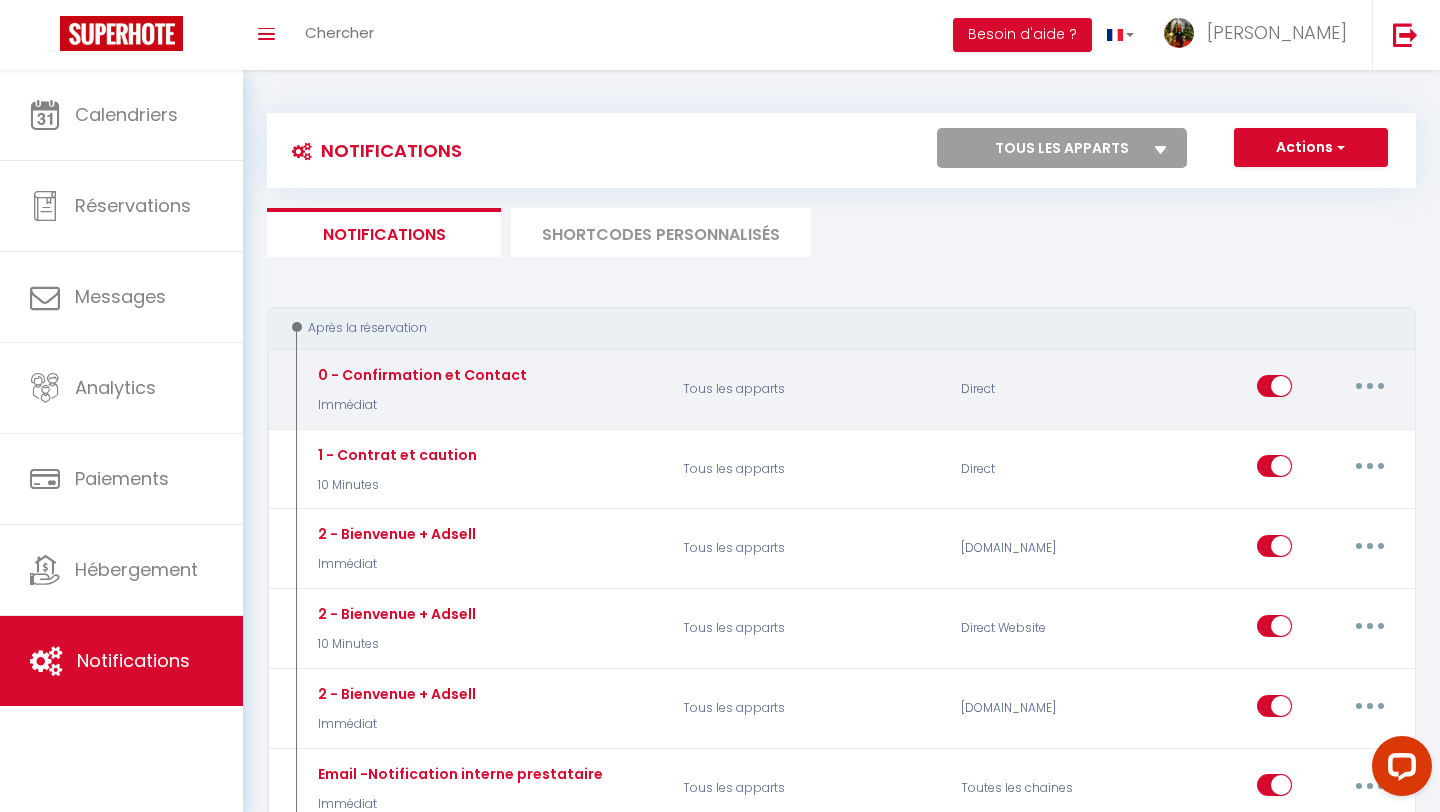 type on "0 - Confirmation et Contact" 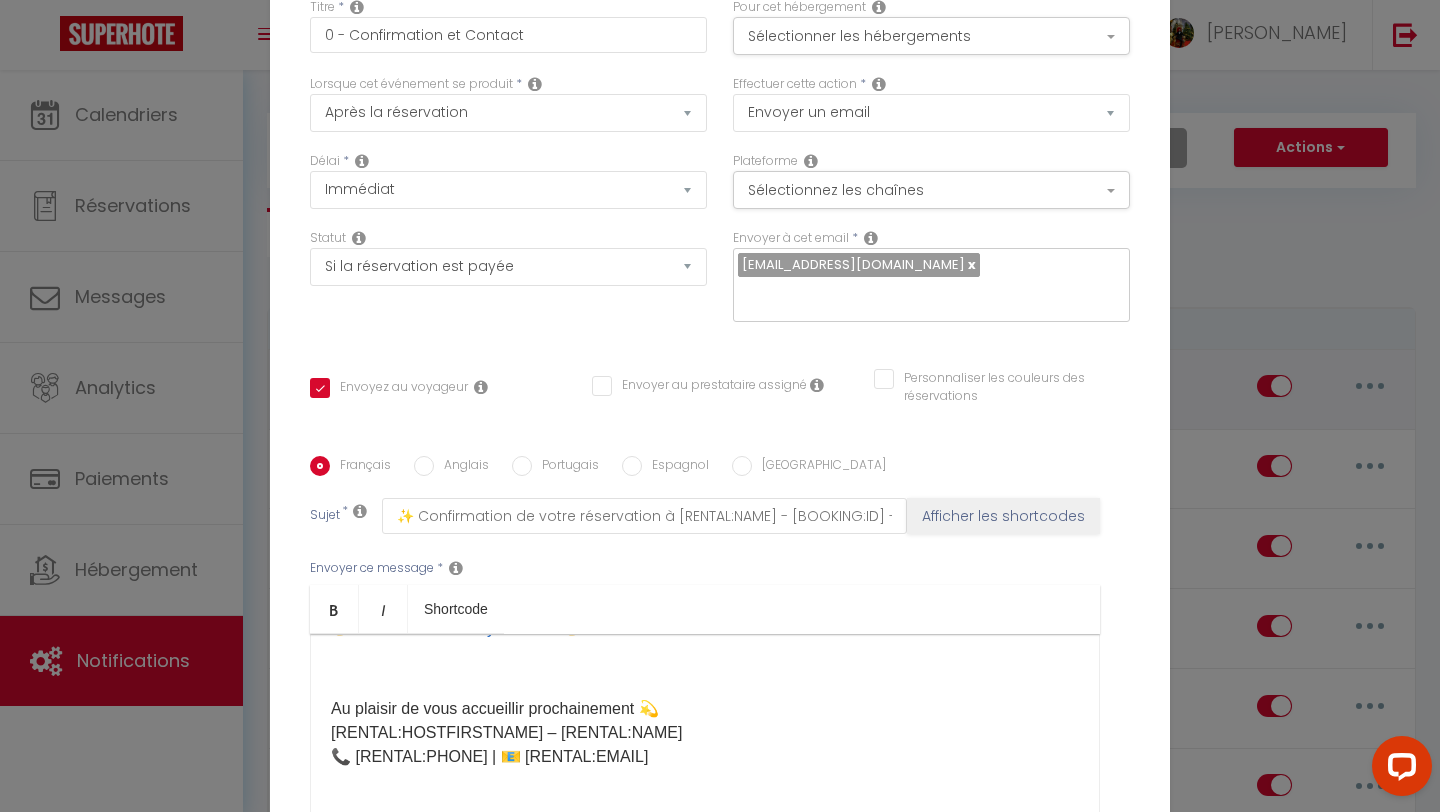 scroll, scrollTop: 478, scrollLeft: 0, axis: vertical 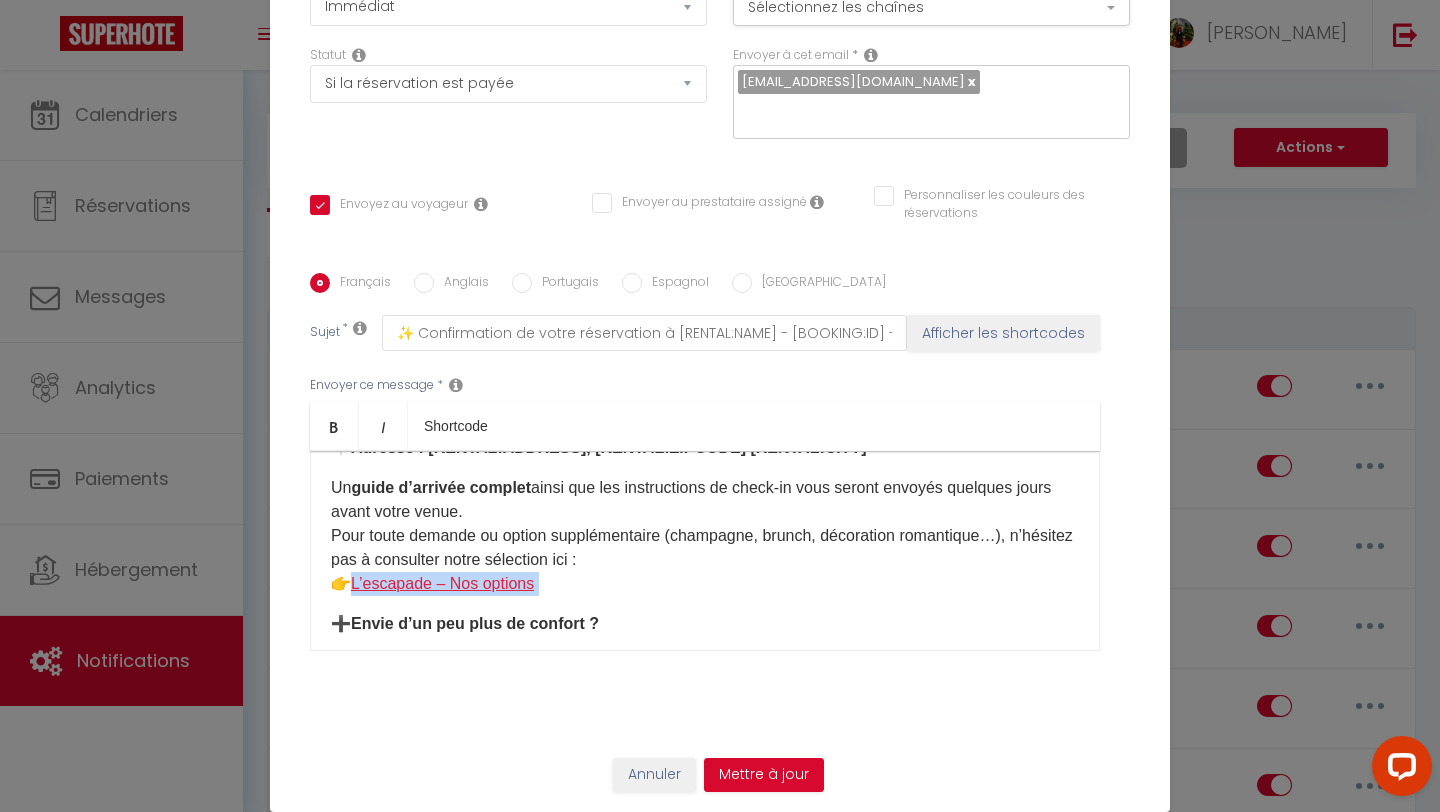drag, startPoint x: 565, startPoint y: 578, endPoint x: 384, endPoint y: 578, distance: 181 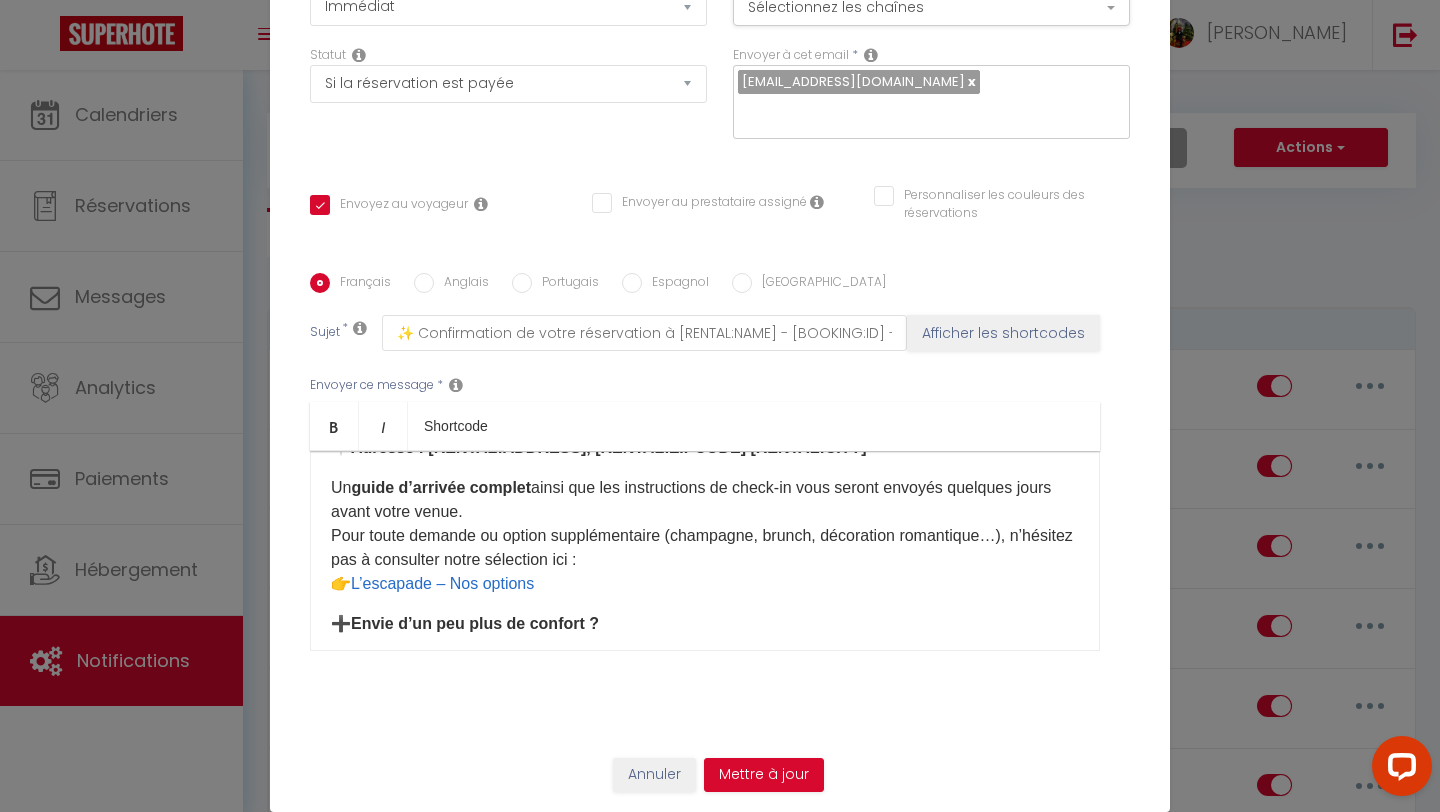 scroll, scrollTop: 220, scrollLeft: 0, axis: vertical 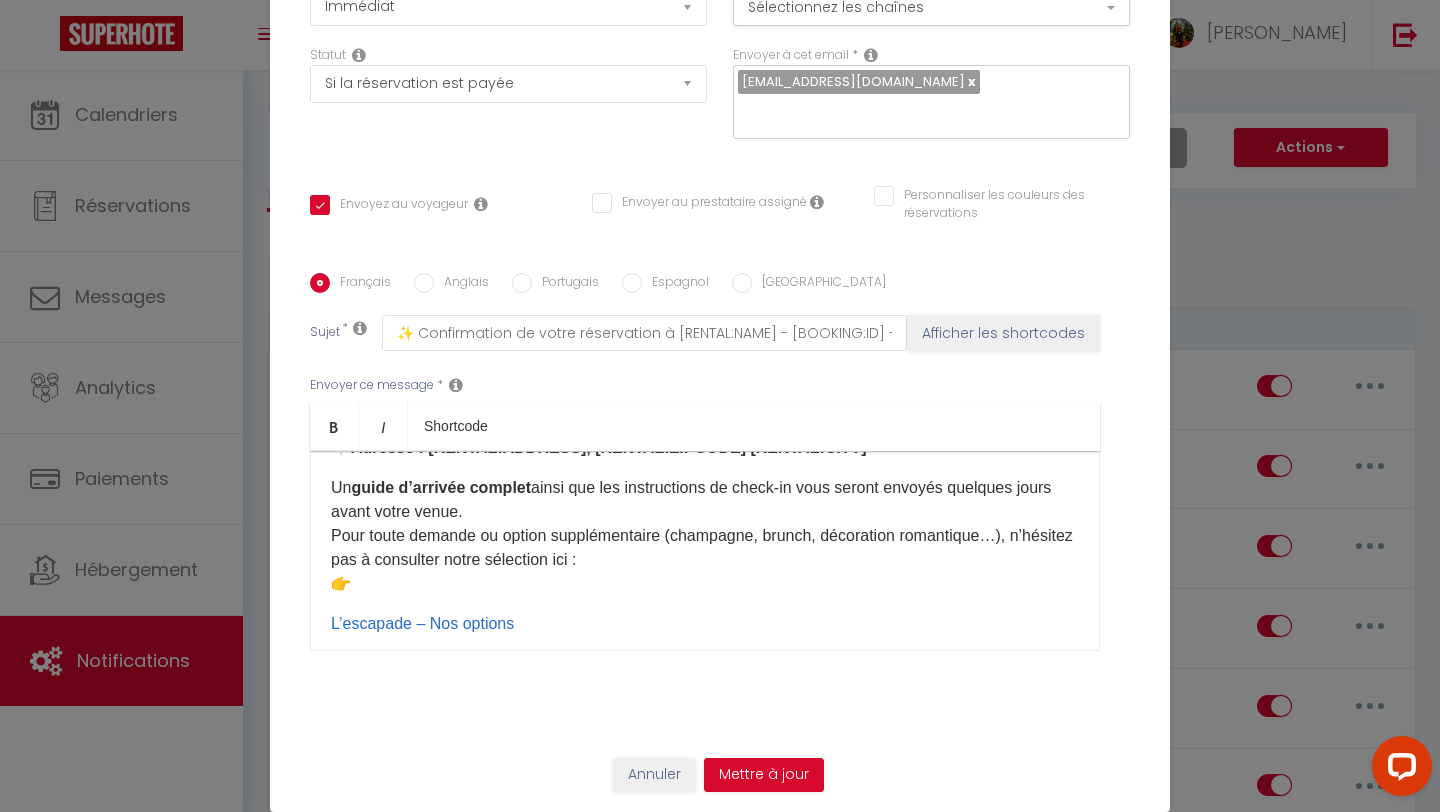 click on "Bonjour [GUEST:NAME],
Nous vous remercions pour votre réservation à  [RENTAL:NAME]  🌿
Votre séjour est confirmé aux dates suivantes :
📅  [BOOKING:CHECKIN] → [BOOKING:CHECKOUT] ​ 🕔  [RENTAL:ARRIVAL_TIME] - [RENTAL:DEPARTURE_TIME] ​​ ​ ​
📍  Adresse : [RENTAL:ADDRESS], [RENTAL:ZIPCODE] [RENTAL:CITY]
Un  guide d’arrivée complet  ainsi que les instructions de check-in vous seront envoyés quelques jours avant votre venue.
Pour toute demande ou option supplémentaire (champagne, brunch, décoration romantique…), n’hésitez pas à consulter notre sélection ici :
👉  L’escapade – Nos options ​ ​ ➕  Envie d’un peu plus de confort ?
• Early check-in dès  15h00  ou late check-out jusqu’à  12h00  –  10 € :
👉  Réserver avec Early Check-in     👉  Réserver un Late Check-out ​
Au plaisir de vous accueillir prochainement 💫
[RENTAL:HOSTFIRSTNAME] – [RENTAL:NAME]
📞 [RENTAL:PHONE] | 📧 [RENTAL:EMAIL] ​" at bounding box center [705, 551] 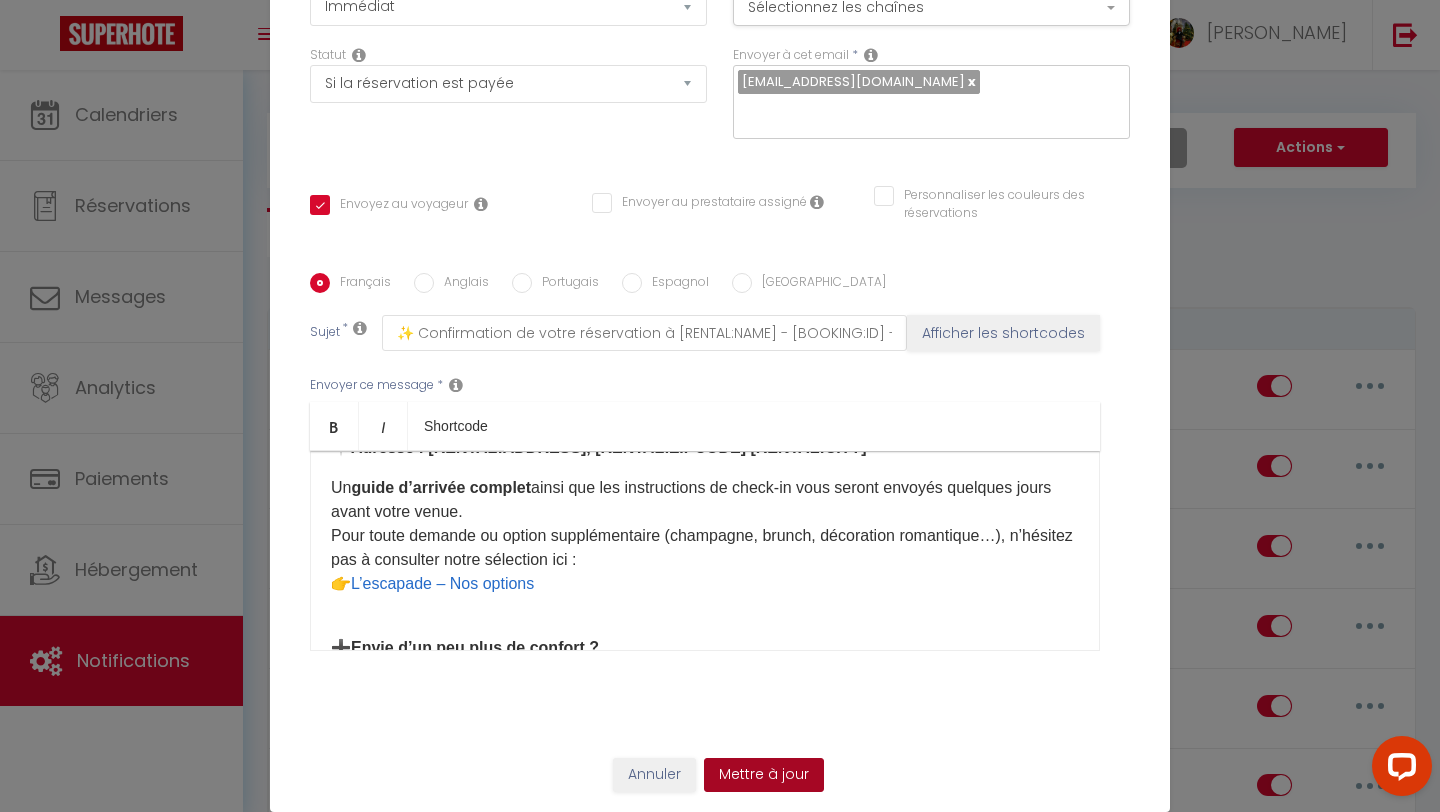 click on "Mettre à jour" at bounding box center [764, 775] 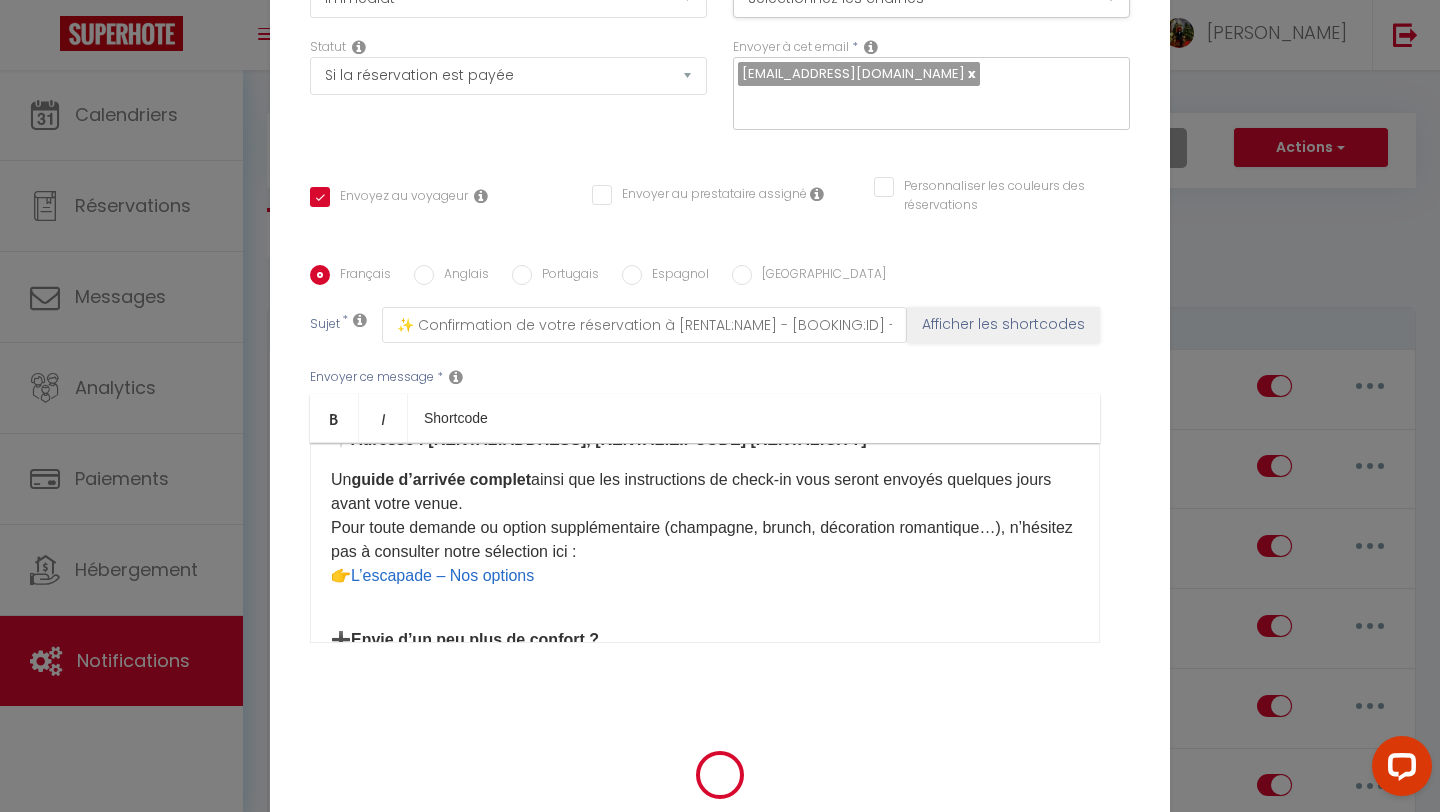 type 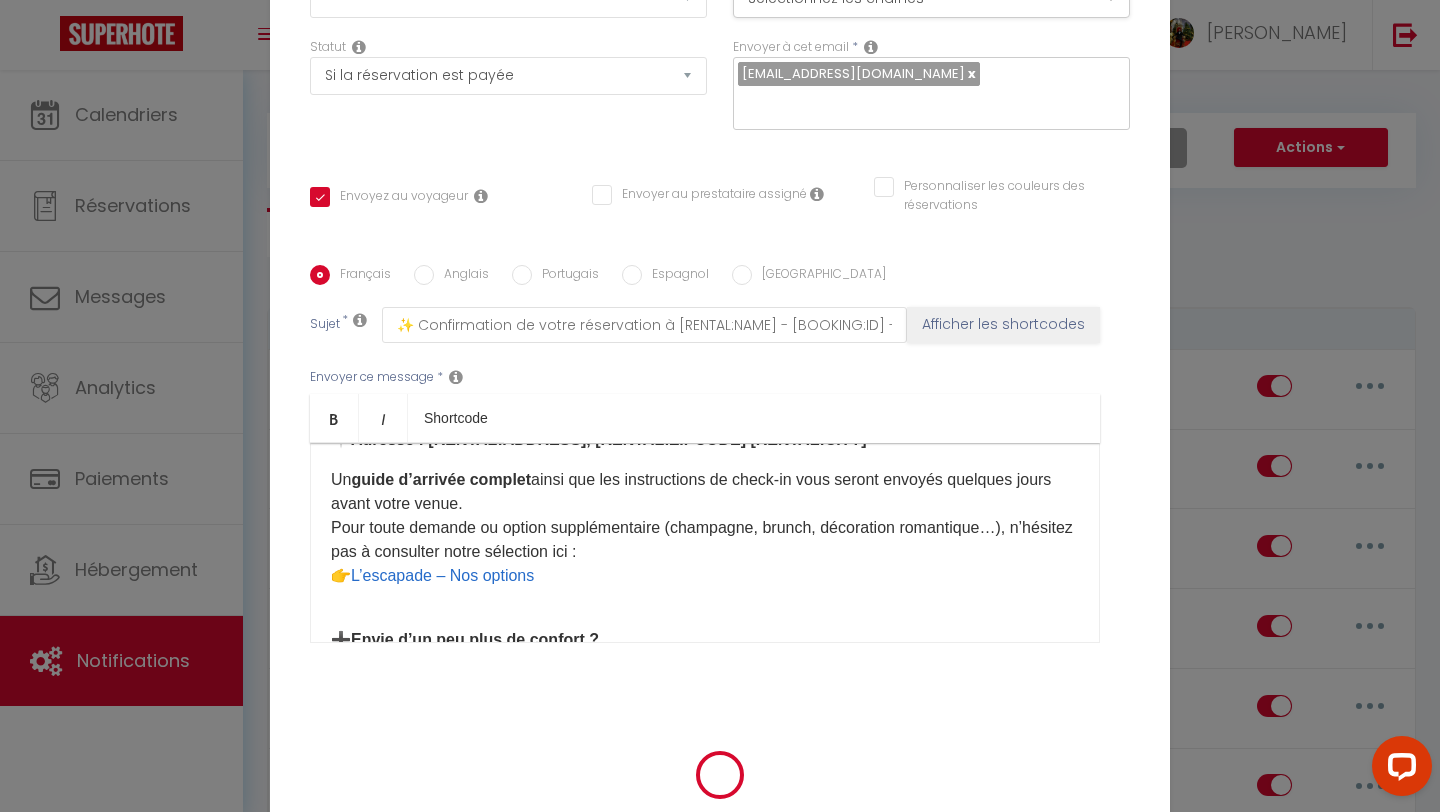 select 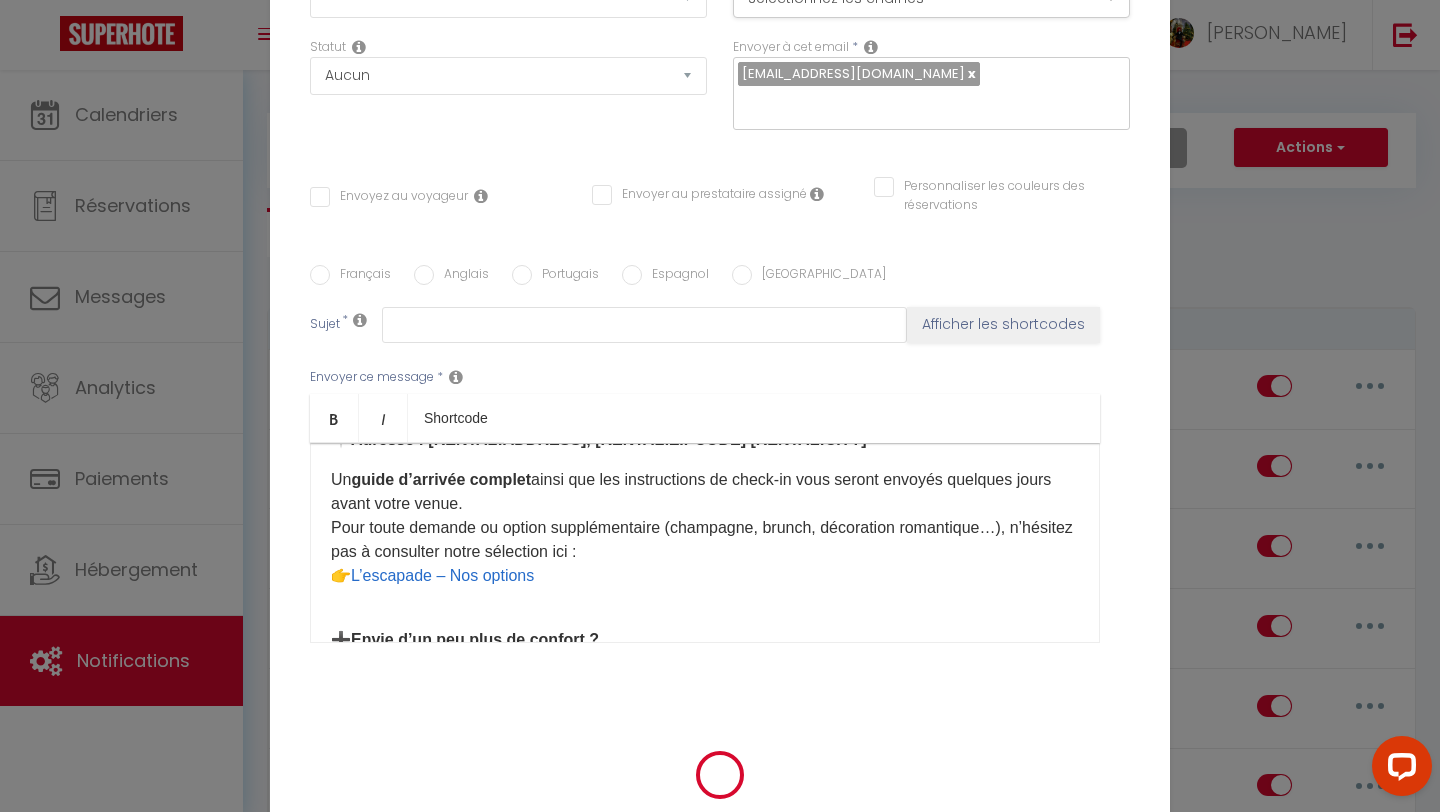 scroll, scrollTop: 0, scrollLeft: 0, axis: both 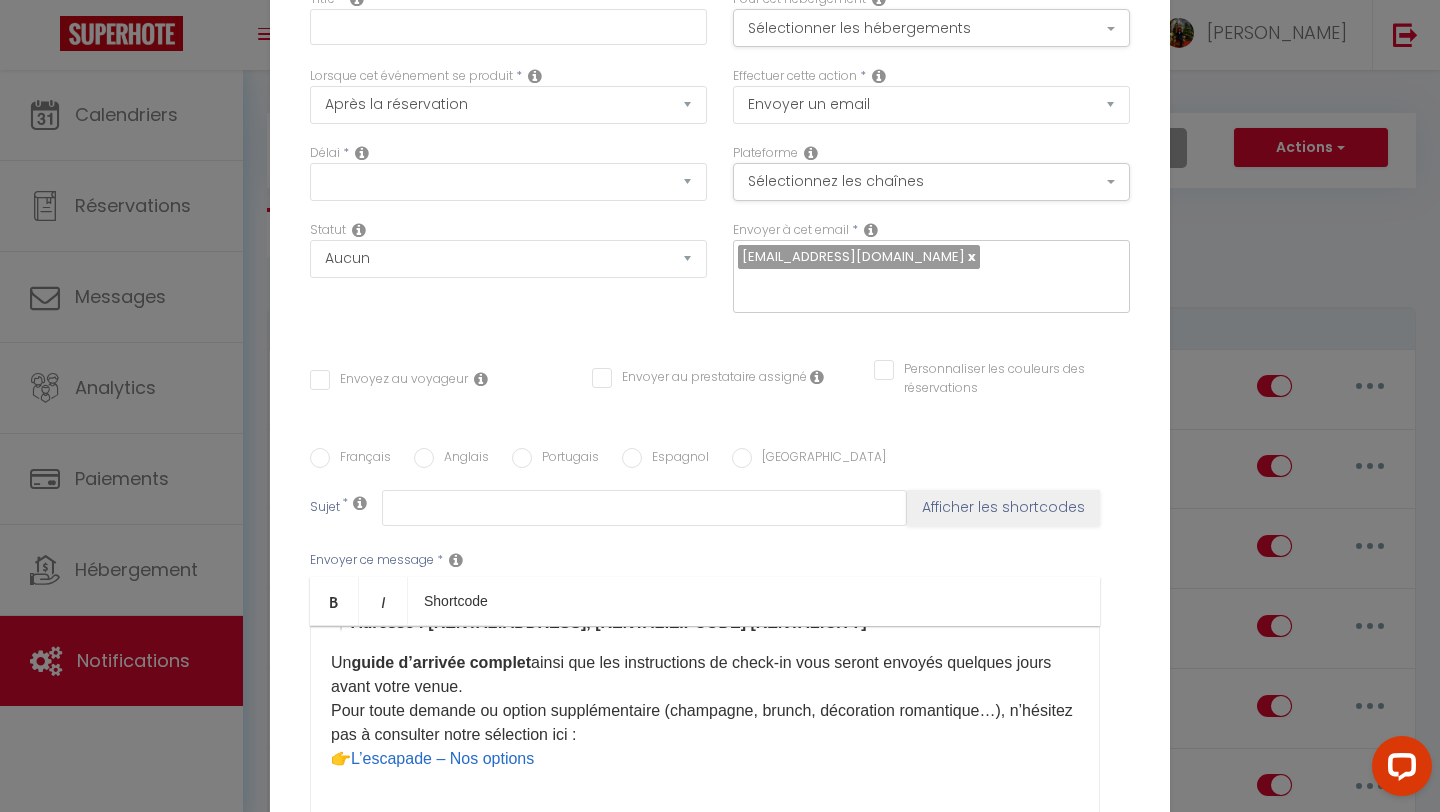 select 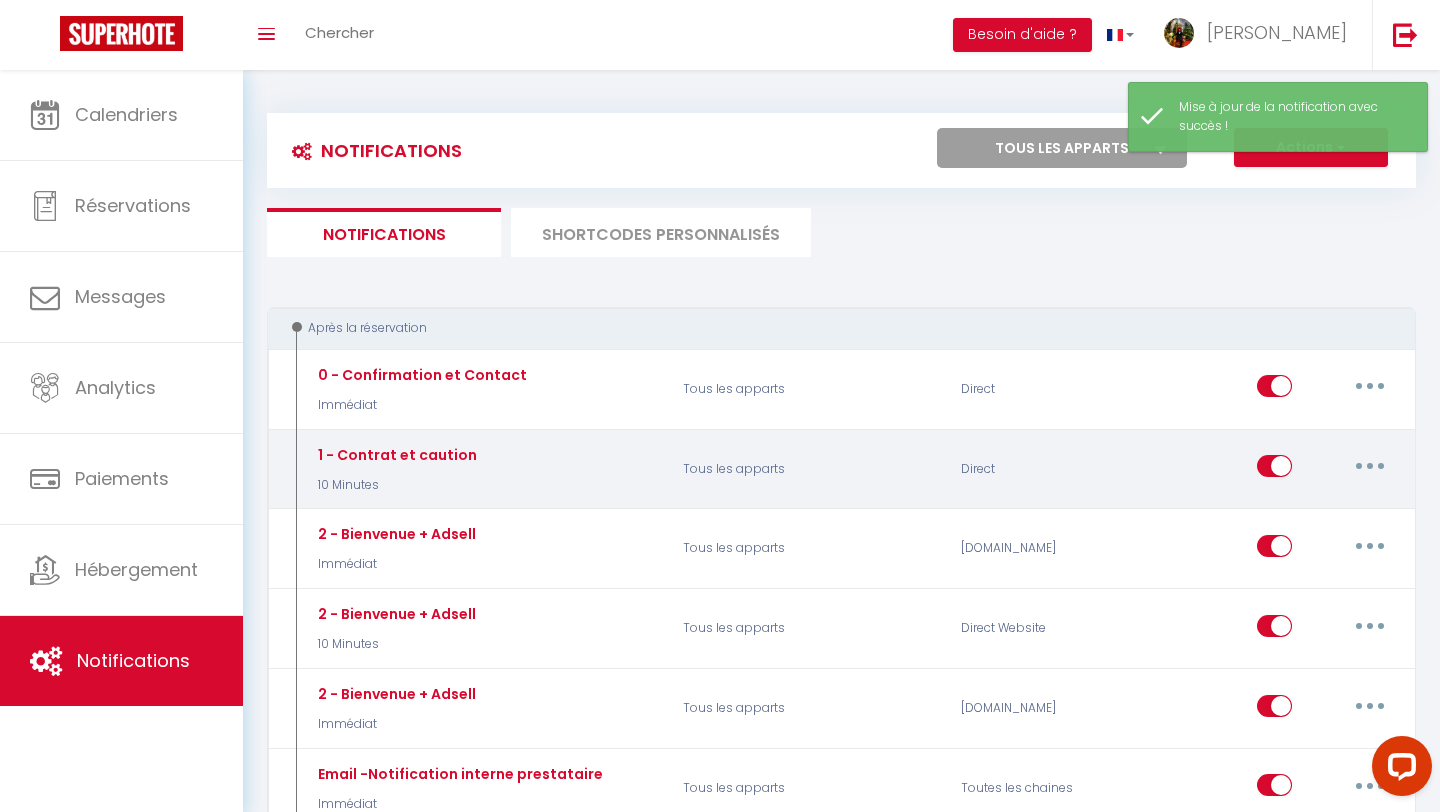 click at bounding box center [1370, 466] 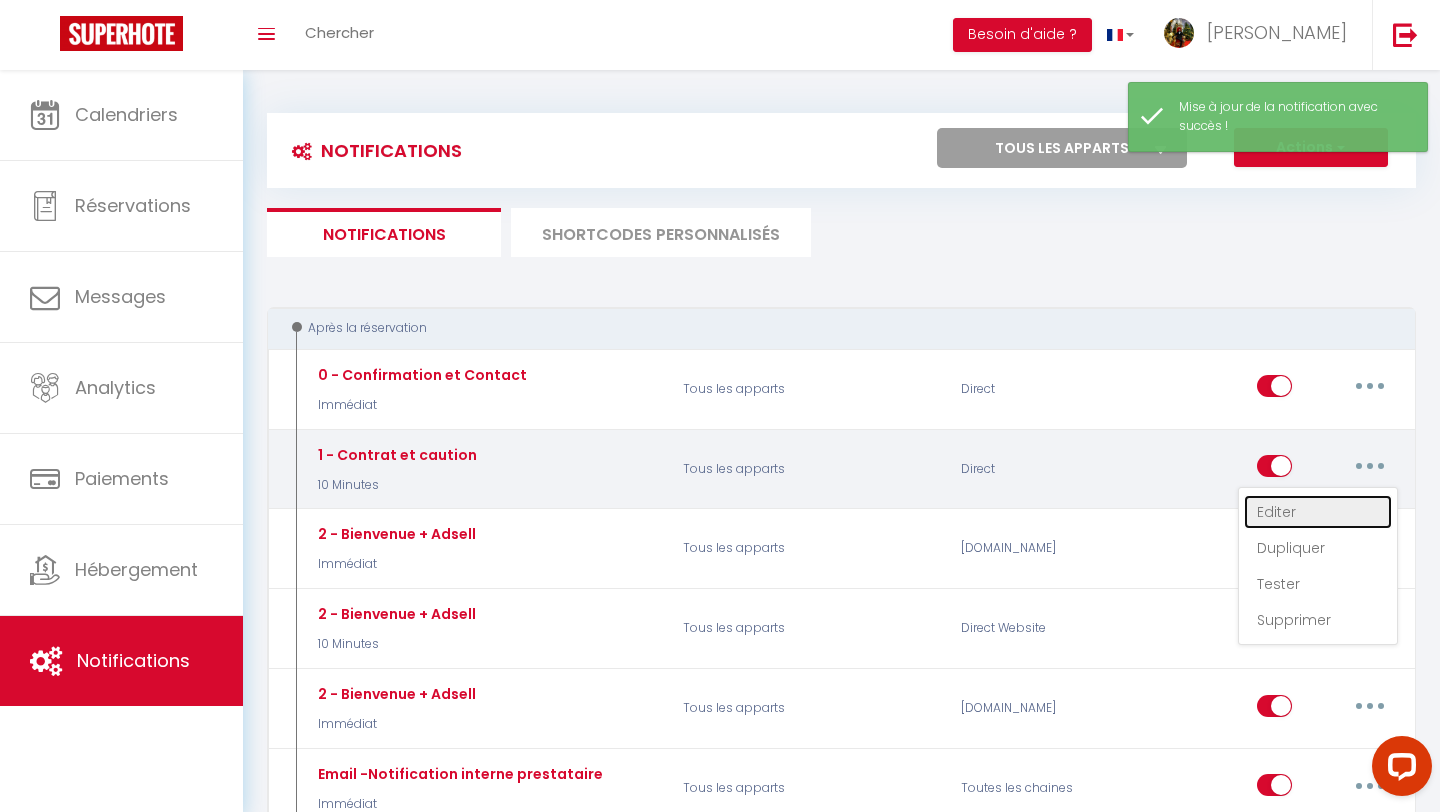 click on "Editer" at bounding box center [1318, 512] 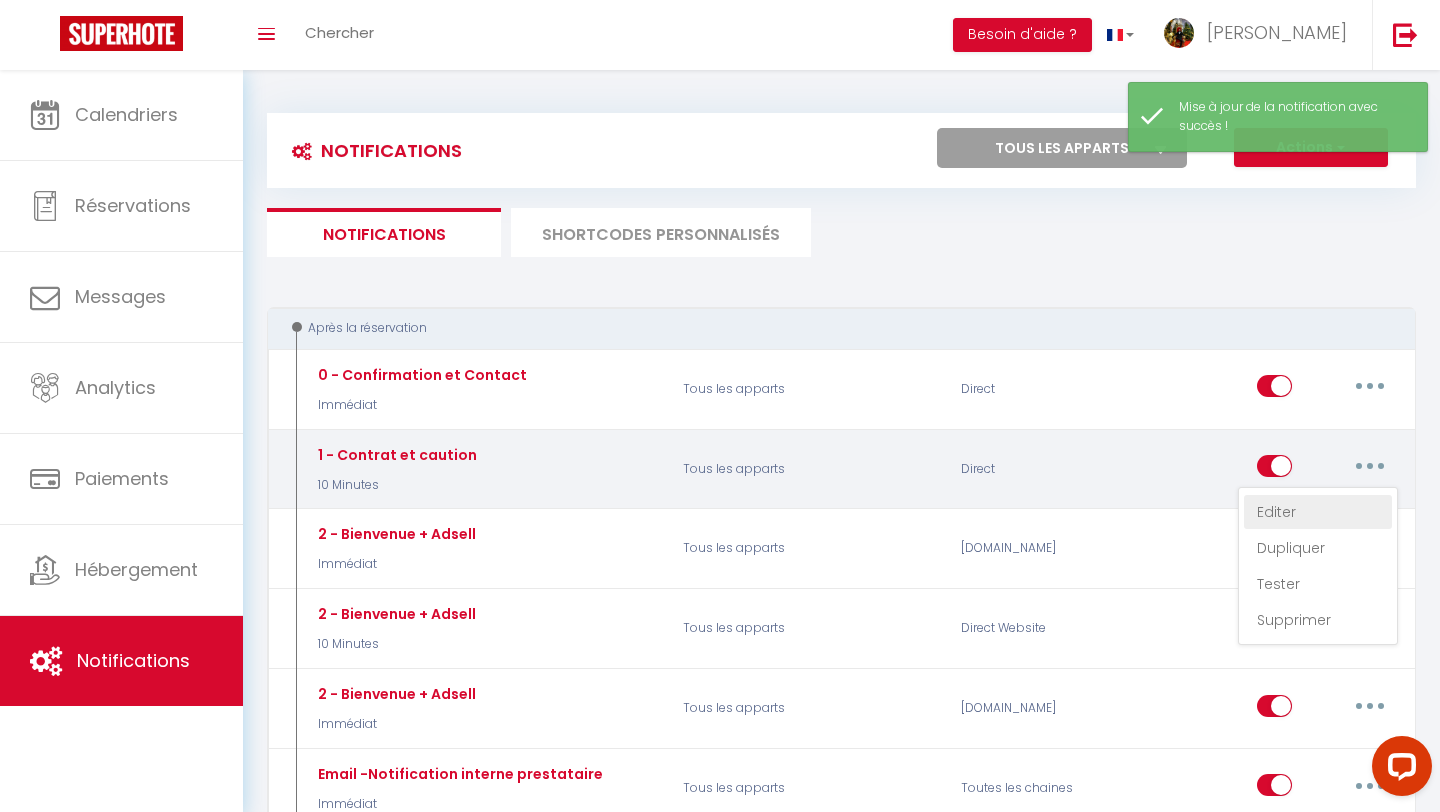 type on "1 - Contrat et caution" 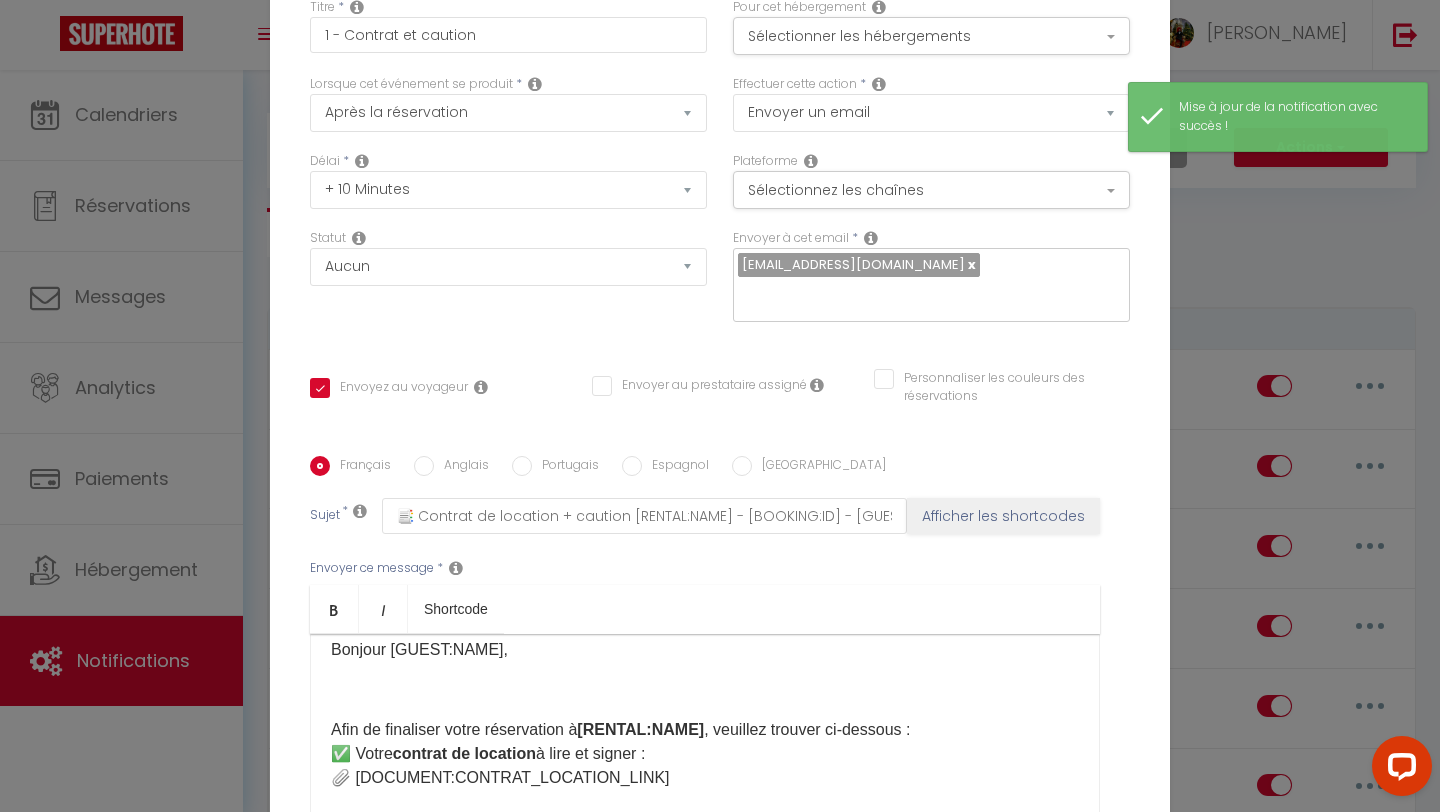scroll, scrollTop: 0, scrollLeft: 0, axis: both 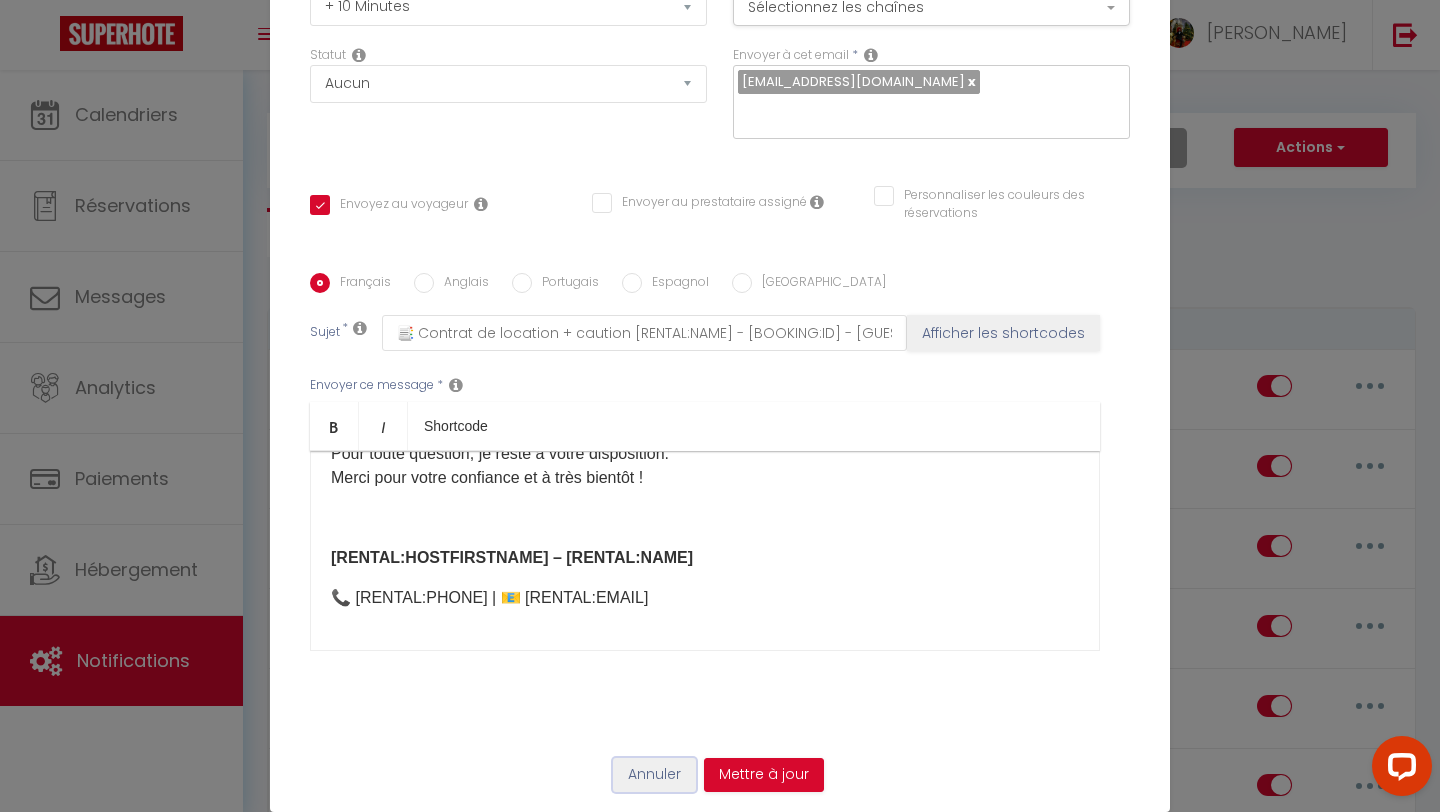 click on "Annuler" at bounding box center [654, 775] 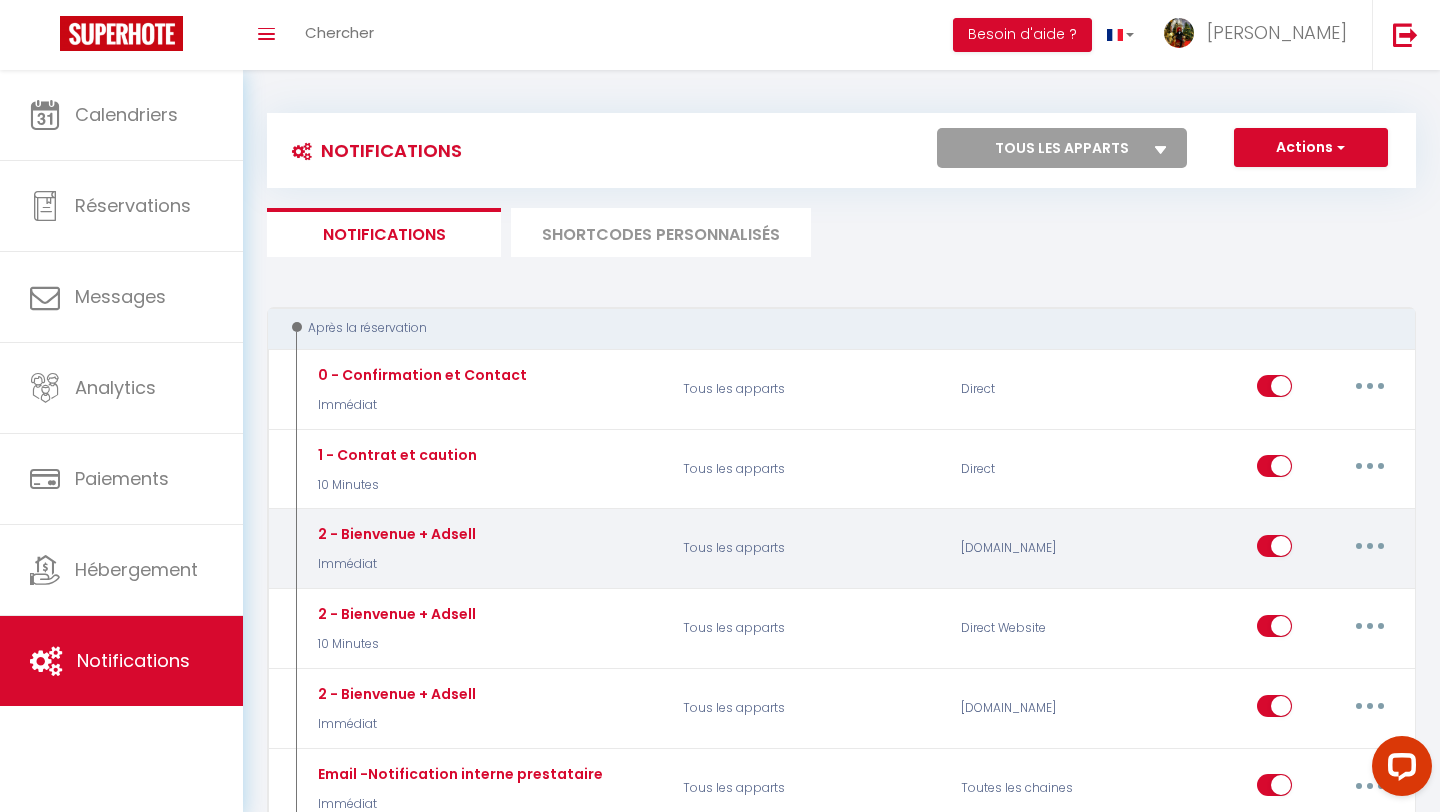 click at bounding box center [1370, 546] 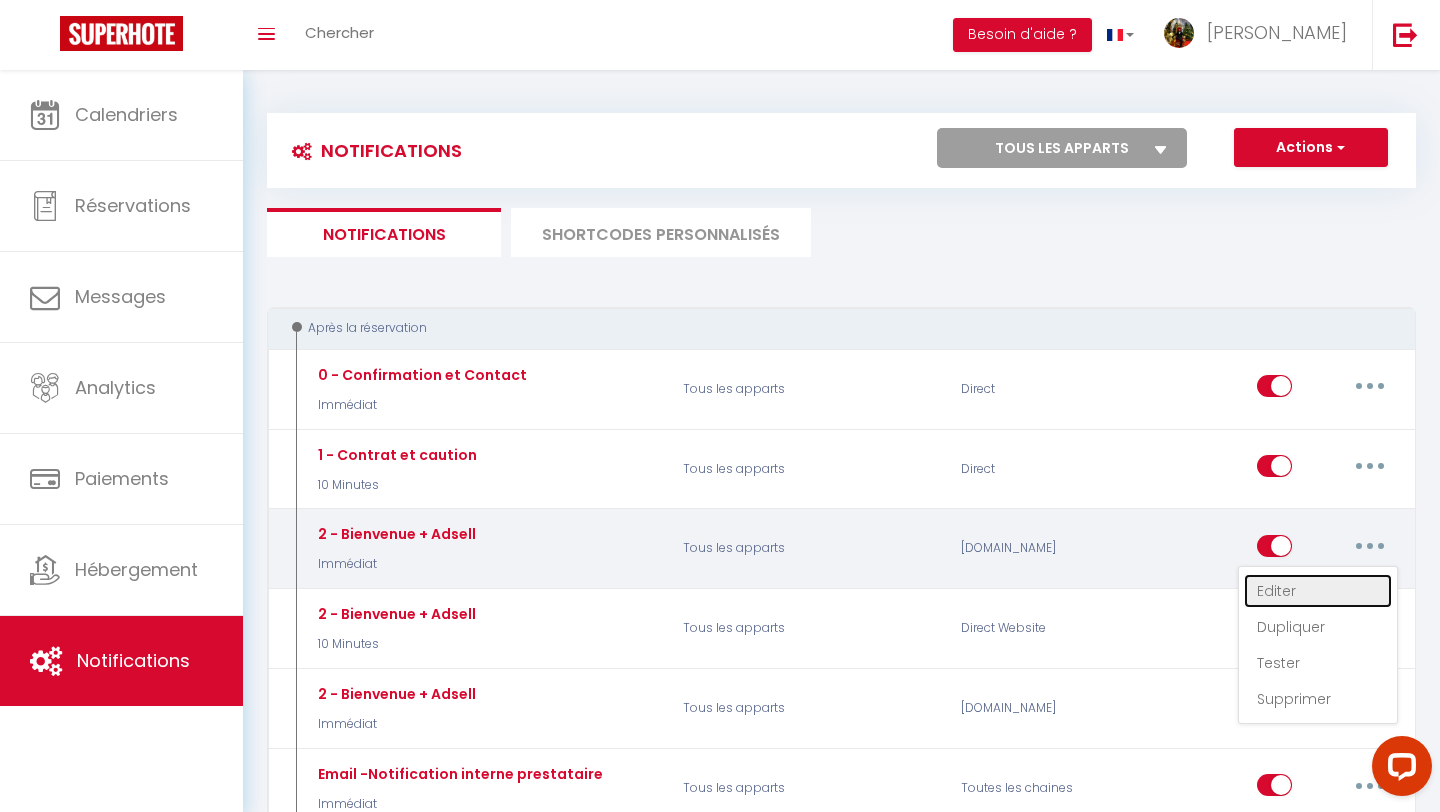click on "Editer" at bounding box center [1318, 591] 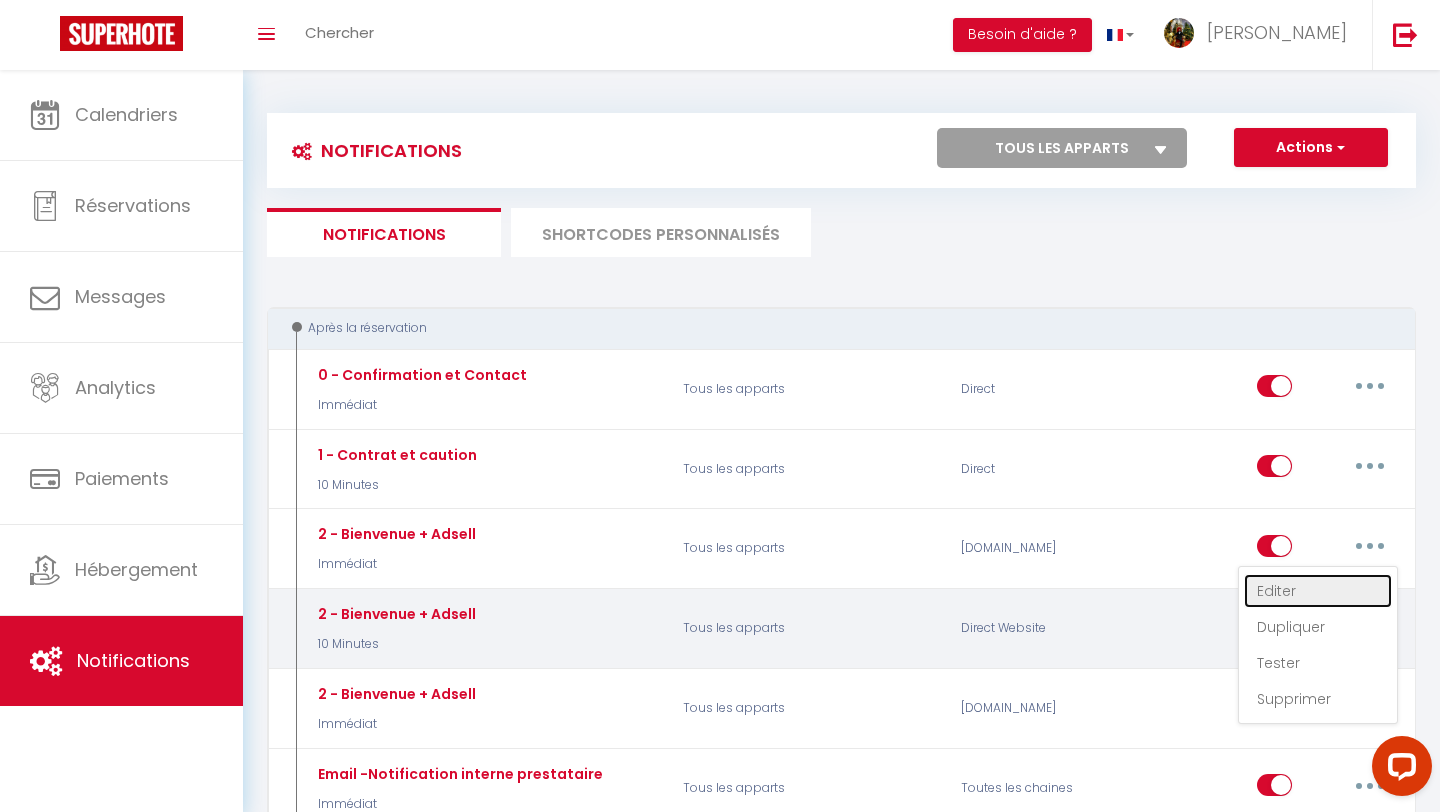 type on "2 - Bienvenue + Adsell" 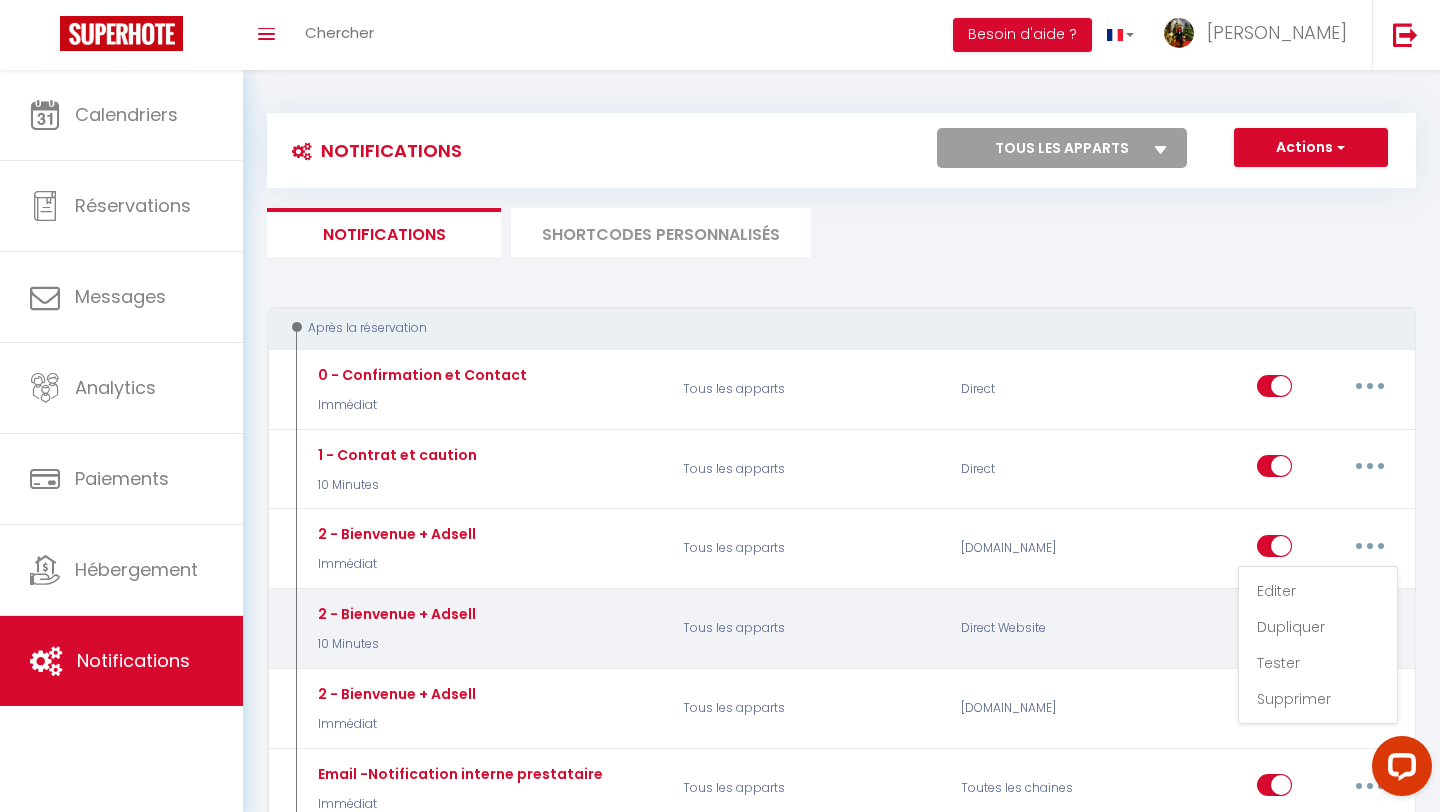 select on "Immédiat" 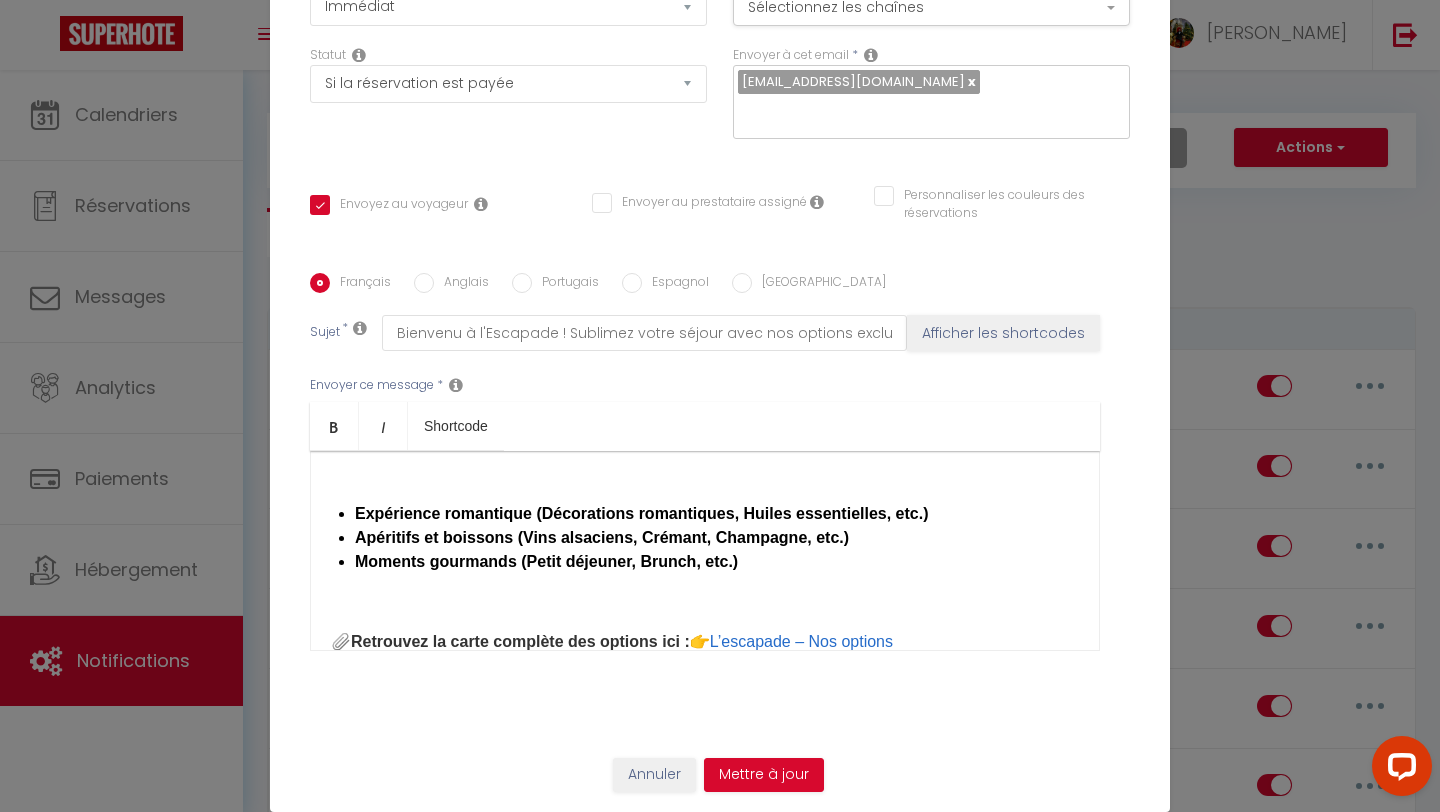 scroll, scrollTop: 524, scrollLeft: 0, axis: vertical 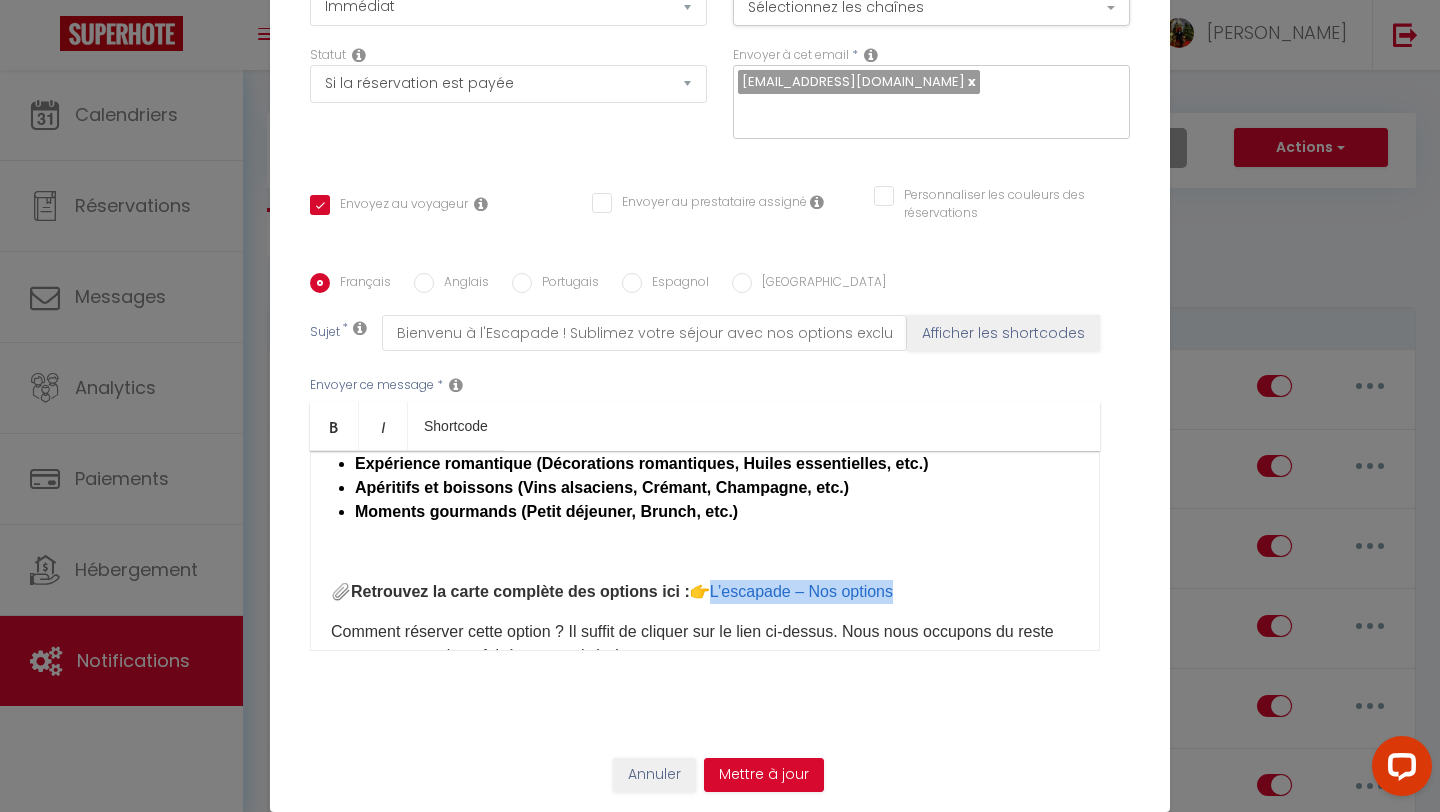 drag, startPoint x: 714, startPoint y: 592, endPoint x: 898, endPoint y: 590, distance: 184.01086 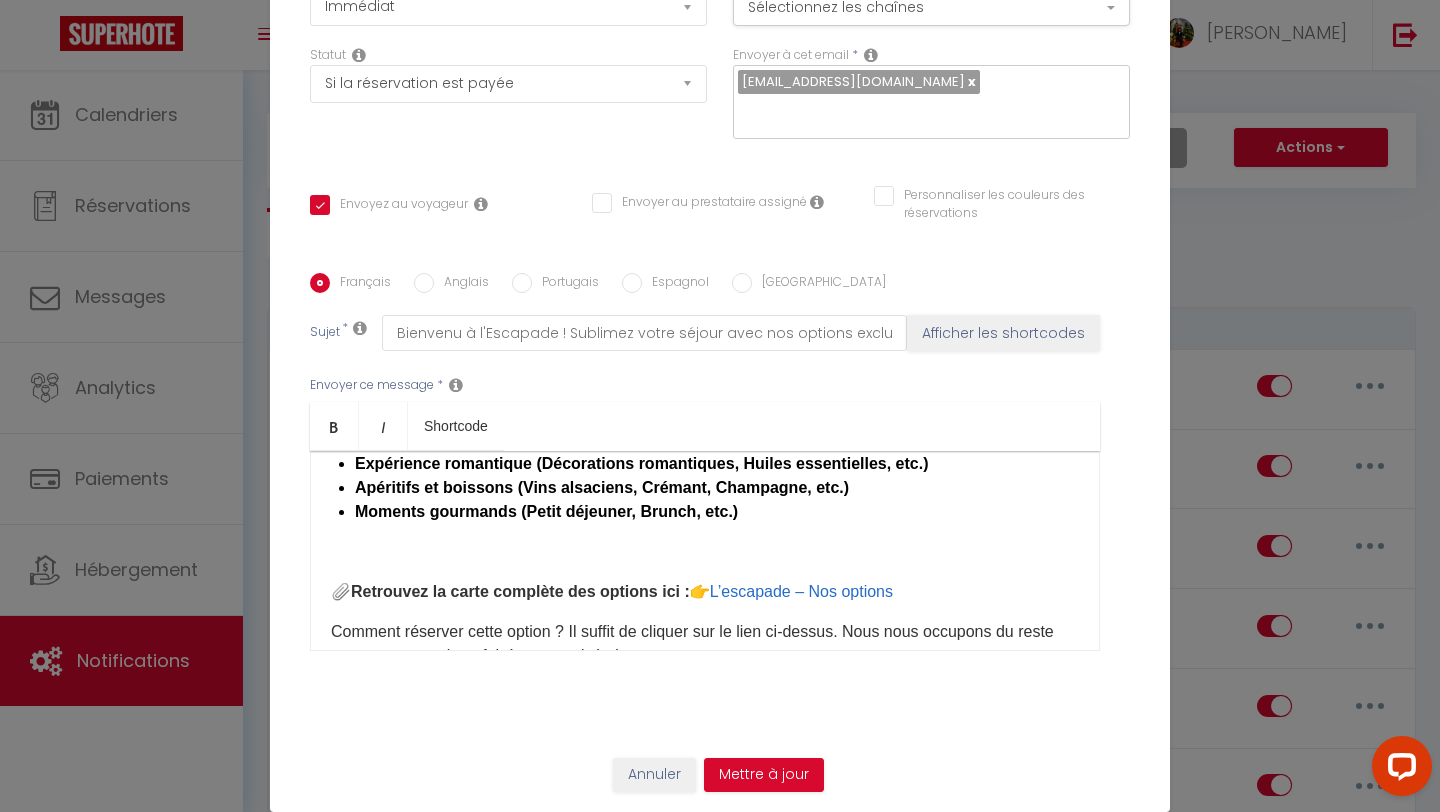 scroll, scrollTop: 524, scrollLeft: 0, axis: vertical 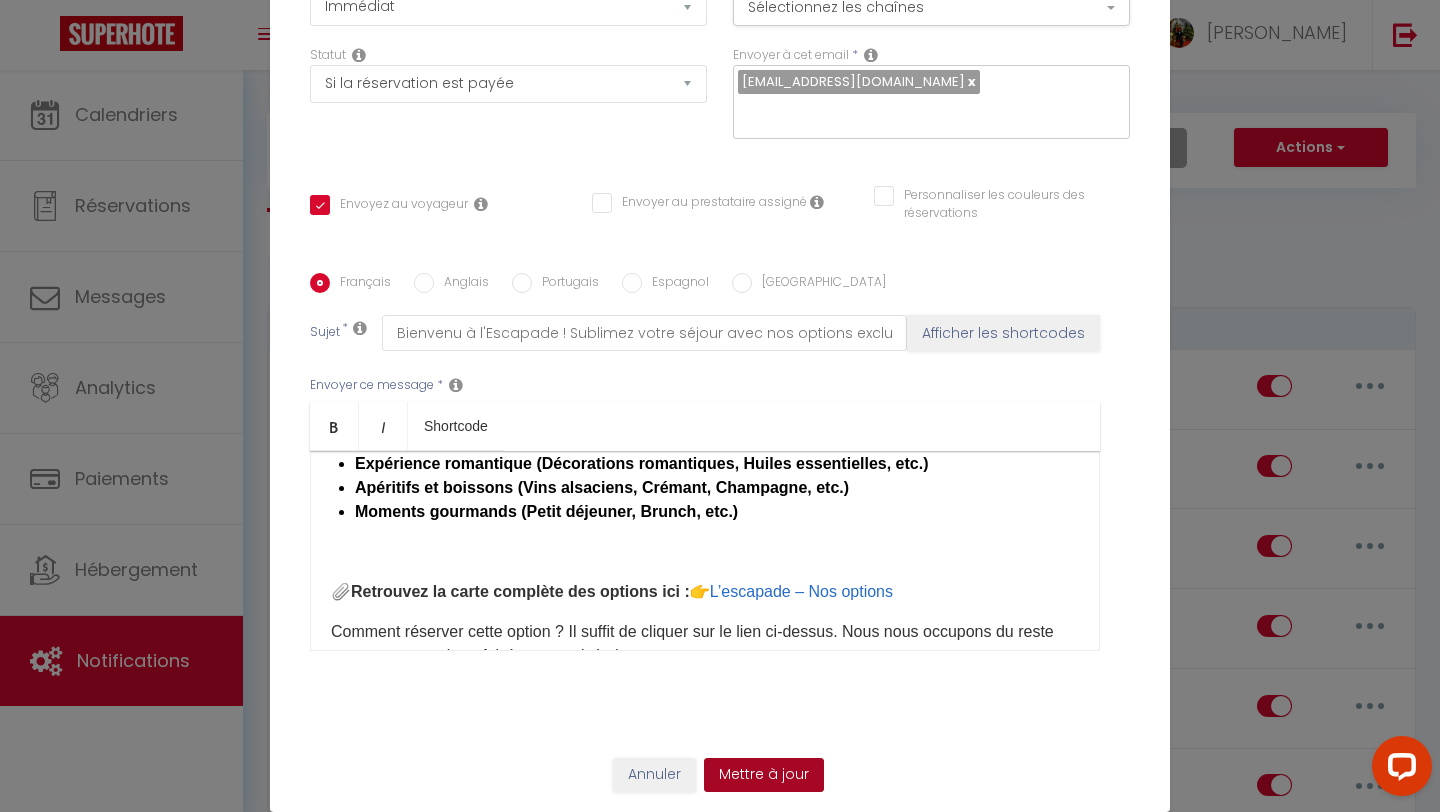 click on "Mettre à jour" at bounding box center (764, 775) 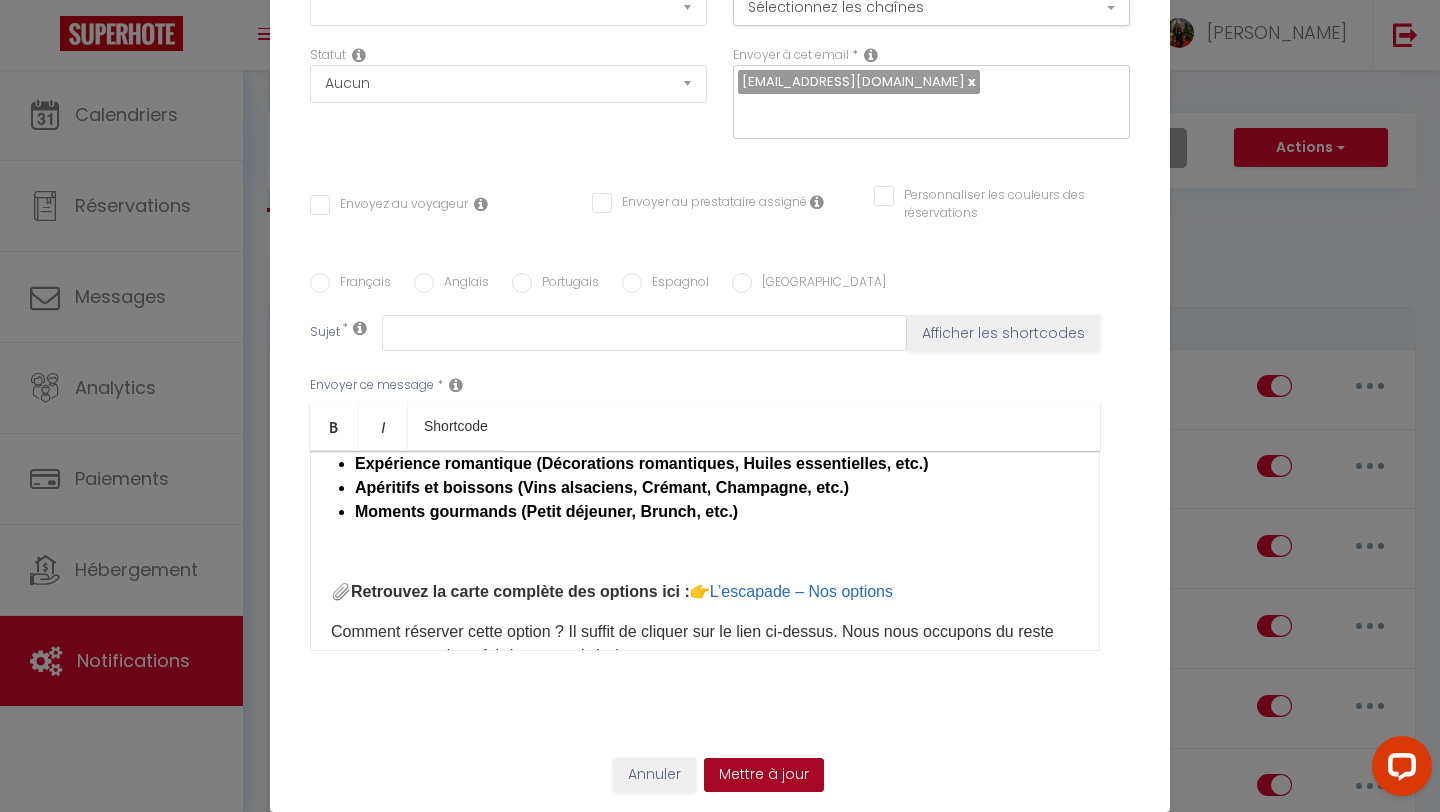scroll, scrollTop: 0, scrollLeft: 0, axis: both 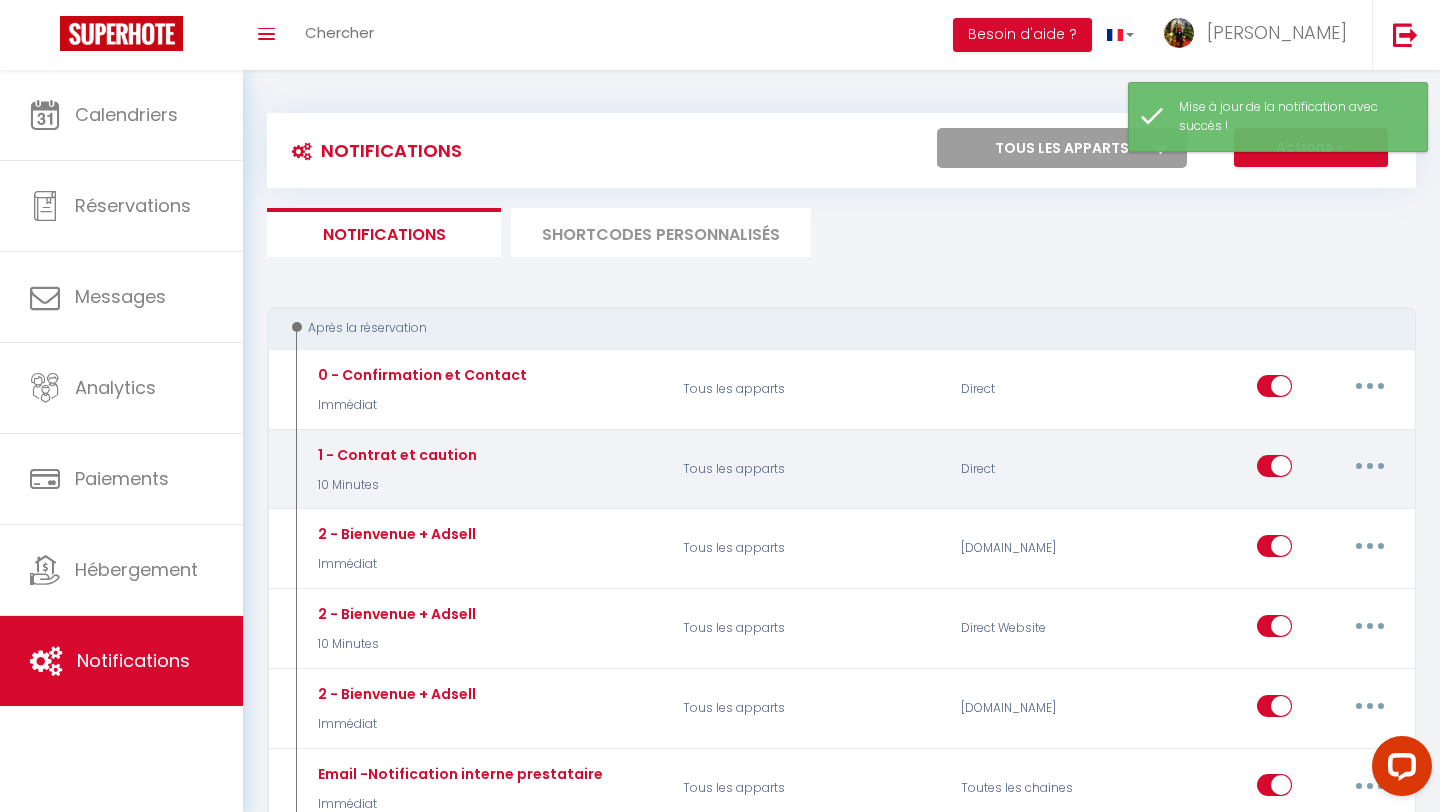 click at bounding box center (1370, 466) 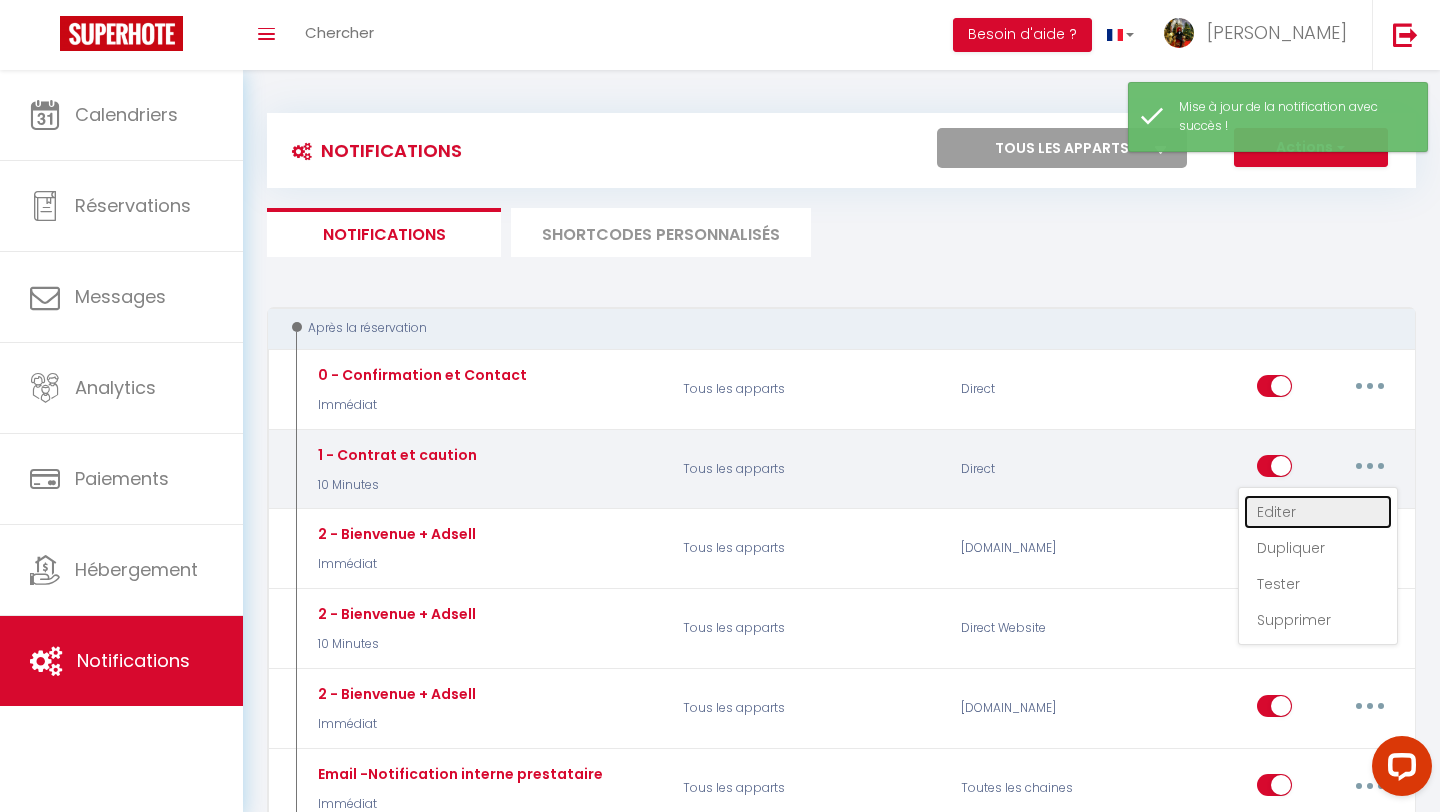 click on "Editer" at bounding box center [1318, 512] 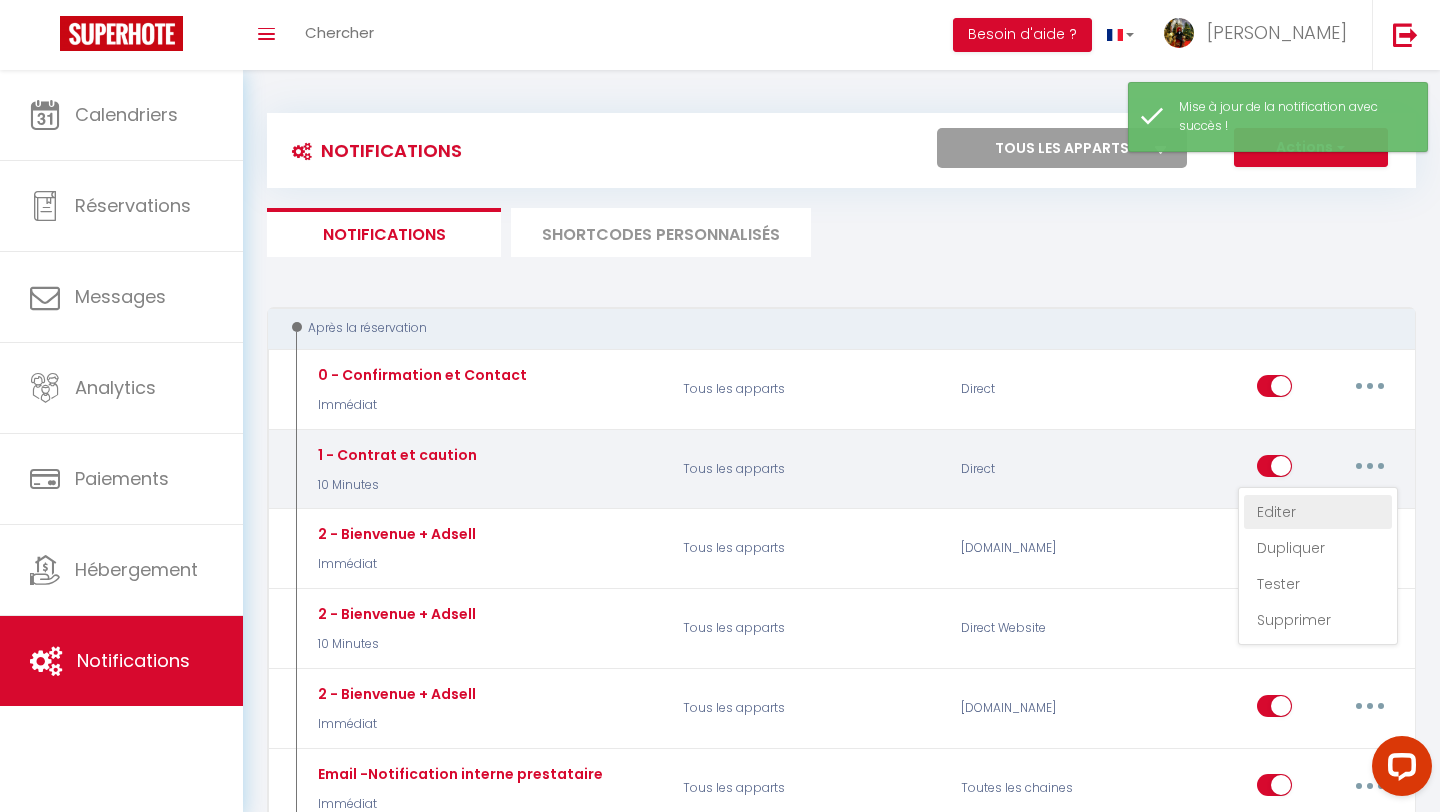select on "10 Minutes" 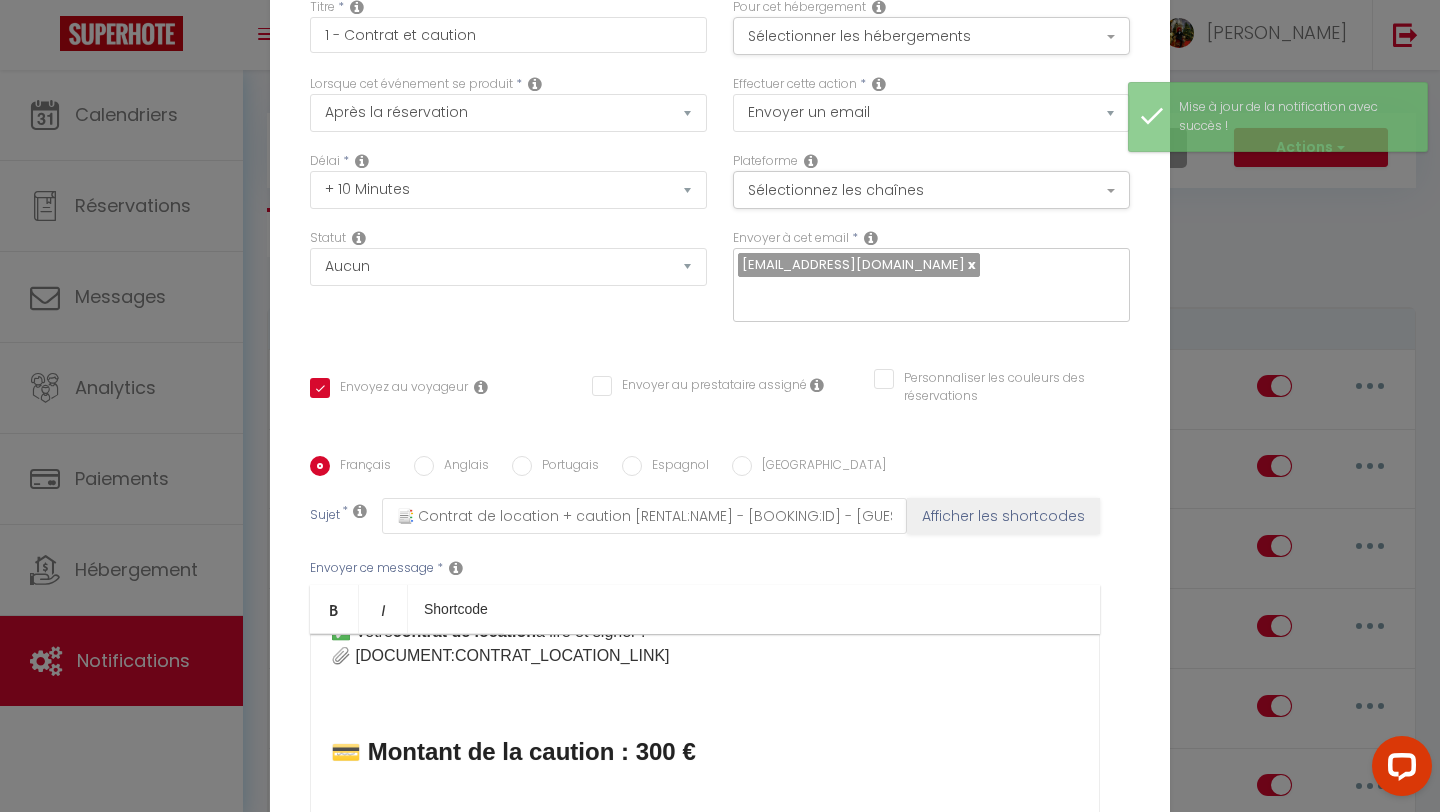 scroll, scrollTop: 0, scrollLeft: 0, axis: both 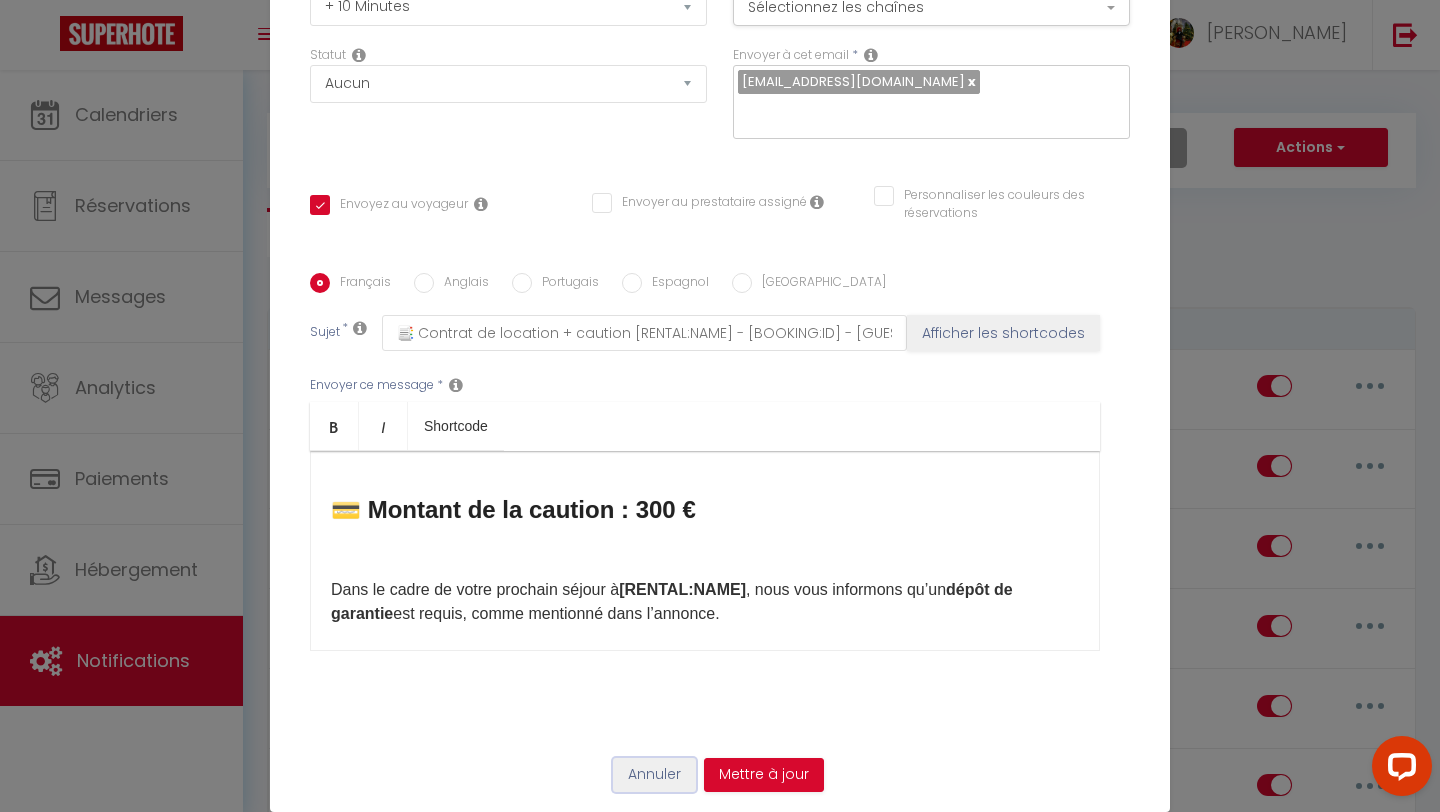 click on "Annuler" at bounding box center [654, 775] 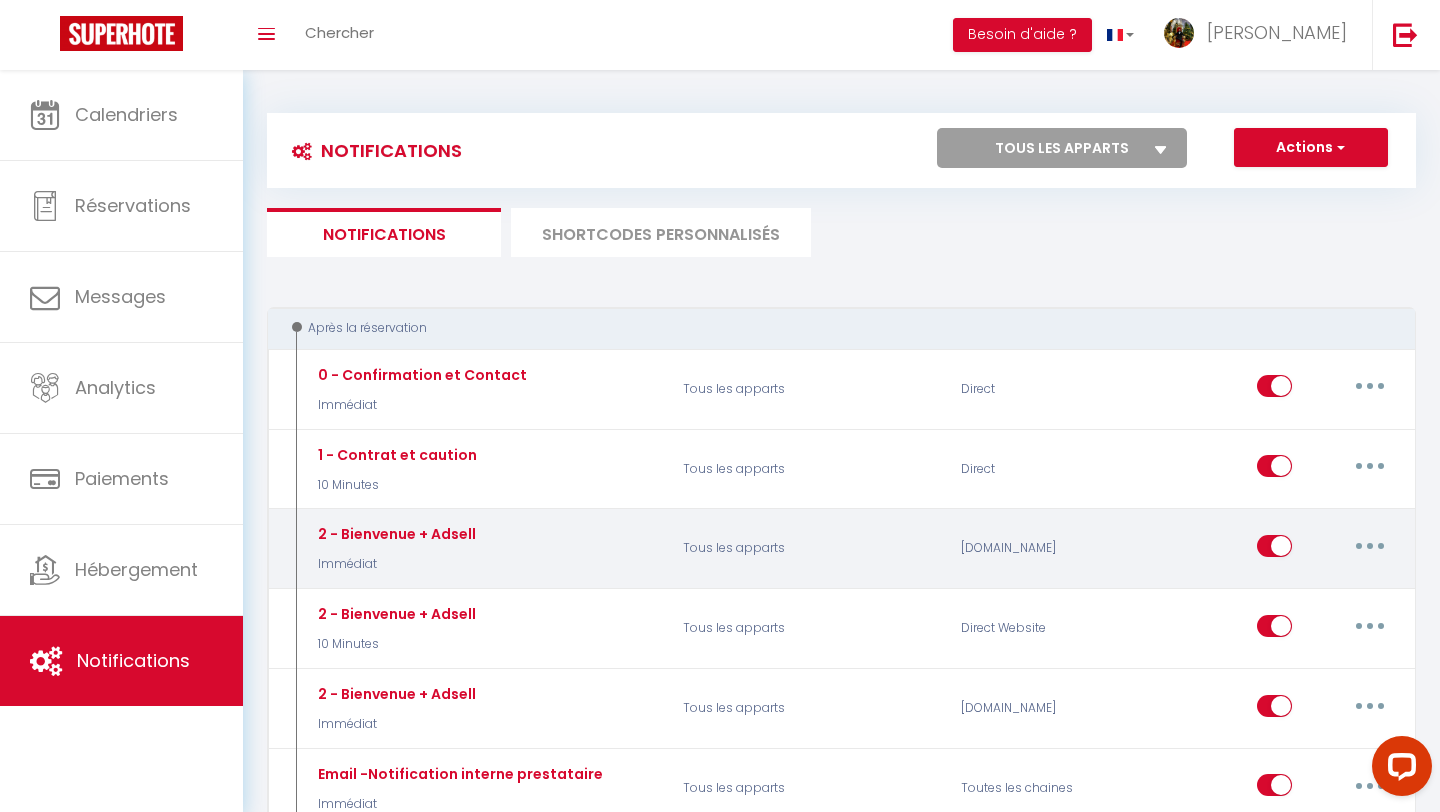 click at bounding box center (1370, 546) 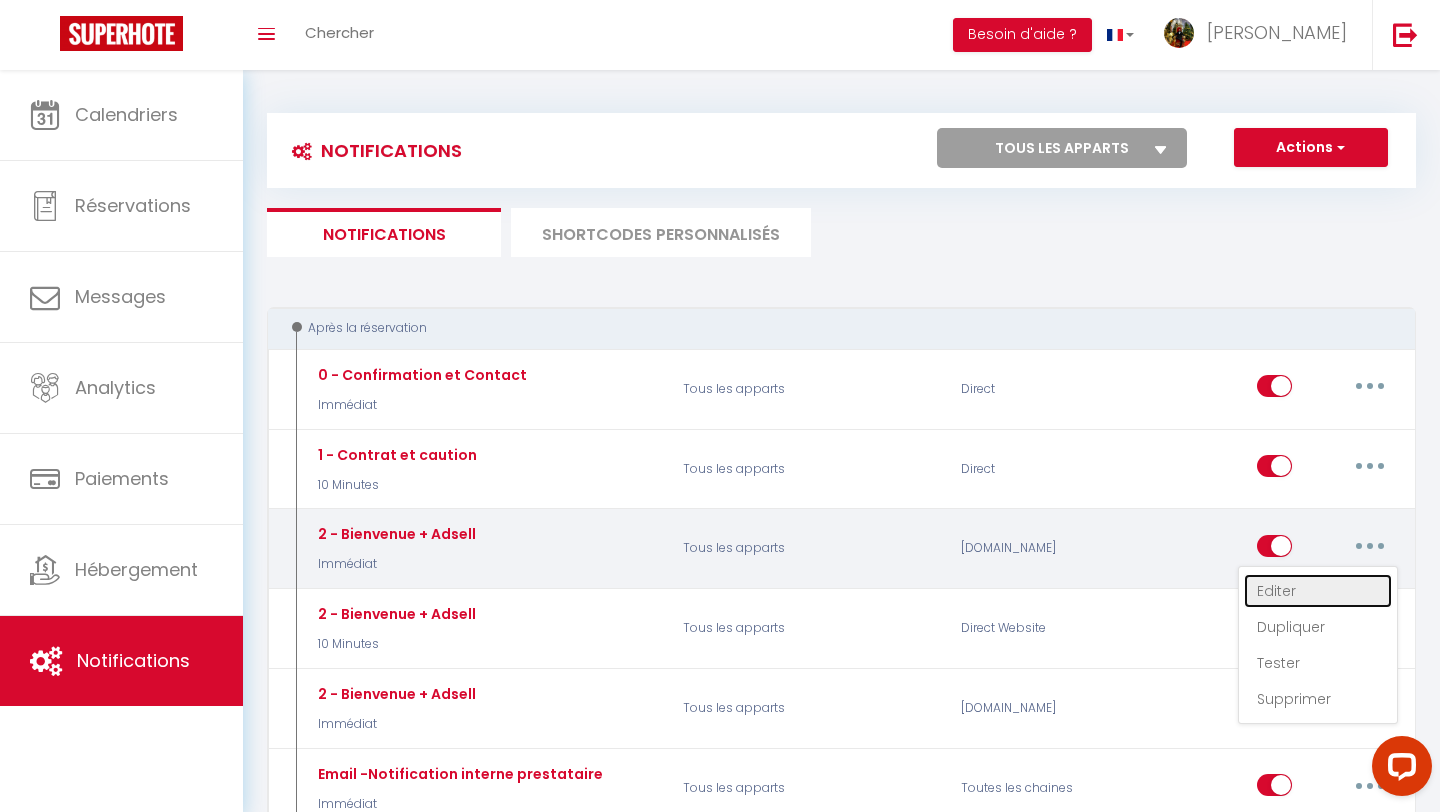 click on "Editer" at bounding box center (1318, 591) 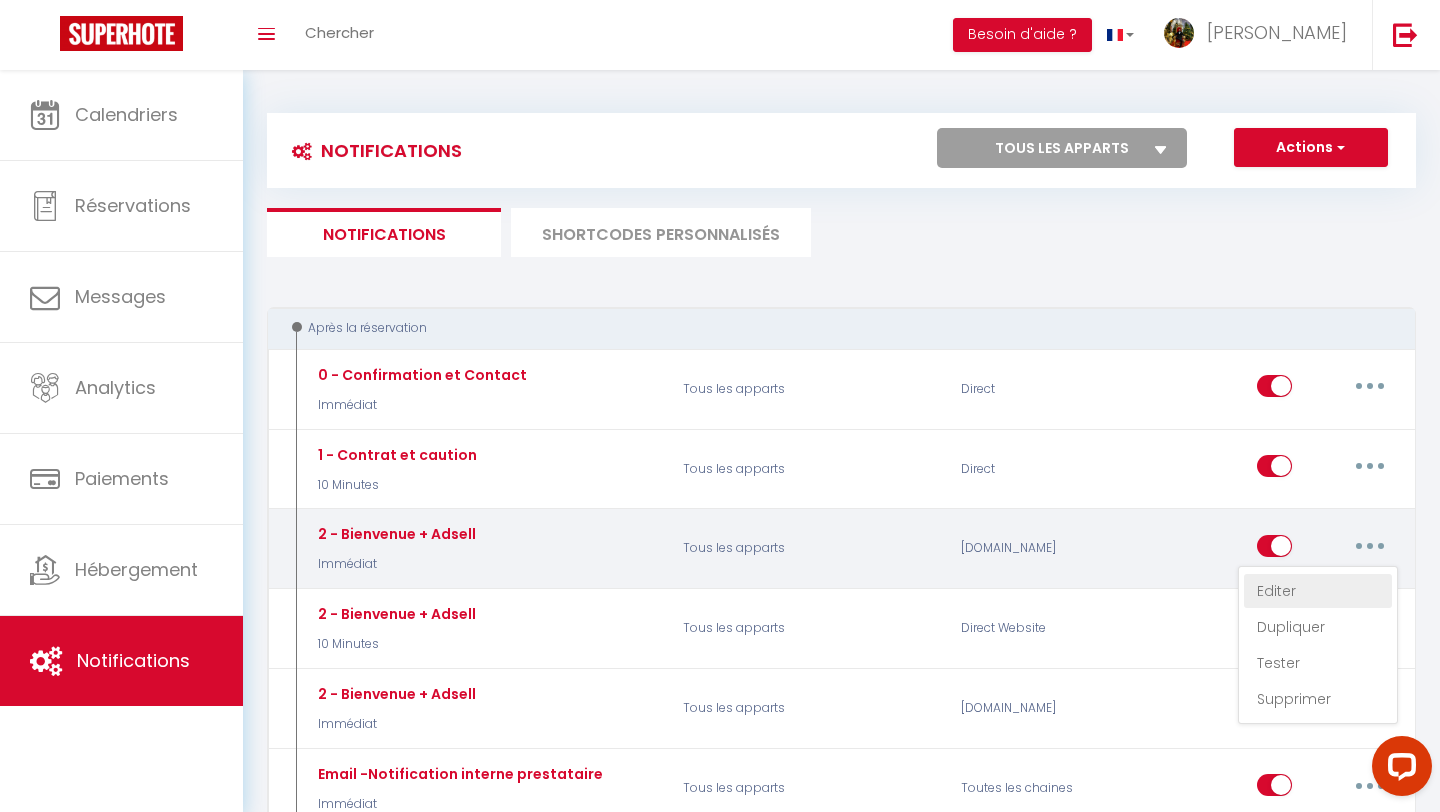 checkbox on "false" 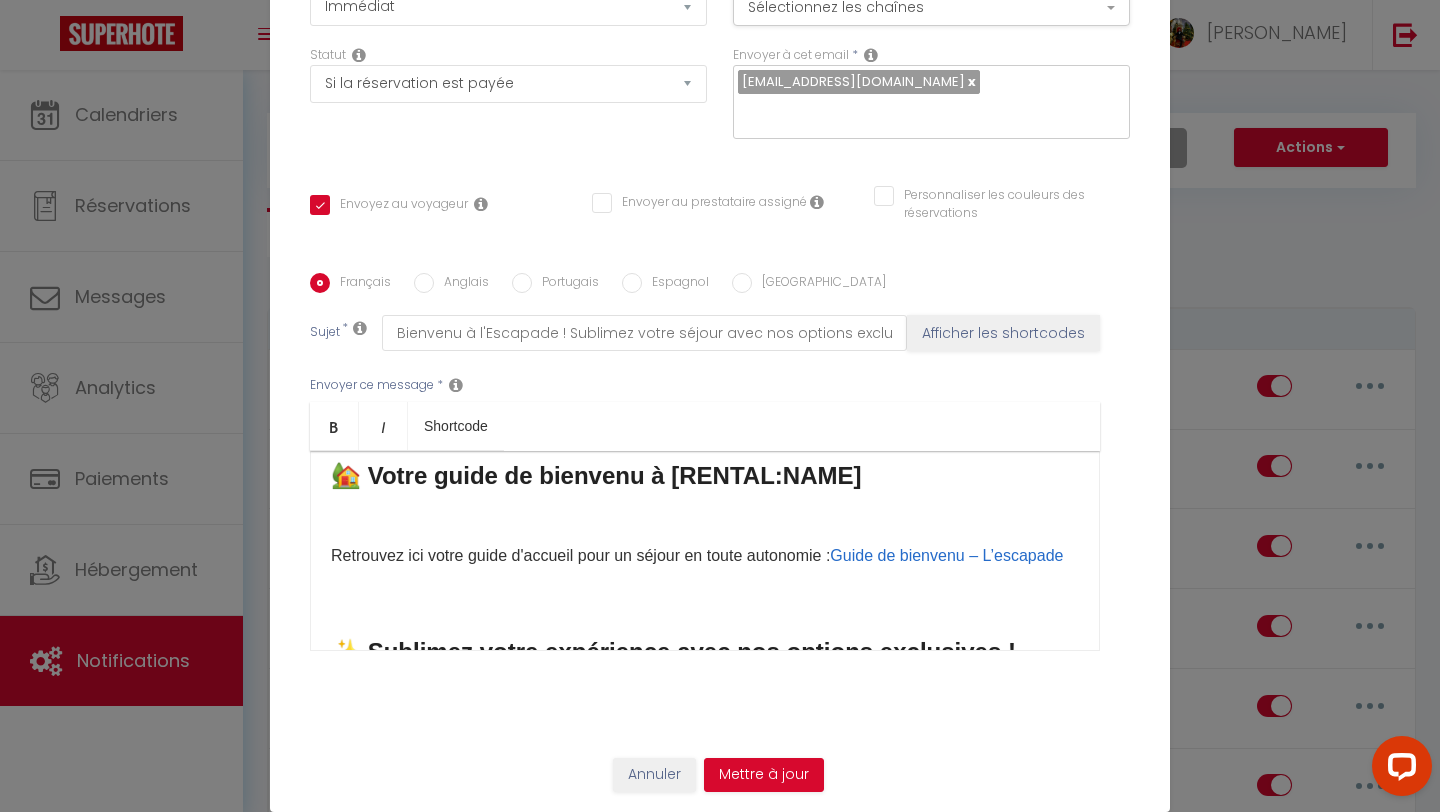 scroll, scrollTop: 261, scrollLeft: 0, axis: vertical 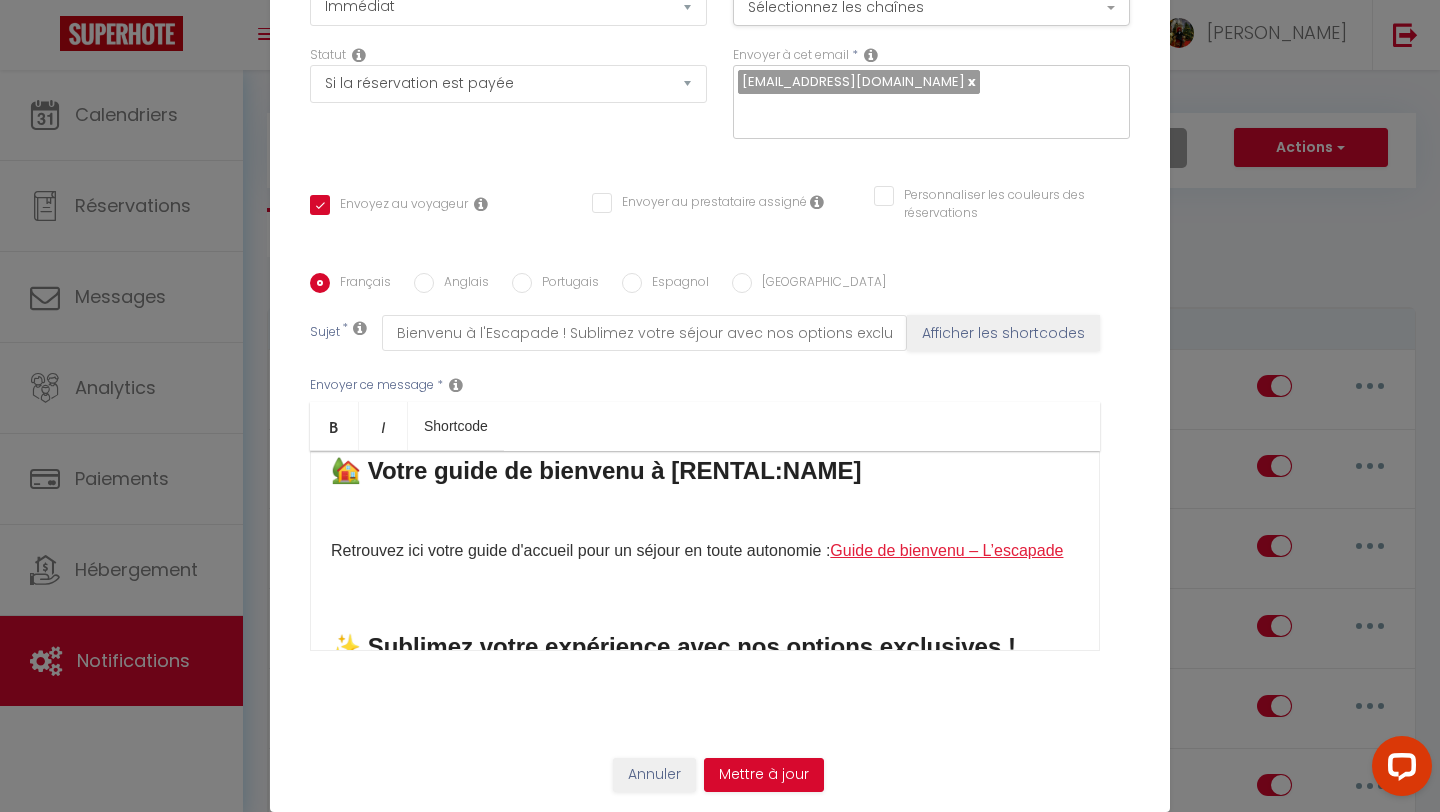 click on "Guide de bienvenu – L’escapade" at bounding box center (946, 550) 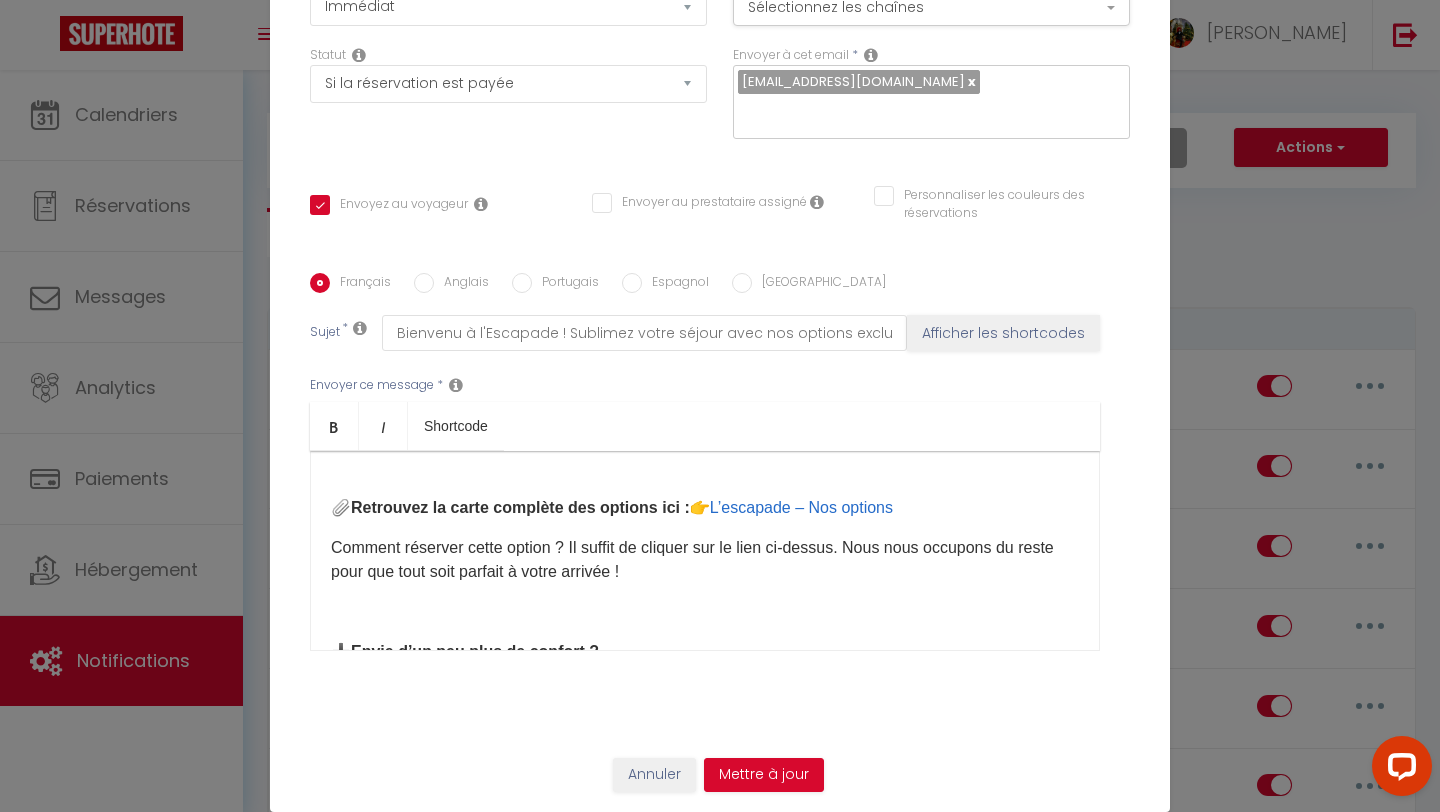 scroll, scrollTop: 619, scrollLeft: 0, axis: vertical 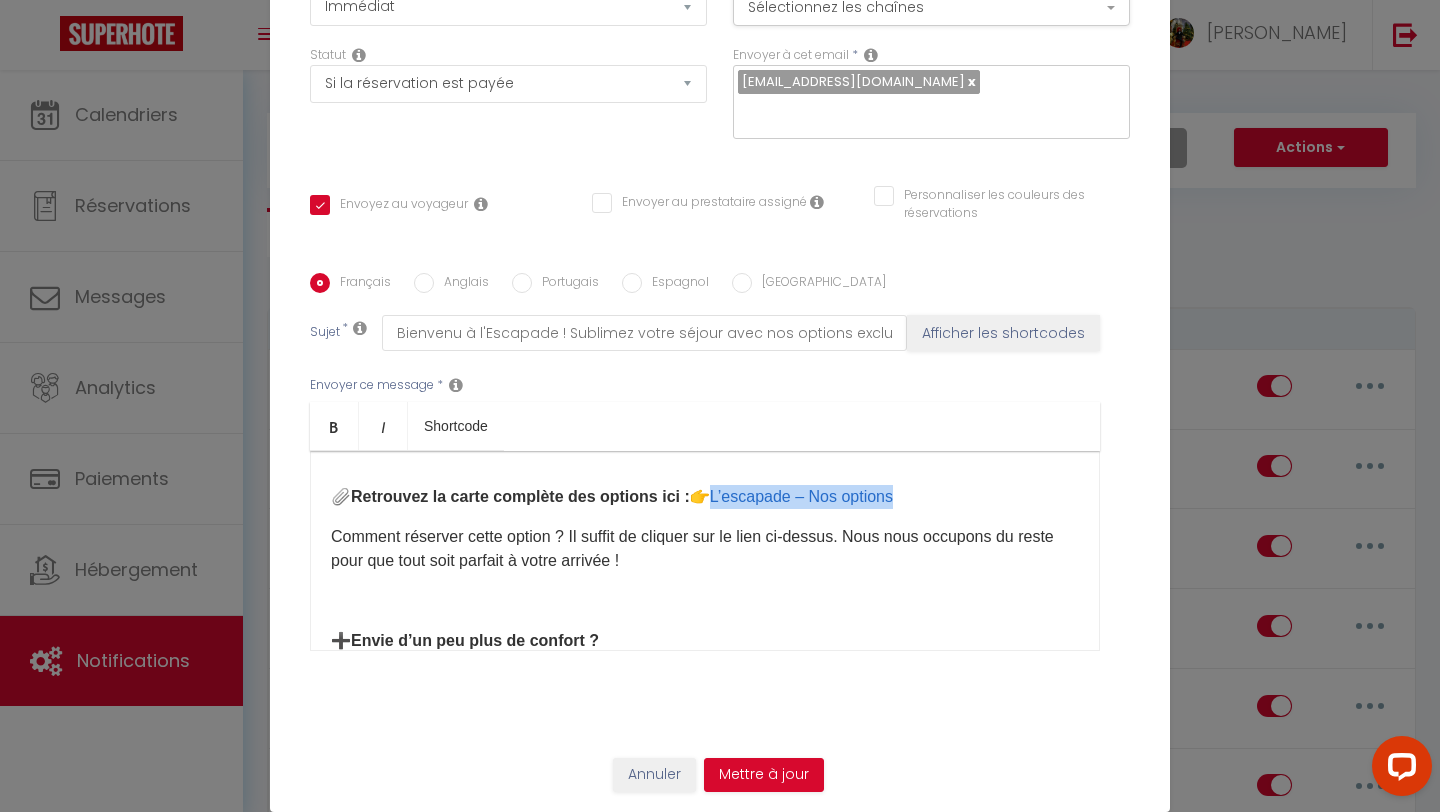 drag, startPoint x: 707, startPoint y: 503, endPoint x: 911, endPoint y: 494, distance: 204.19843 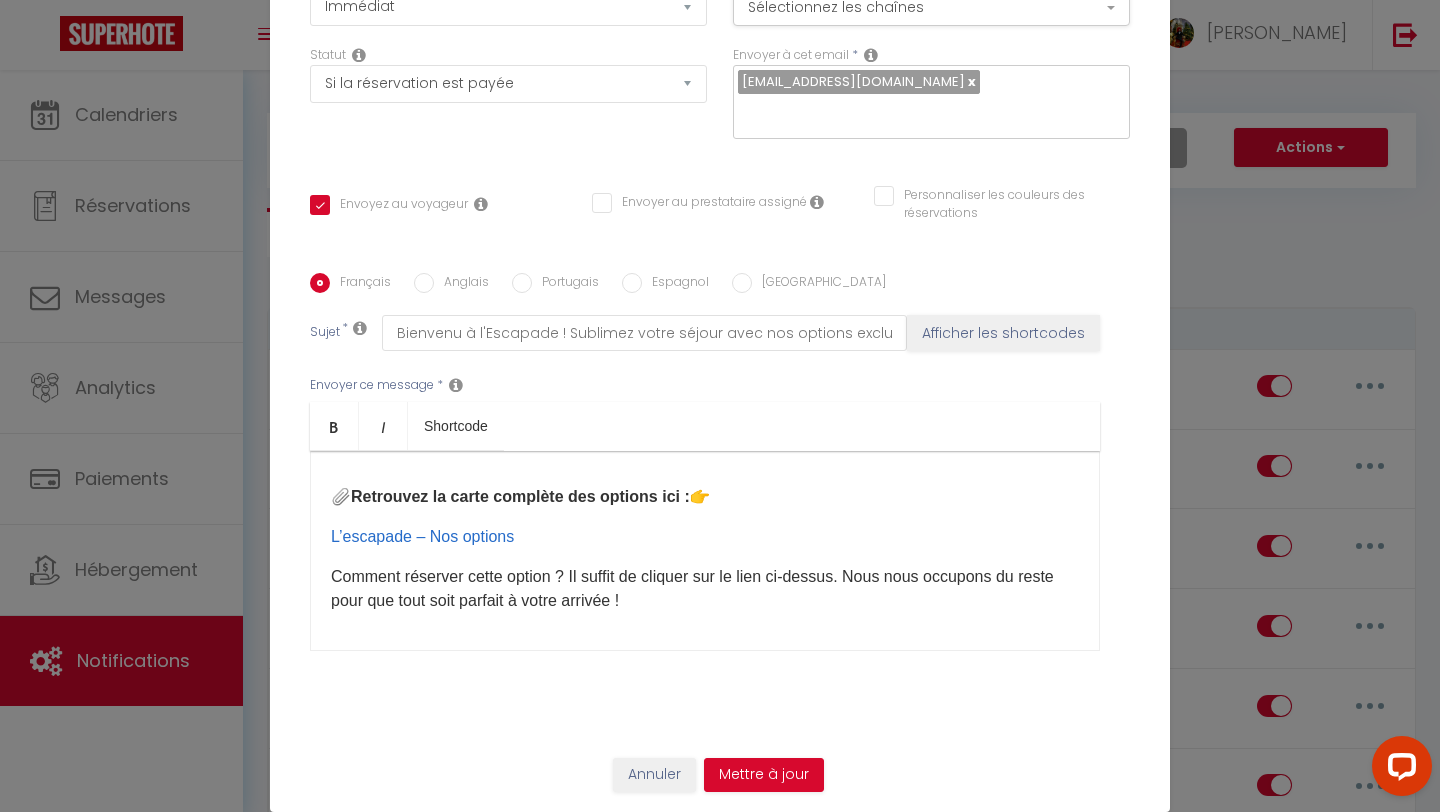 click on "​Bonjour [GUEST:NAME],
Nous sommes ravis de vous accueillir bientôt à  [RENTAL:NAME]​ ​, un lieu conçu pour offrir bien-être, romantisme et exclusivité.  Afin de rendre votre séjour encore plus agréable et inoubliable, nous avons préparé une sélection de services et d’options supplémentaires conçus pour personnaliser votre expérience.​ 🛎️​
🏡 Votre guide de bienvenu à [RENTAL:NAME]​
Retrouvez ici votre guide d'accueil pour un séjour en toute autonomie :​​​  Guide de bienvenu – L’escapade ​
✨ Sublimez votre expérience avec nos options exclusives !
​
Expérience romantique (Décorations romantiques, Huiles essentielles, etc.)​
Apéritifs et boissons (Vins alsaciens, Crémant, Champagne, etc.)​ Moments gourmands (Petit déjeuner, Brunch, etc.)
​
​📎  Retrouvez la carte complète des options ici :  👉  L’escapade – Nos options ​
➕  Envie d’un peu plus de confort ?
• Early check-in dès" at bounding box center (705, 551) 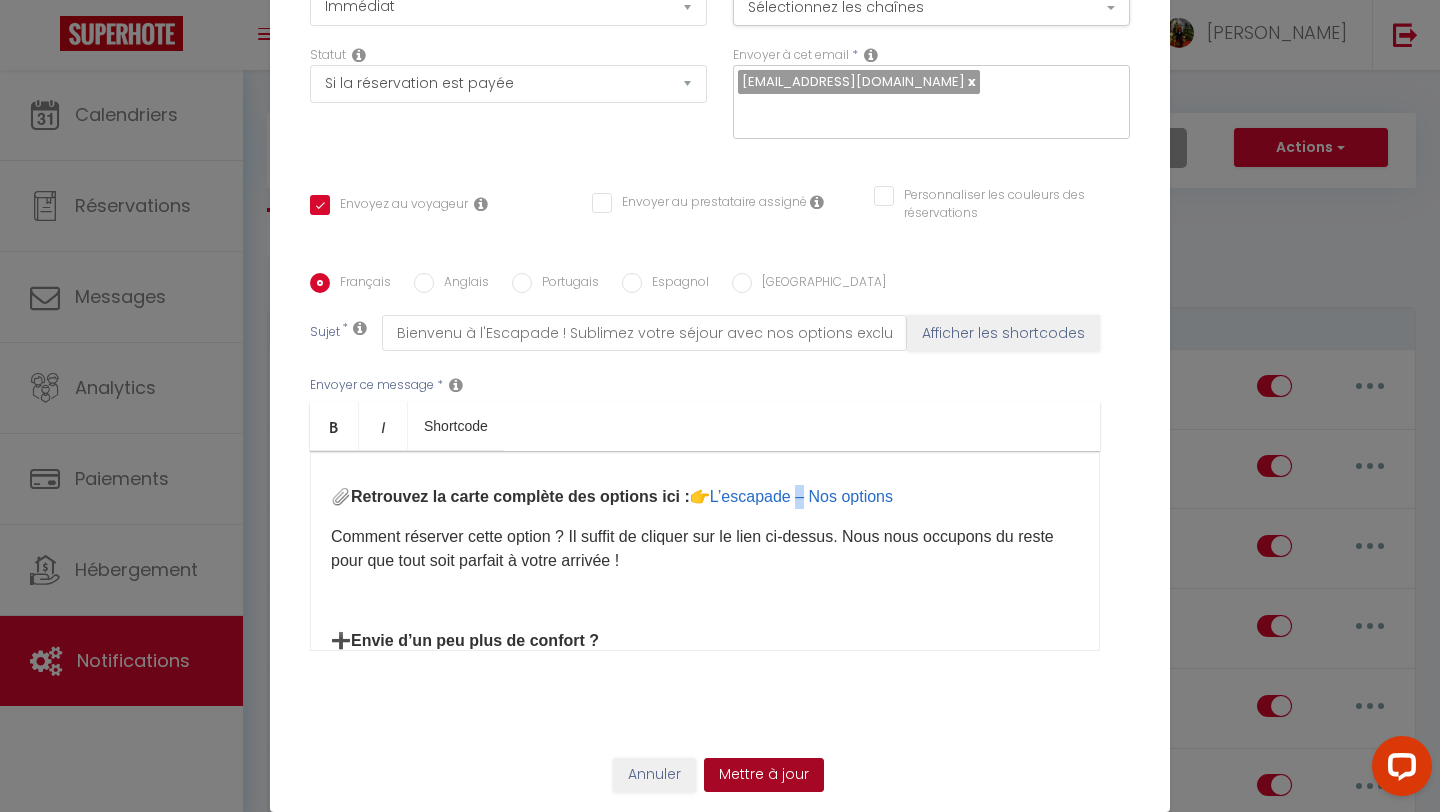click on "Mettre à jour" at bounding box center [764, 775] 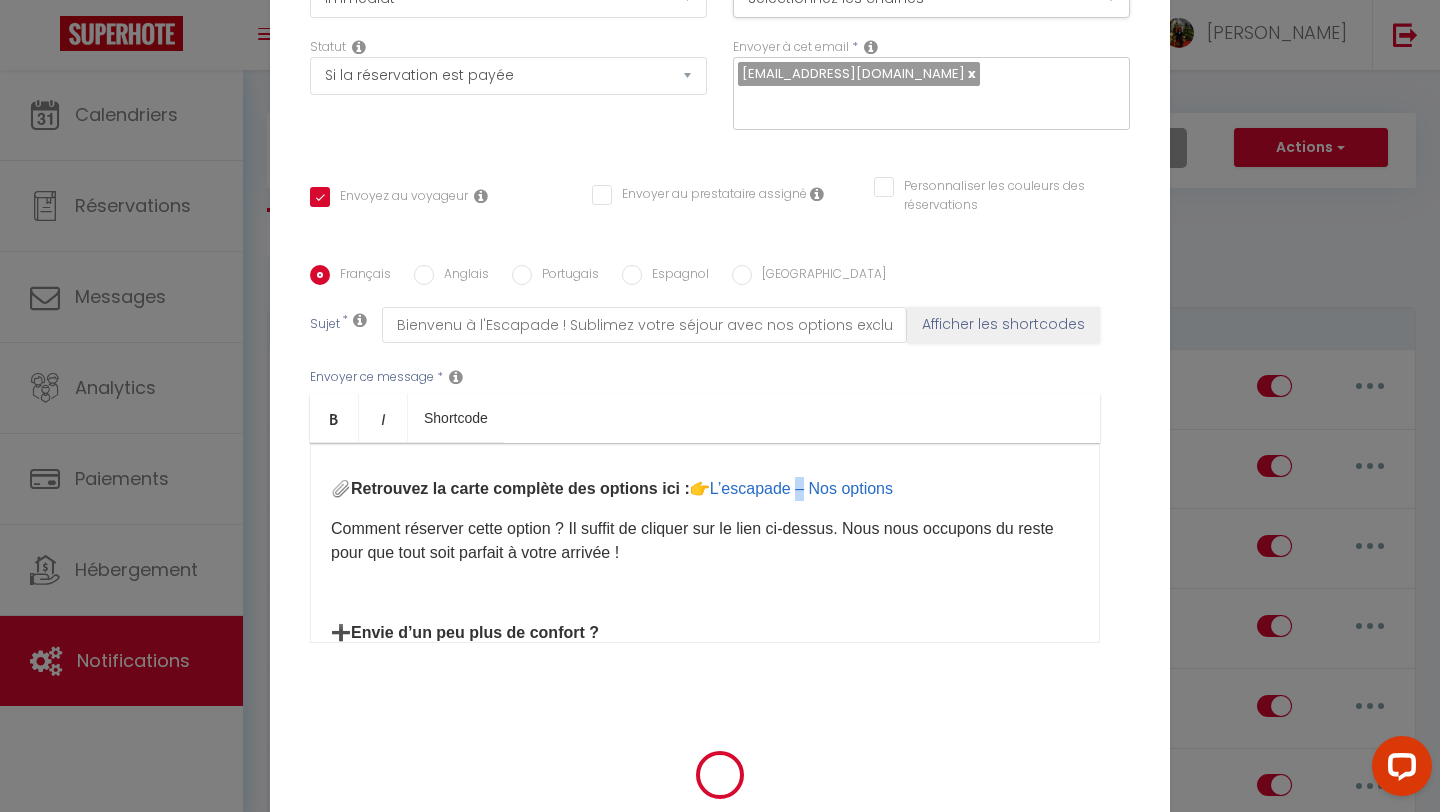 scroll, scrollTop: 175, scrollLeft: 0, axis: vertical 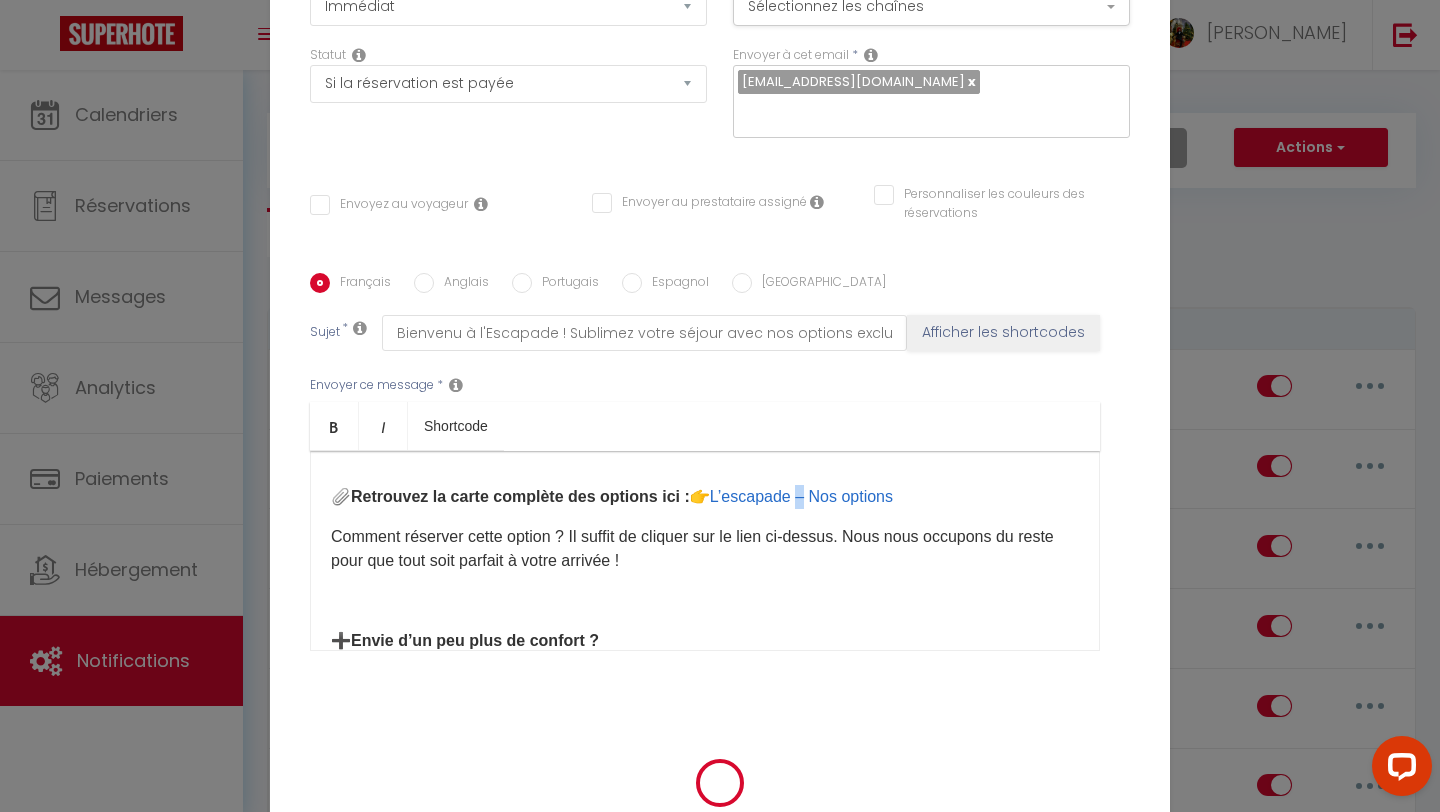 type 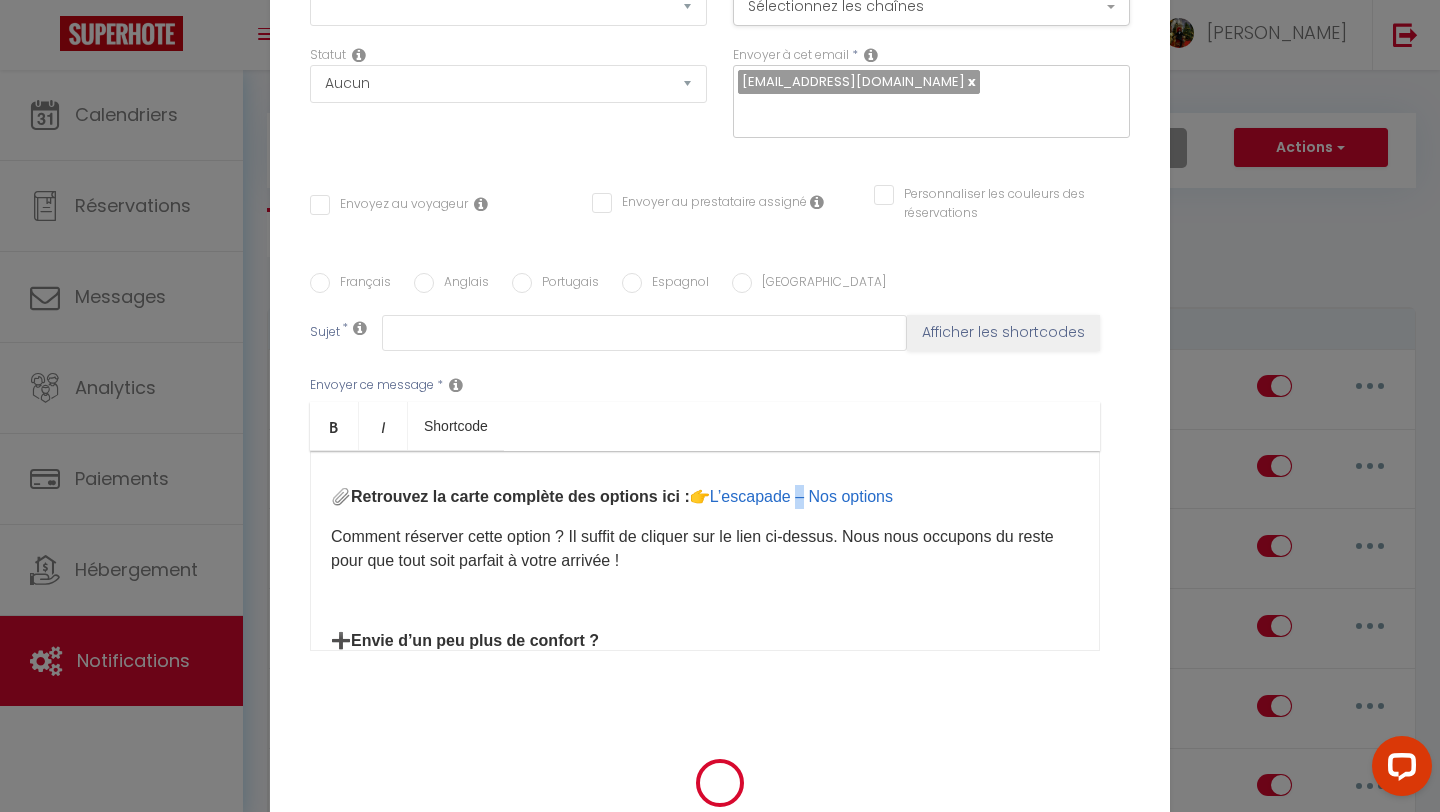 select 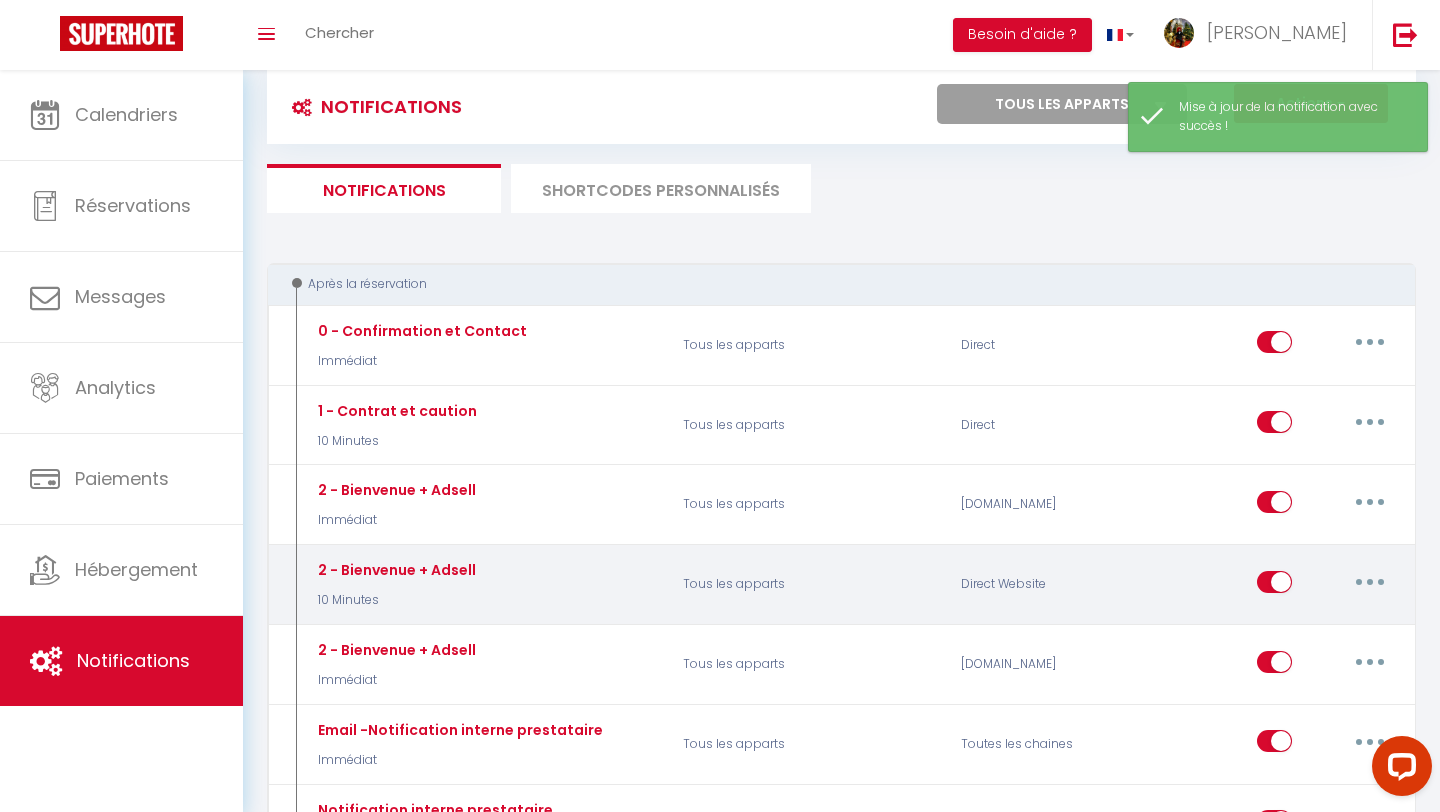 scroll, scrollTop: 47, scrollLeft: 0, axis: vertical 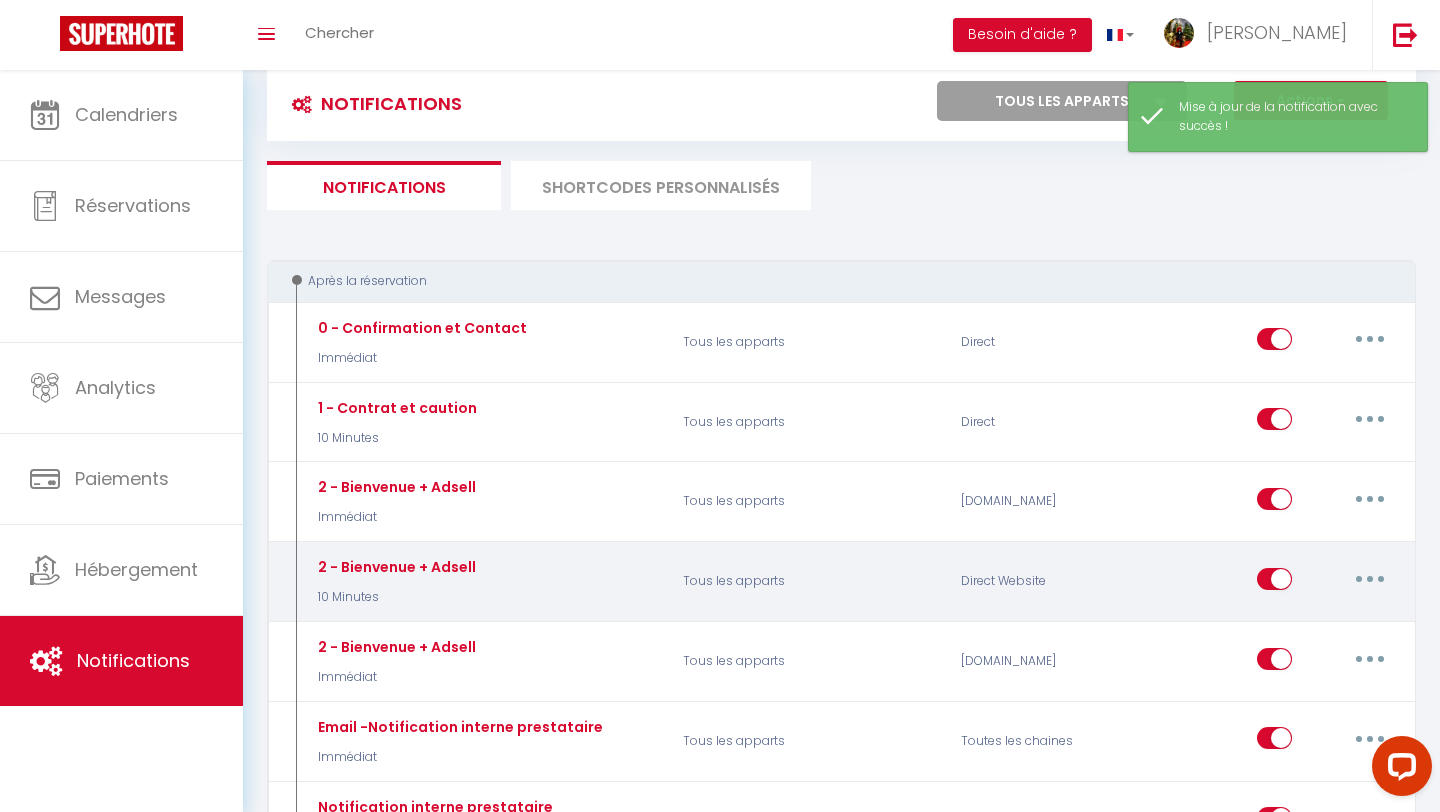 click at bounding box center (1370, 579) 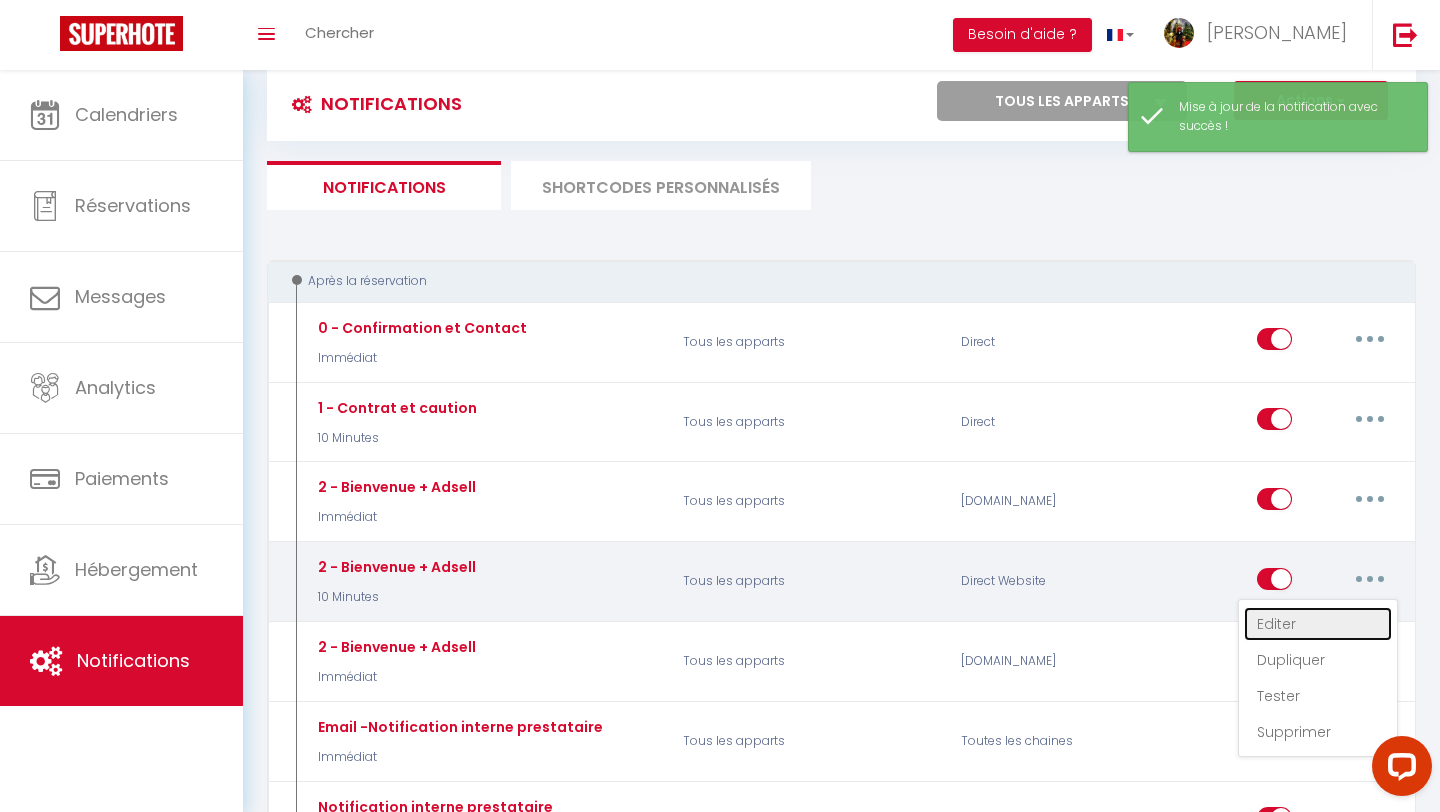 click on "Editer" at bounding box center [1318, 624] 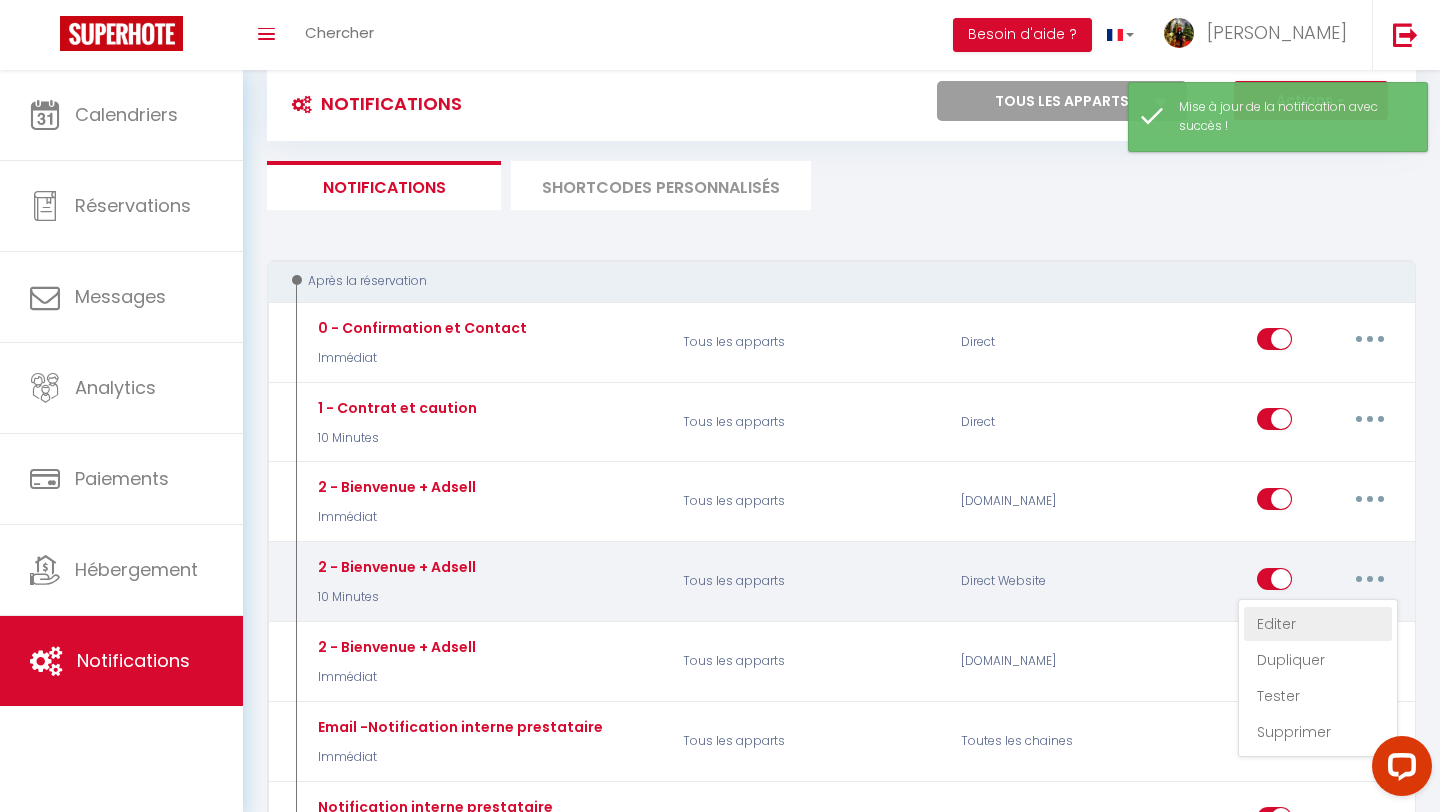 type on "2 - Bienvenue + Adsell" 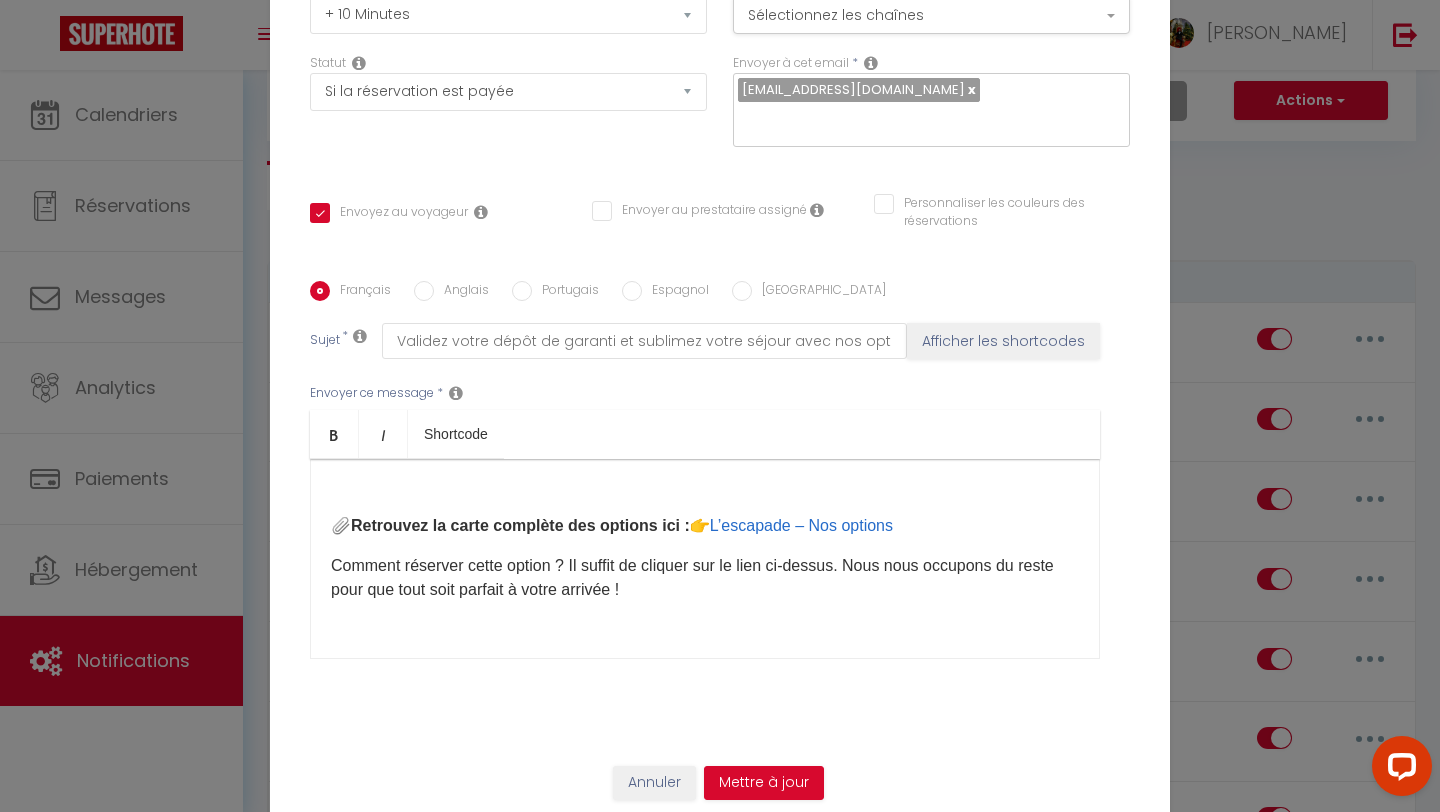 scroll, scrollTop: 1138, scrollLeft: 0, axis: vertical 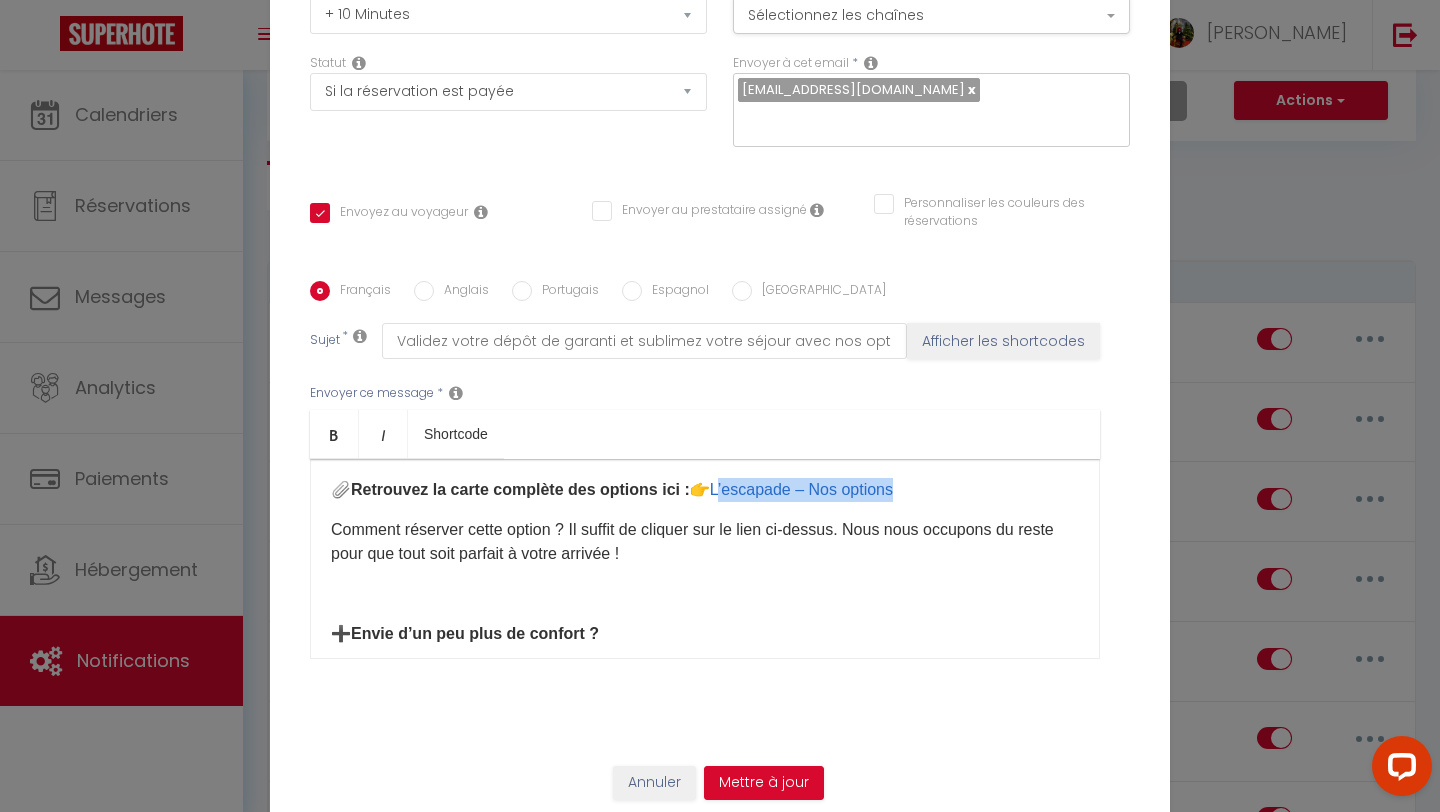 drag, startPoint x: 721, startPoint y: 494, endPoint x: 920, endPoint y: 495, distance: 199.00252 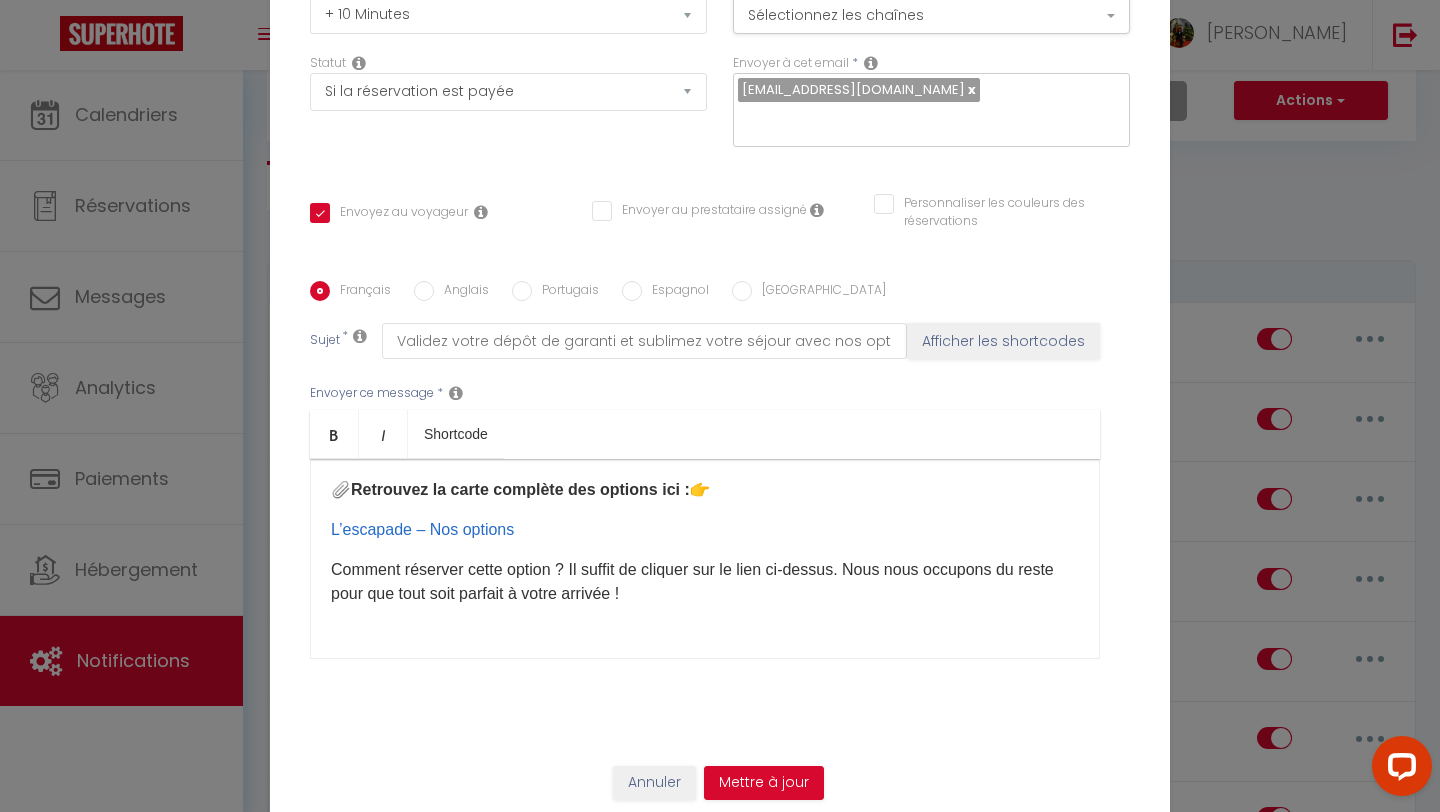 click on "Bonjour [GUEST:NAME],
Nous sommes ravis de vous accueillir bientôt à  [RENTAL:NAME]​ ​, un lieu conçu pour offrir bien-être, romantisme et exclusivité.  Afin de rendre votre séjour [MEDICAL_DATA] plus agréable et inoubliable, nous avons préparé une sélection de services et d’options supplémentaires conçus pour personnaliser votre expérience.​ 🛎️​ 💳 Dépôt de la caution de garanti : 300 € Dans le cadre de votre prochain séjour à  [RENTAL:NAME]​ , nous vous informons qu’un  dépôt de garantie  est requis, comme mentionné dans l’annonce.
✅ Ce dépôt est  non débité  (sauf dommage constaté) et sert uniquement à couvrir d’éventuels incidents ou dégradations pendant votre séjour.
👉  🔗 Veuillez déposer votre caution via ce lien sécurisé avant votre arrivée :​
[DEPOSITLINK]​
🕒 Ce dépôt est à valider  au plus tard 24h avant votre arrivée , sans quoi l’accès au logement ne pourra être garanti.​
​ ​ ​ etc .)" at bounding box center [705, 559] 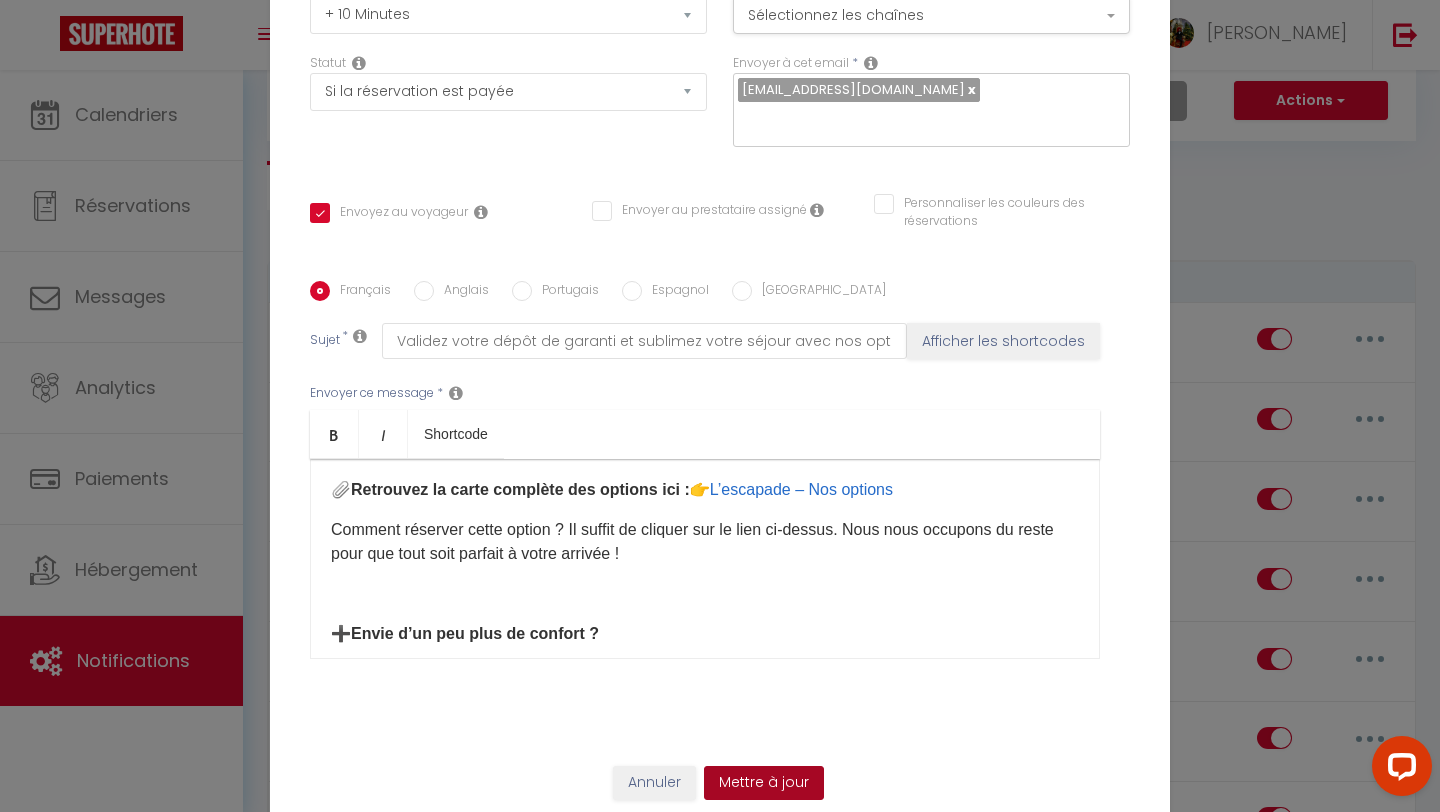 click on "Mettre à jour" at bounding box center (764, 783) 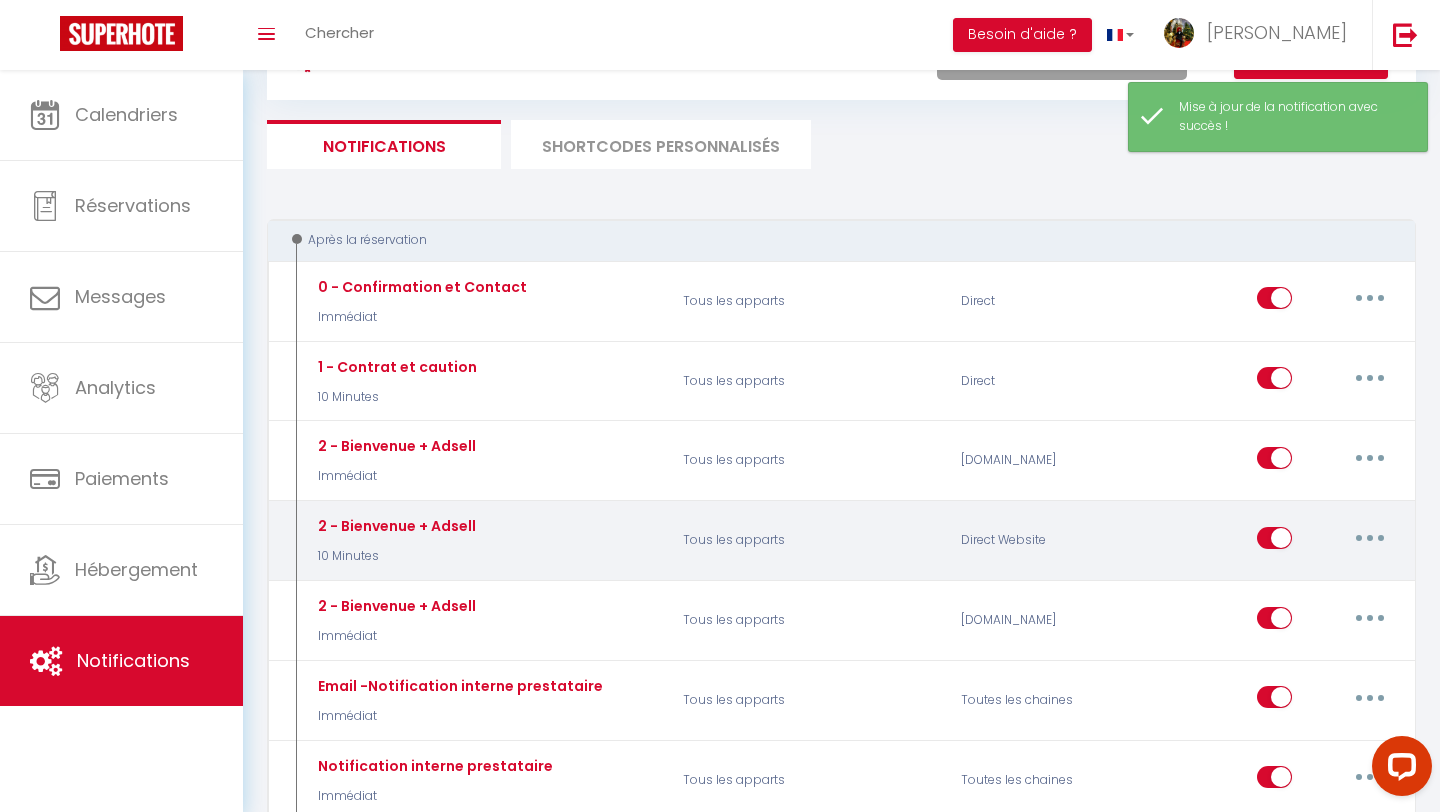 scroll, scrollTop: 89, scrollLeft: 0, axis: vertical 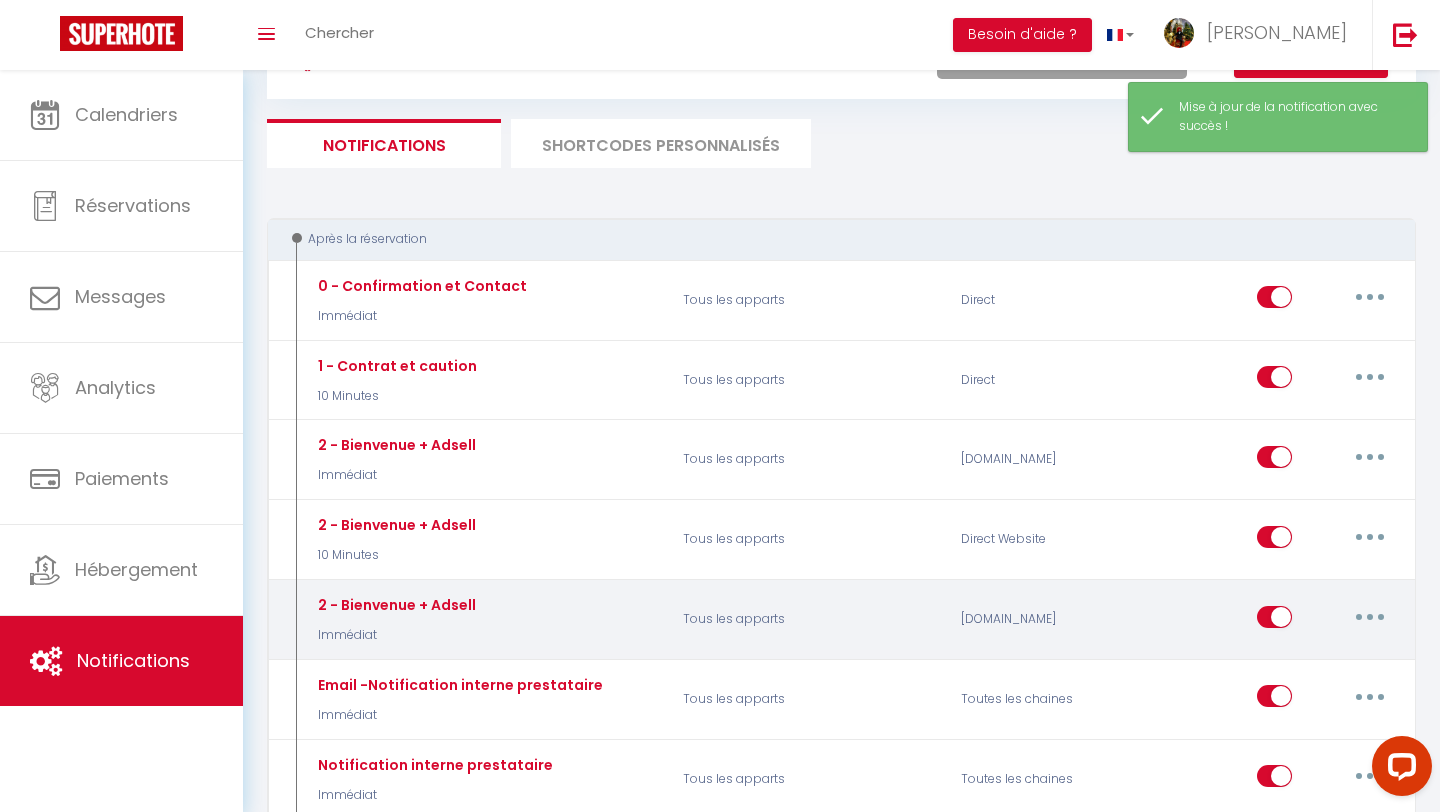 click at bounding box center [1370, 617] 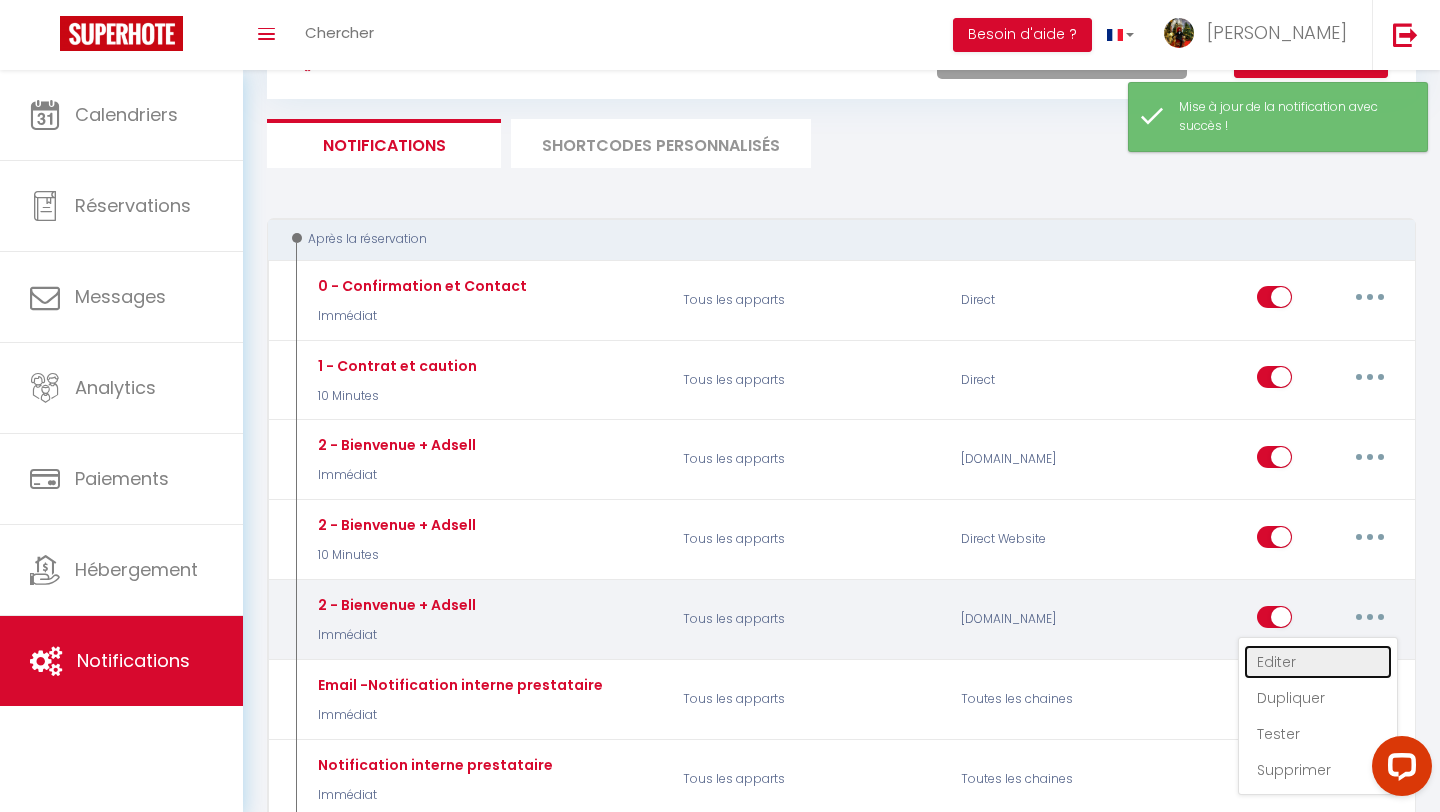 click on "Editer" at bounding box center (1318, 662) 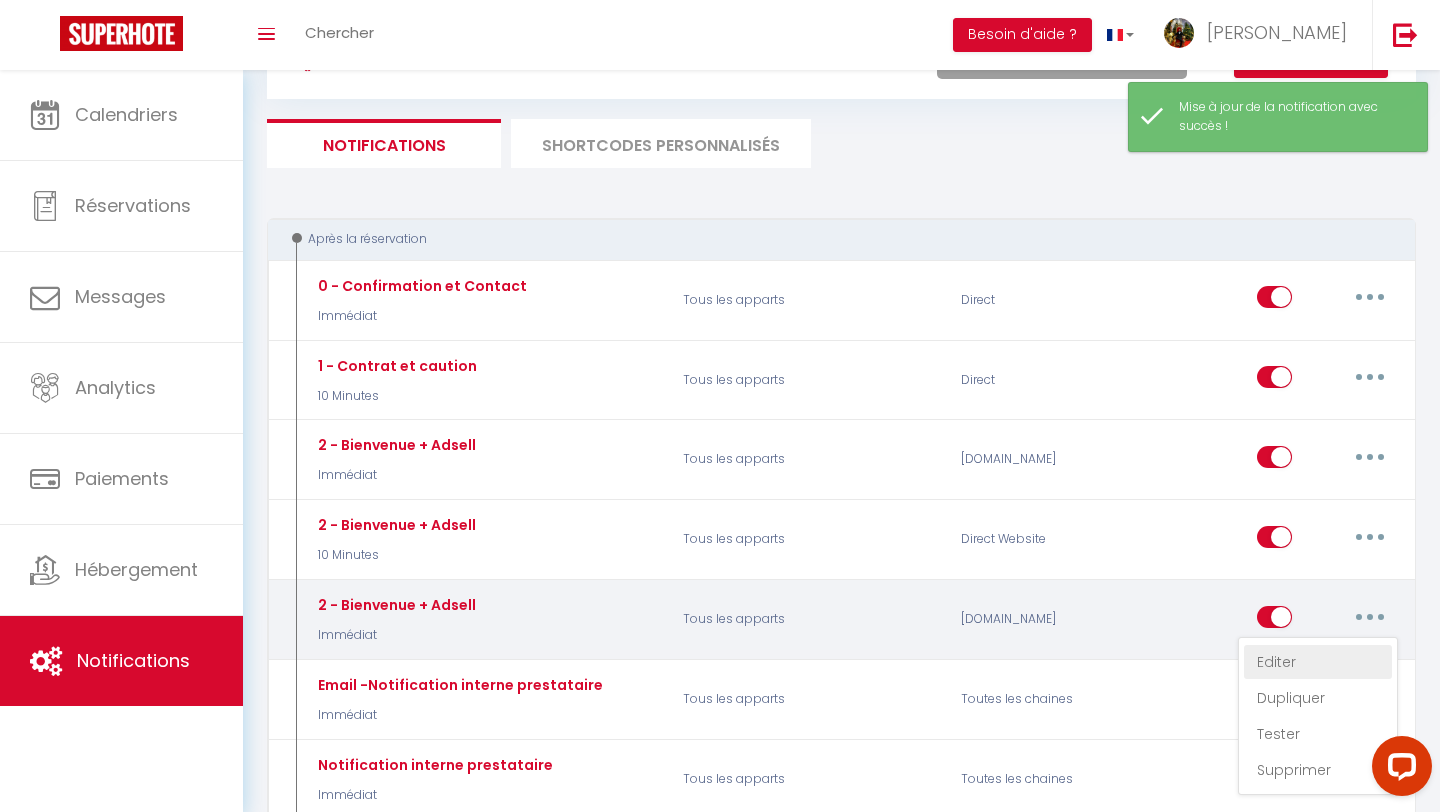 type on "2 - Bienvenue + Adsell" 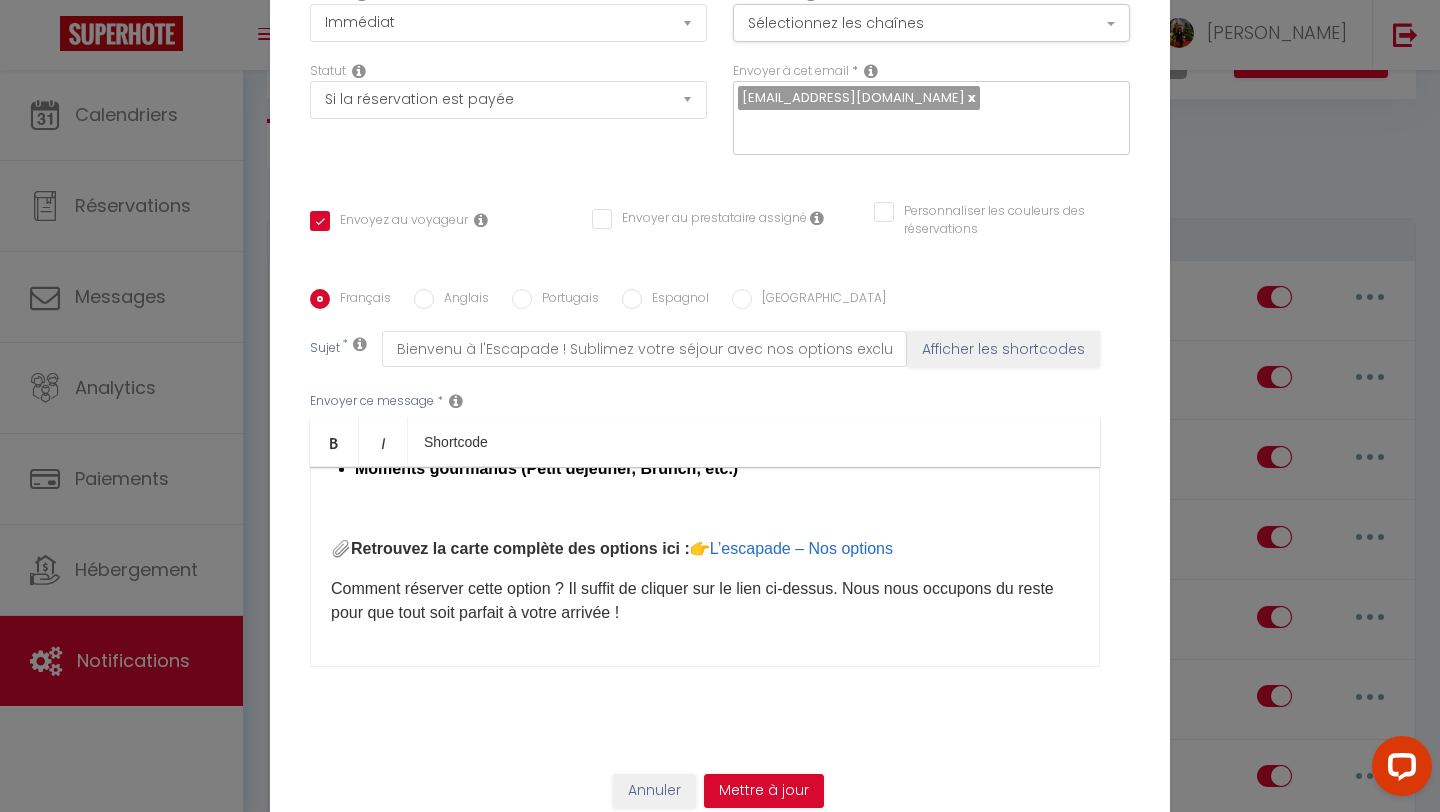 scroll, scrollTop: 1051, scrollLeft: 0, axis: vertical 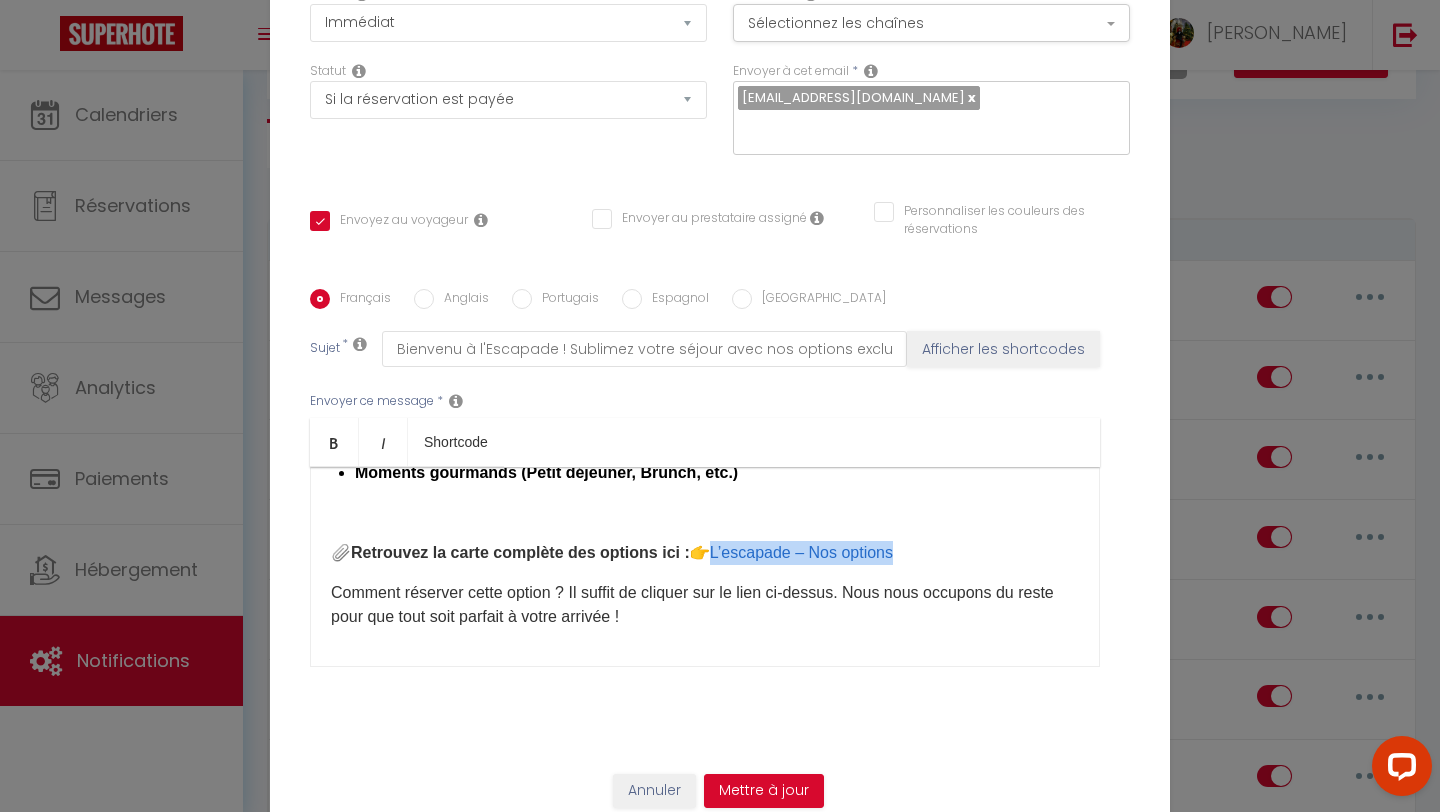 drag, startPoint x: 710, startPoint y: 554, endPoint x: 900, endPoint y: 555, distance: 190.00262 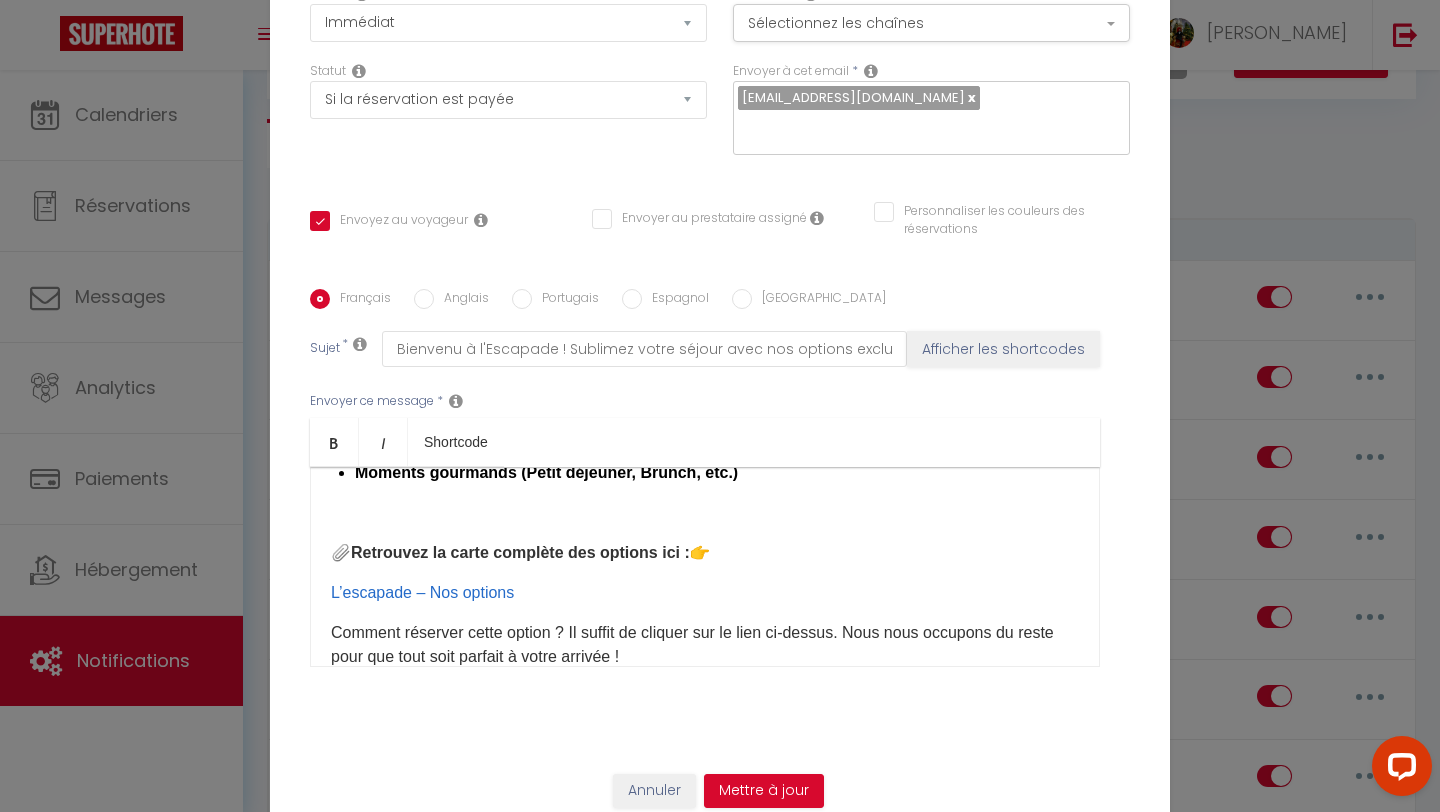 click on "​Bonjour [GUEST:NAME],
Nous sommes ravis de vous accueillir bientôt à  [RENTAL:NAME]​ ​, un lieu conçu pour offrir bien-être, romantisme et exclusivité.  Afin de rendre votre séjour [MEDICAL_DATA] plus agréable et inoubliable, nous avons préparé une sélection de services et d’options supplémentaires conçus pour personnaliser votre expérience.​ 🛎️​
💳 Dépôt de la caution de garanti : 300 €
Dans le cadre de votre prochain séjour à  [RENTAL:NAME]​ , nous vous informons qu’un  dépôt de garantie  est requis, comme mentionné dans l’annonce.
✅ Ce dépôt est  non débité  (sauf dommage constaté) et sert uniquement à couvrir d’éventuels incidents ou dégradations pendant votre séjour.
👉  🔗 Veuillez déposer votre caution via ce lien sécurisé avant votre arrivée :​ [DEPOSITLINK]​
🕒 Ce dépôt est à valider  au plus tard 24h avant votre arrivée , sans quoi l’accès au logement ne pourra être garanti.​
​" at bounding box center (705, 567) 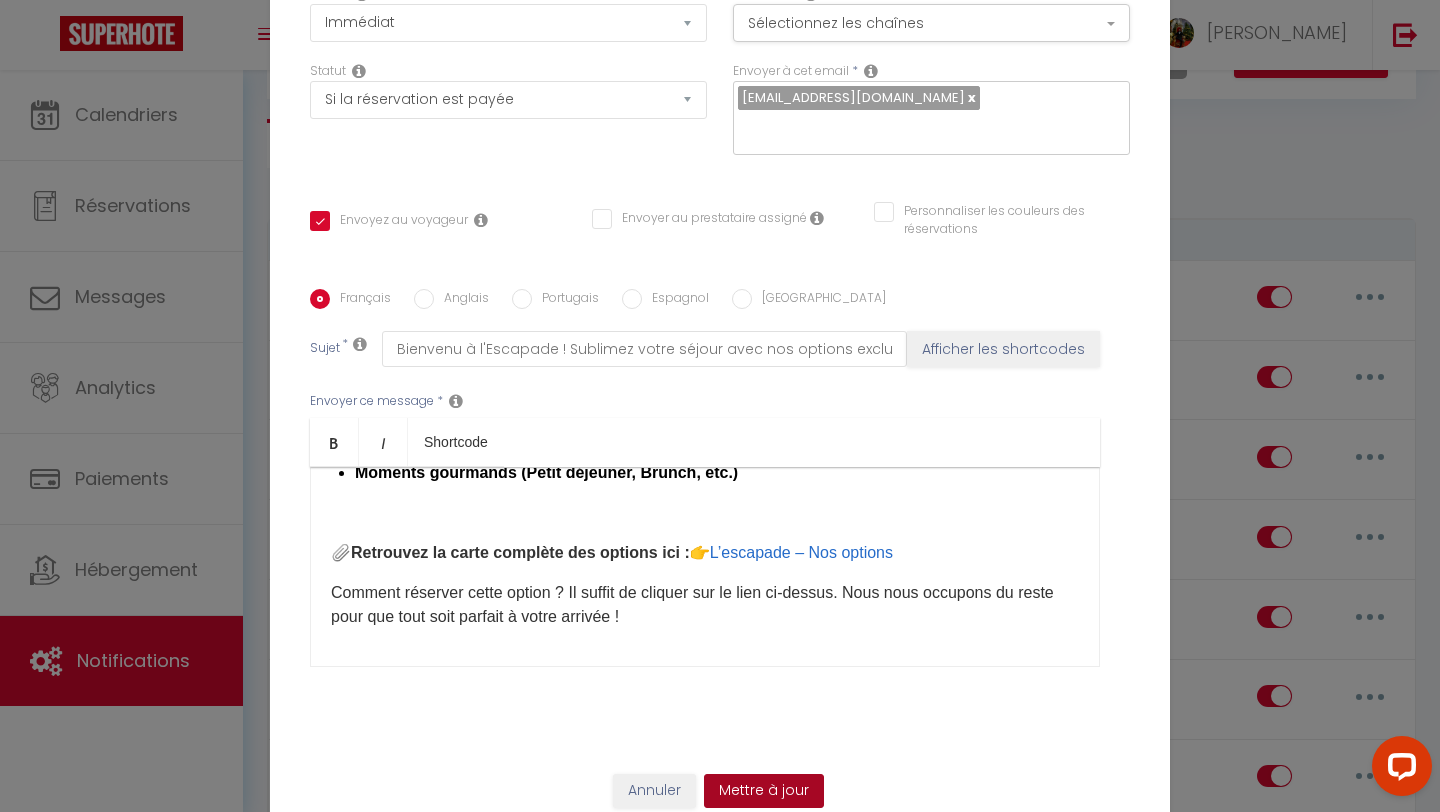 click on "Mettre à jour" at bounding box center (764, 791) 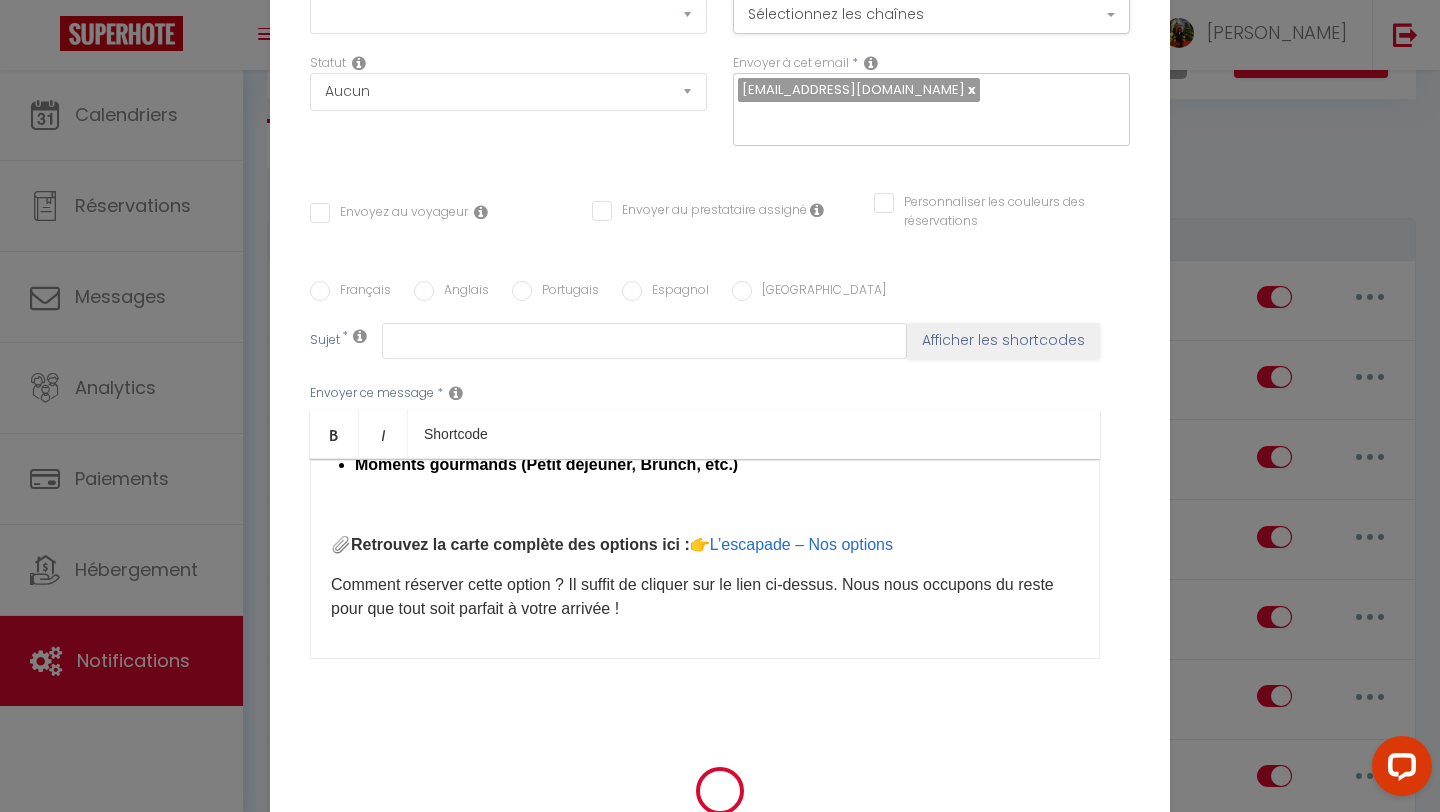 scroll, scrollTop: 0, scrollLeft: 0, axis: both 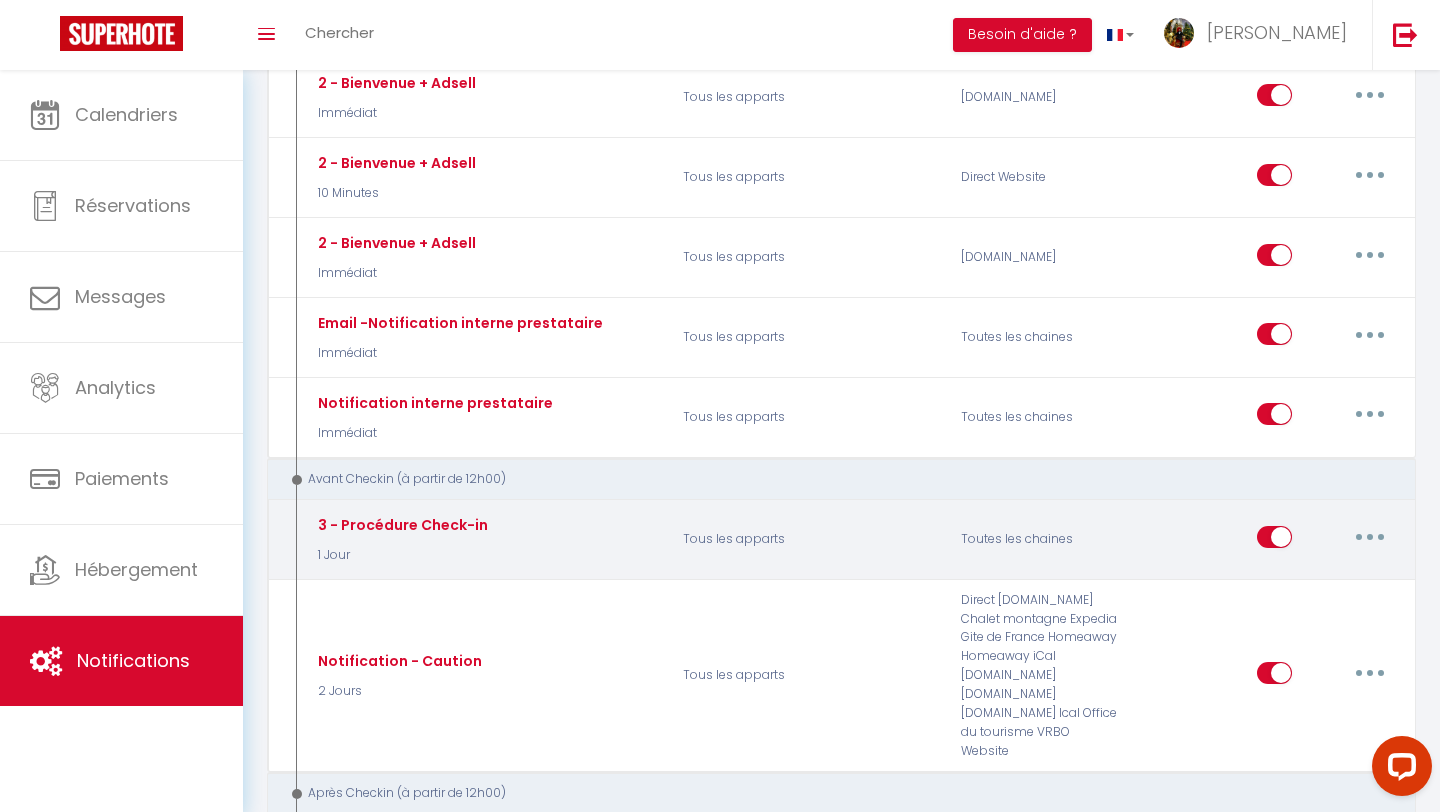 click at bounding box center (1370, 537) 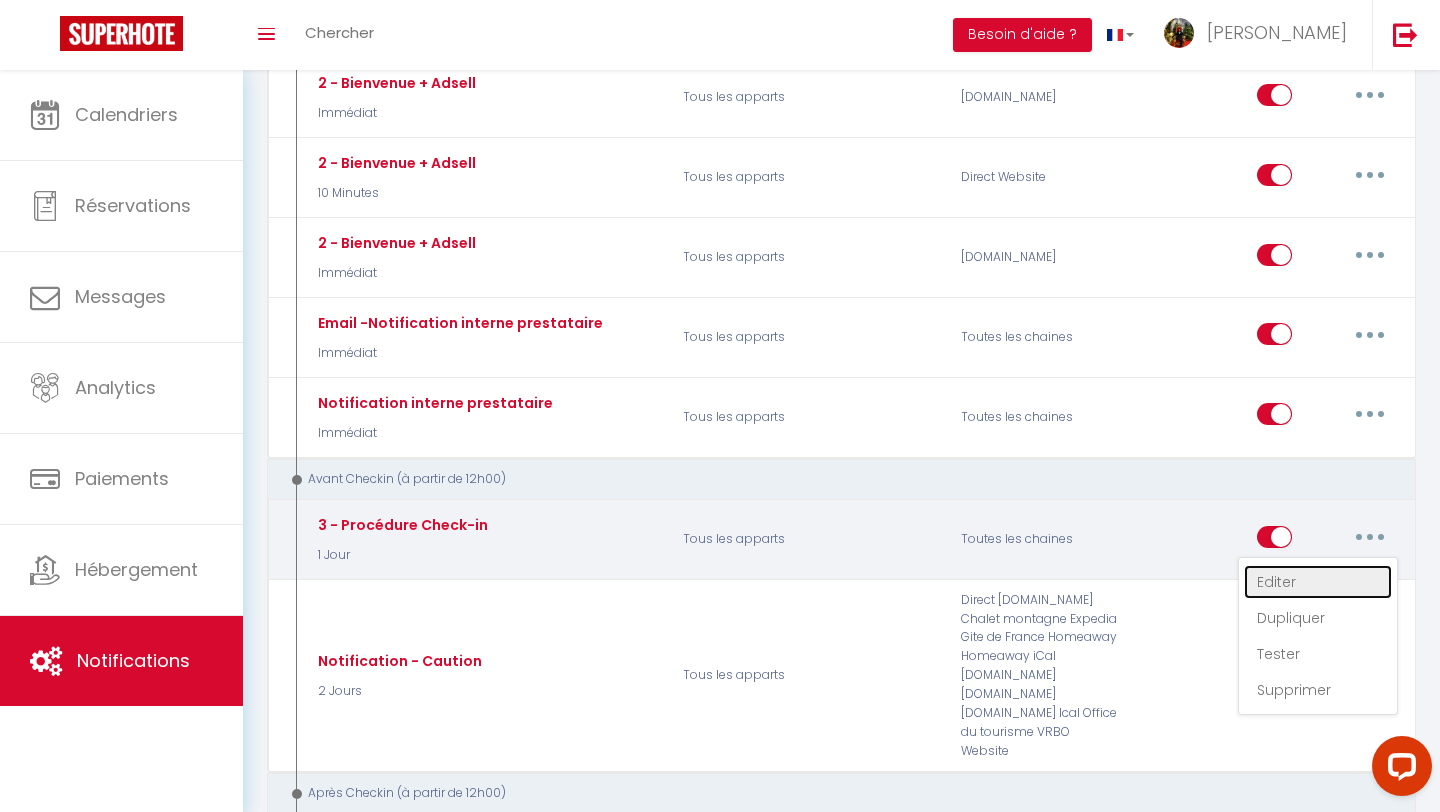 click on "Editer" at bounding box center [1318, 582] 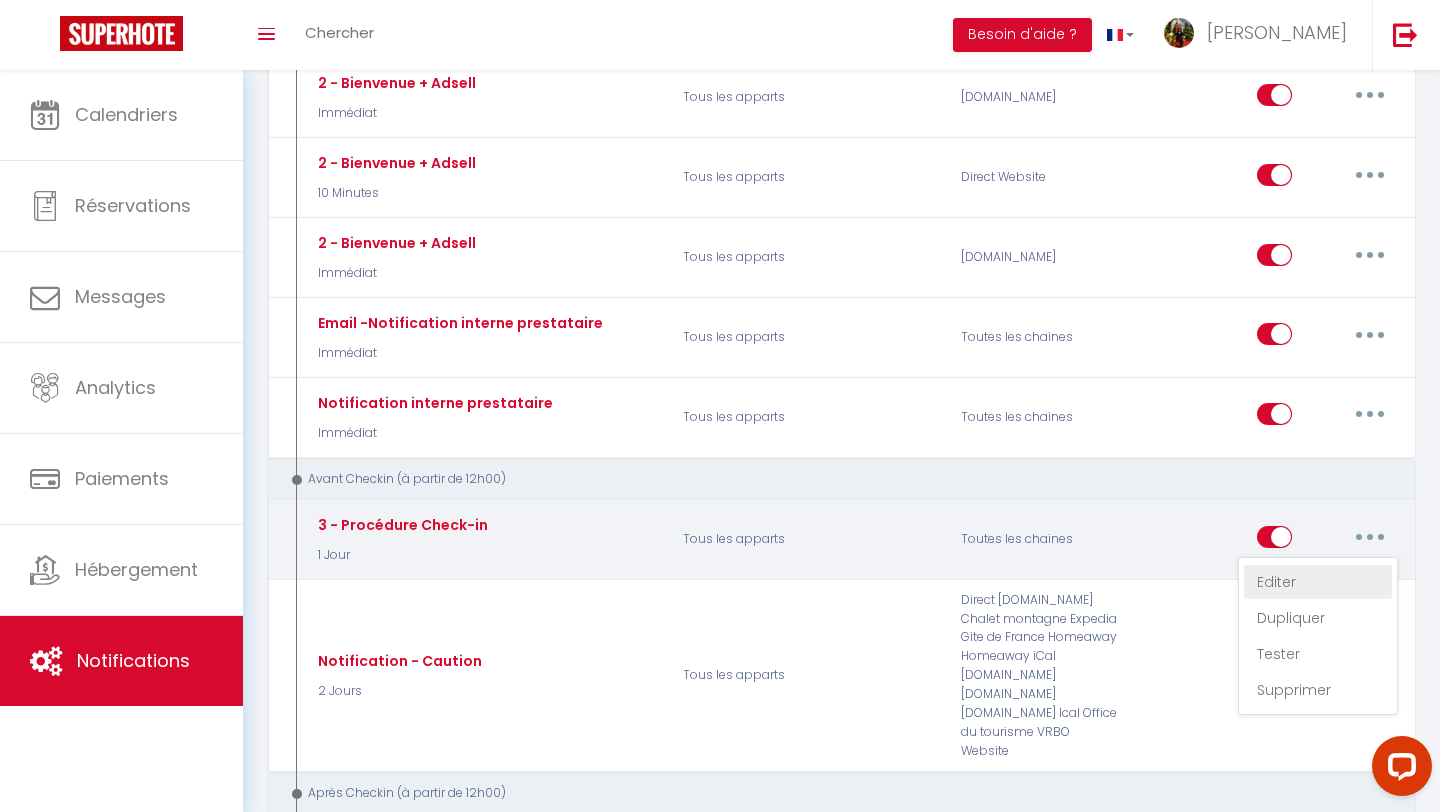 type on "3 - Procédure Check-in" 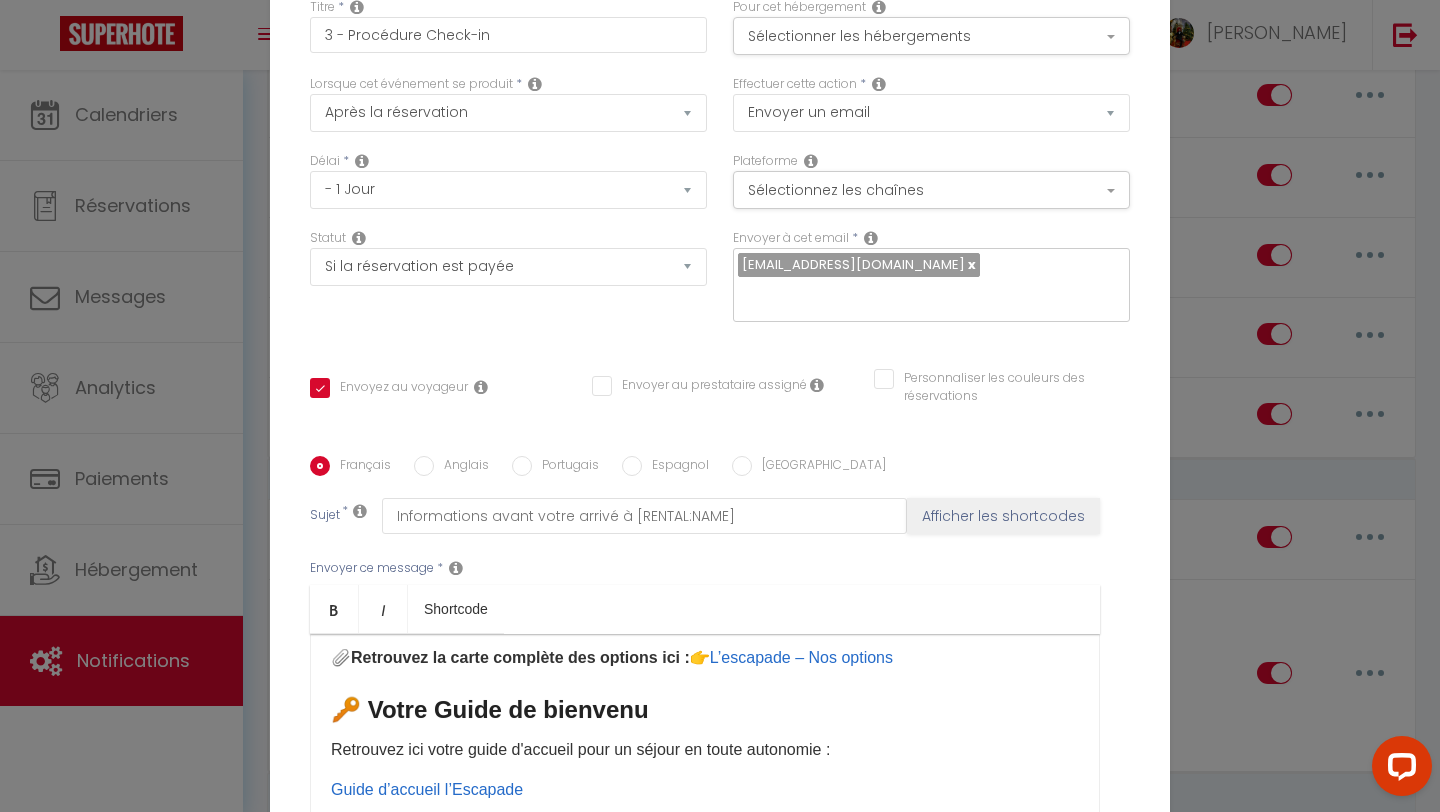 scroll, scrollTop: 867, scrollLeft: 0, axis: vertical 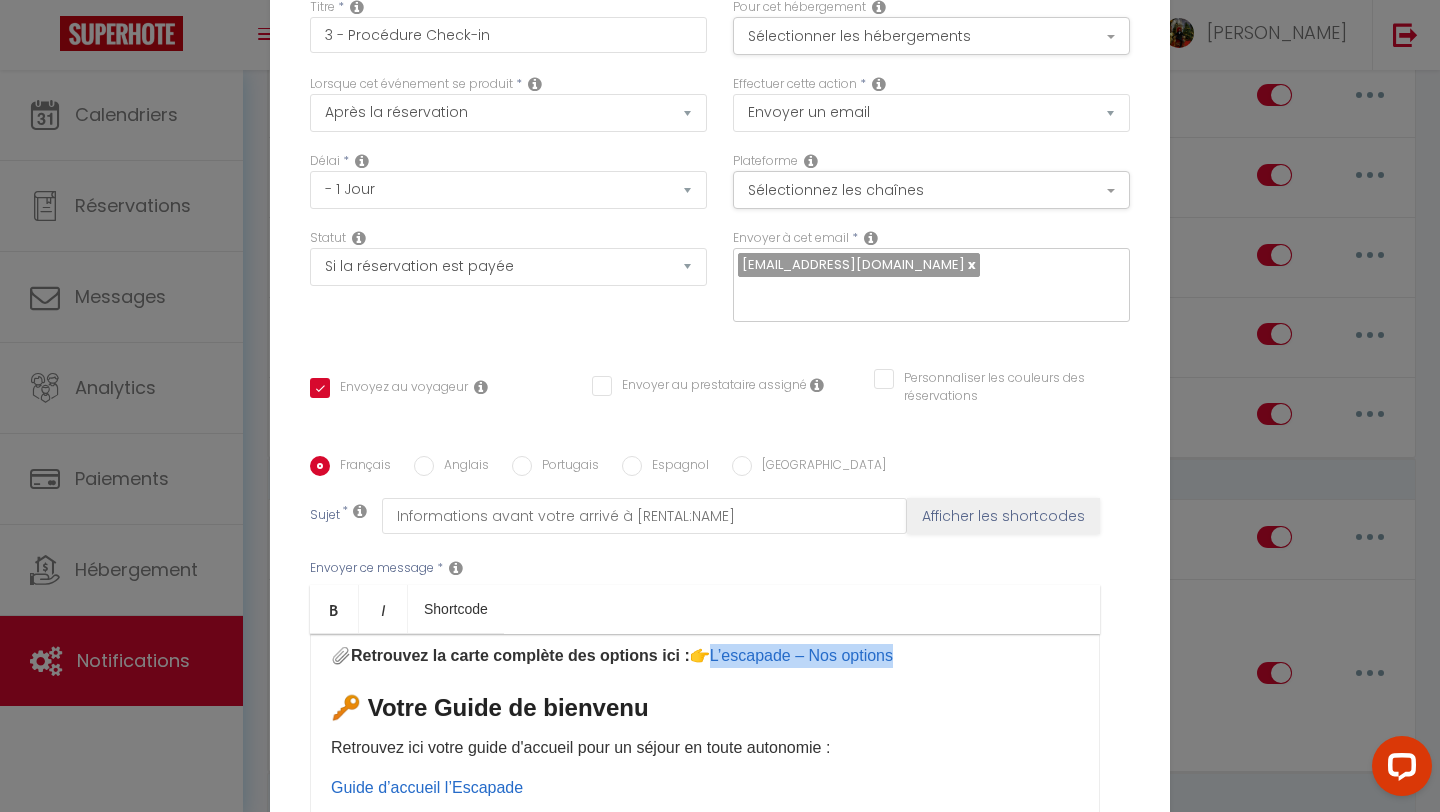 drag, startPoint x: 713, startPoint y: 497, endPoint x: 896, endPoint y: 496, distance: 183.00273 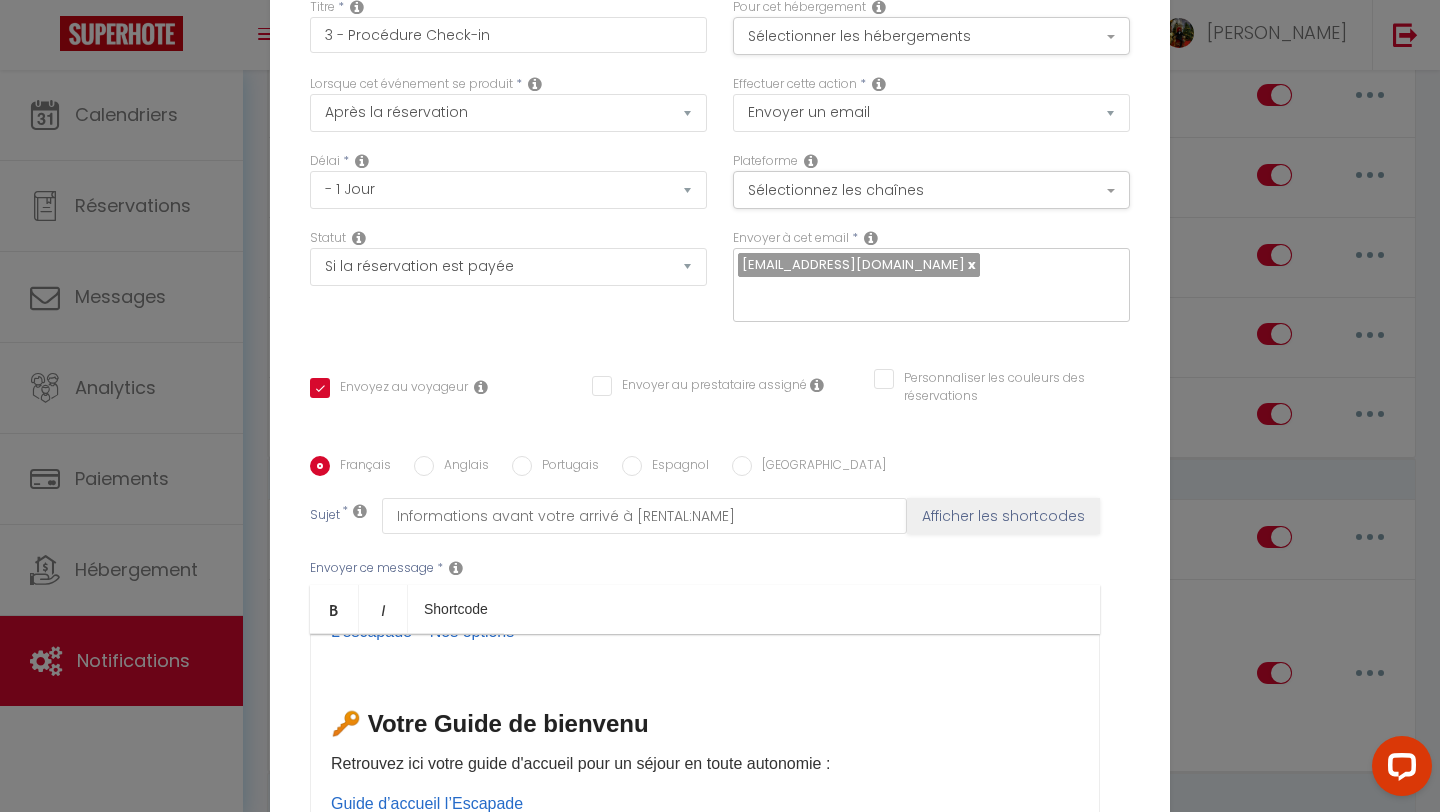 scroll, scrollTop: 803, scrollLeft: 0, axis: vertical 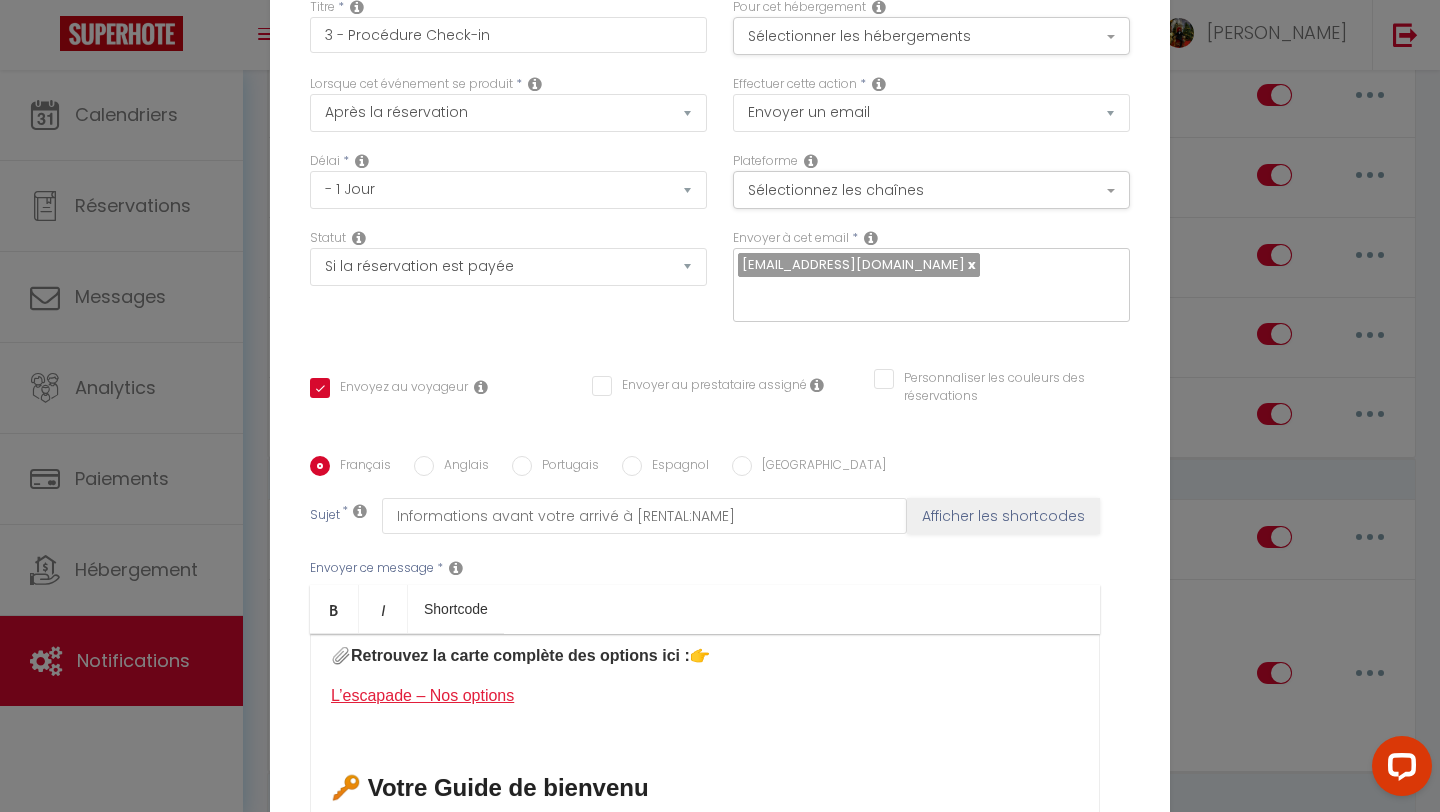 click on "L’escapade – Nos options" at bounding box center [422, 695] 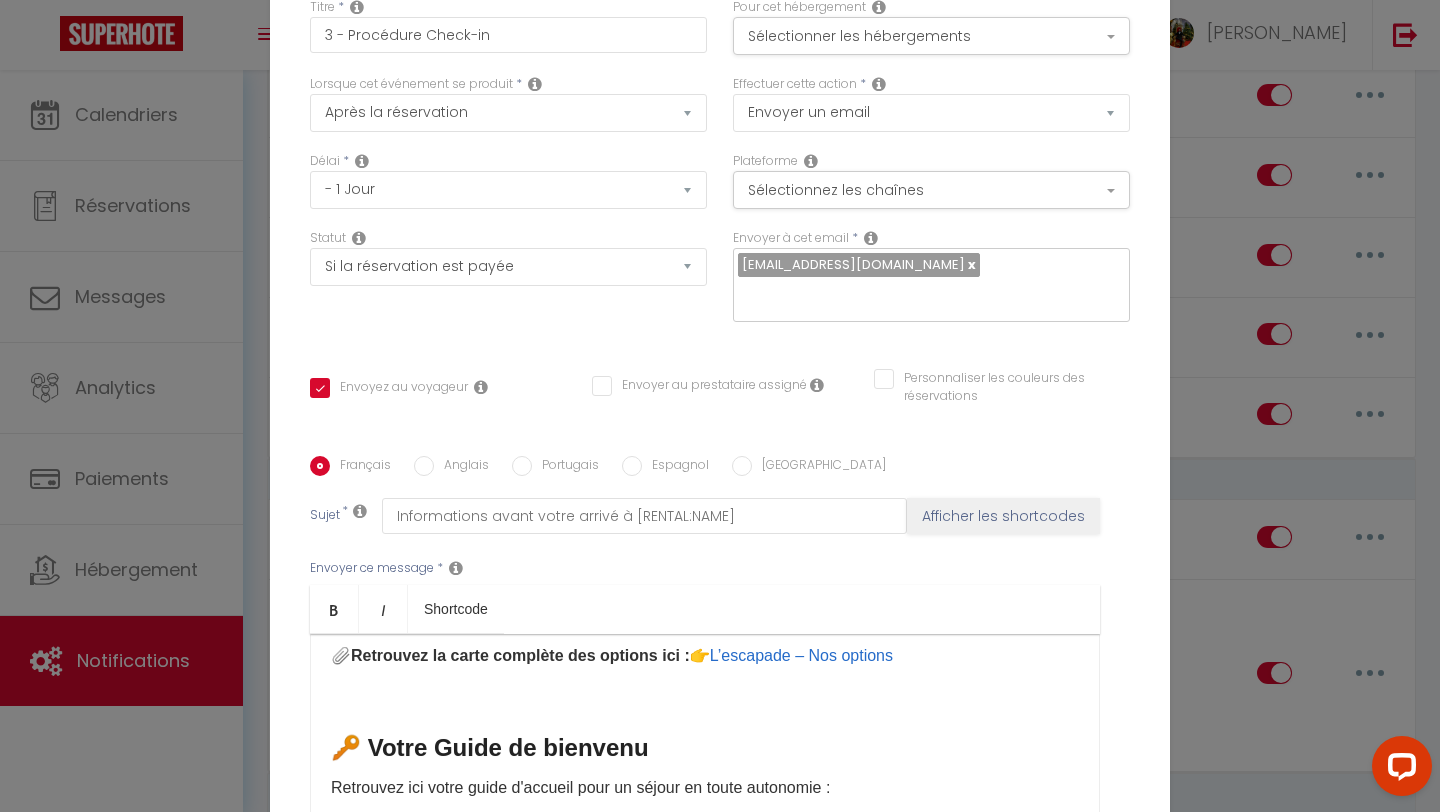 click on "Mettre à jour" at bounding box center [764, 958] 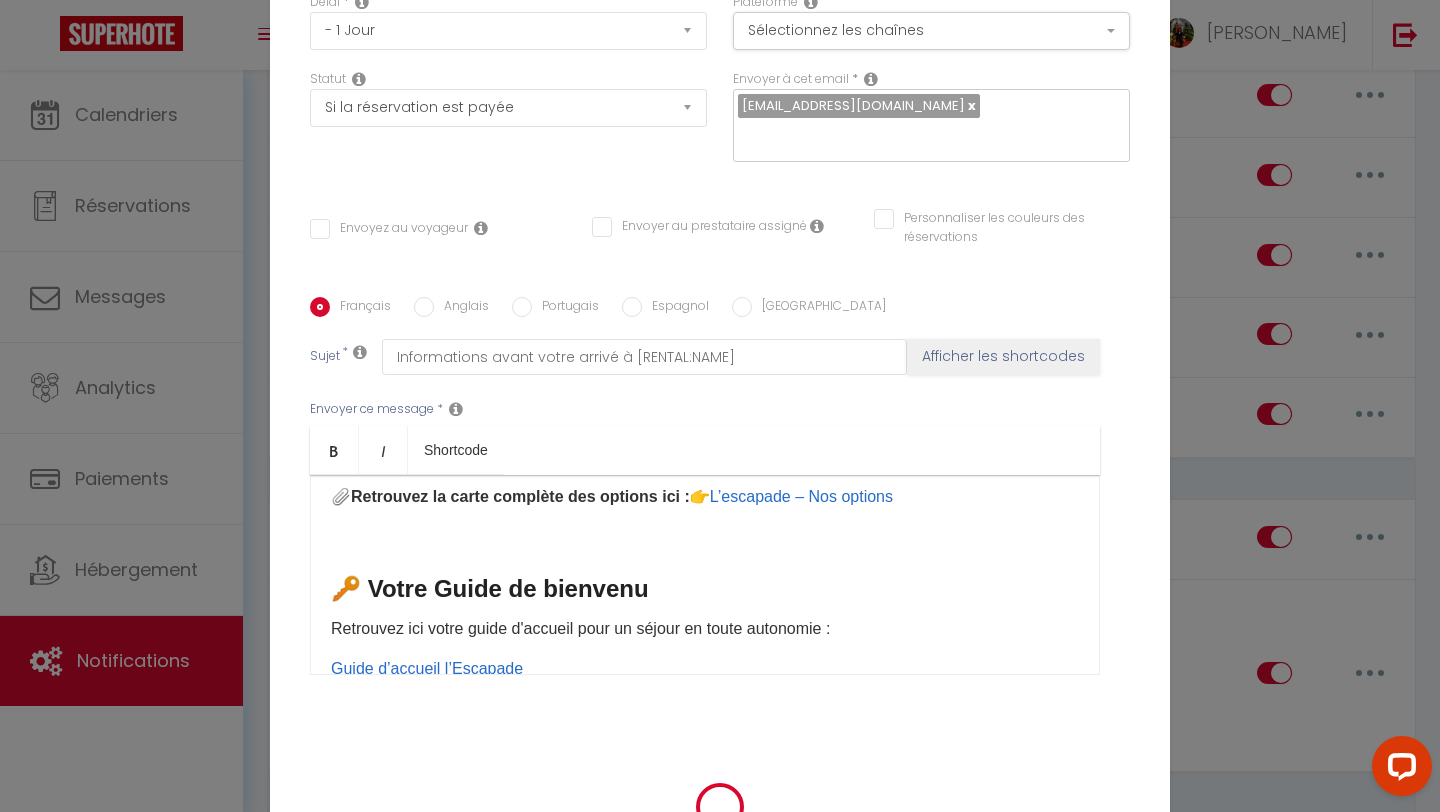 type 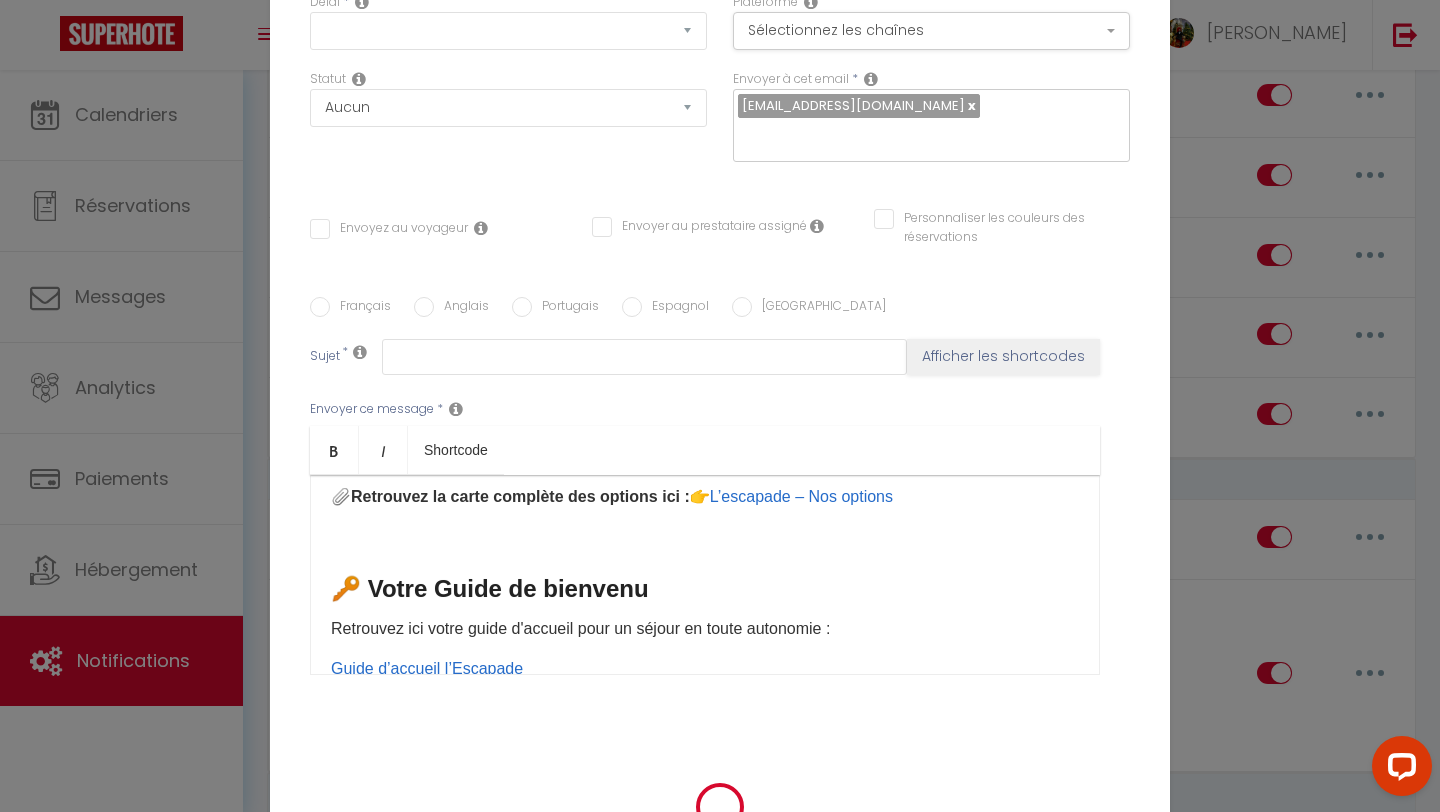 select 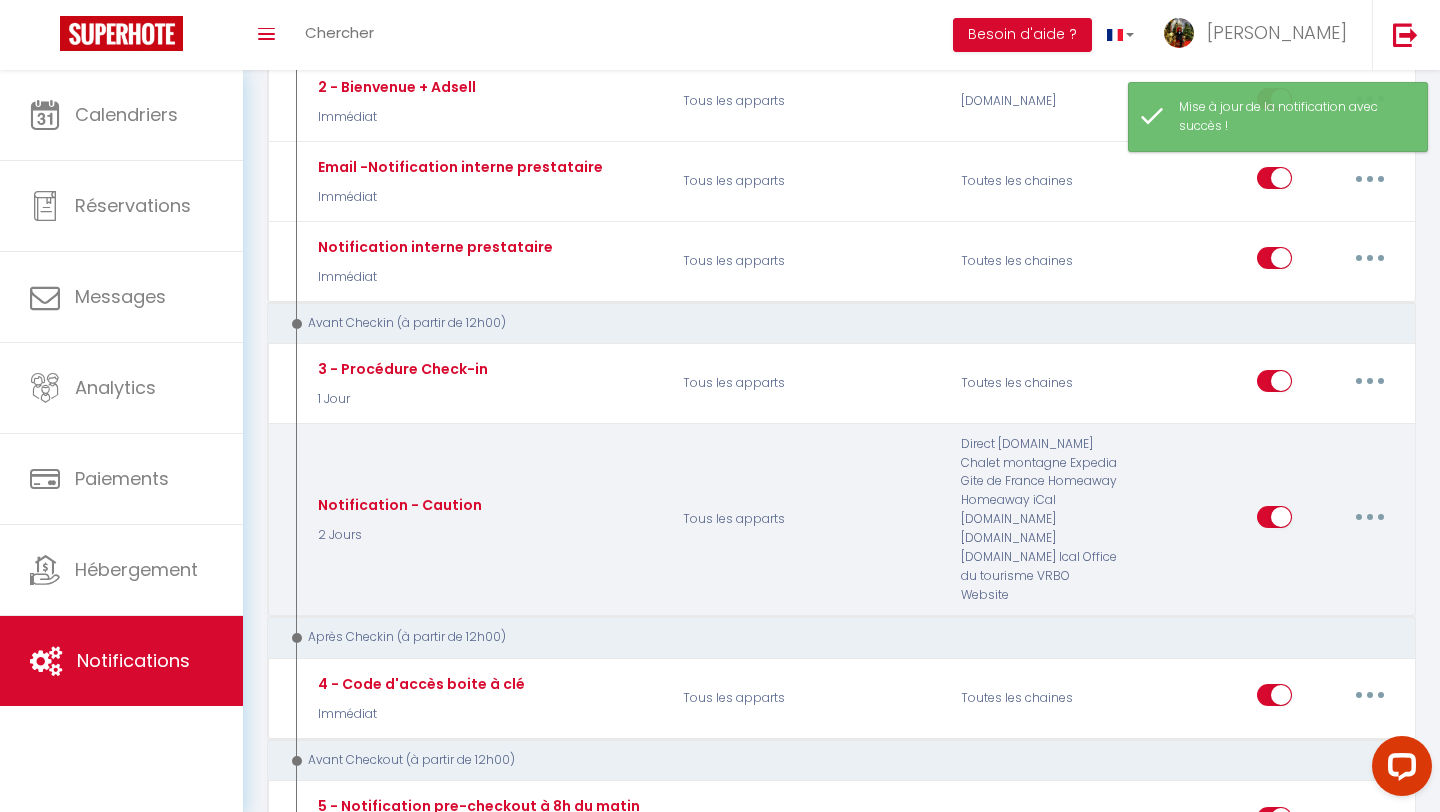 scroll, scrollTop: 608, scrollLeft: 0, axis: vertical 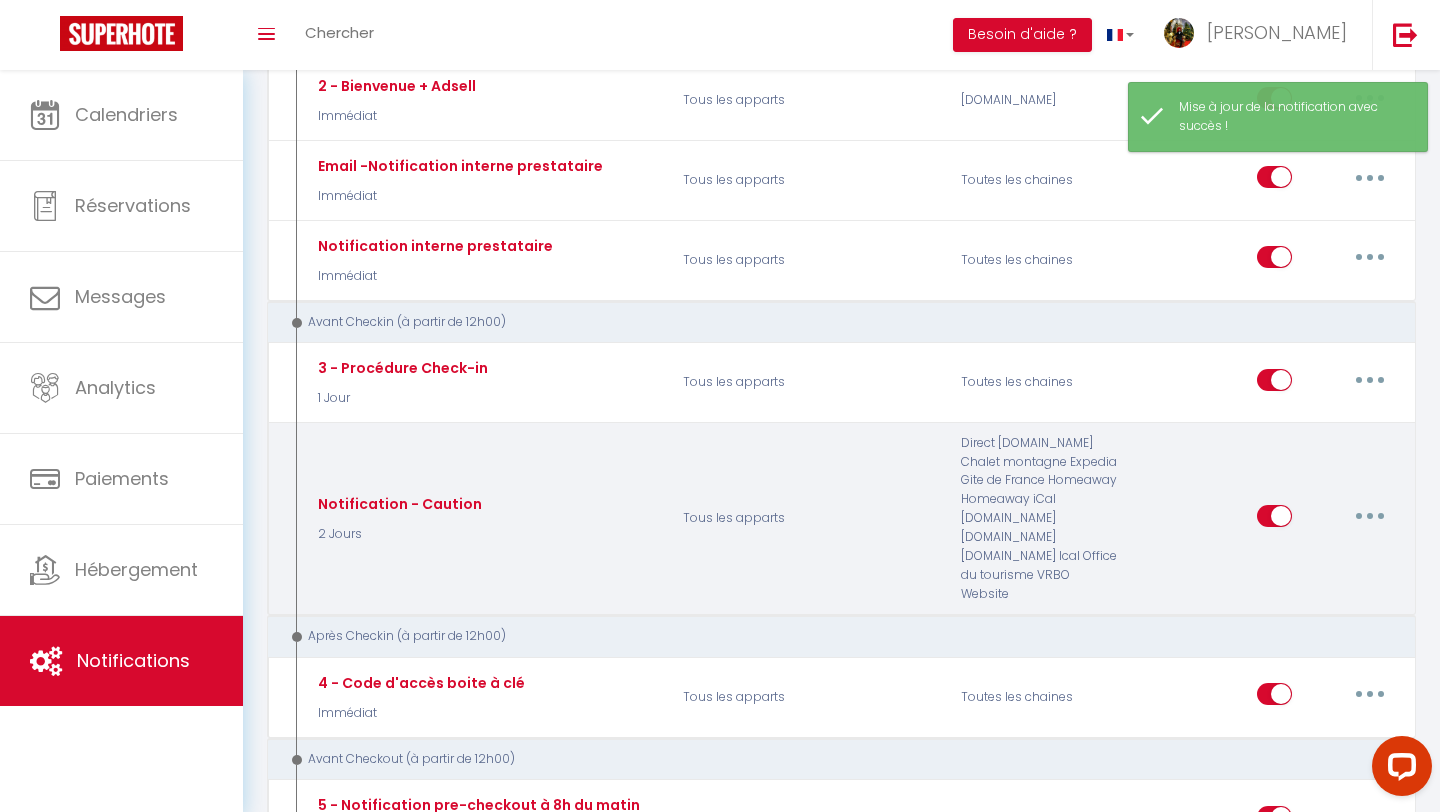 click at bounding box center (1370, 516) 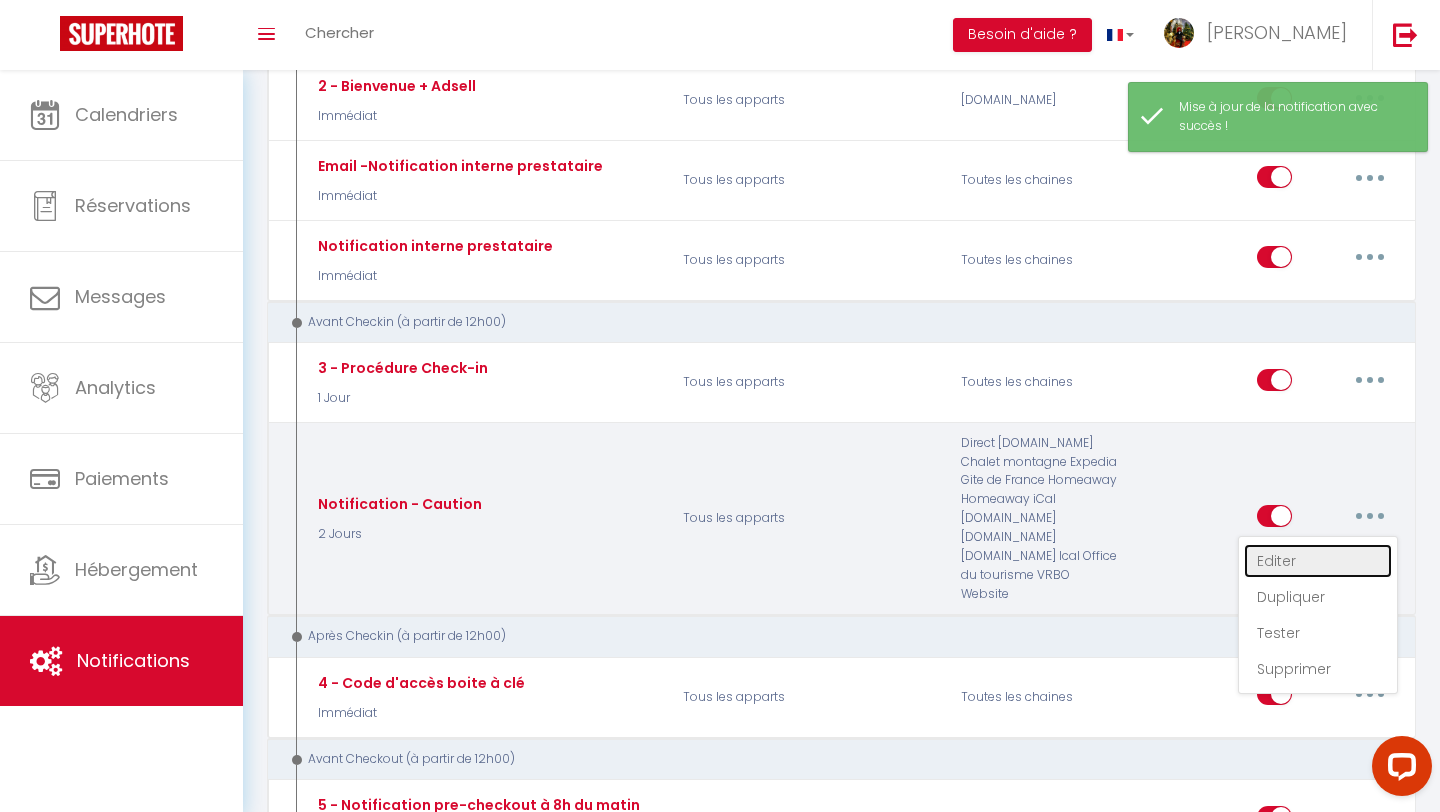 click on "Editer" at bounding box center [1318, 561] 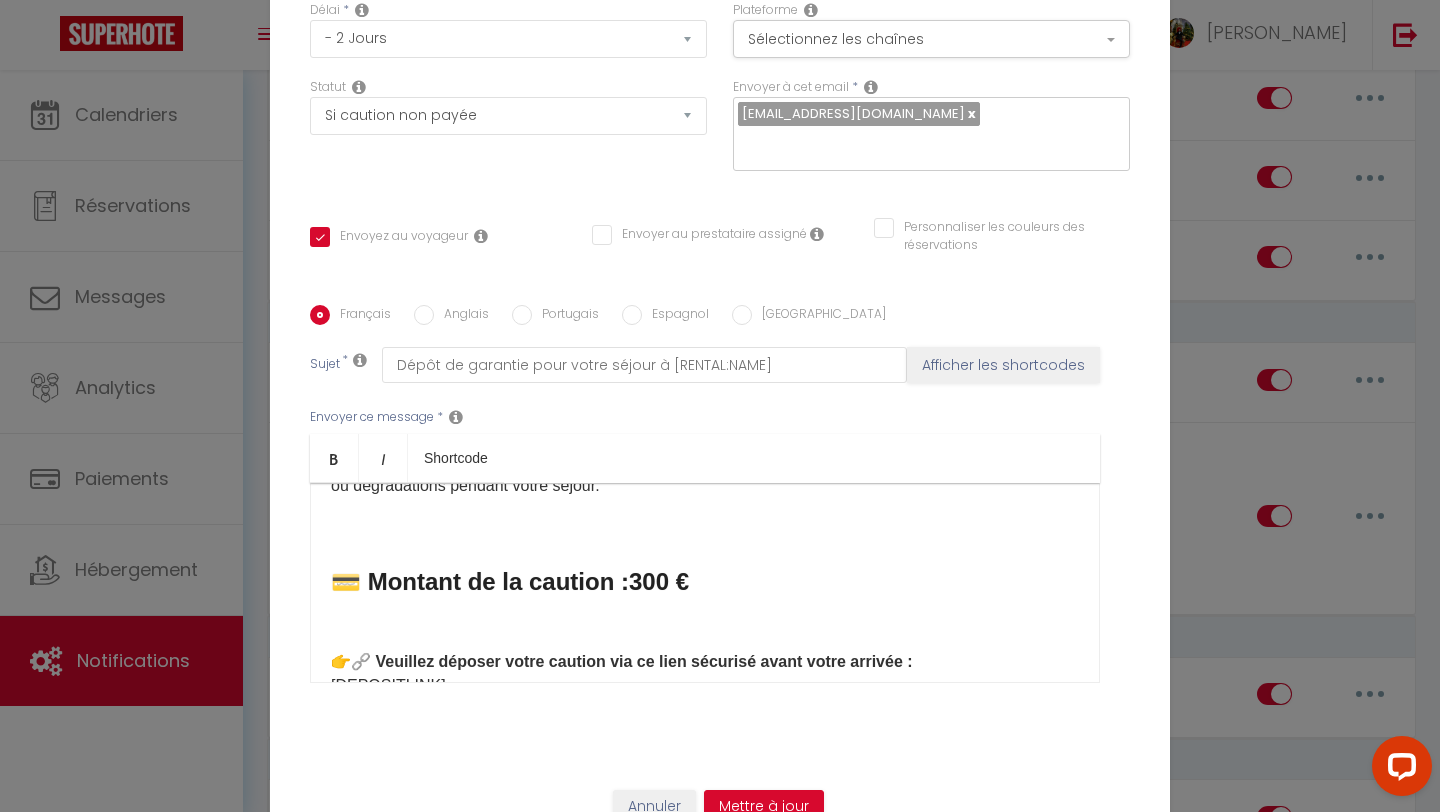 scroll, scrollTop: 566, scrollLeft: 0, axis: vertical 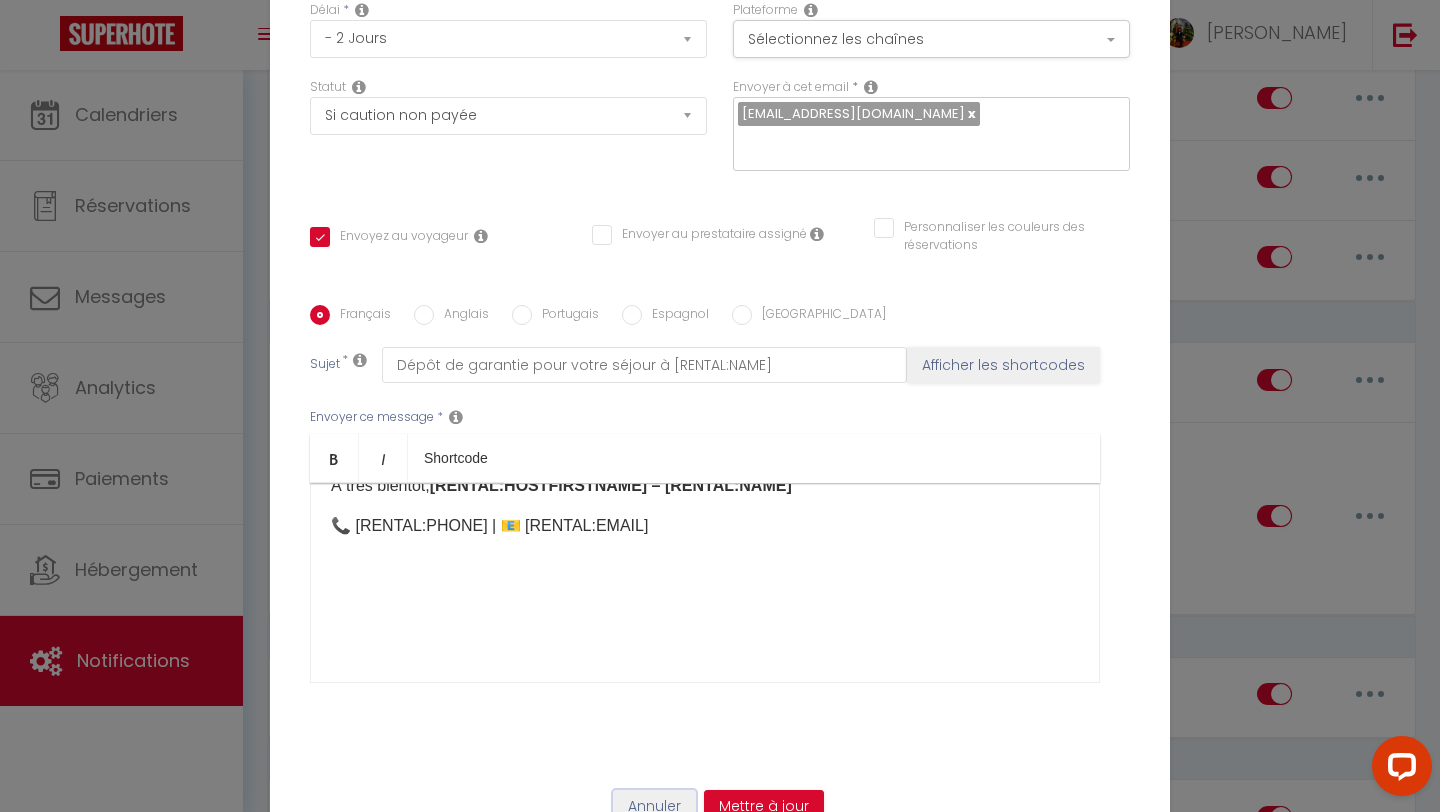 click on "Annuler" at bounding box center (654, 807) 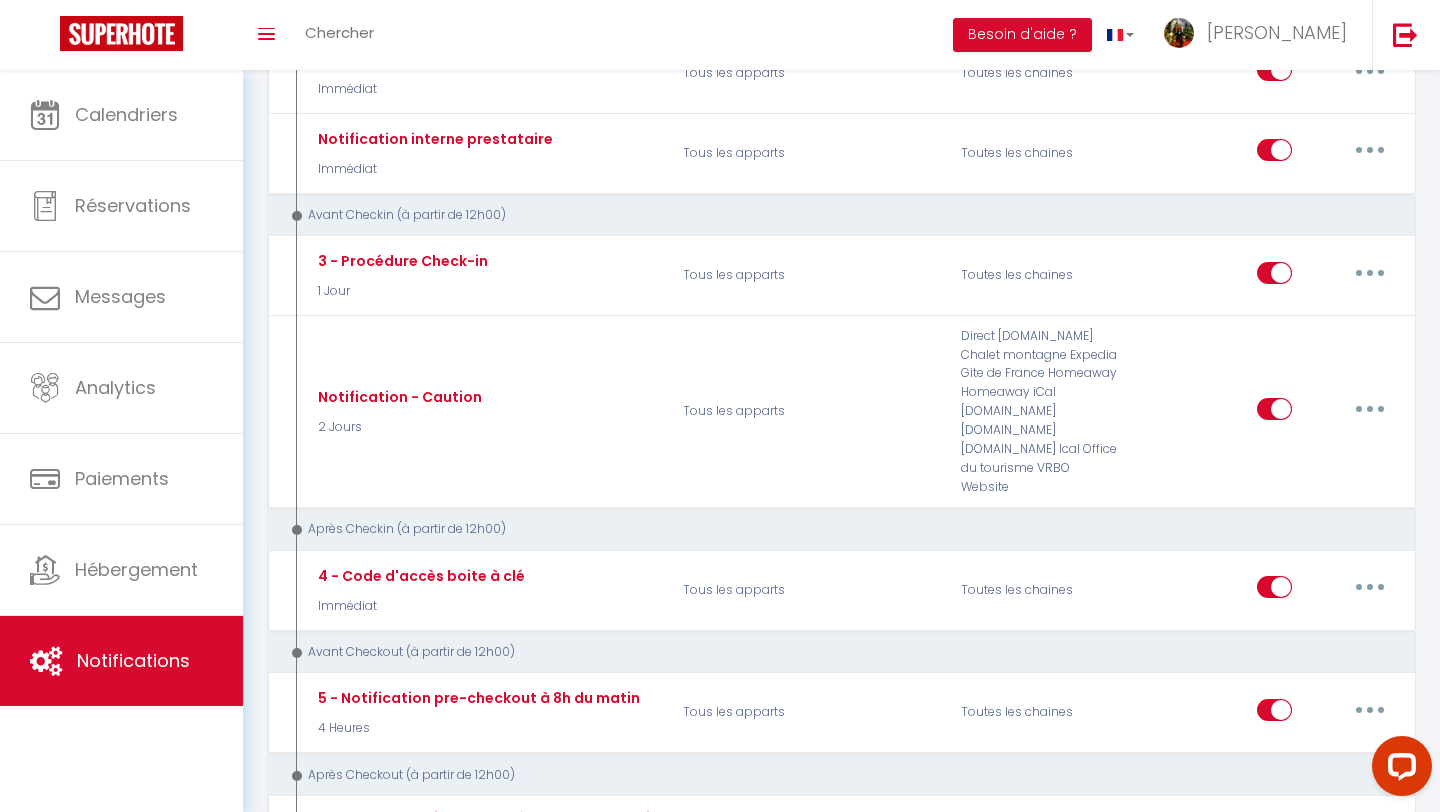 scroll, scrollTop: 722, scrollLeft: 0, axis: vertical 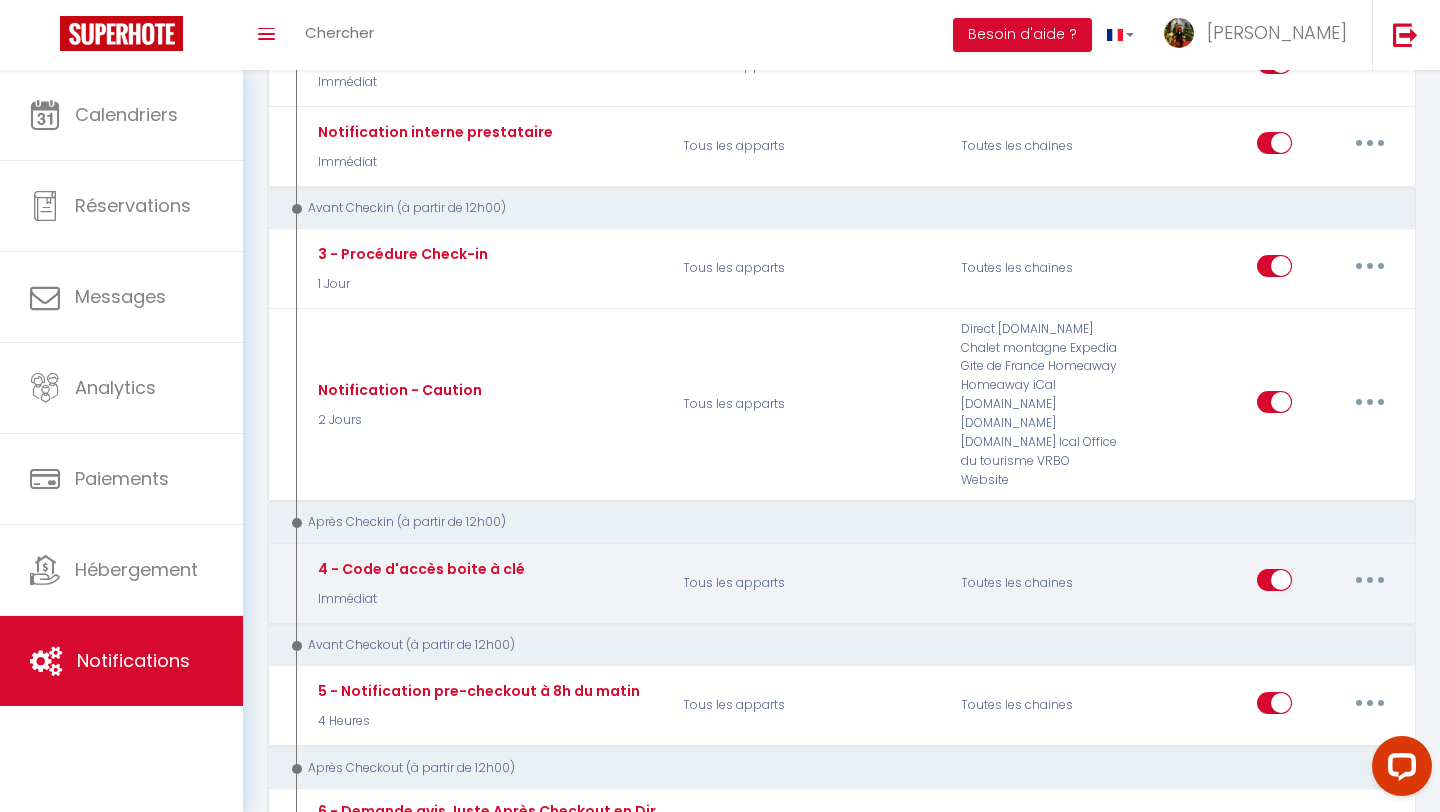 click at bounding box center [1370, 580] 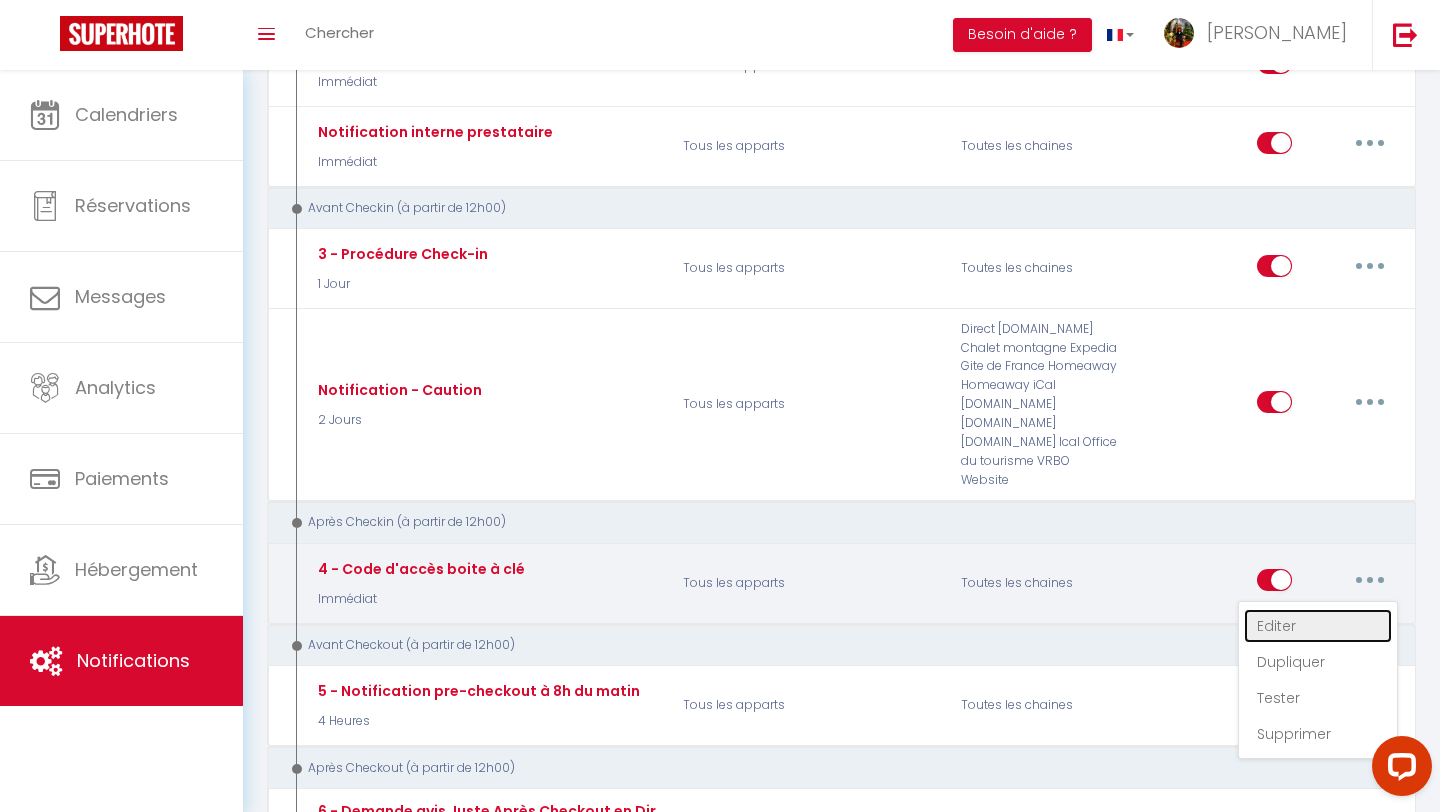 click on "Editer" at bounding box center (1318, 626) 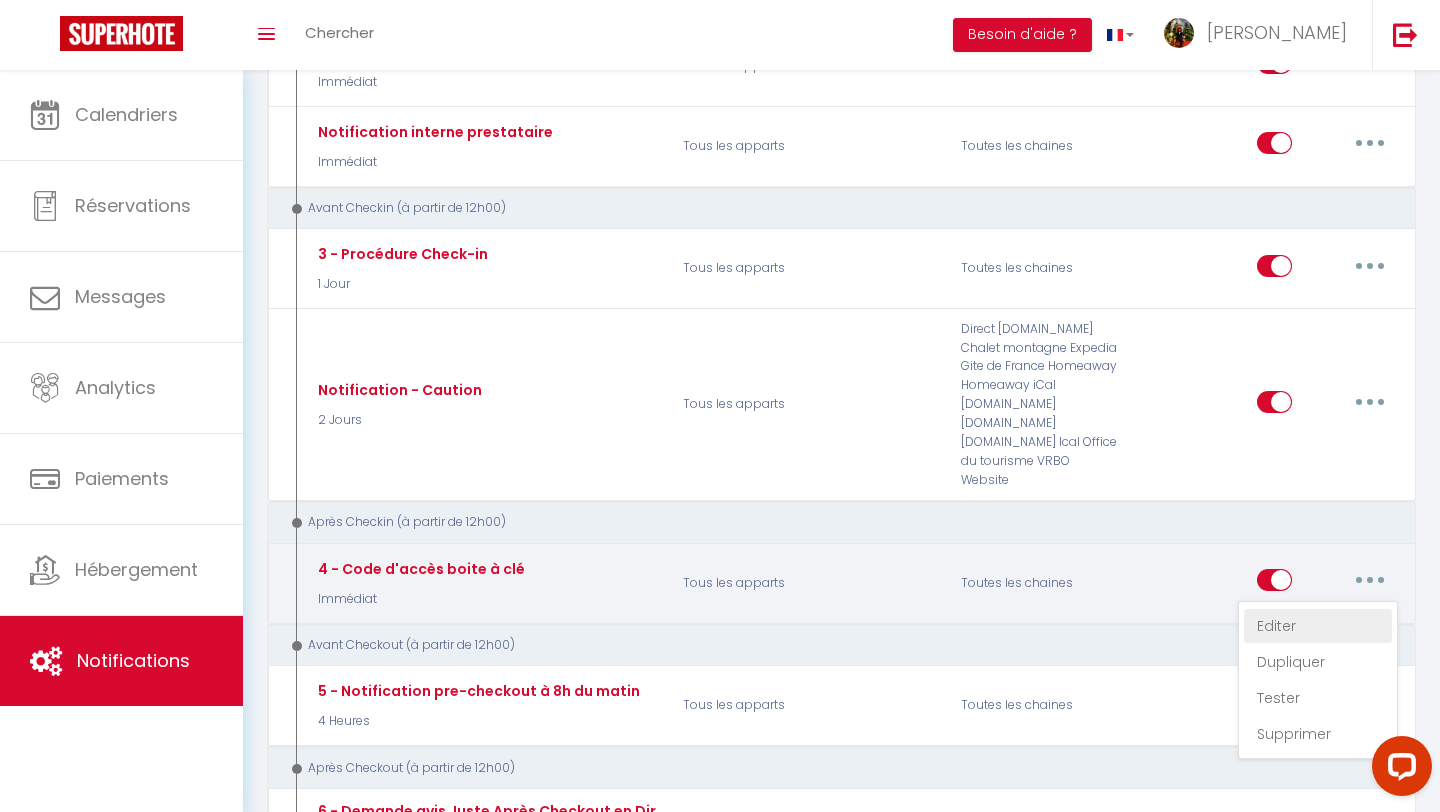 type on "4 - Code d'accès boite à clé" 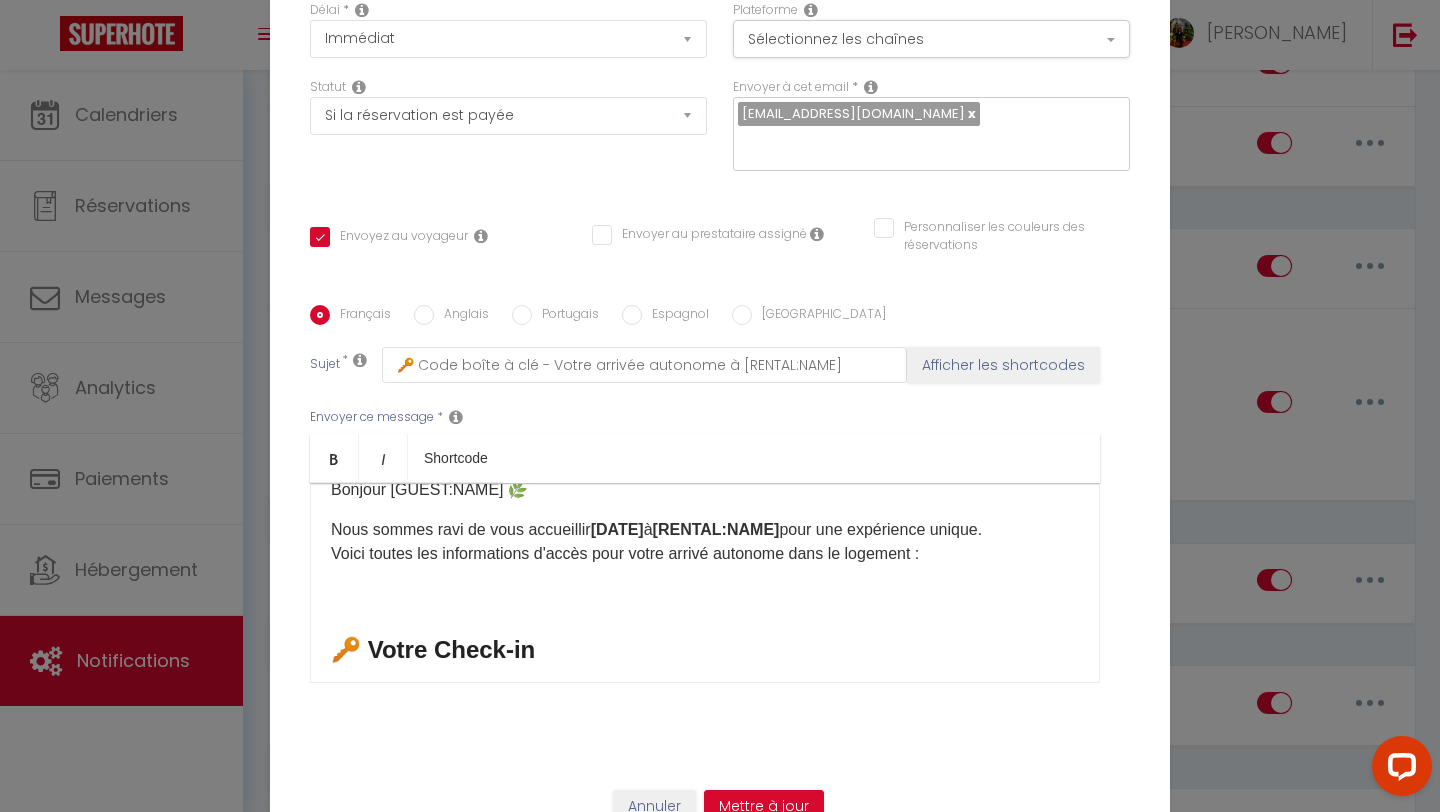 scroll, scrollTop: 0, scrollLeft: 0, axis: both 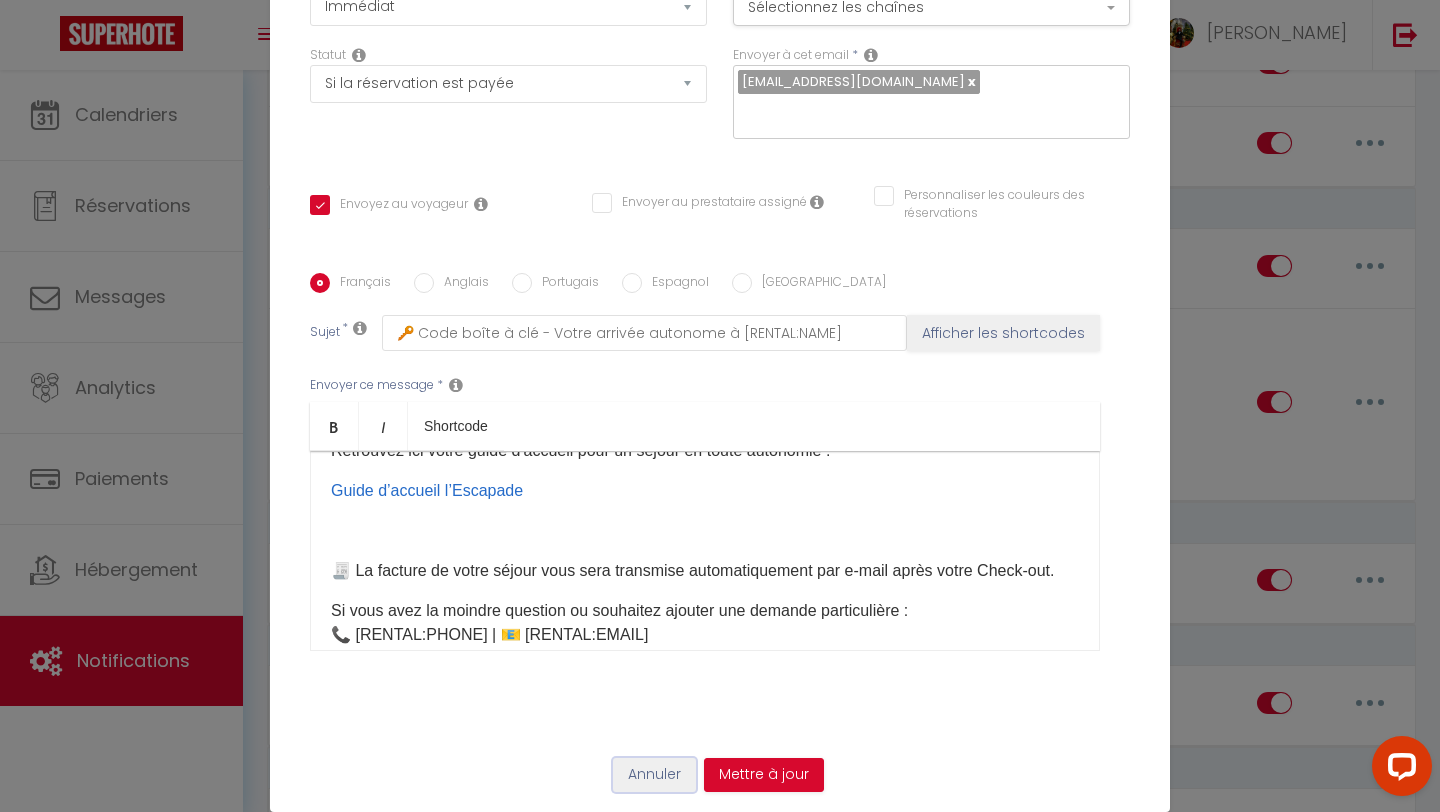 click on "Annuler" at bounding box center (654, 775) 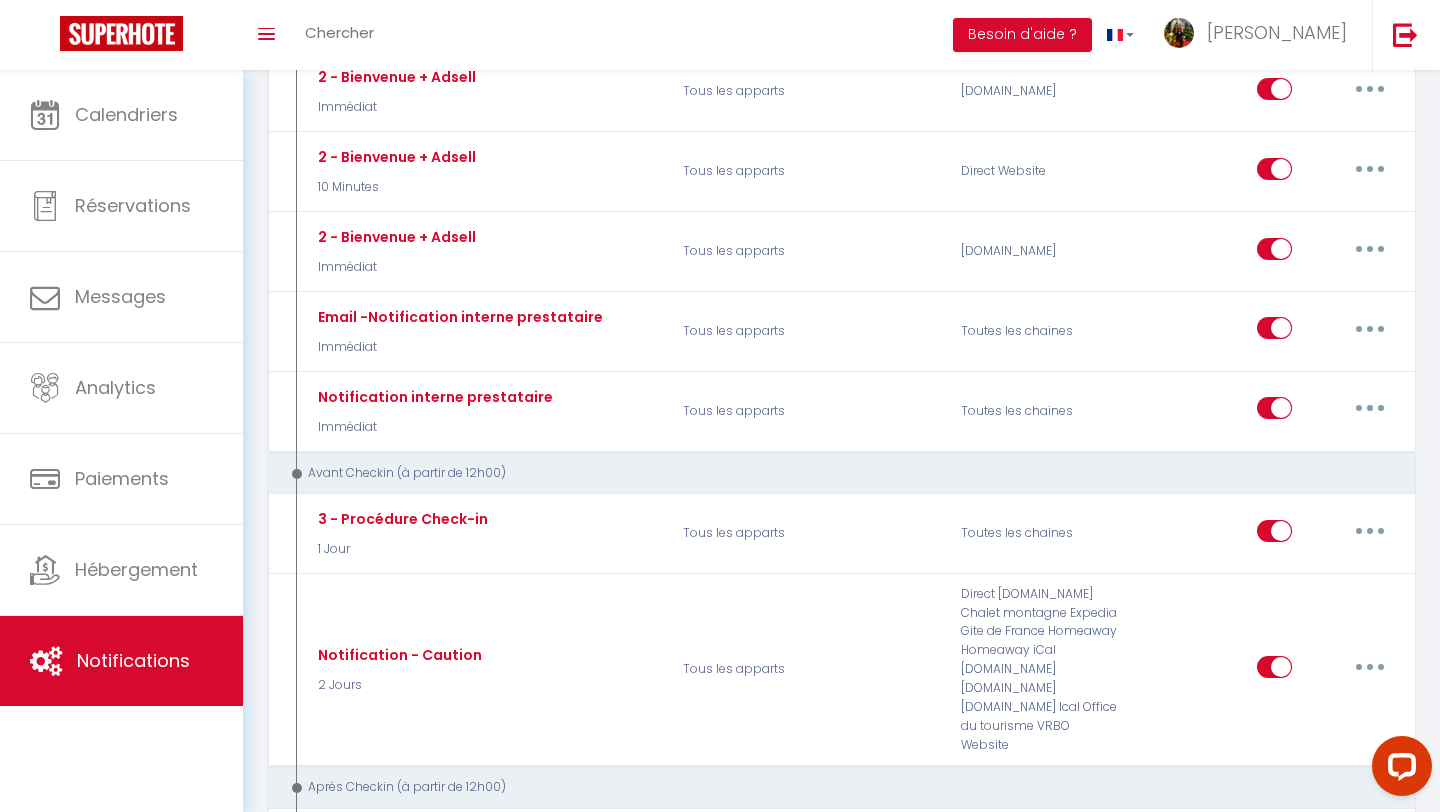 scroll, scrollTop: 0, scrollLeft: 0, axis: both 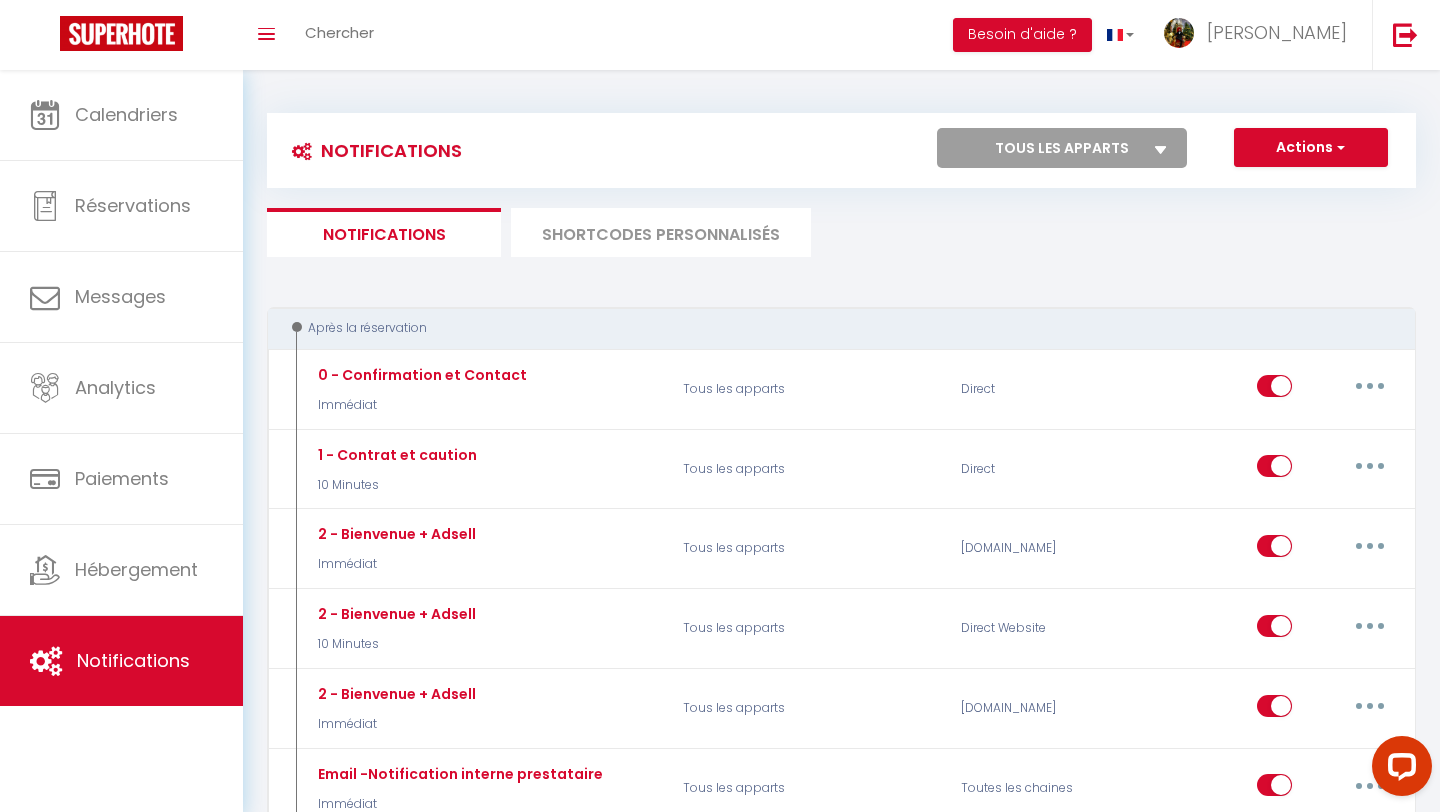 click on "Notifications
Actions
Nouvelle Notification    Exporter    Importer    Tous les apparts    L’Escapade - Loveroom & spa
Actions
Nouveau shortcode personnalisé    Notifications   SHORTCODES PERSONNALISÉS
Après la réservation
0 - Confirmation et Contact    Immédiat     Tous les apparts   Direct
Editer   Dupliquer   Tester   Supprimer         1 - Contrat et caution    10 Minutes     Tous les apparts   Direct
Editer   Dupliquer   Tester   Supprimer         2 - Bienvenue + Adsell    Immédiat     Tous les apparts   [DOMAIN_NAME]
Editer   Dupliquer   Tester   Supprimer         2 - Bienvenue + Adsell    10 Minutes     Tous les apparts   Direct
Website
Editer   Dupliquer   Tester   Supprimer         2 - Bienvenue + Adsell    Immédiat     Tous les apparts   [DOMAIN_NAME]
Editer   Dupliquer   Tester" at bounding box center [841, 2120] 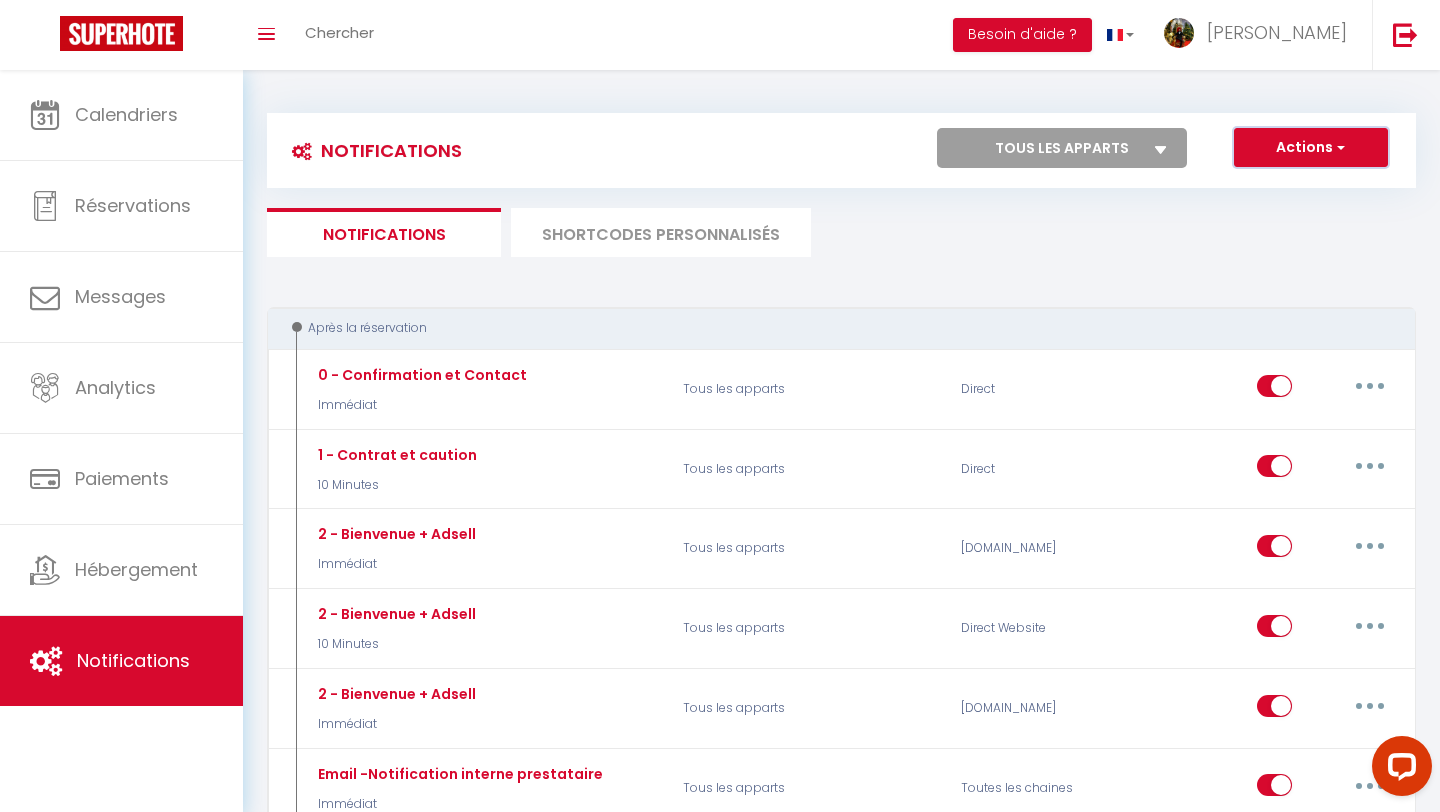 click on "Actions" at bounding box center [1311, 148] 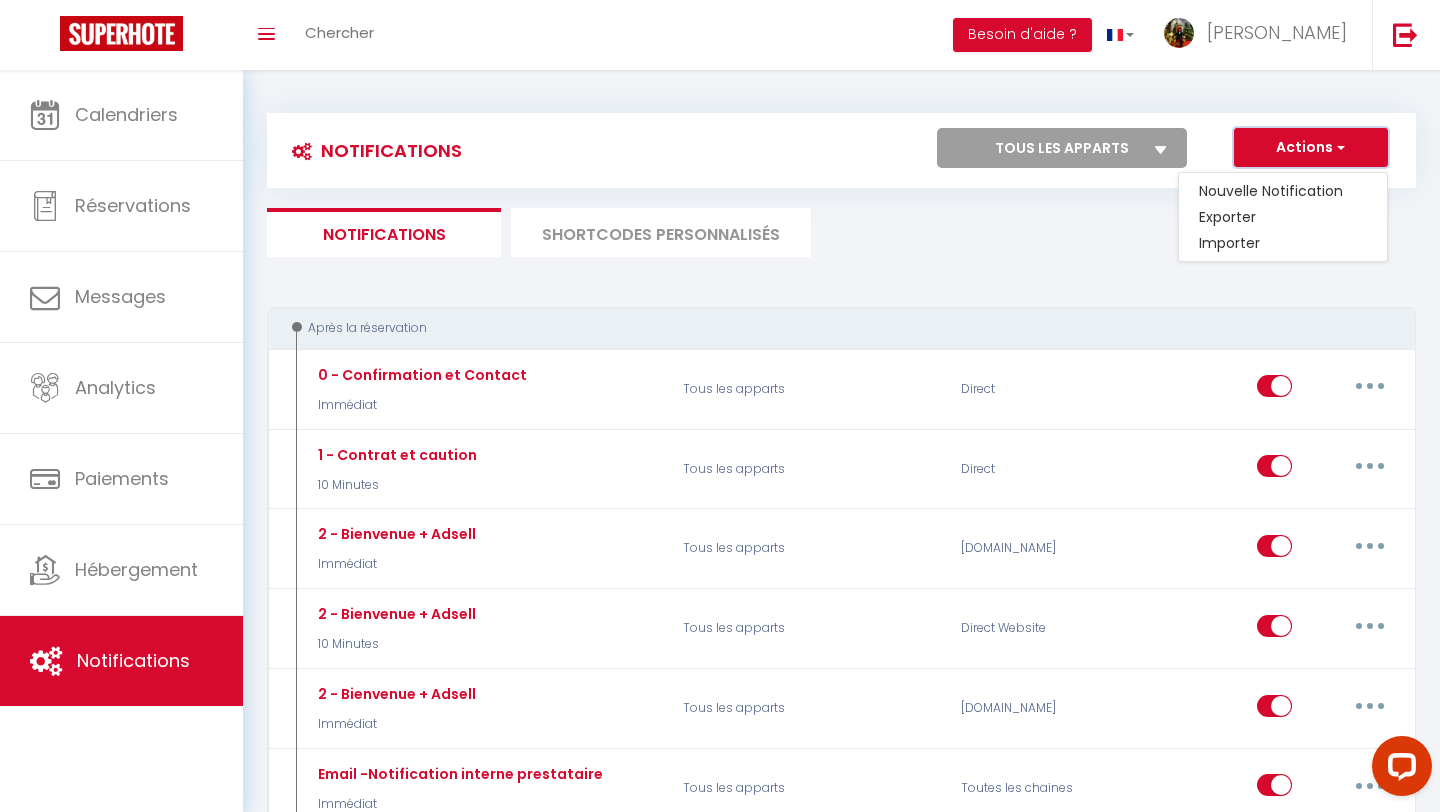 click on "Actions" at bounding box center [1311, 148] 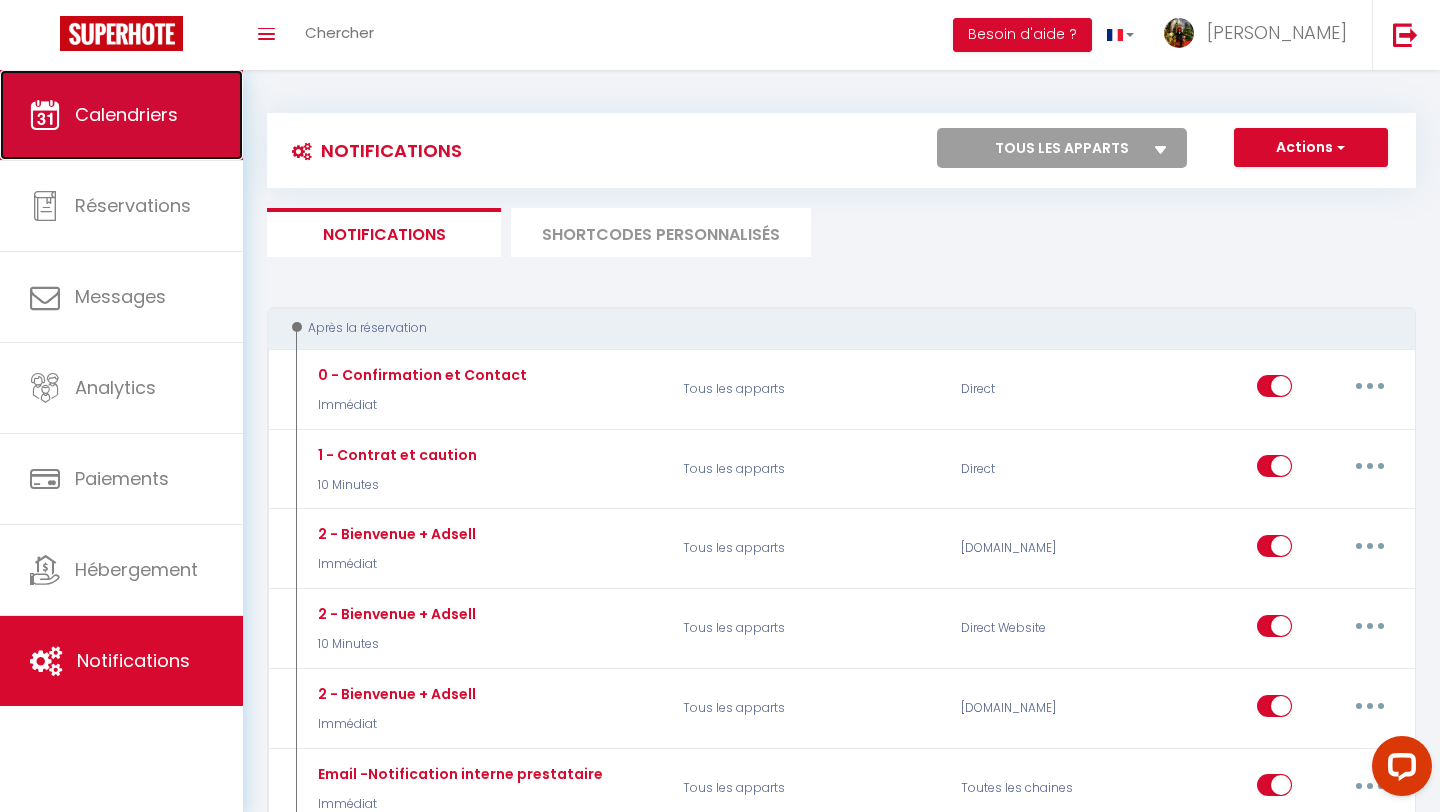 click on "Calendriers" at bounding box center [126, 114] 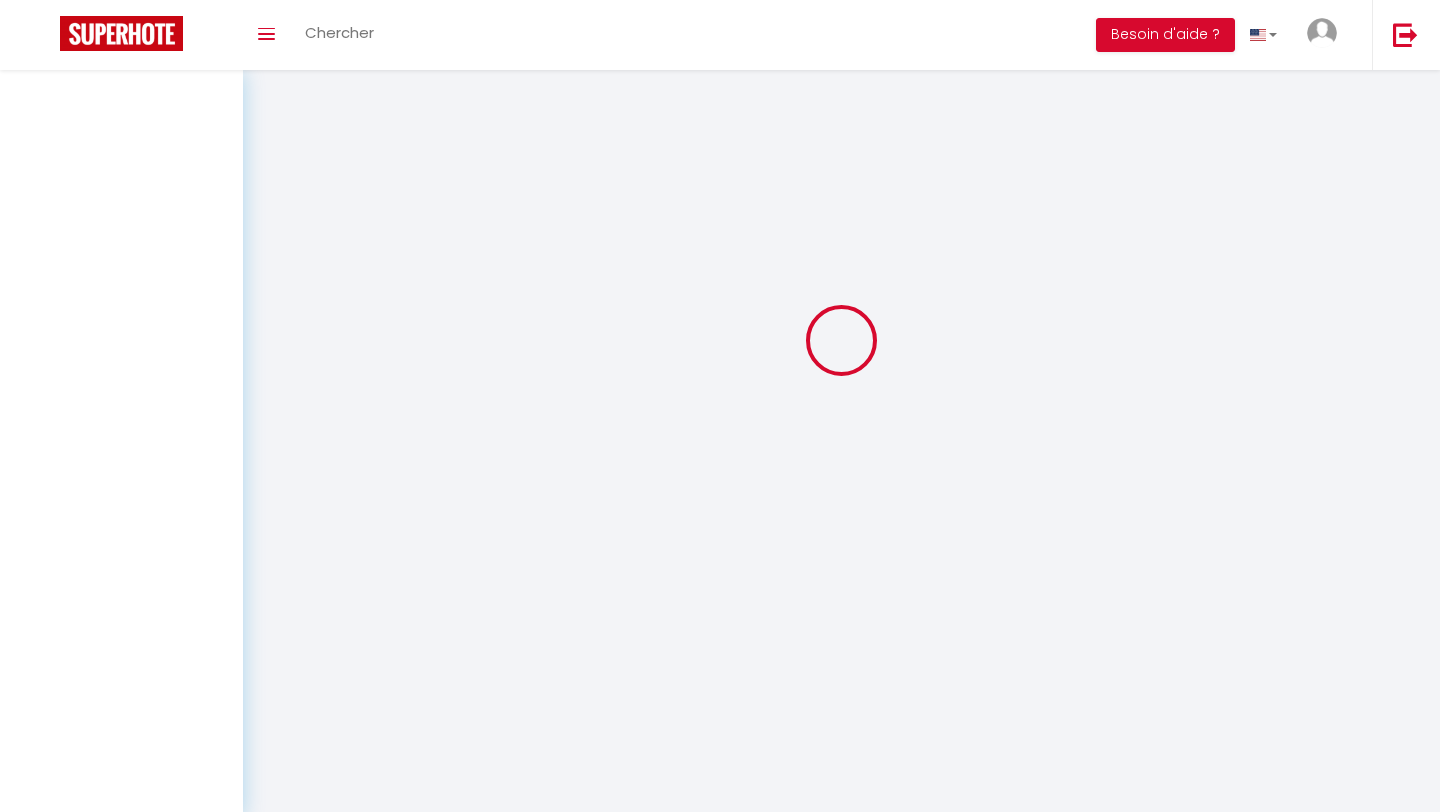 select 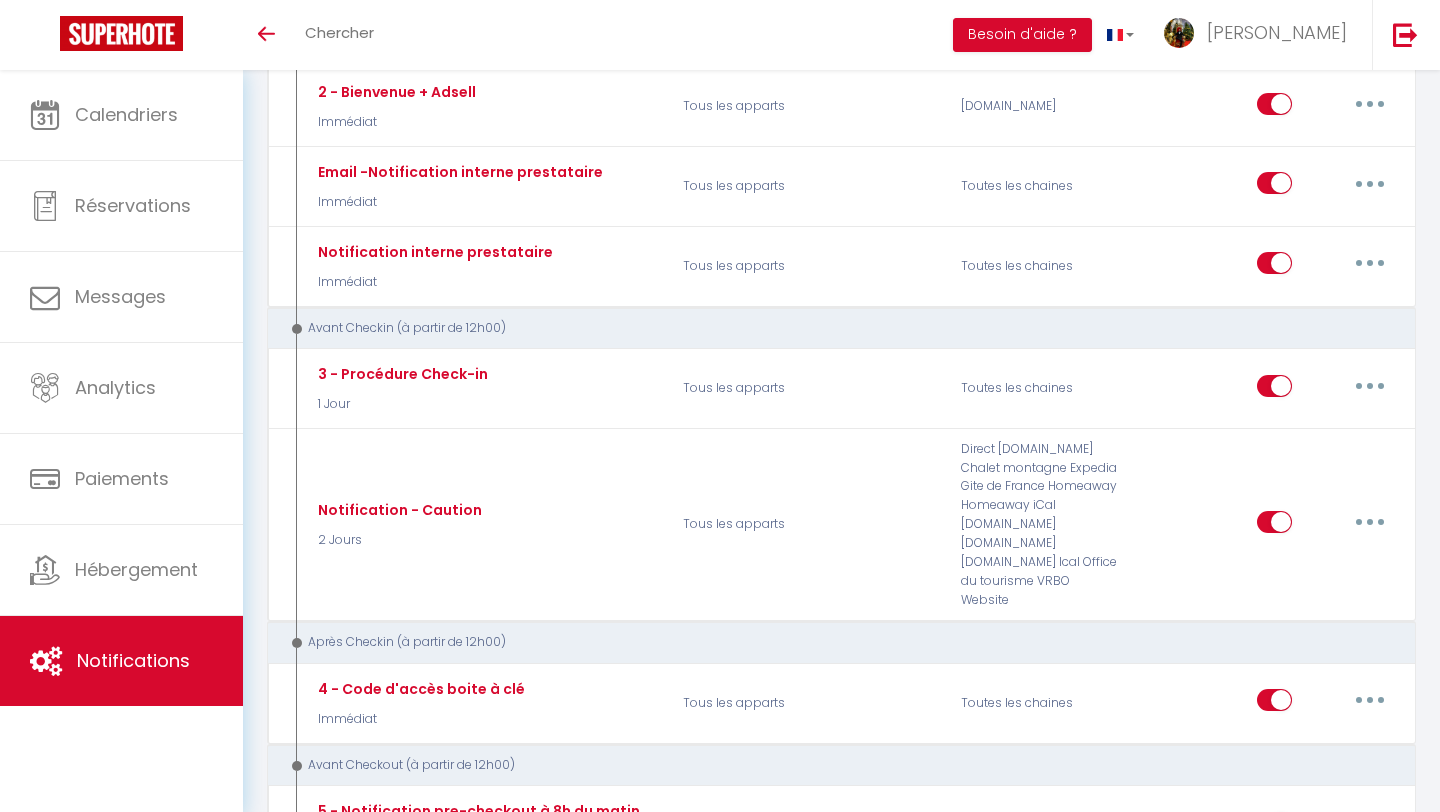 scroll, scrollTop: 1236, scrollLeft: 0, axis: vertical 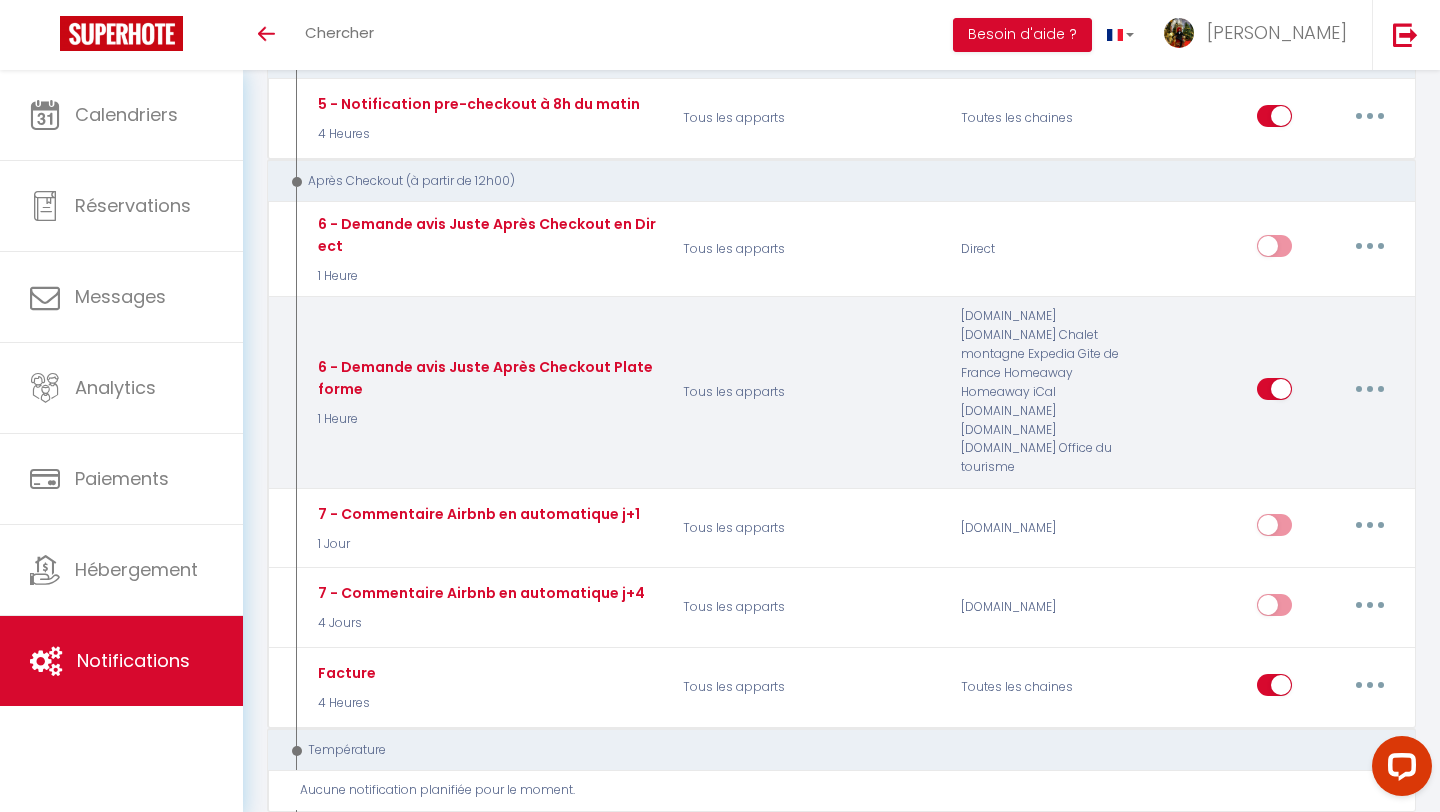click at bounding box center (1370, 389) 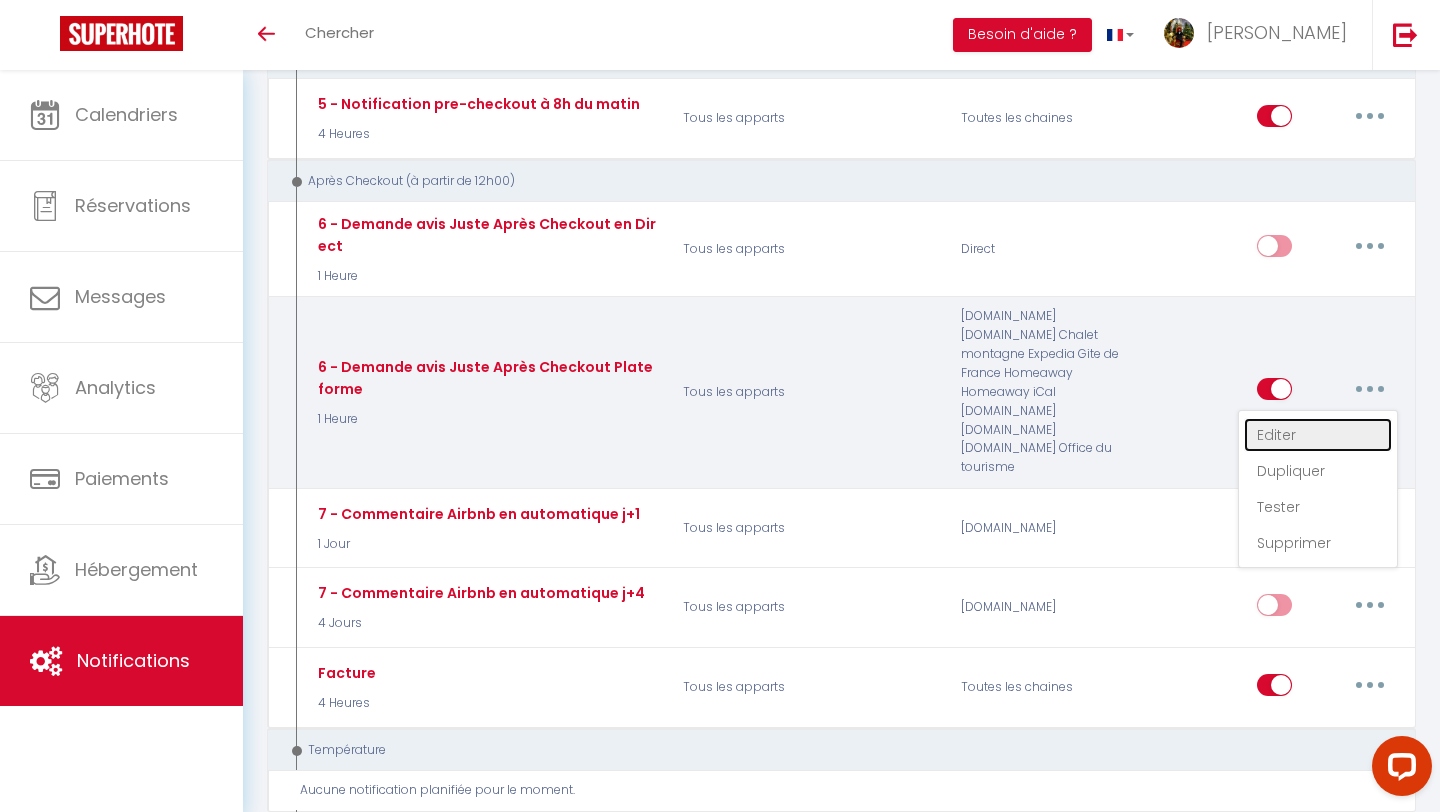 click on "Editer" at bounding box center (1318, 435) 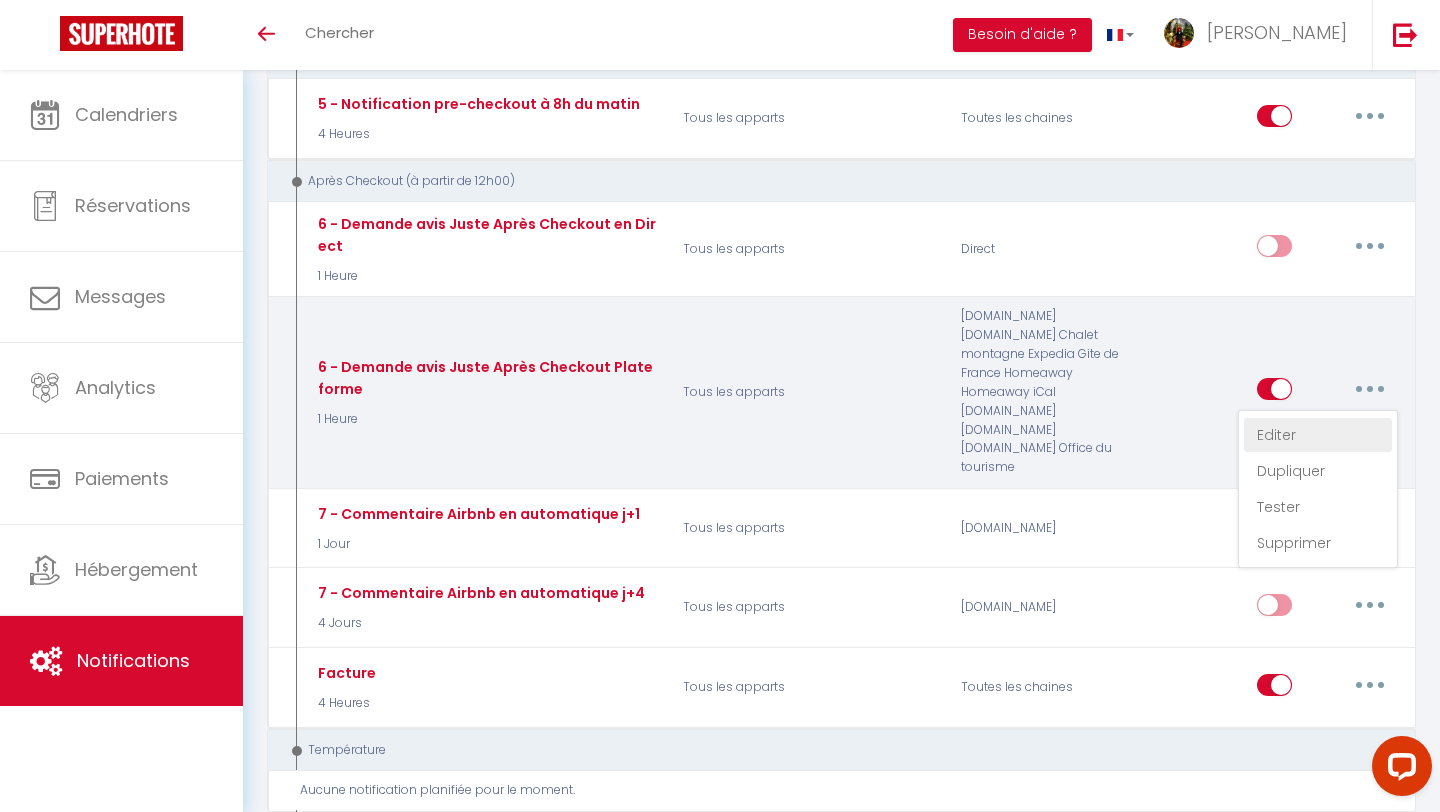 type on "6 - Demande avis Juste Après Checkout Plateforme" 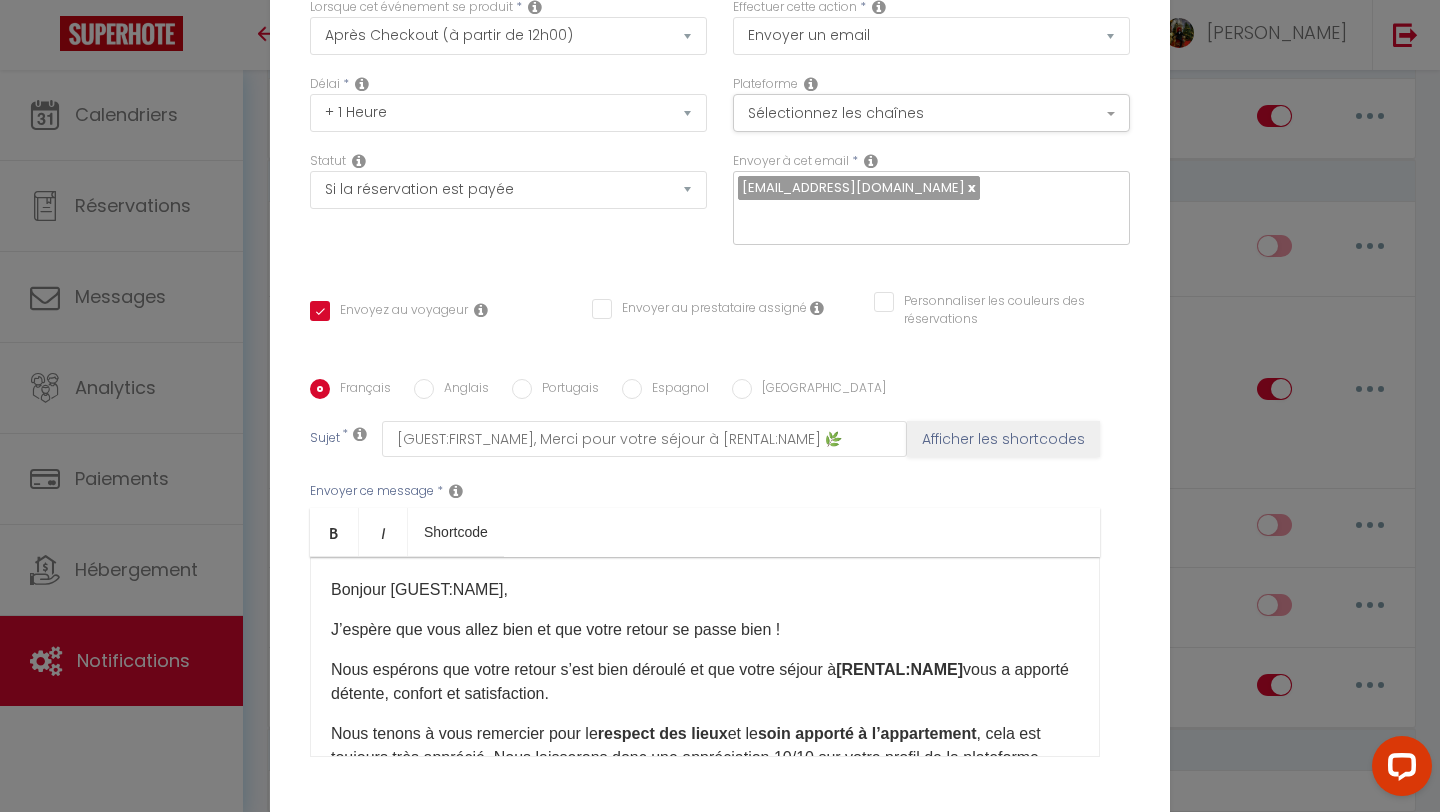 scroll, scrollTop: 78, scrollLeft: 0, axis: vertical 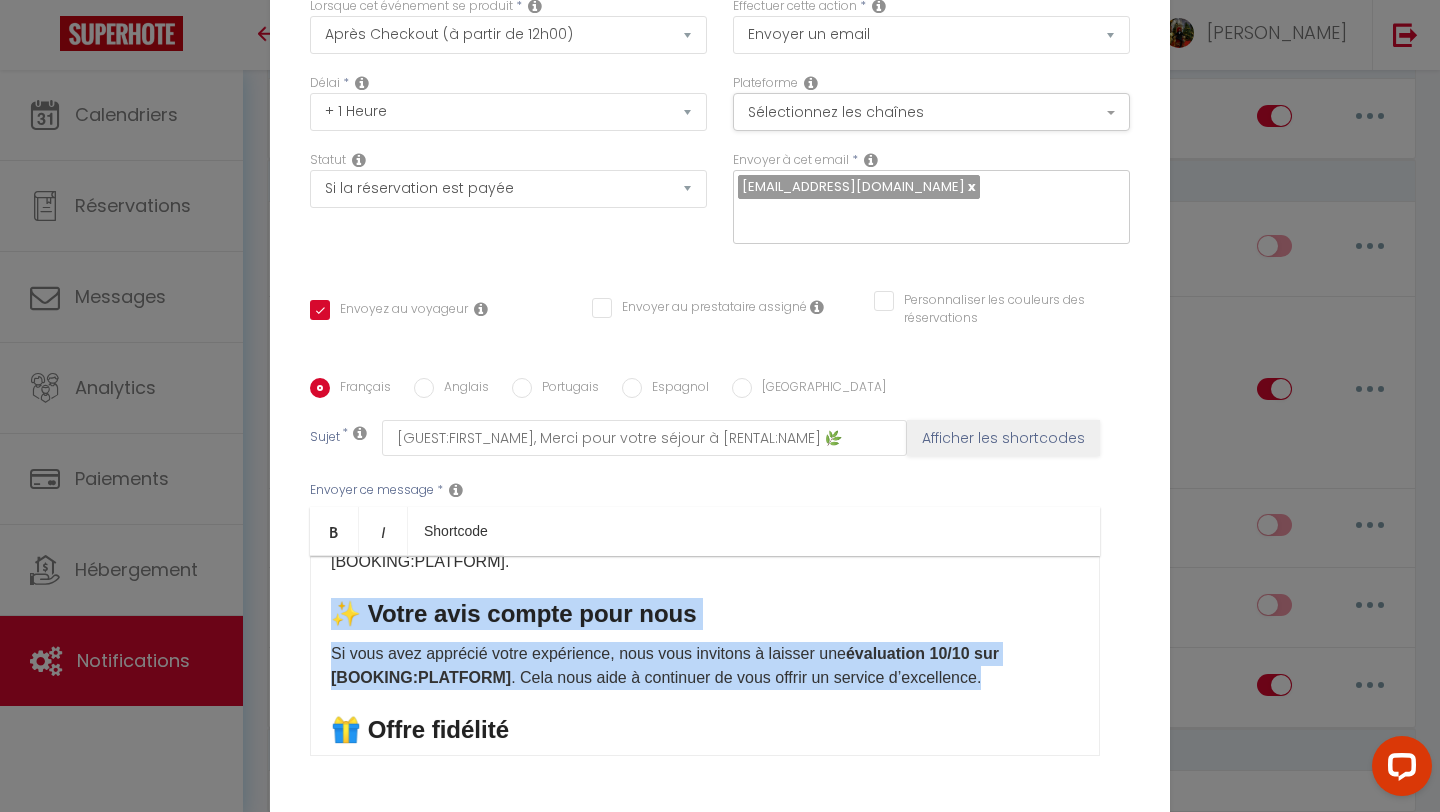 drag, startPoint x: 326, startPoint y: 616, endPoint x: 1022, endPoint y: 689, distance: 699.8178 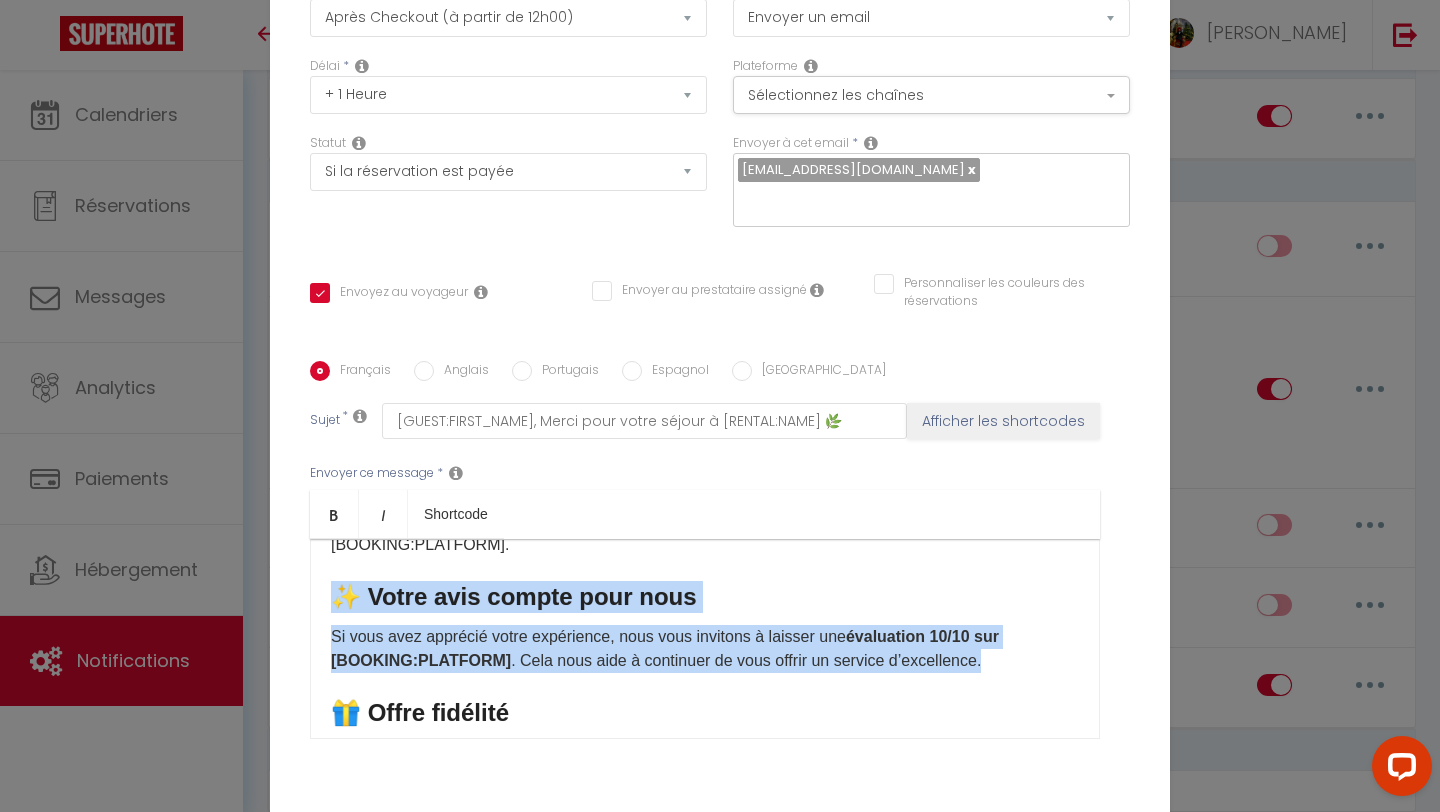 scroll, scrollTop: 102, scrollLeft: 0, axis: vertical 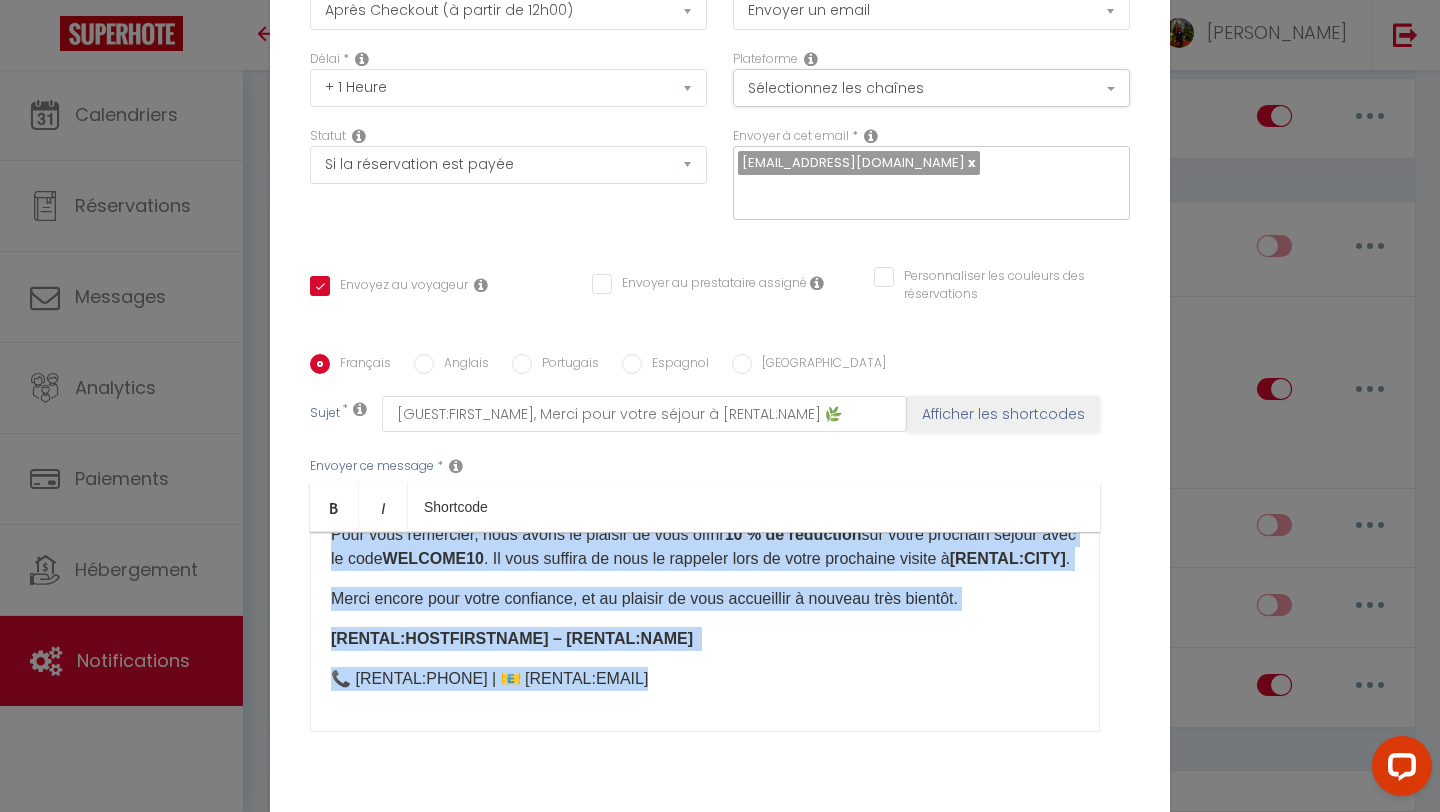 drag, startPoint x: 327, startPoint y: 593, endPoint x: 673, endPoint y: 683, distance: 357.51364 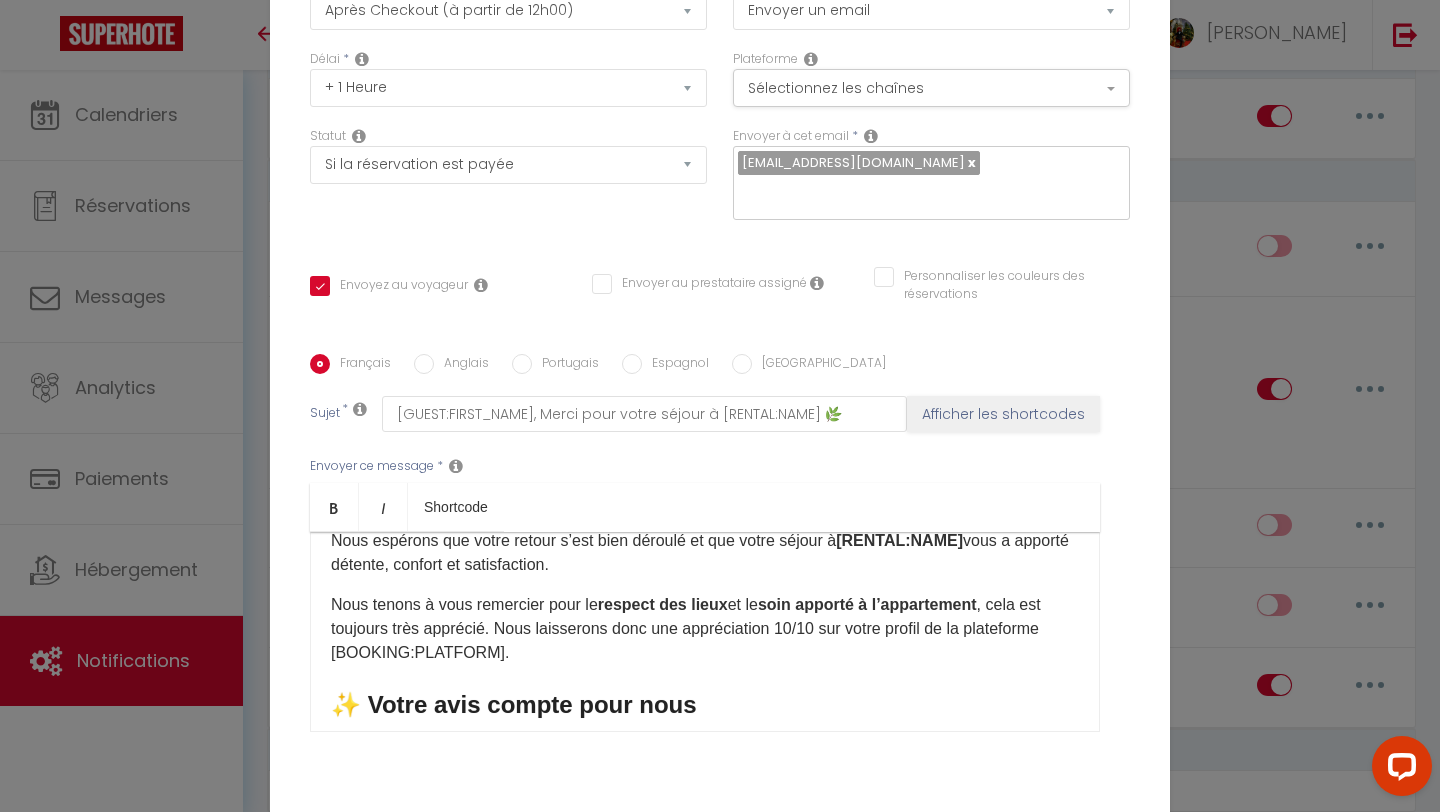 scroll, scrollTop: 97, scrollLeft: 0, axis: vertical 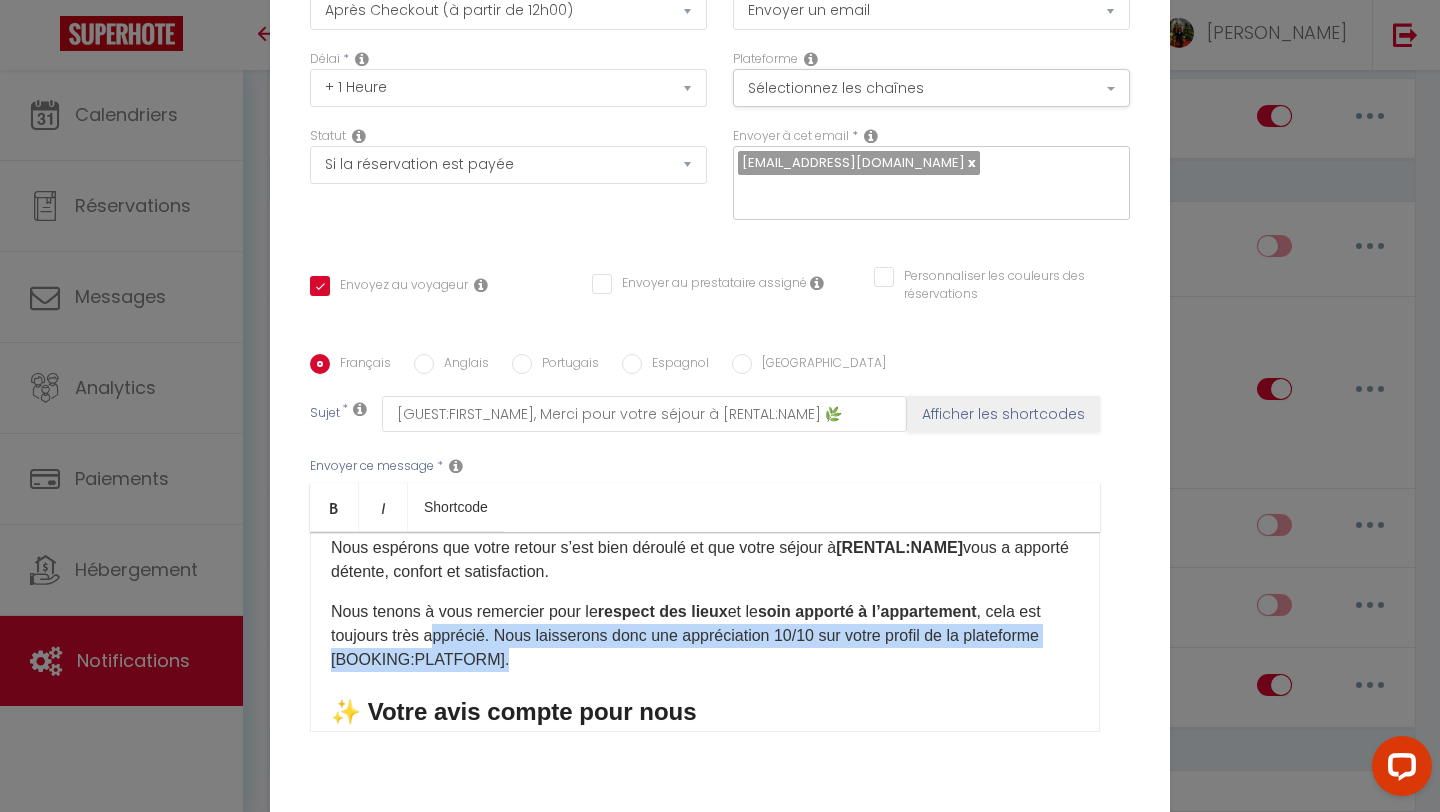 drag, startPoint x: 519, startPoint y: 670, endPoint x: 437, endPoint y: 642, distance: 86.64872 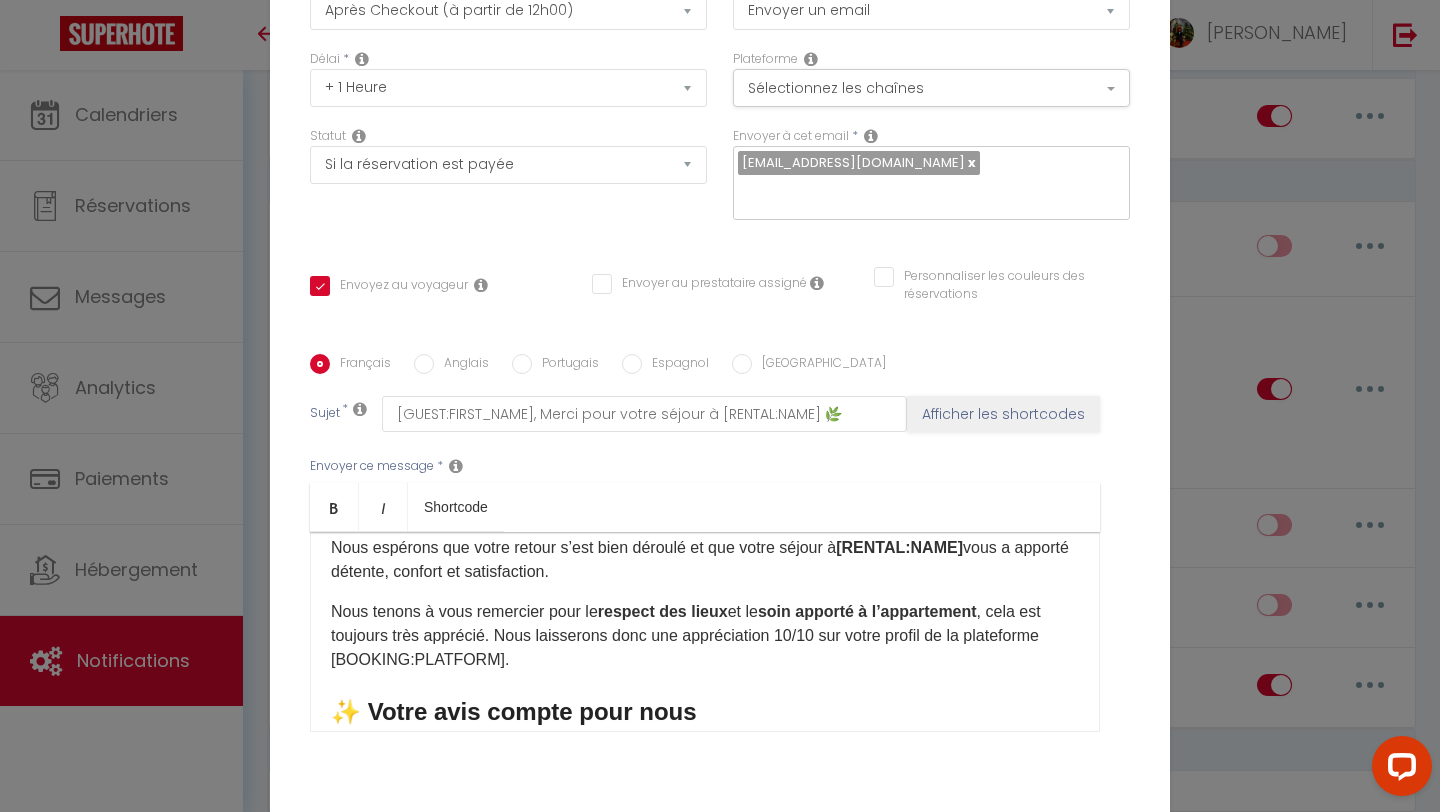click on "Nous tenons à vous remercier pour le  respect des lieux  et le  soin apporté à l’appartement , cela est toujours très apprécié. Nous laisserons donc une appréciation 10/10 sur votre profil de la plateforme [BOOKING:PLATFORM]​.​" at bounding box center (705, 636) 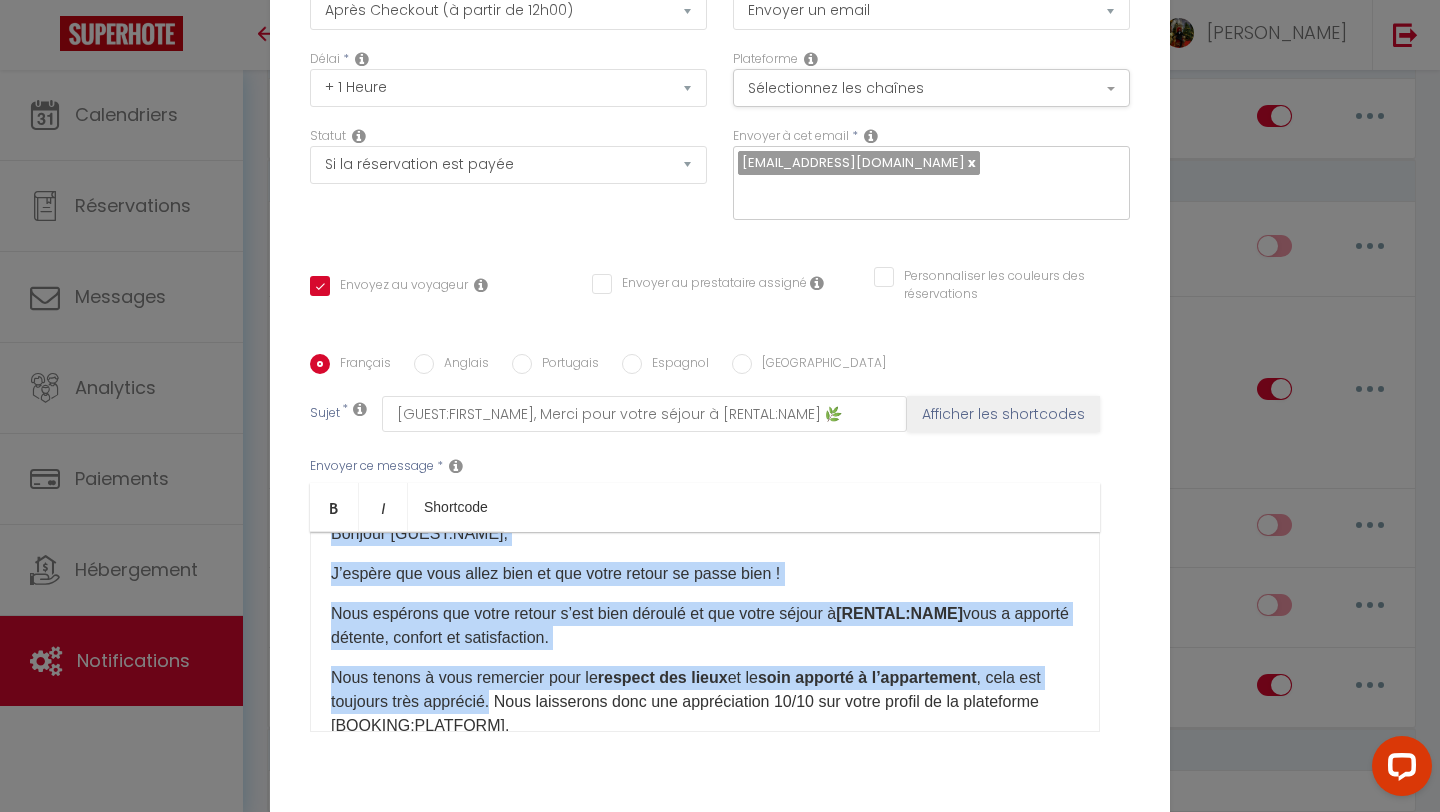 scroll, scrollTop: 4, scrollLeft: 0, axis: vertical 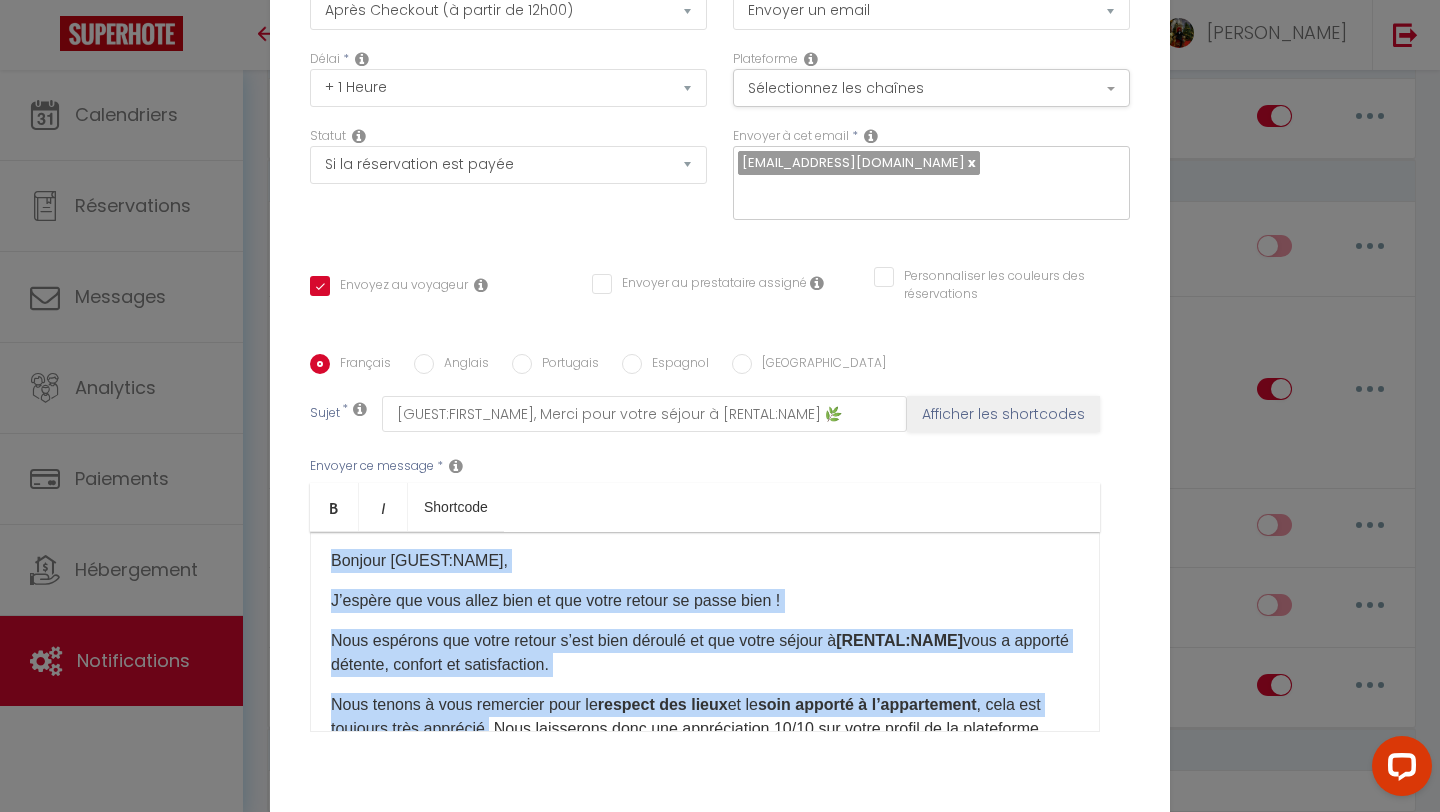 drag, startPoint x: 495, startPoint y: 636, endPoint x: 322, endPoint y: 544, distance: 195.94131 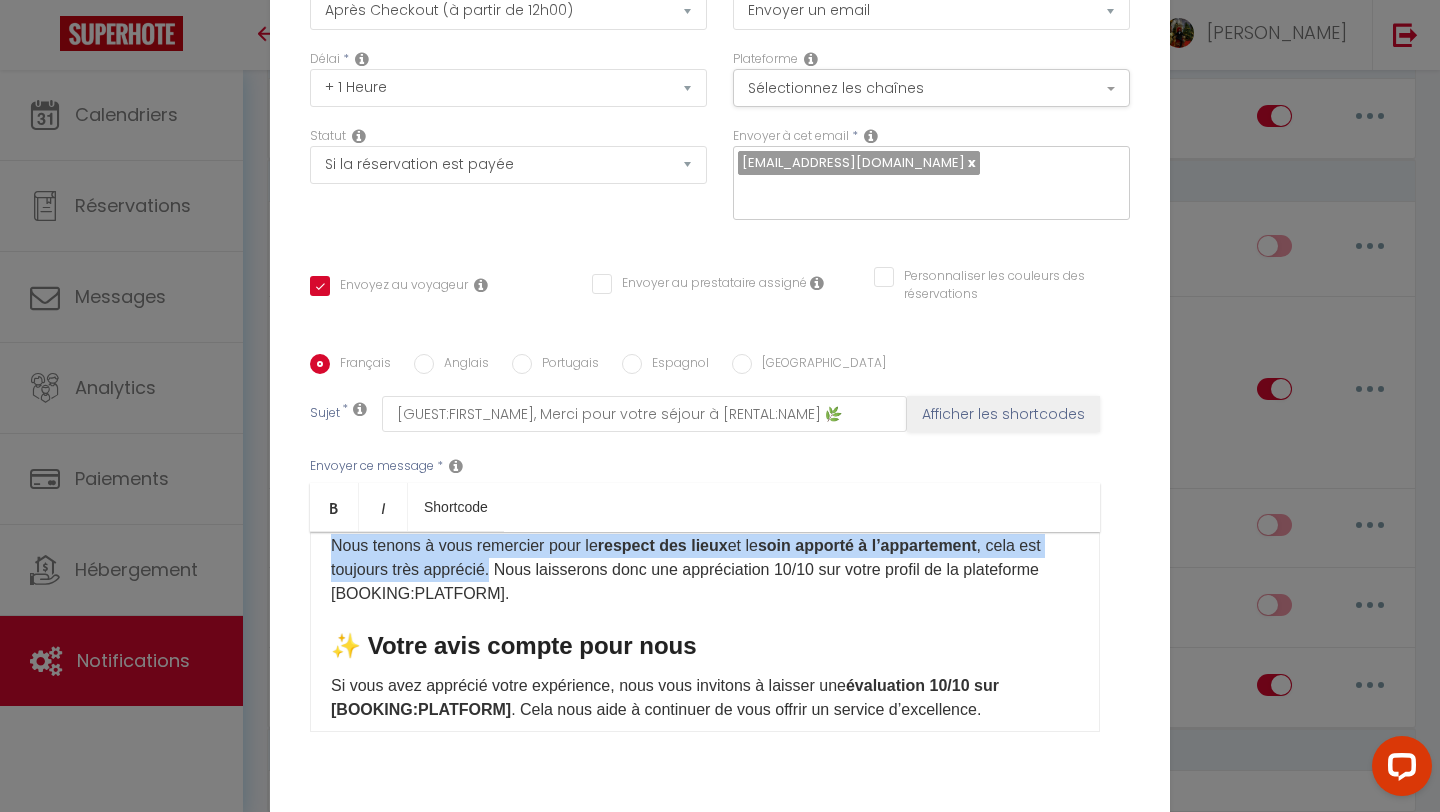scroll, scrollTop: 0, scrollLeft: 0, axis: both 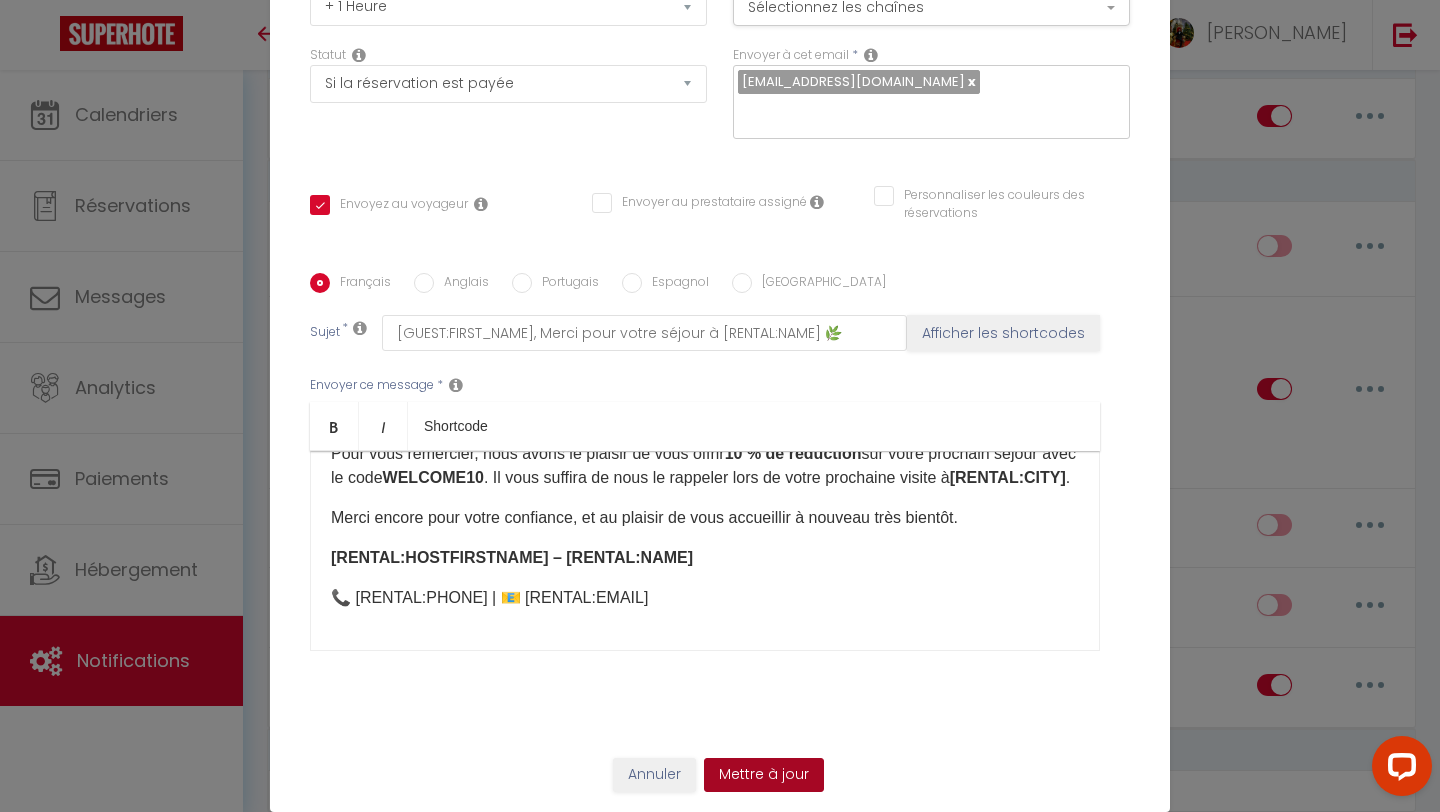 click on "Mettre à jour" at bounding box center (764, 775) 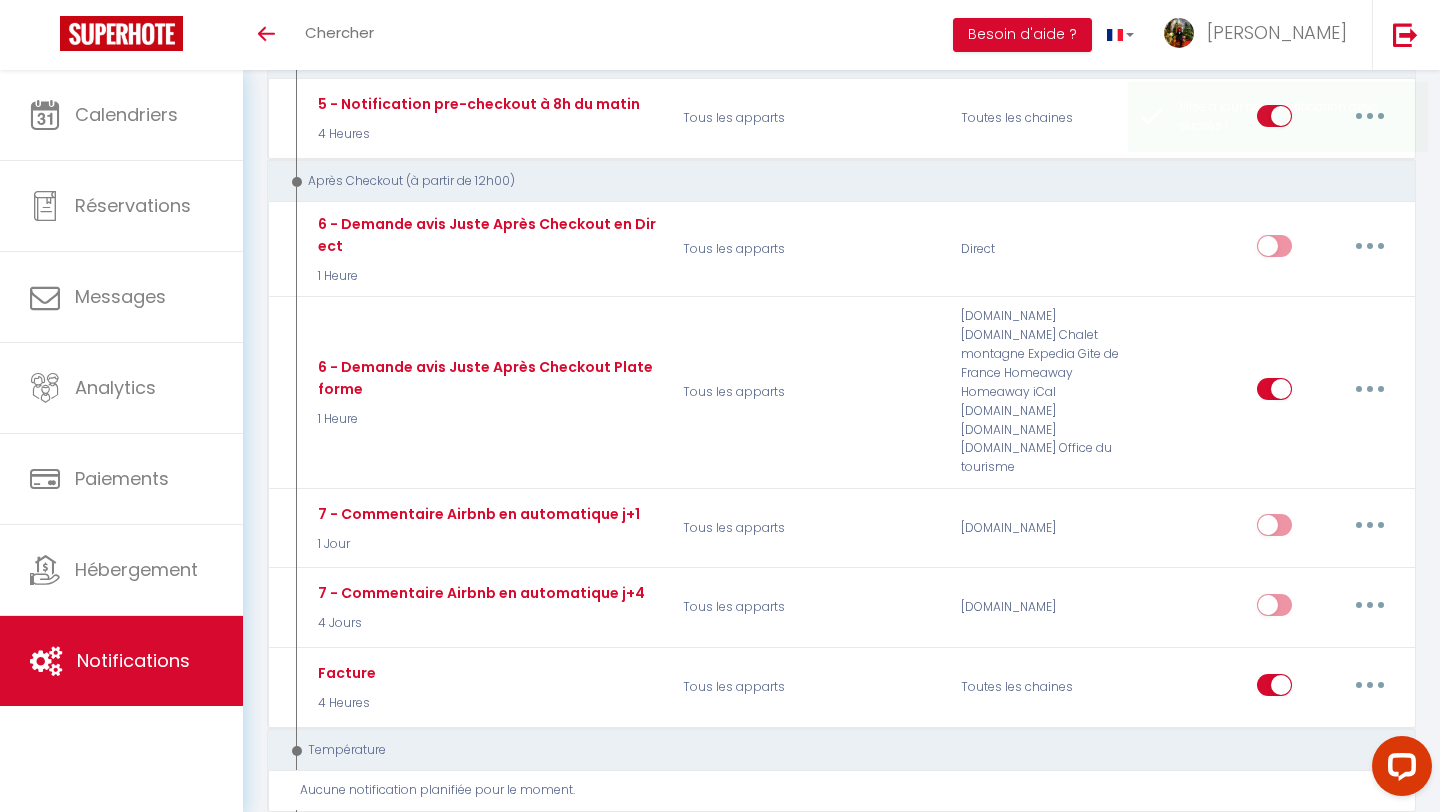 checkbox on "true" 